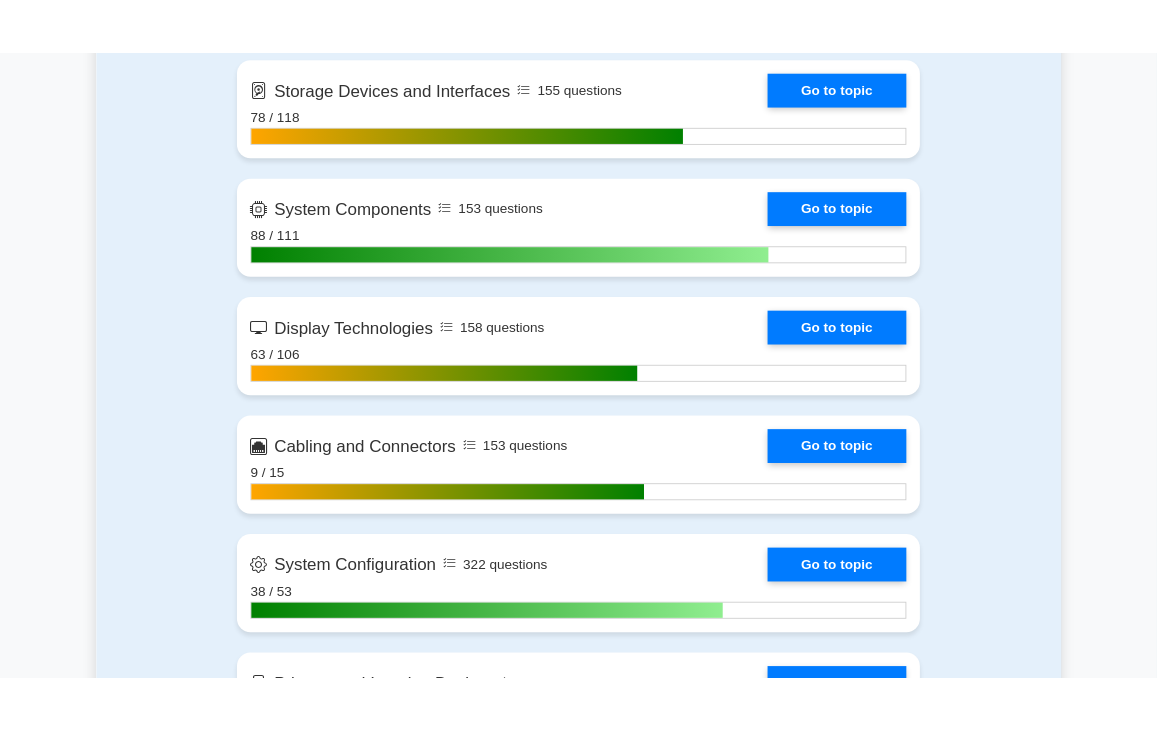 scroll, scrollTop: 0, scrollLeft: 0, axis: both 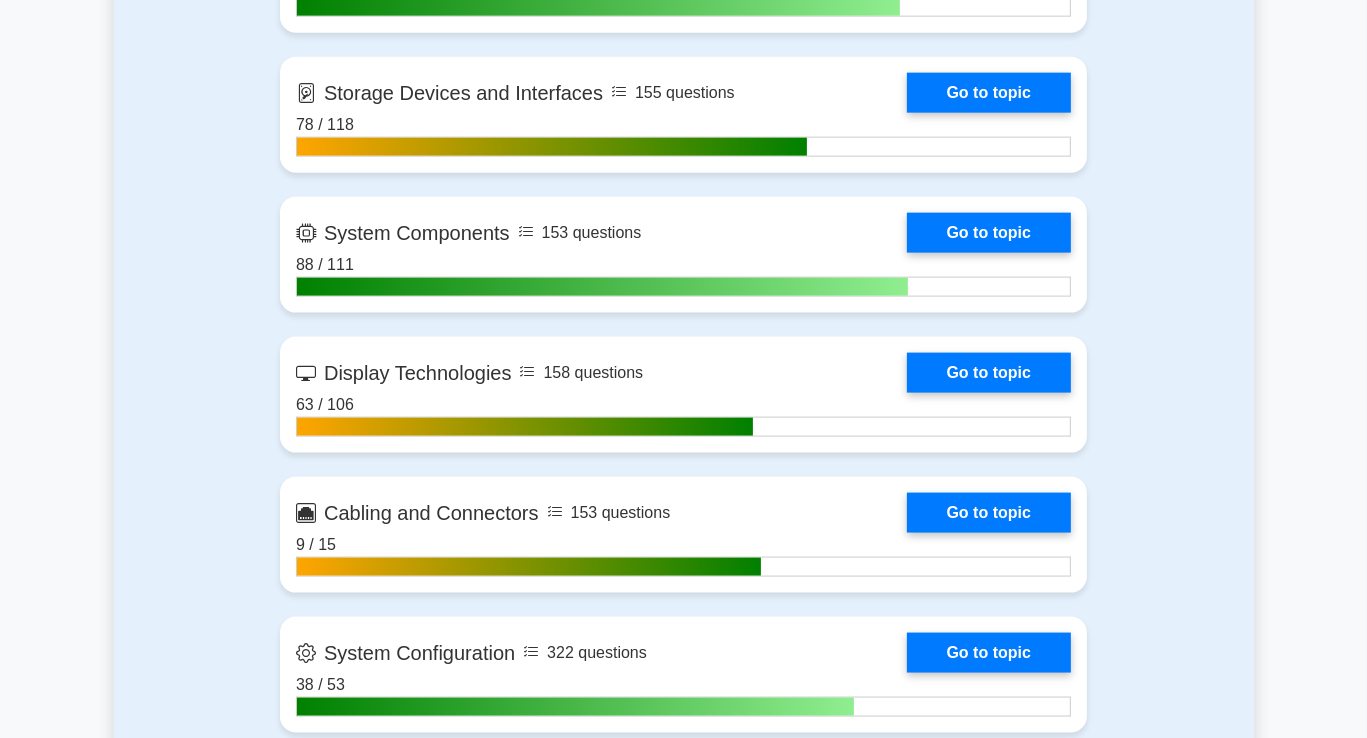 click on "Contents of the CompTIA A+ package
3756 CompTIA A+ questions grouped in 25 topics and 316 concepts
Hardware
200 questions
Go to topic
168 / 214
181 questions" at bounding box center (684, 212) 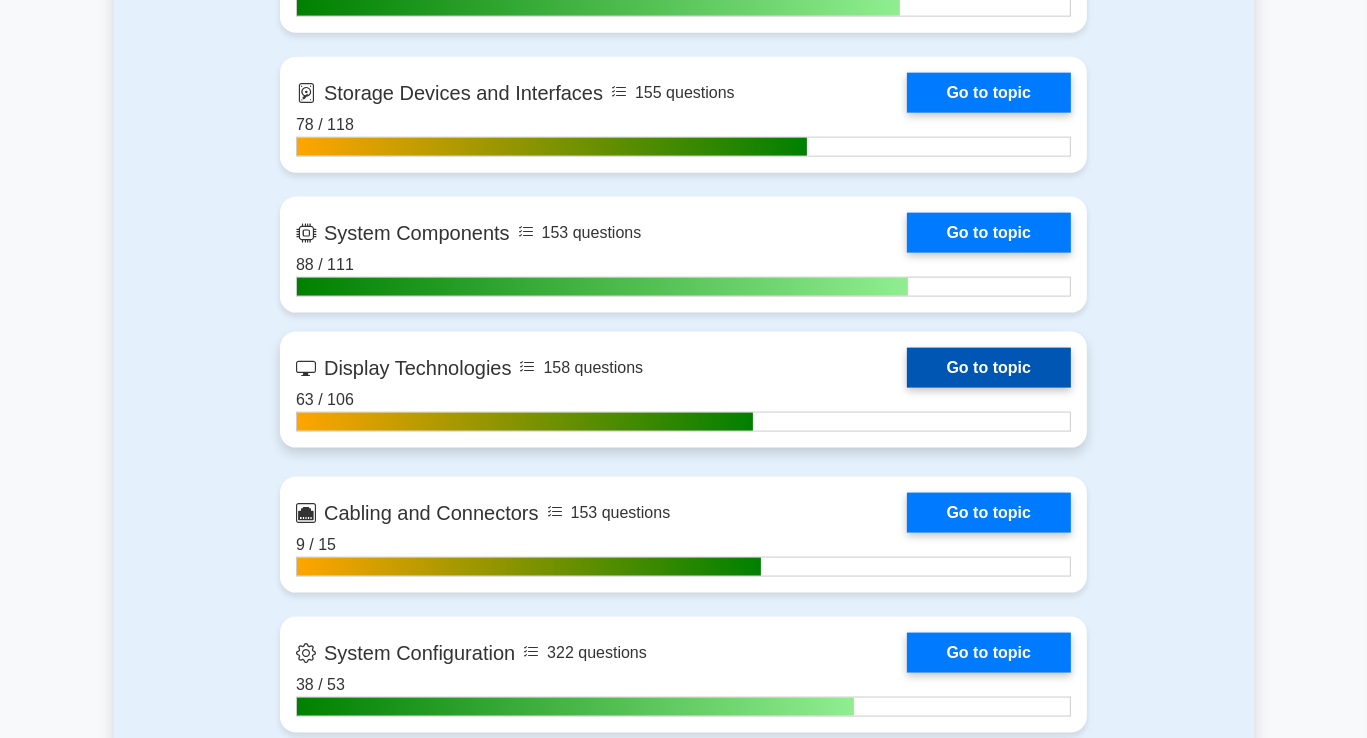 click on "Go to topic" at bounding box center [989, 368] 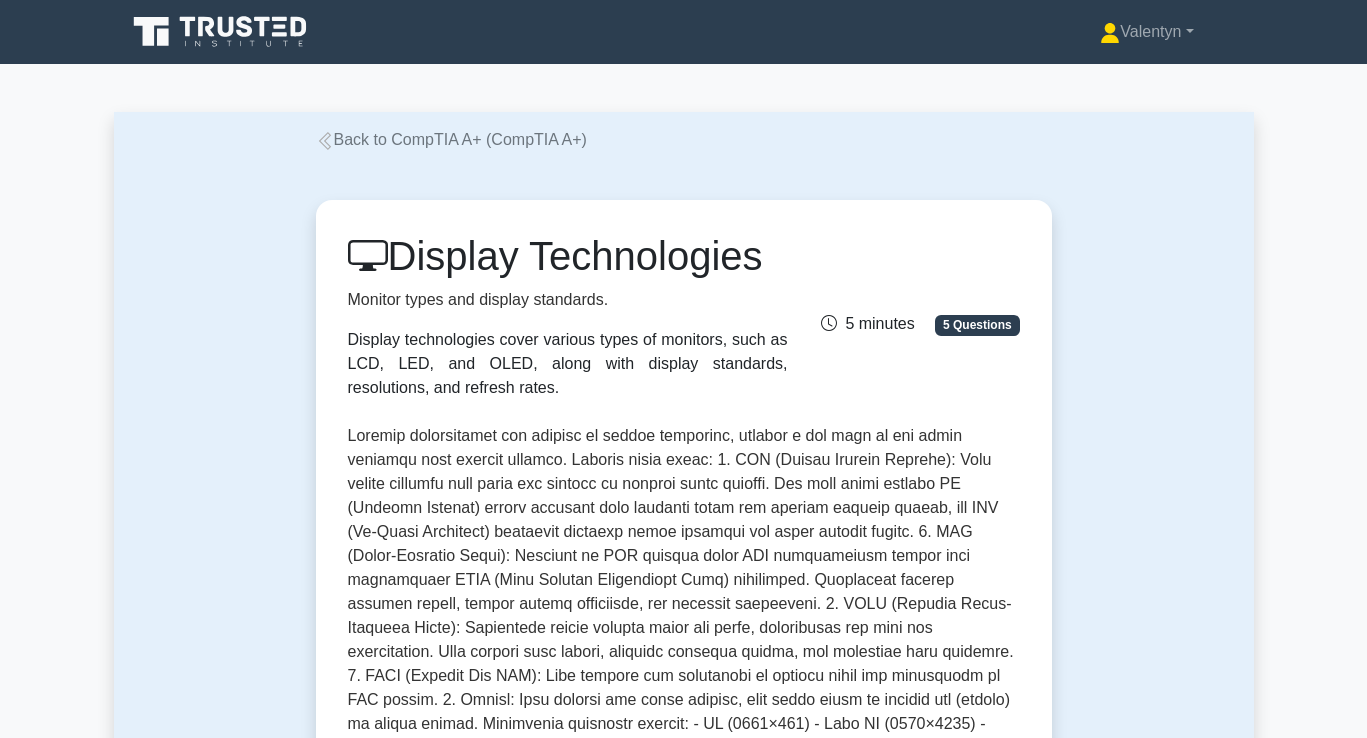 scroll, scrollTop: 0, scrollLeft: 0, axis: both 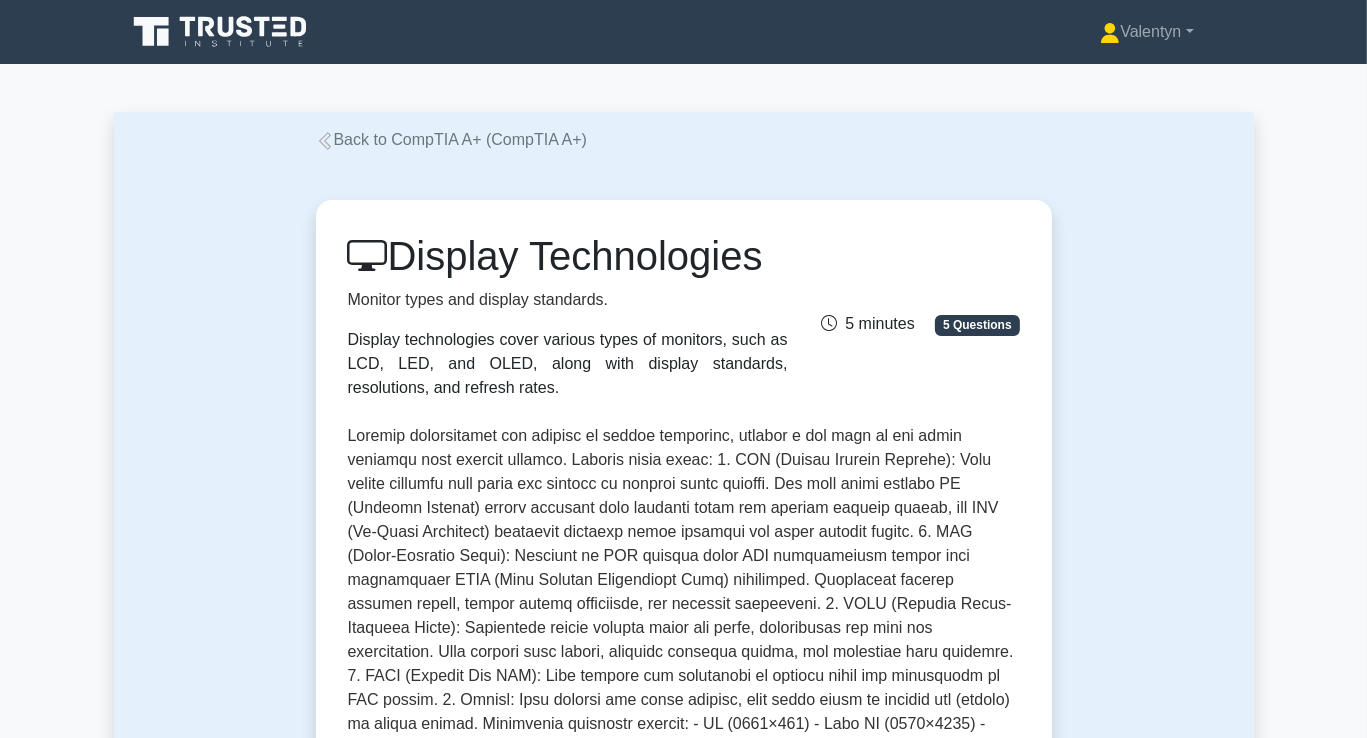 click on "Display Technologies
Monitor types and display standards.
Display technologies cover various types of monitors, such as LCD, LED, and OLED, along with display standards, resolutions, and refresh rates.
5 minutes
5 Questions
Concepts covered:  ,  ," at bounding box center [684, 836] 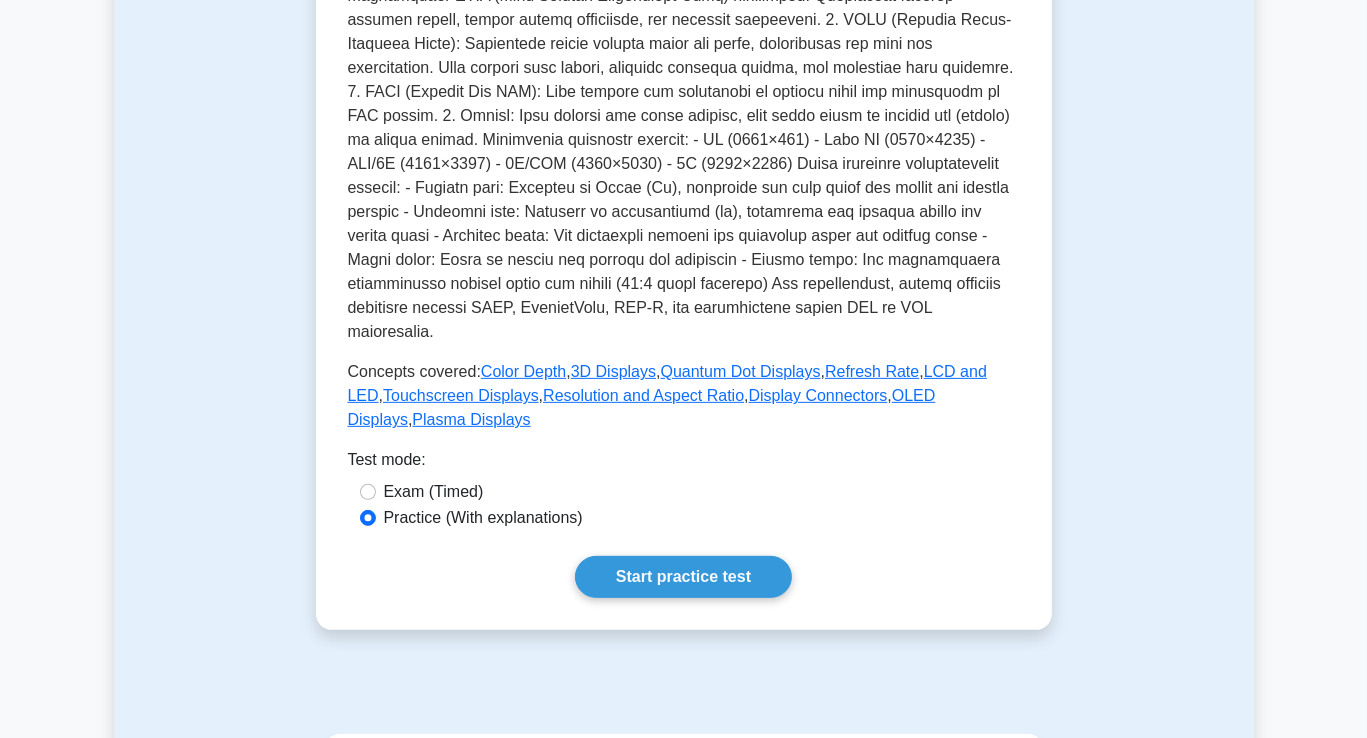 scroll, scrollTop: 600, scrollLeft: 0, axis: vertical 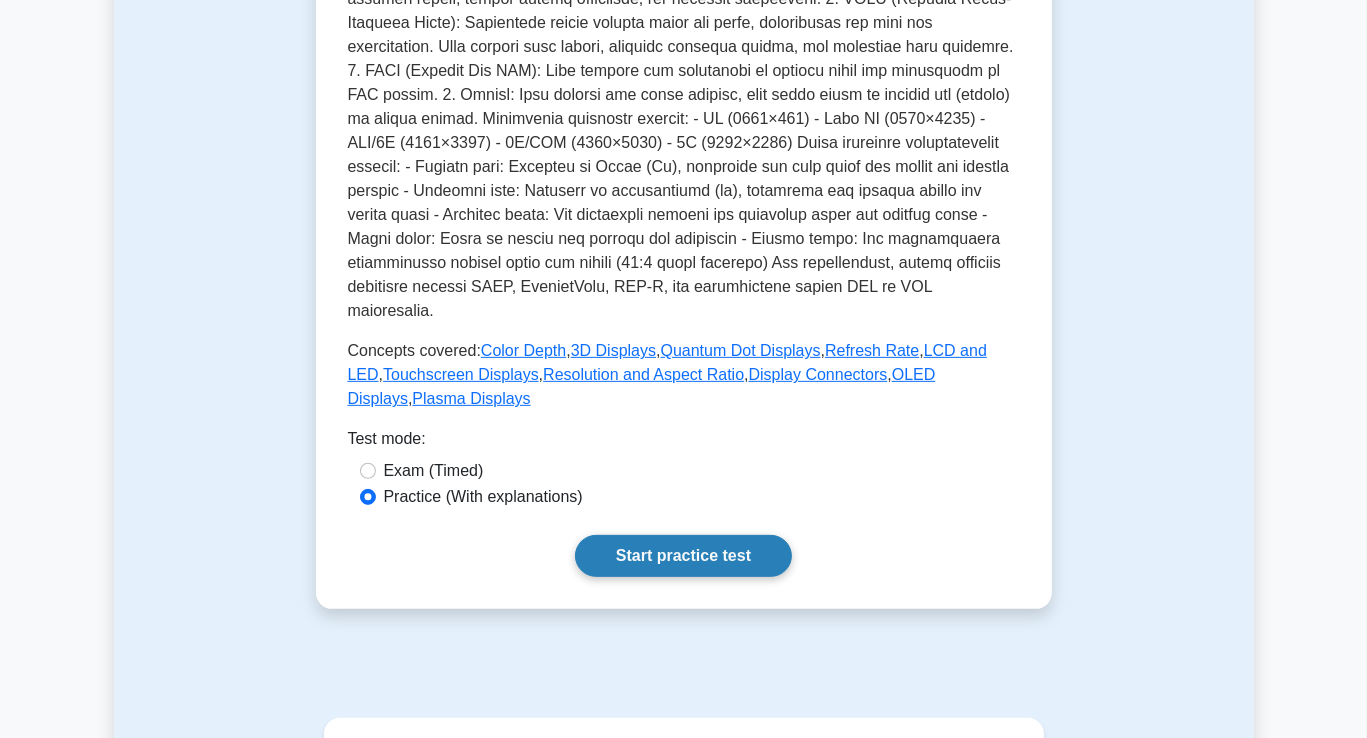 click on "Start practice test" at bounding box center (683, 556) 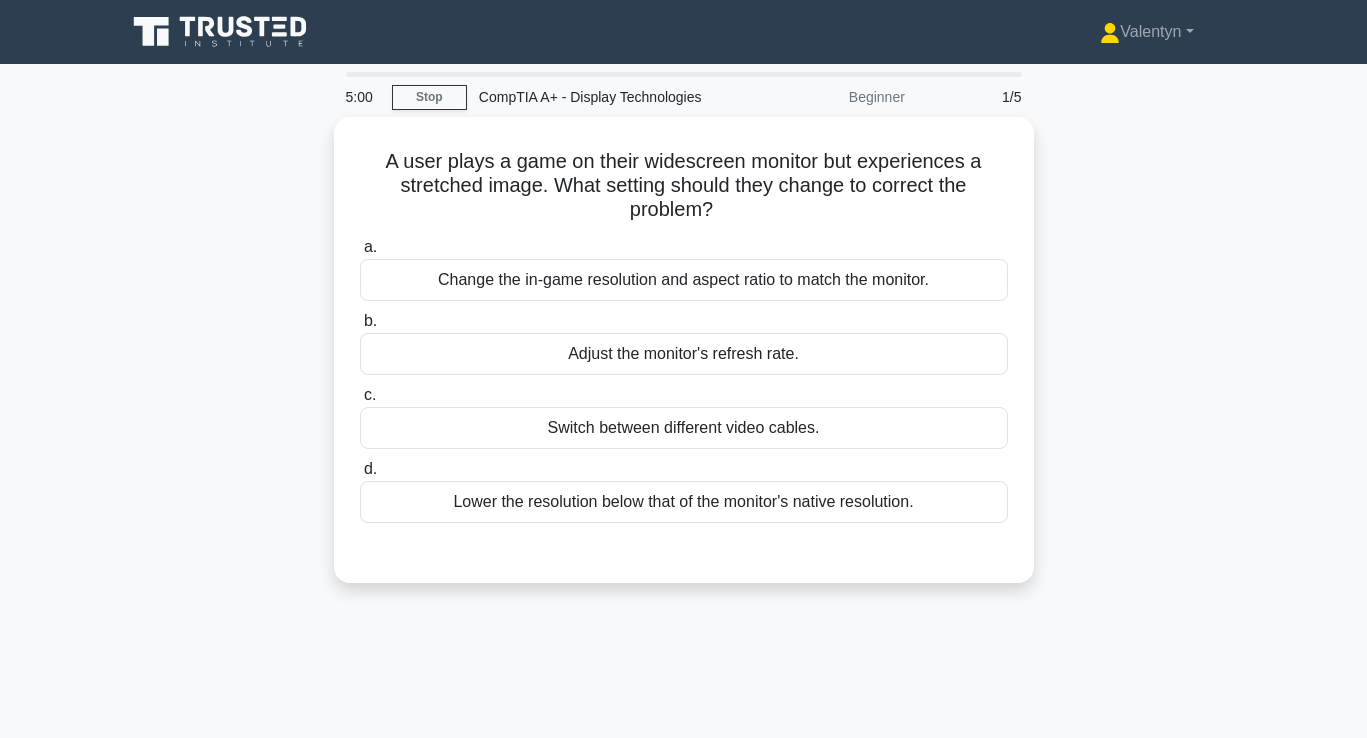 scroll, scrollTop: 0, scrollLeft: 0, axis: both 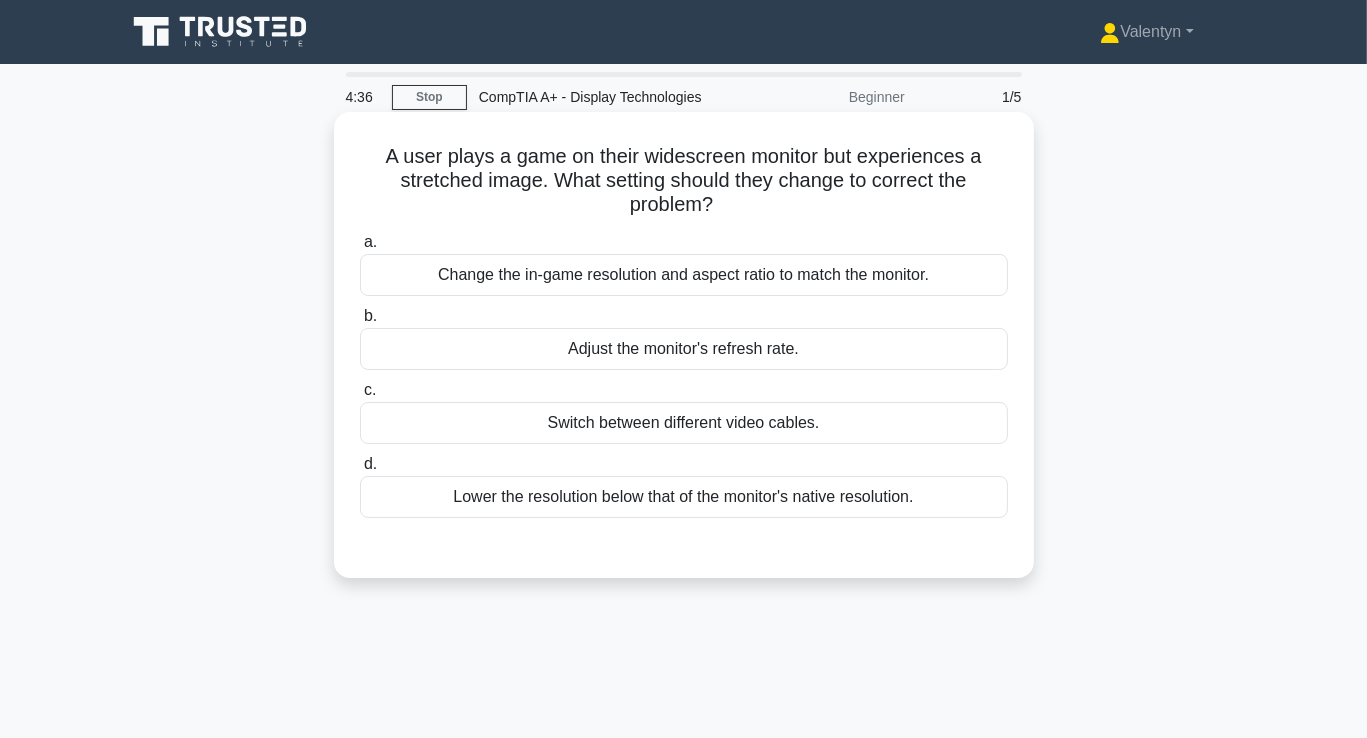 click on "Change the in-game resolution and aspect ratio to match the monitor." at bounding box center (684, 275) 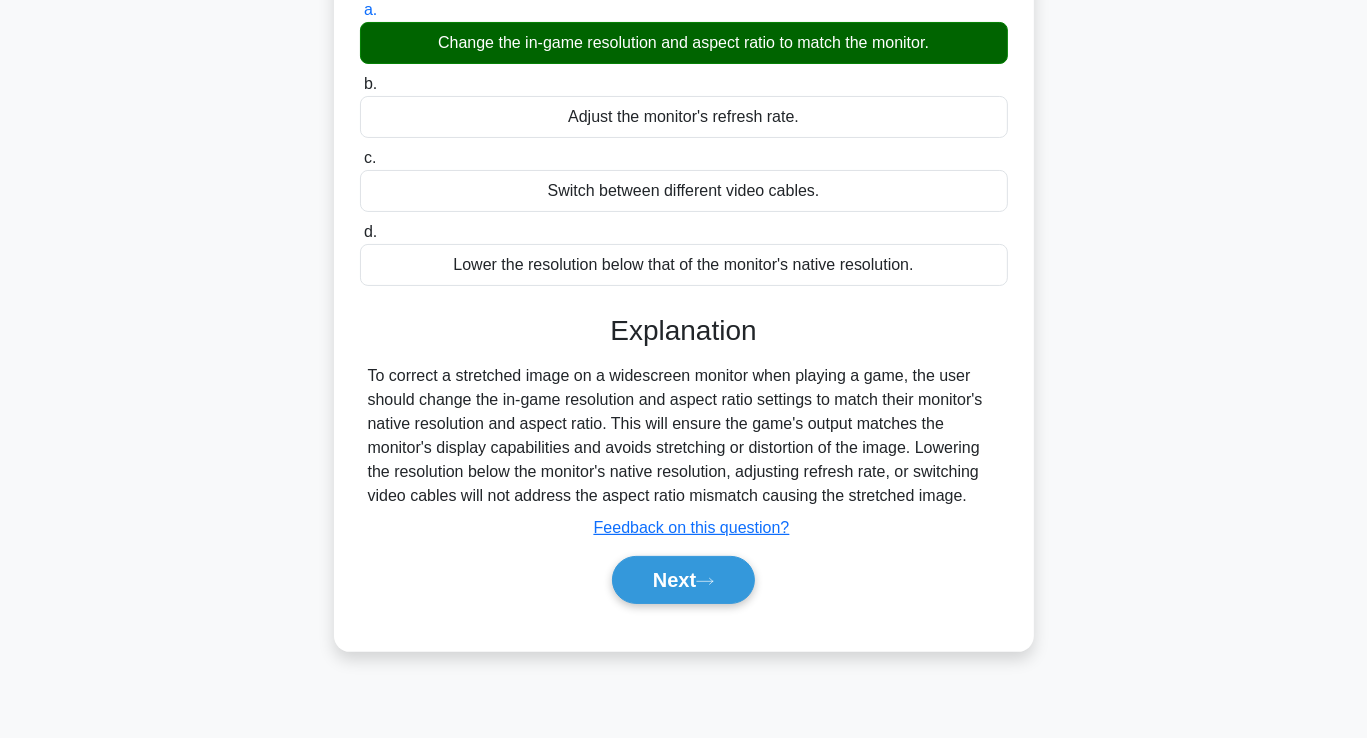 scroll, scrollTop: 343, scrollLeft: 0, axis: vertical 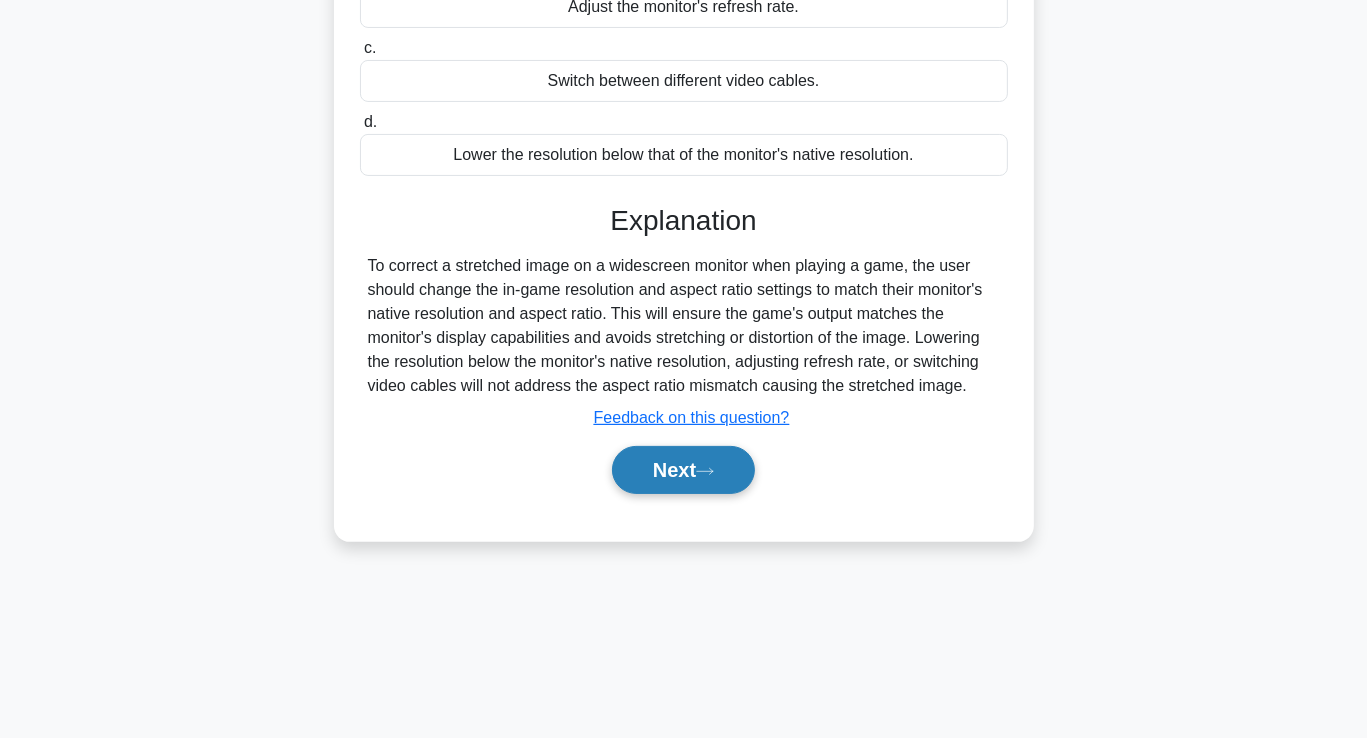 click on "Next" at bounding box center (683, 470) 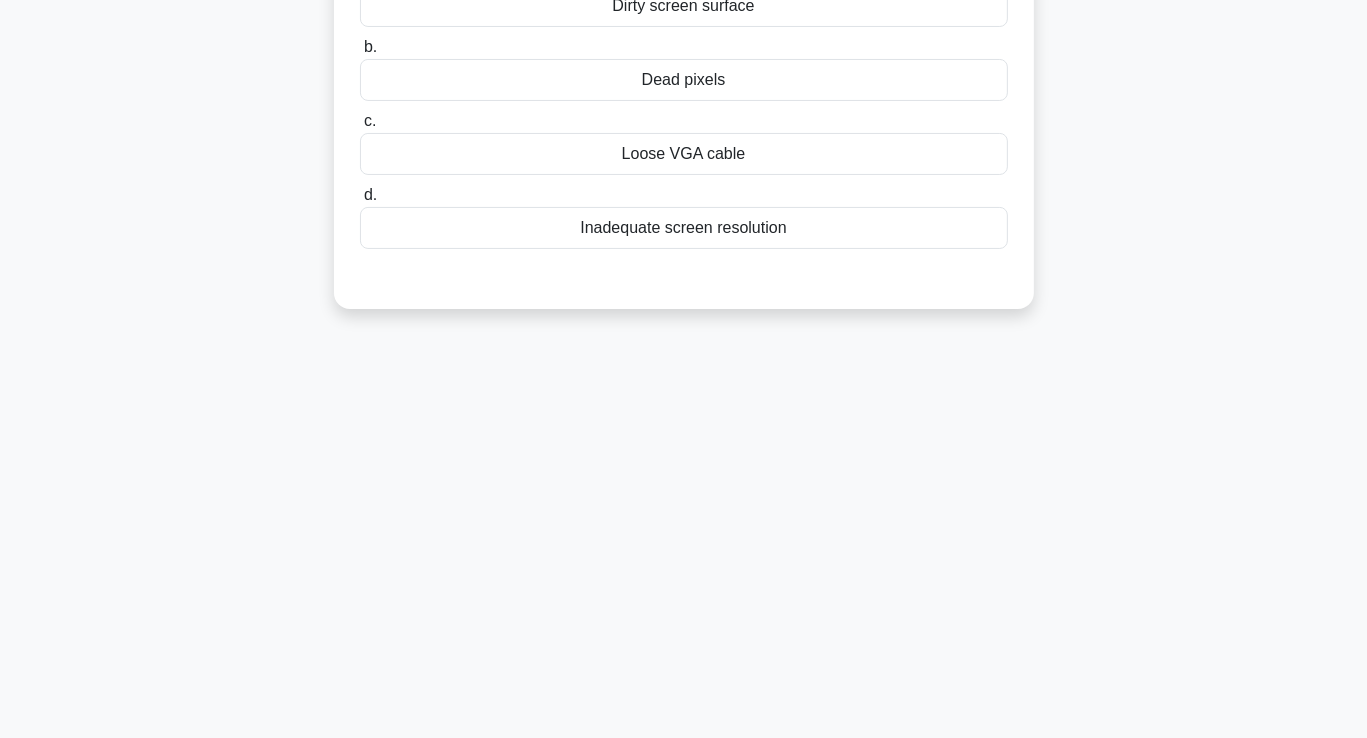 scroll, scrollTop: 43, scrollLeft: 0, axis: vertical 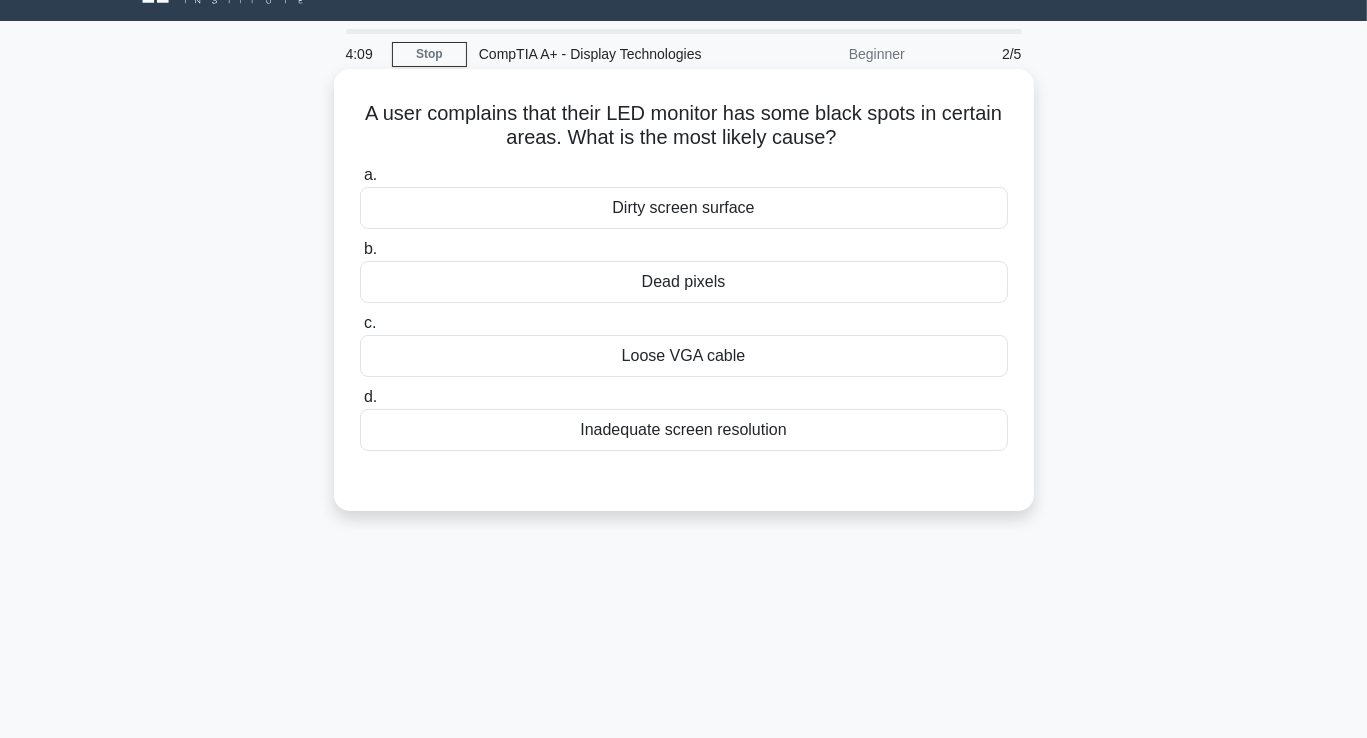 click on "Dead pixels" at bounding box center (684, 282) 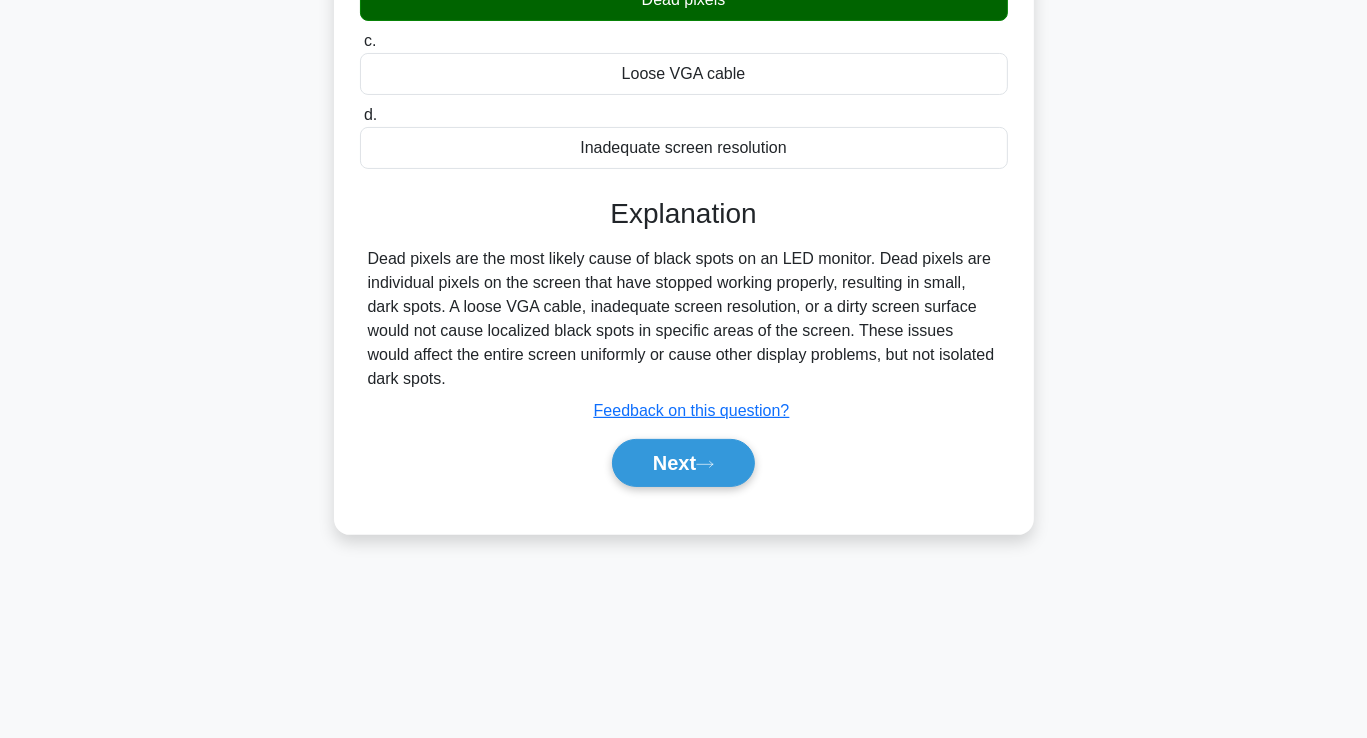 scroll, scrollTop: 343, scrollLeft: 0, axis: vertical 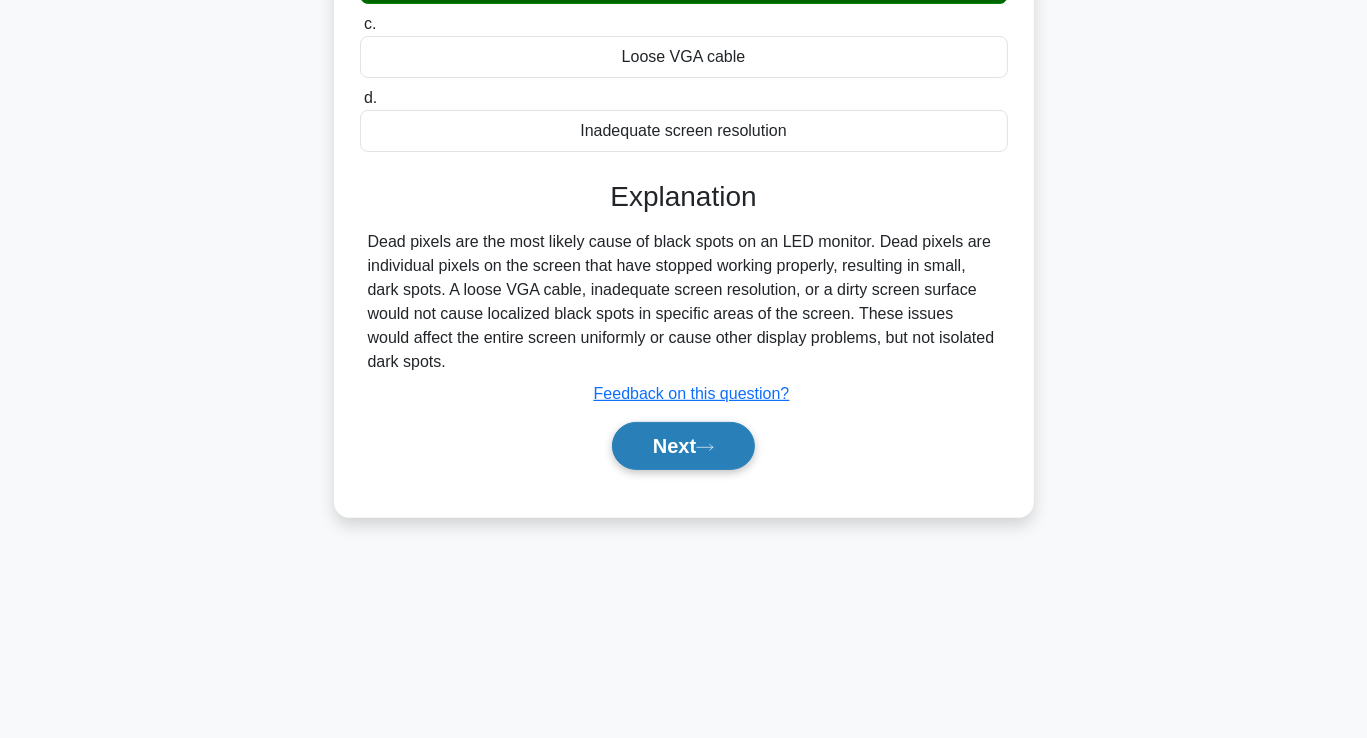 click on "Next" at bounding box center (683, 446) 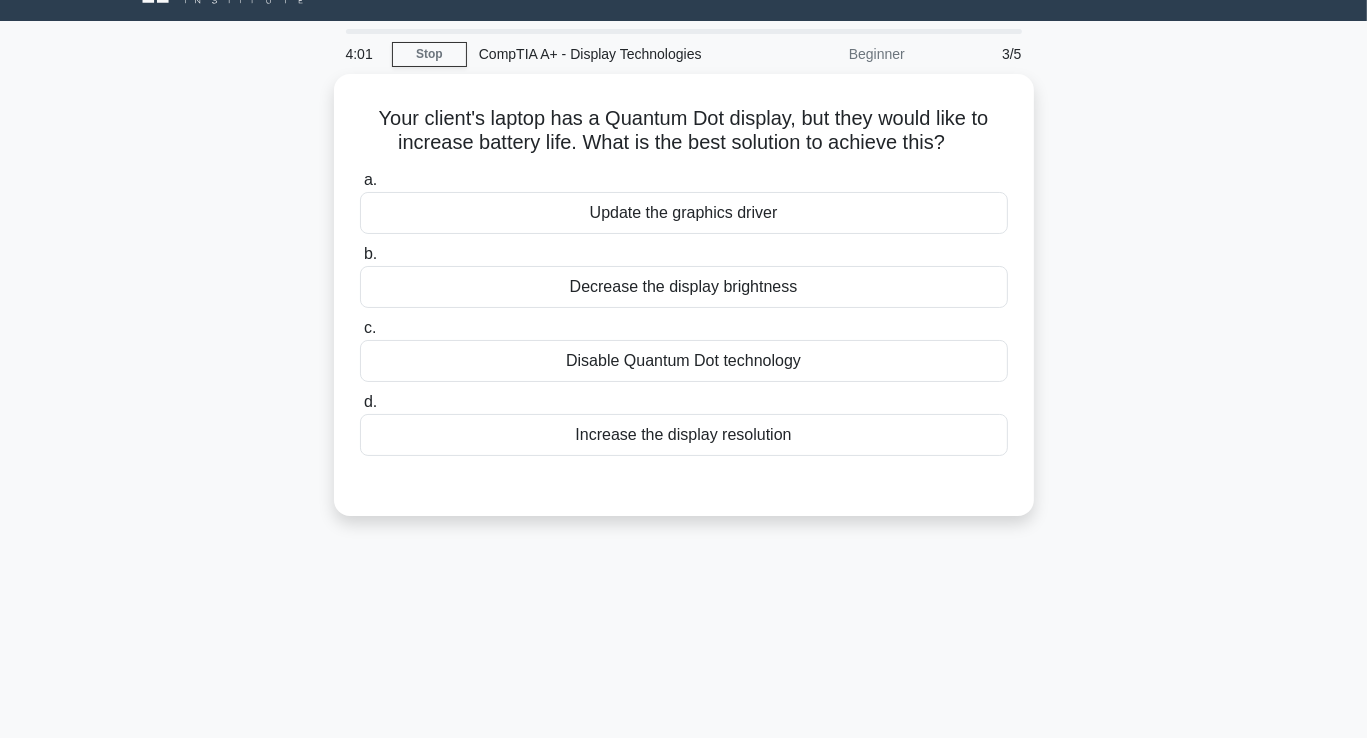 scroll, scrollTop: 0, scrollLeft: 0, axis: both 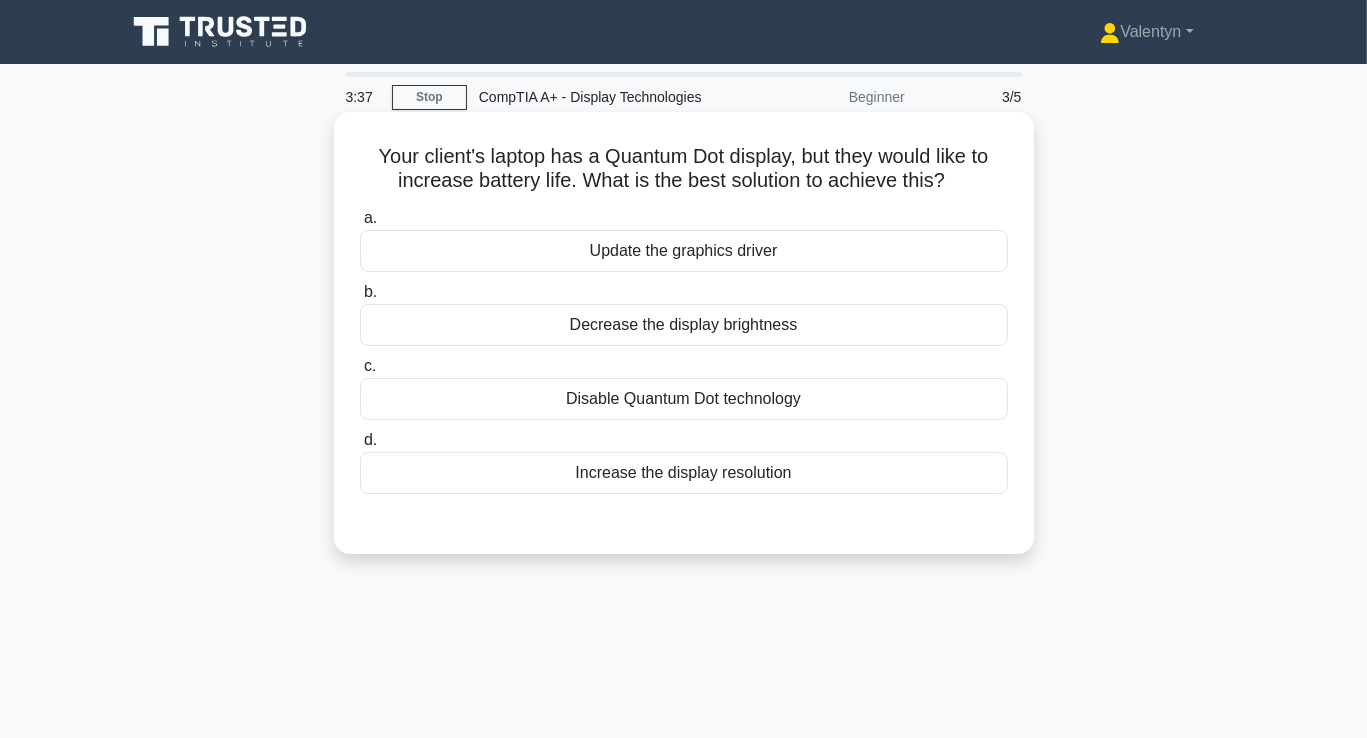 click on "Decrease the display brightness" at bounding box center [684, 325] 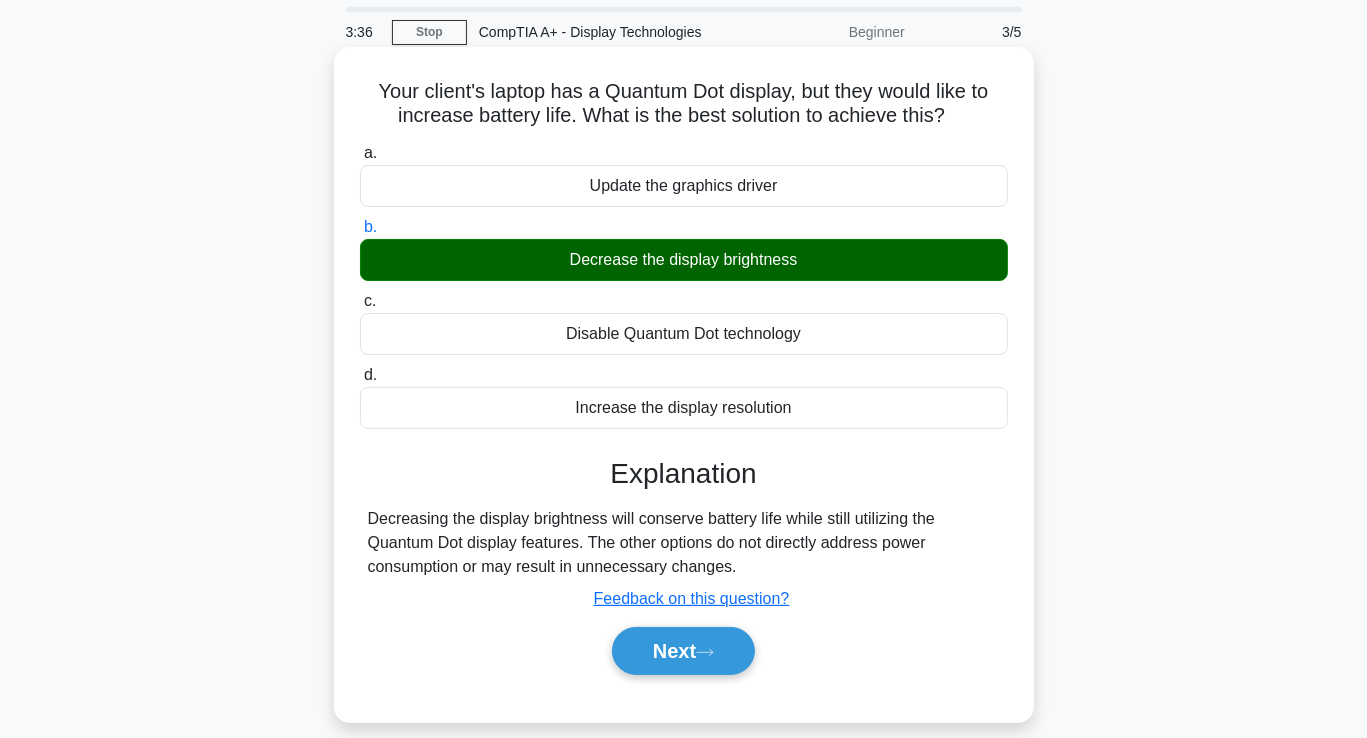 scroll, scrollTop: 100, scrollLeft: 0, axis: vertical 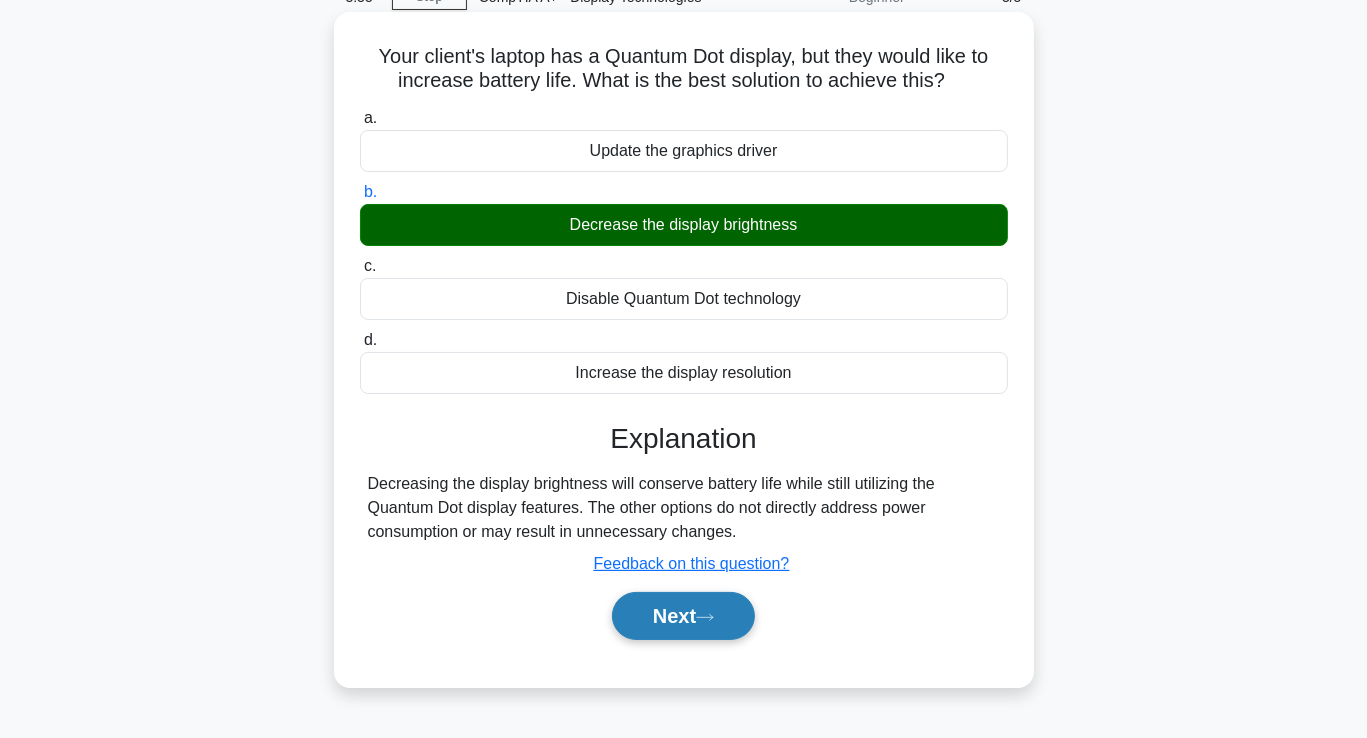 click on "Next" at bounding box center (683, 616) 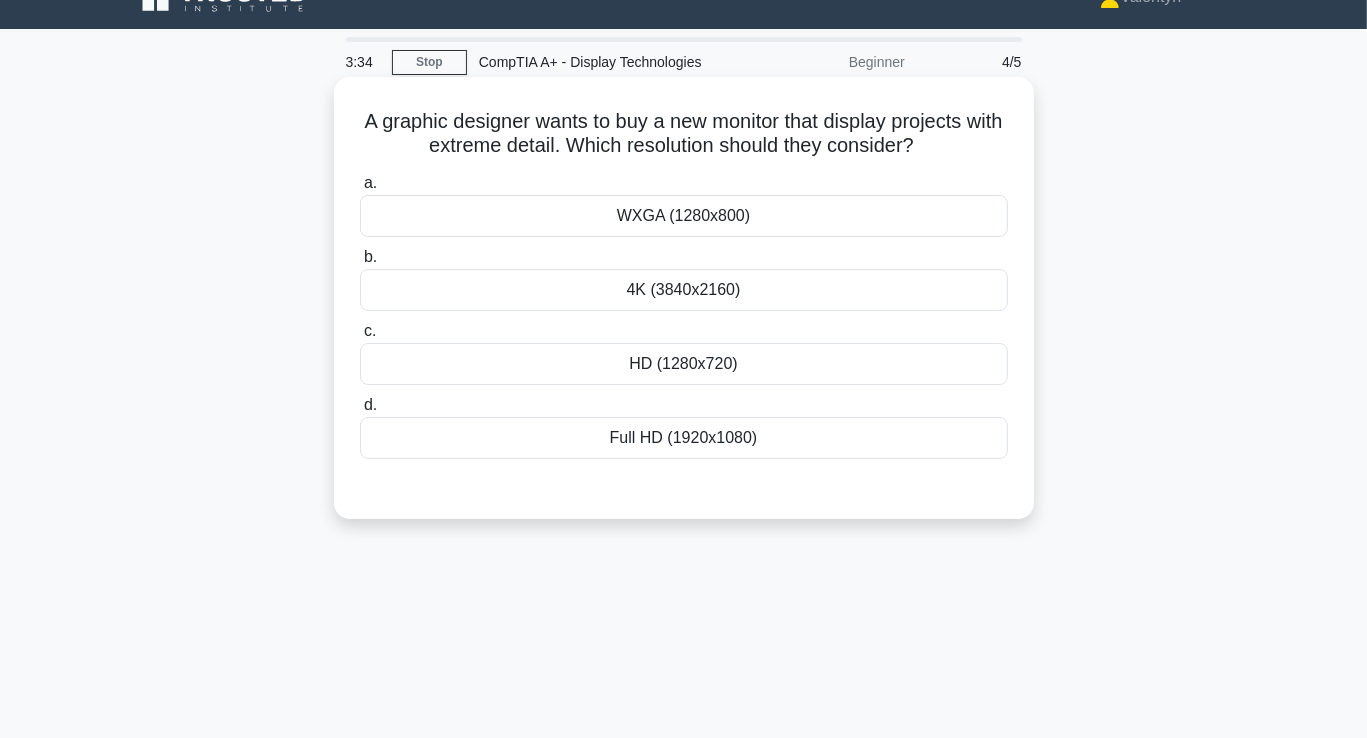scroll, scrollTop: 0, scrollLeft: 0, axis: both 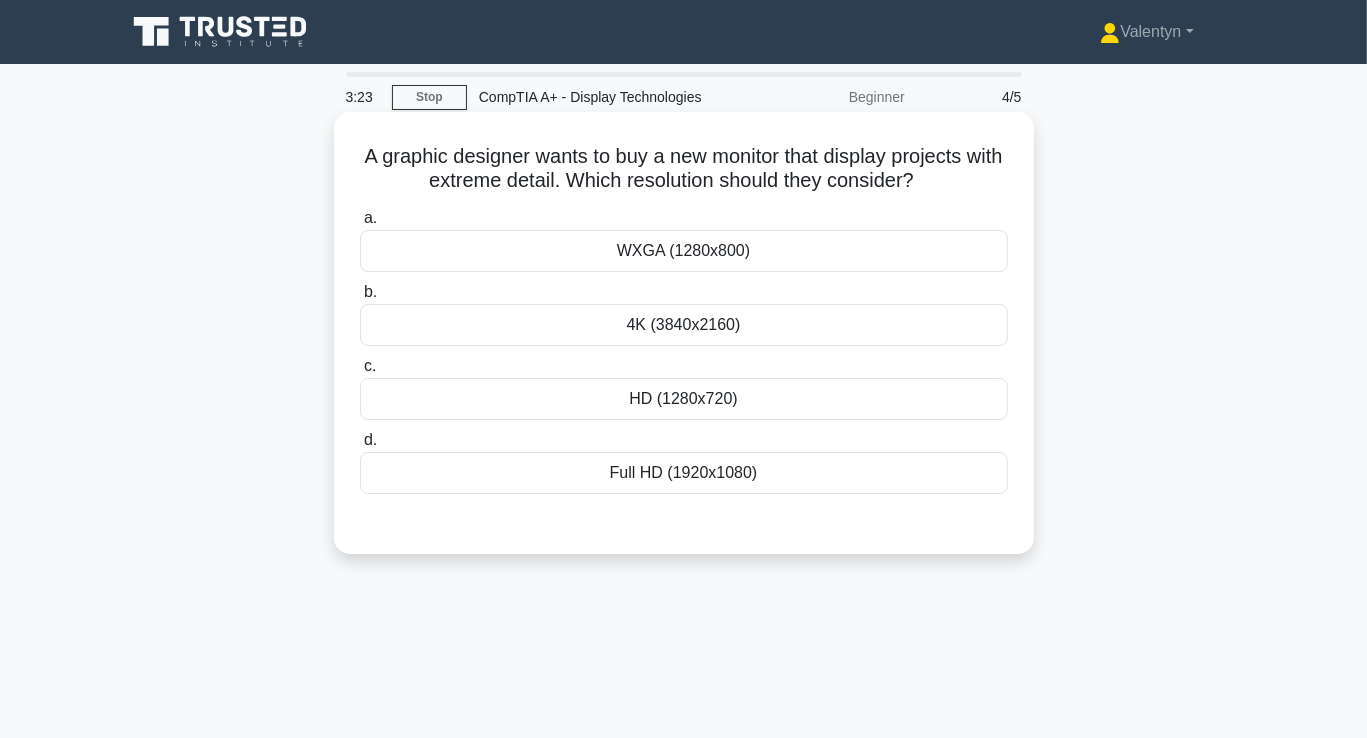 click on "4K (3840x2160)" at bounding box center (684, 325) 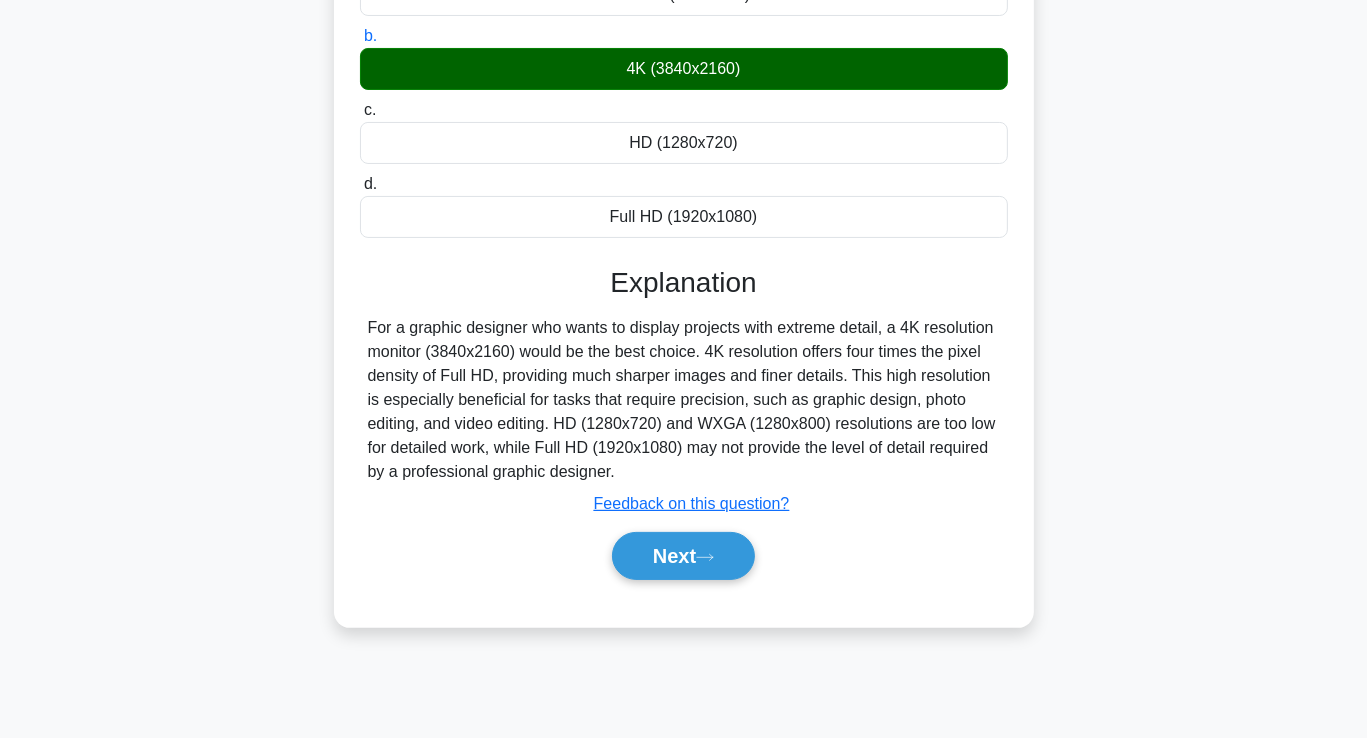 scroll, scrollTop: 343, scrollLeft: 0, axis: vertical 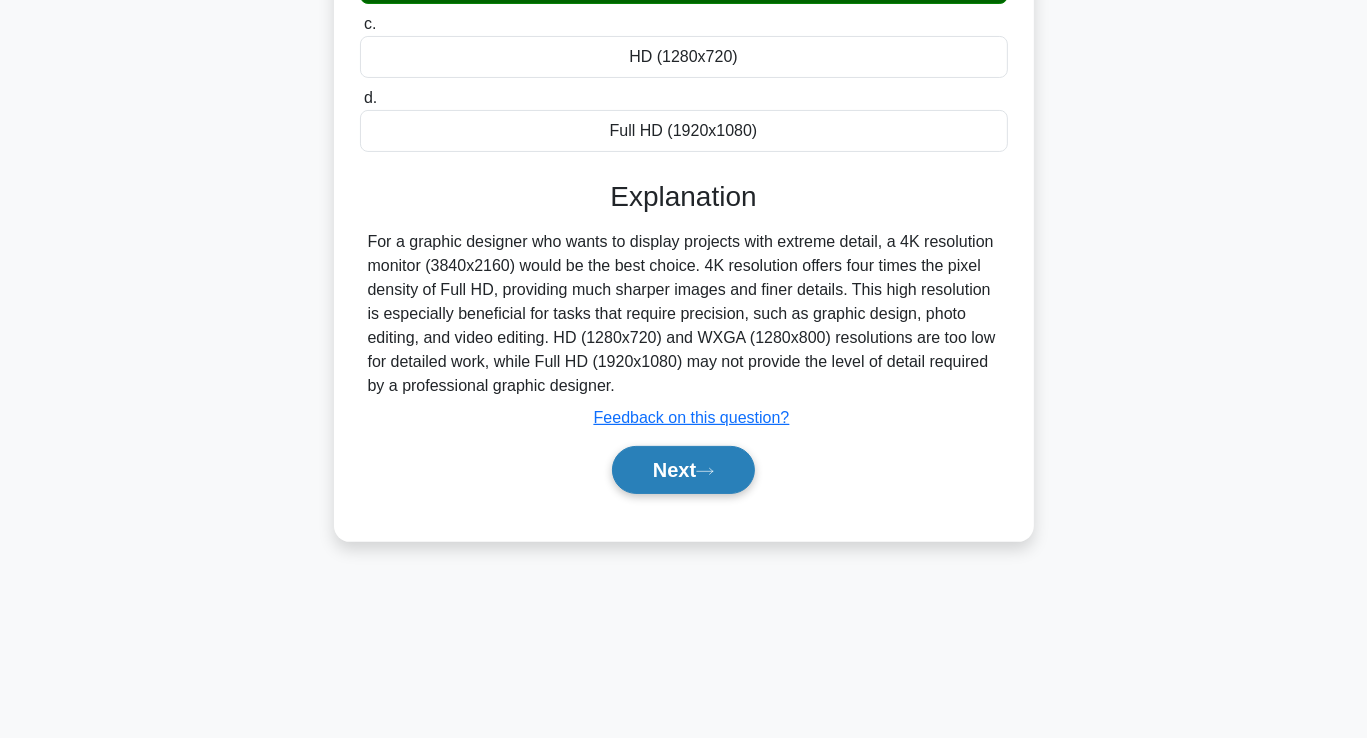 click on "Next" at bounding box center (683, 470) 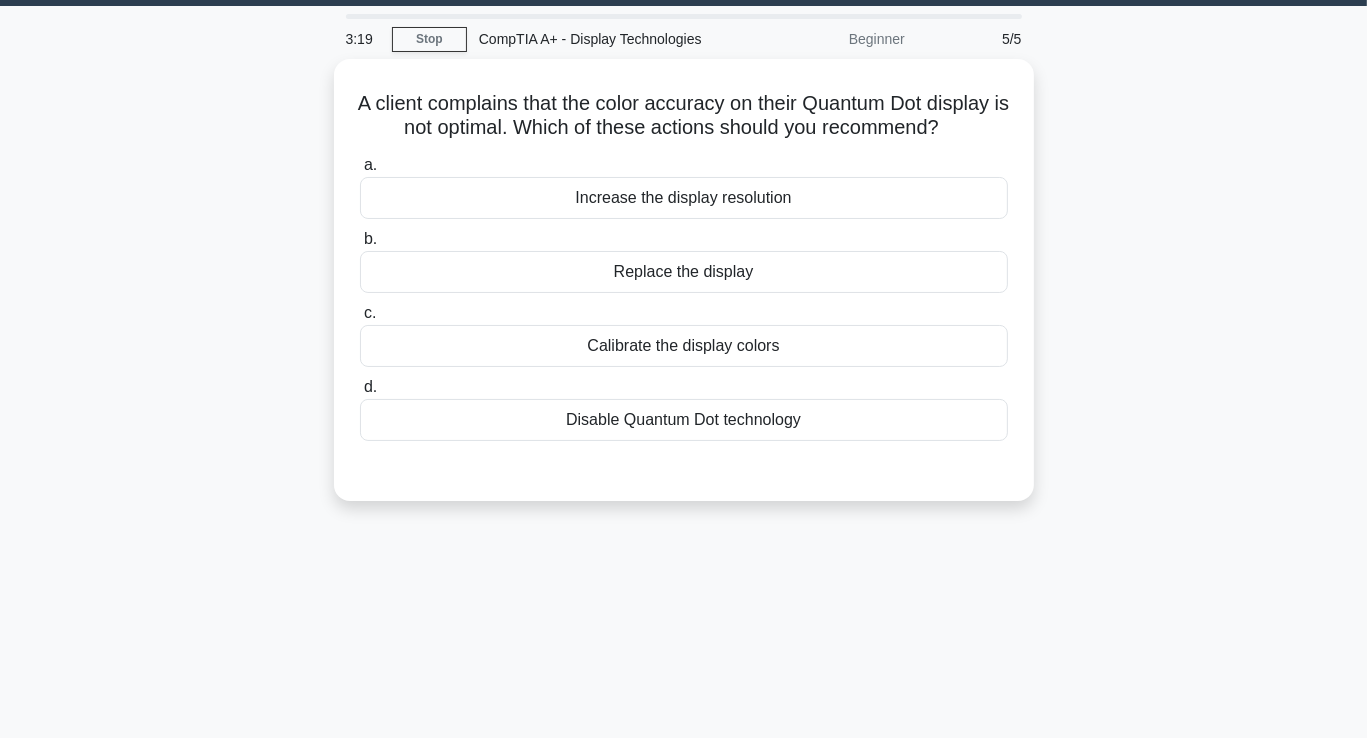 scroll, scrollTop: 43, scrollLeft: 0, axis: vertical 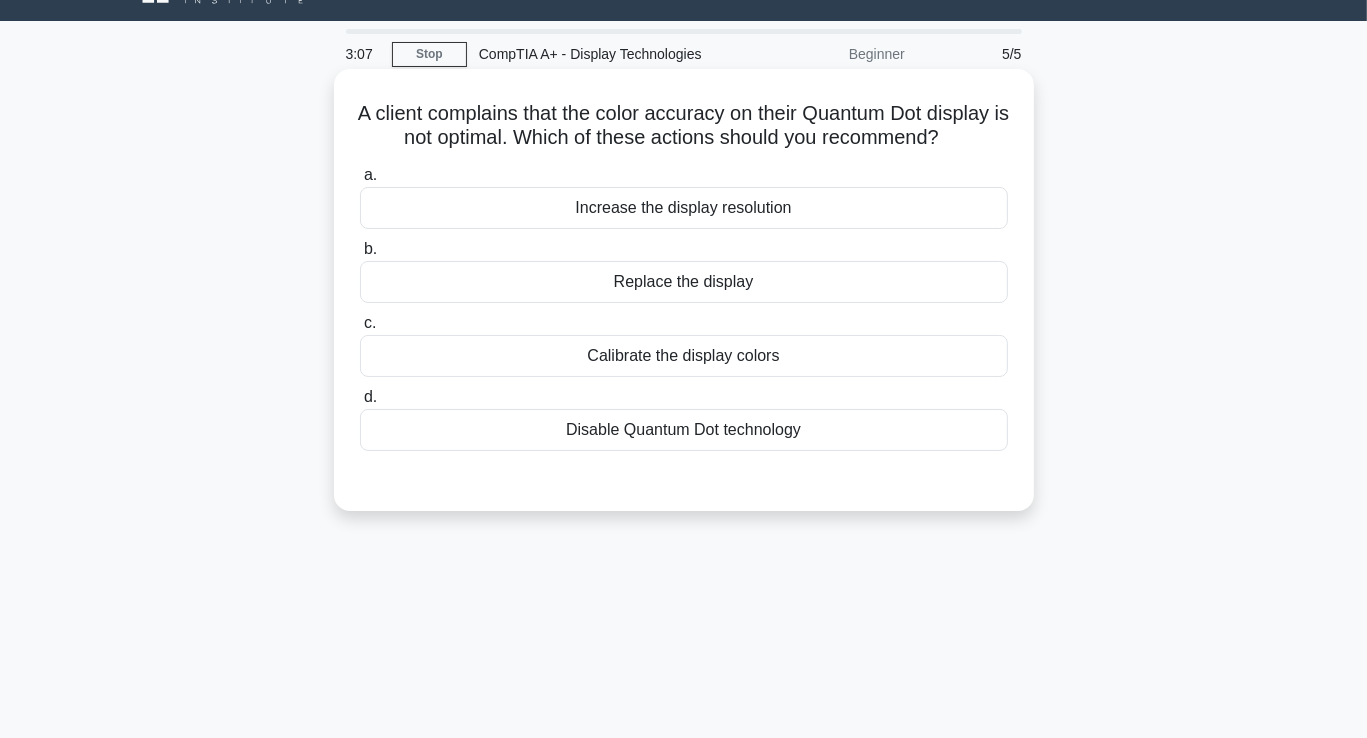 click on "Calibrate the display colors" at bounding box center [684, 356] 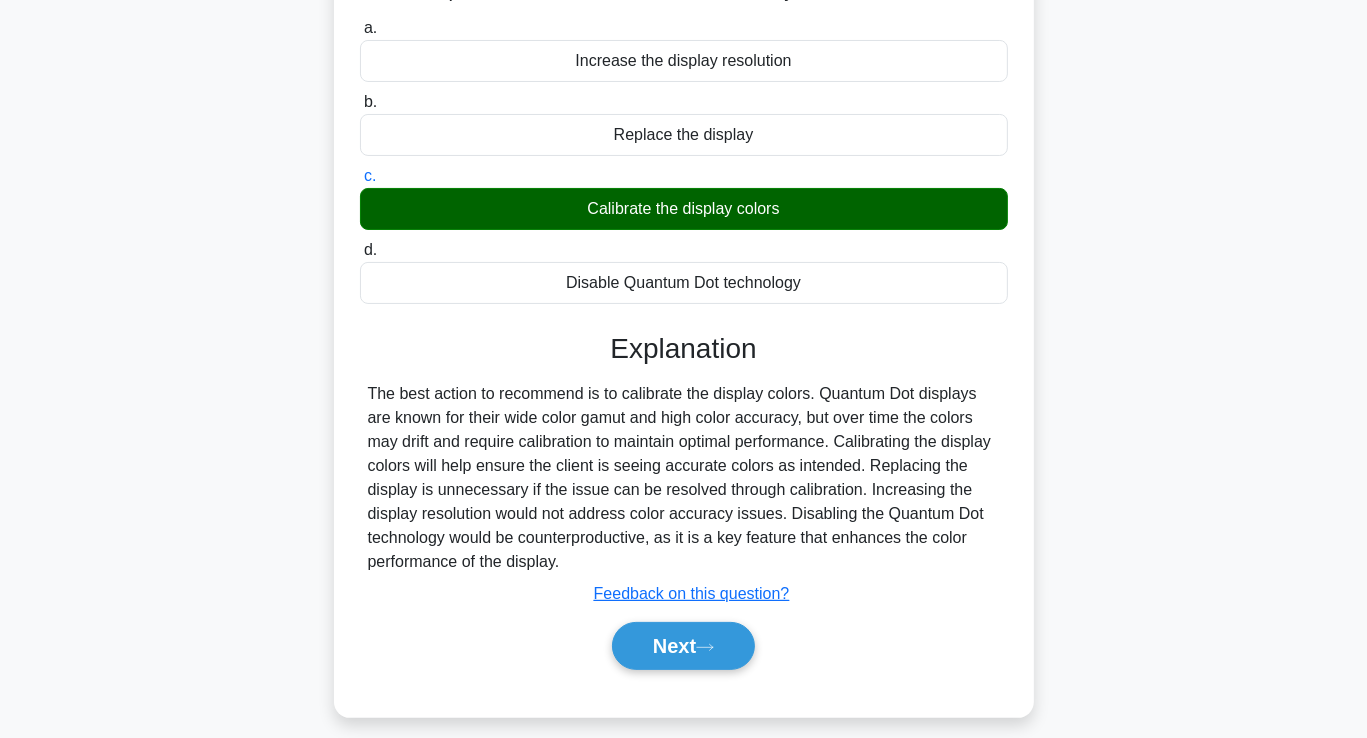 scroll, scrollTop: 343, scrollLeft: 0, axis: vertical 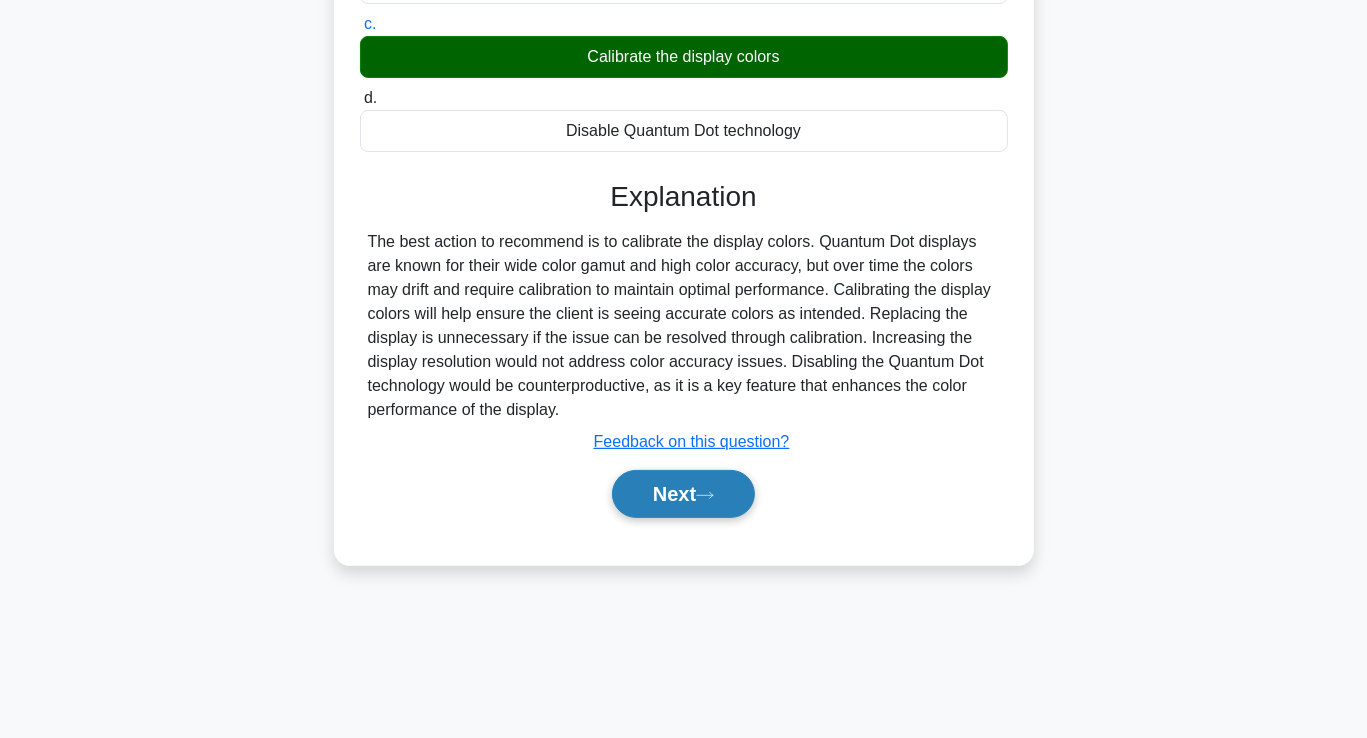 click on "Next" at bounding box center [683, 494] 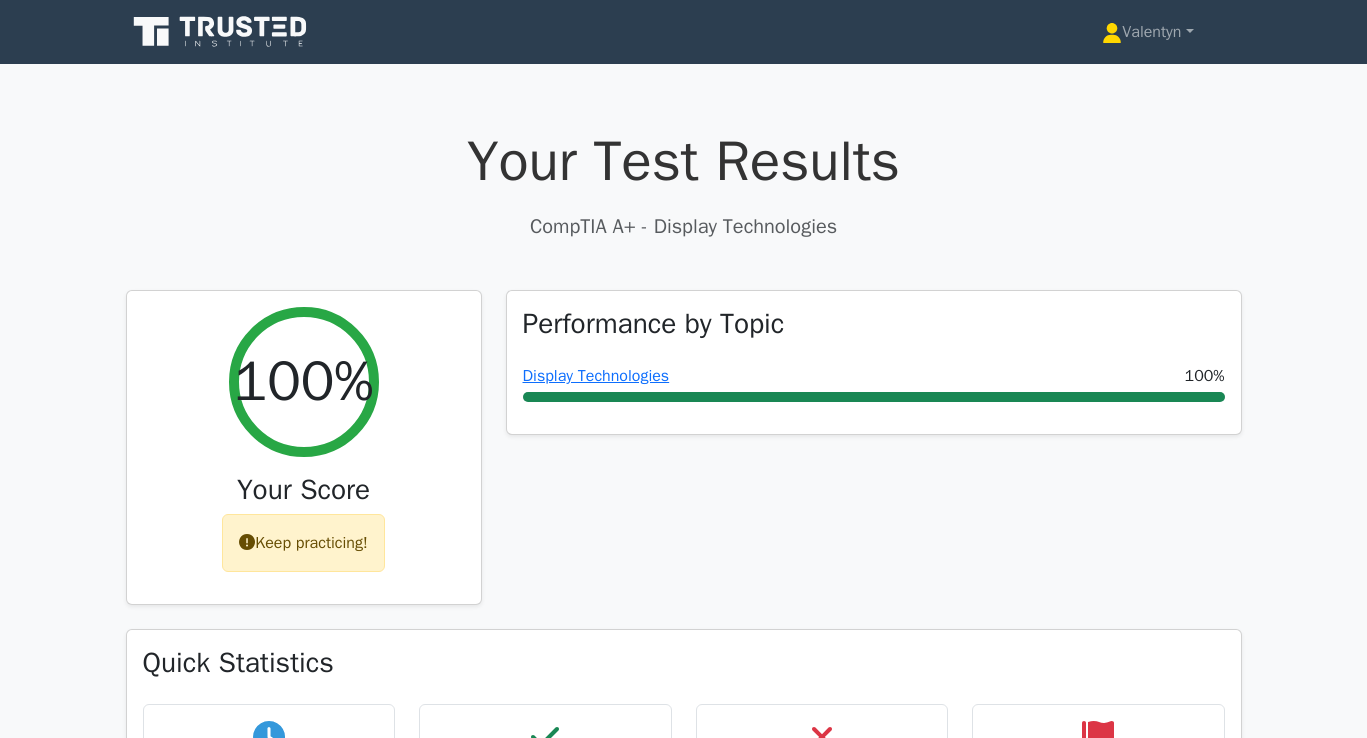 scroll, scrollTop: 0, scrollLeft: 0, axis: both 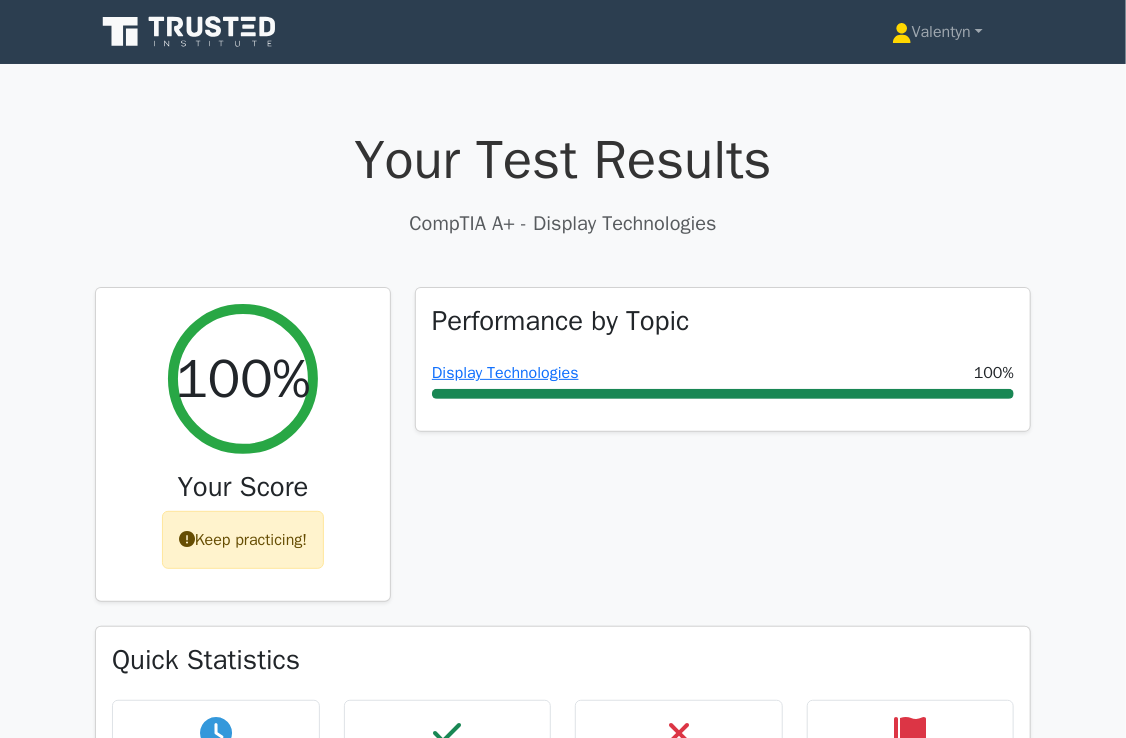 click on "CompTIA A+ - Display Technologies" at bounding box center [563, 224] 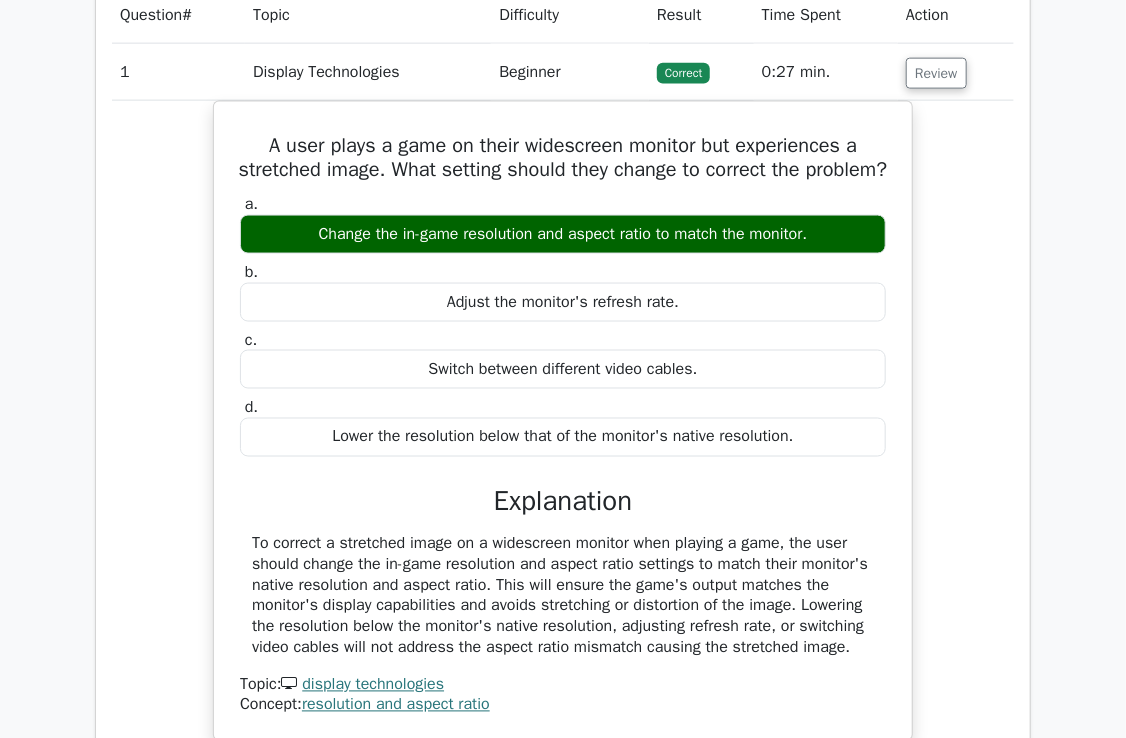 scroll, scrollTop: 1000, scrollLeft: 0, axis: vertical 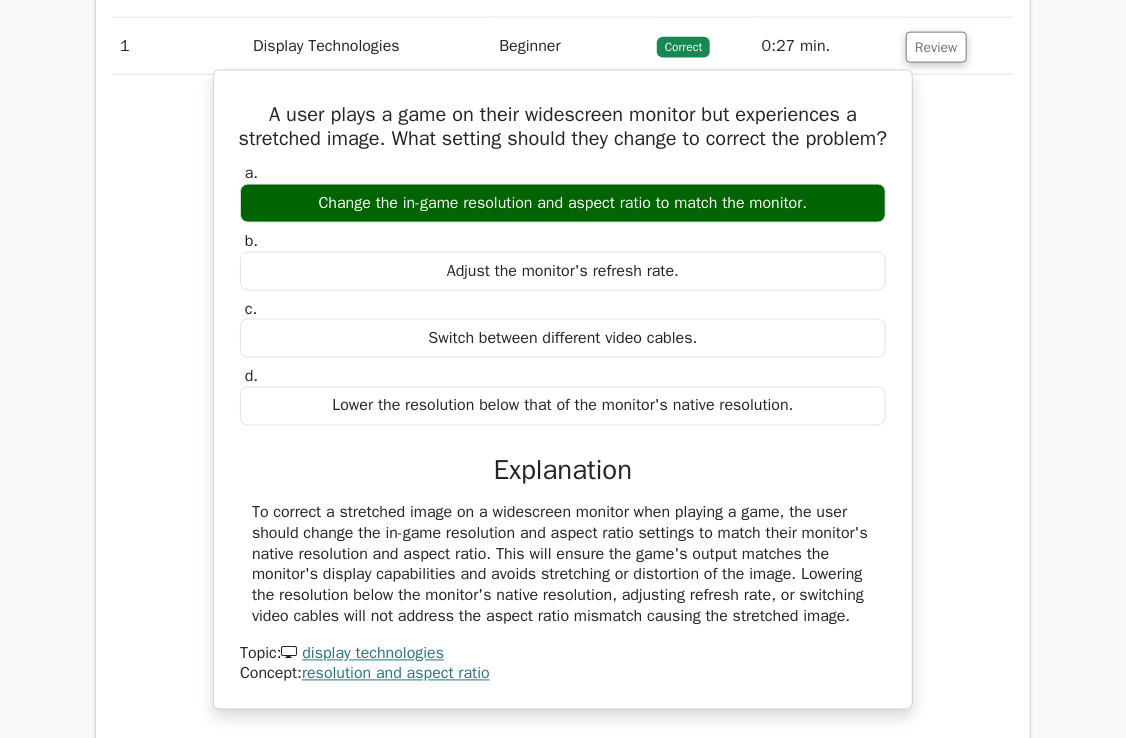 drag, startPoint x: 855, startPoint y: 641, endPoint x: 248, endPoint y: 116, distance: 802.54224 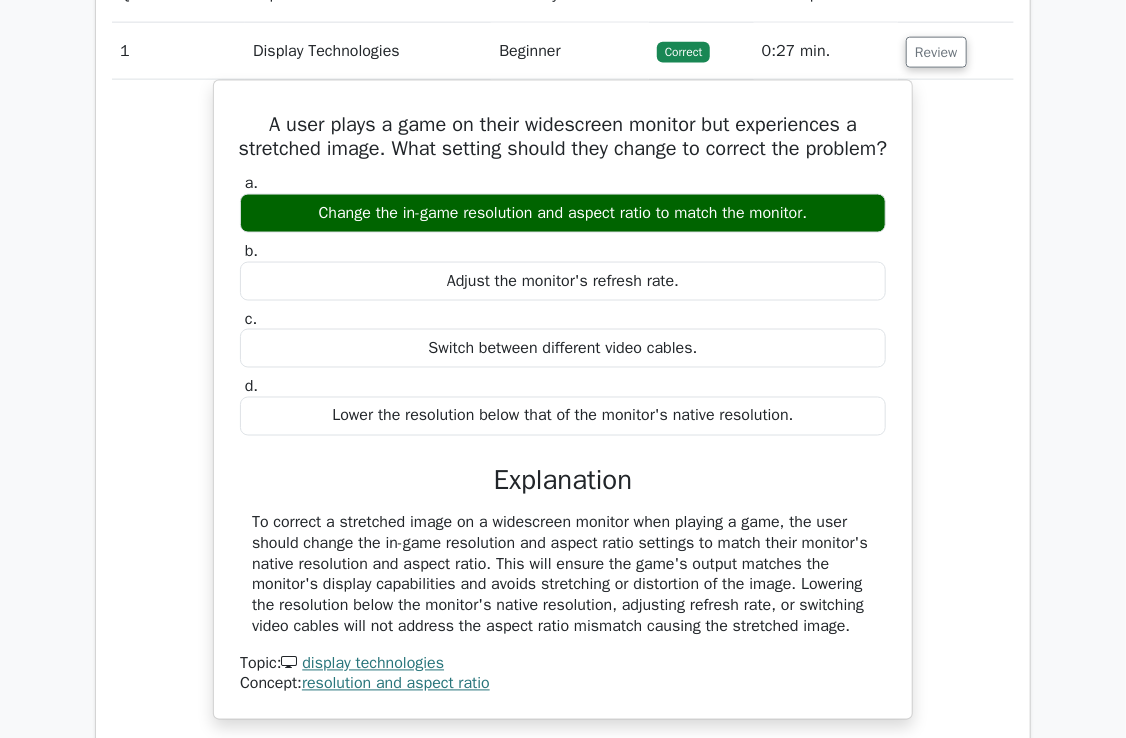 copy on "A user plays a game on their widescreen monitor but experiences a stretched image. What setting should they change to correct the problem?
a.
Change the in-game resolution and aspect ratio to match the monitor.
b.
Adjust the monitor's refresh rate.
c.
Switch between different video cables.
d.
Lower the resolution below that of the monitor's native resolution.
Explanation
To correct a stretched image on a widescreen monitor when playing a game, the user should change the in-game resolution and aspect ratio settings to match their monitor's native resolution and aspect ratio. This will ensure the game's output matches the monitor's display capabilities and avoids stretching or distortion of the image. Loweri..." 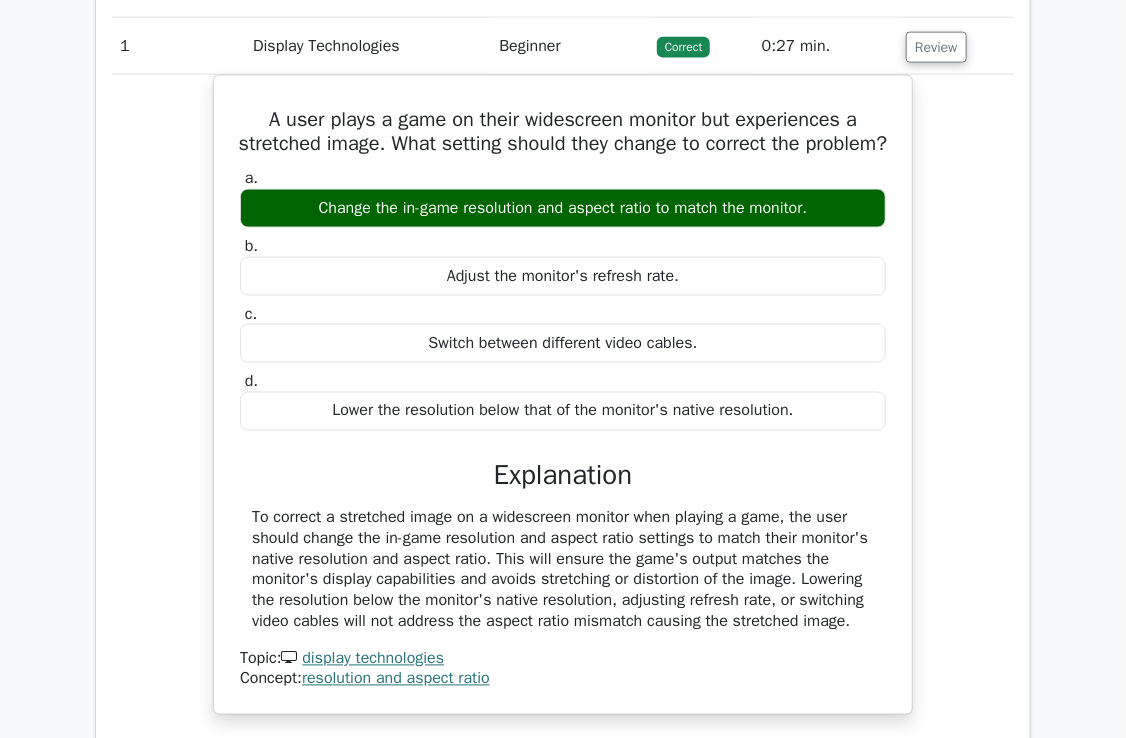 click on "A user plays a game on their widescreen monitor but experiences a stretched image. What setting should they change to correct the problem?
a.
Change the in-game resolution and aspect ratio to match the monitor.
b.
c. d." at bounding box center (563, 407) 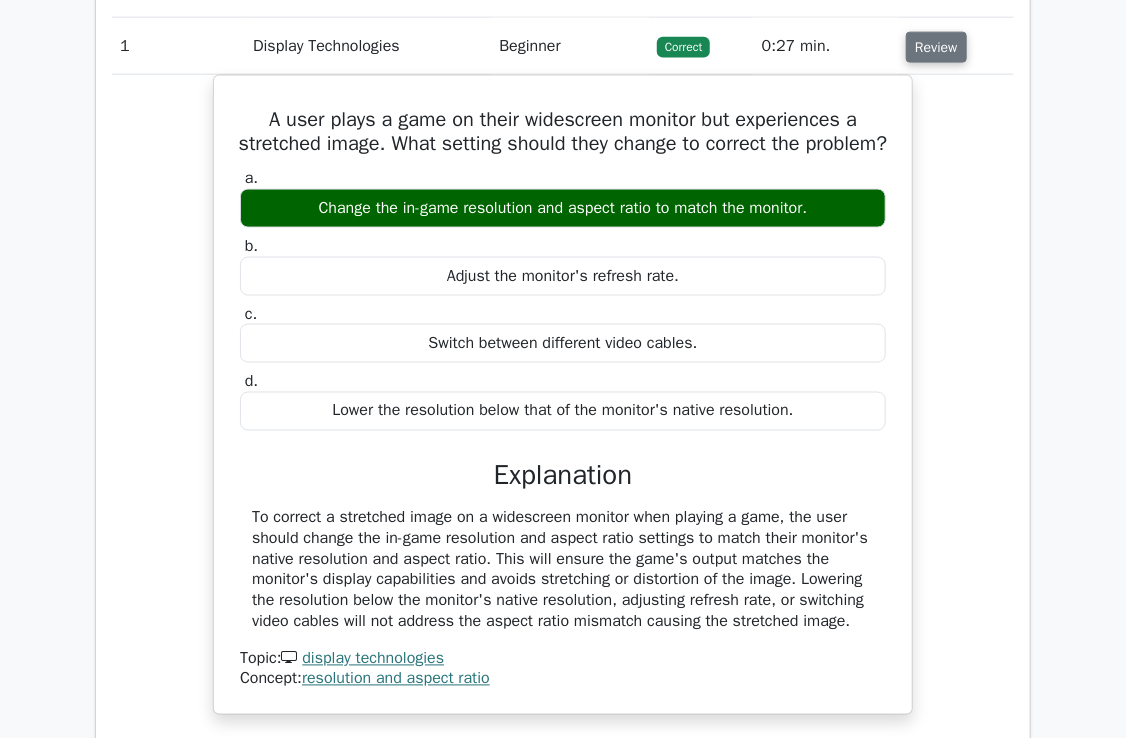 click on "Review" at bounding box center [936, 47] 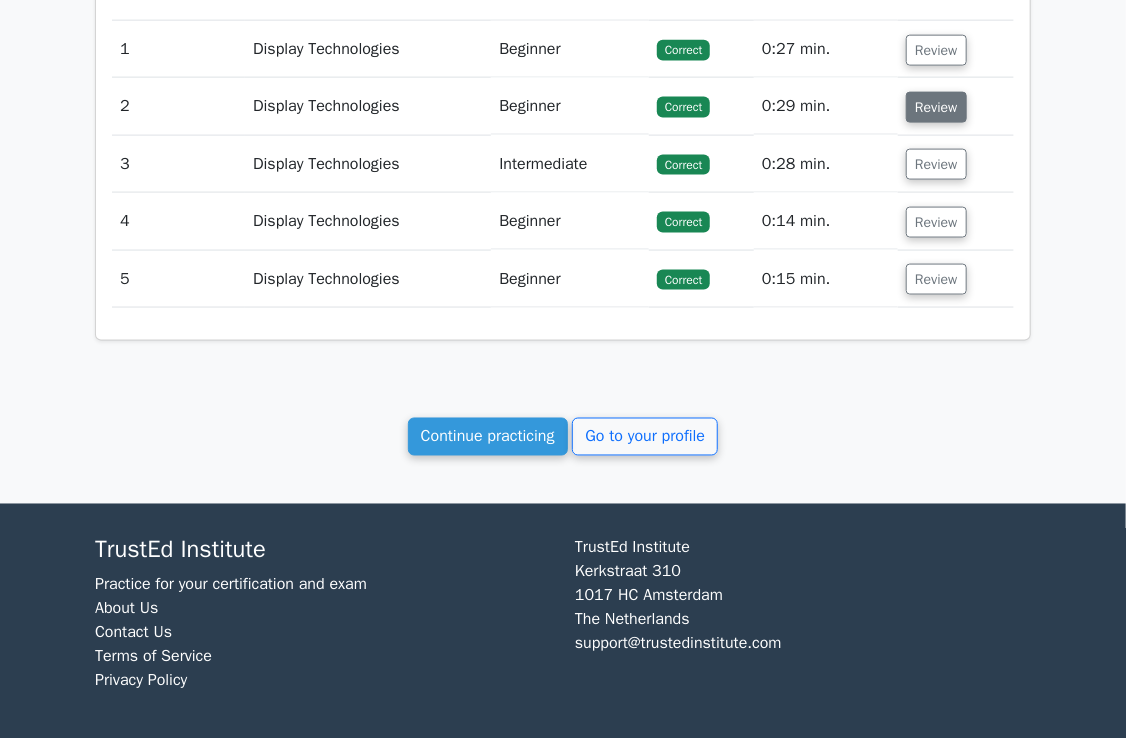 click on "Review" at bounding box center (936, 107) 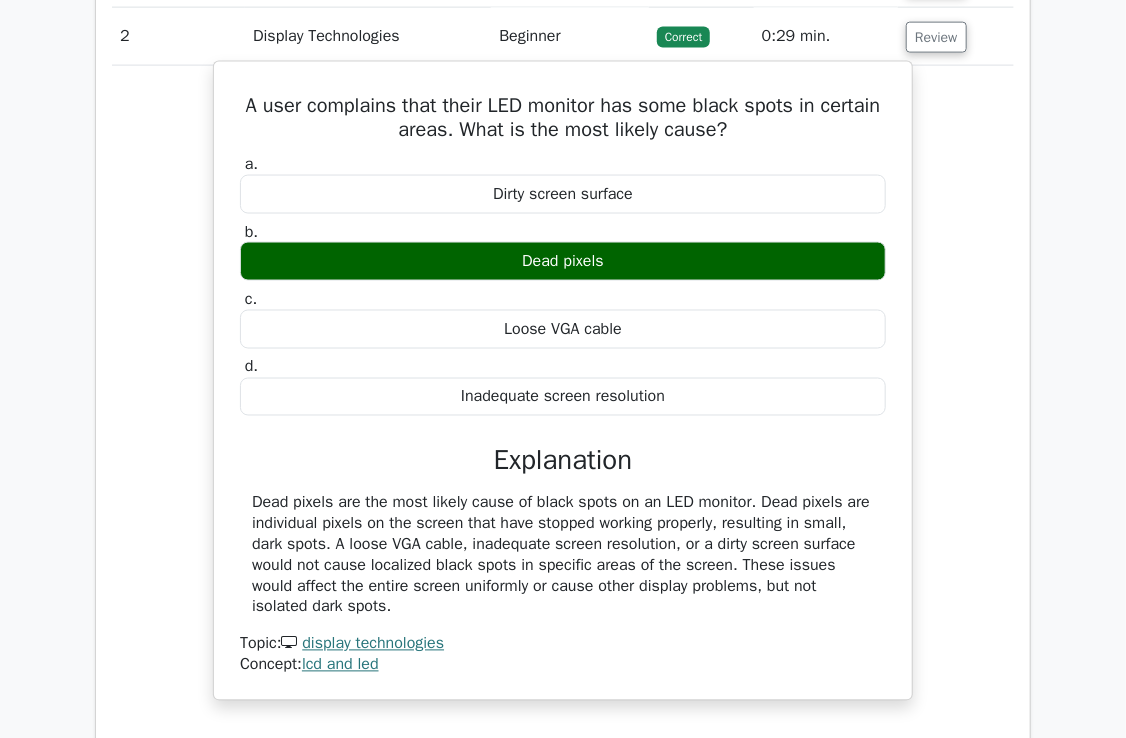 scroll, scrollTop: 1097, scrollLeft: 0, axis: vertical 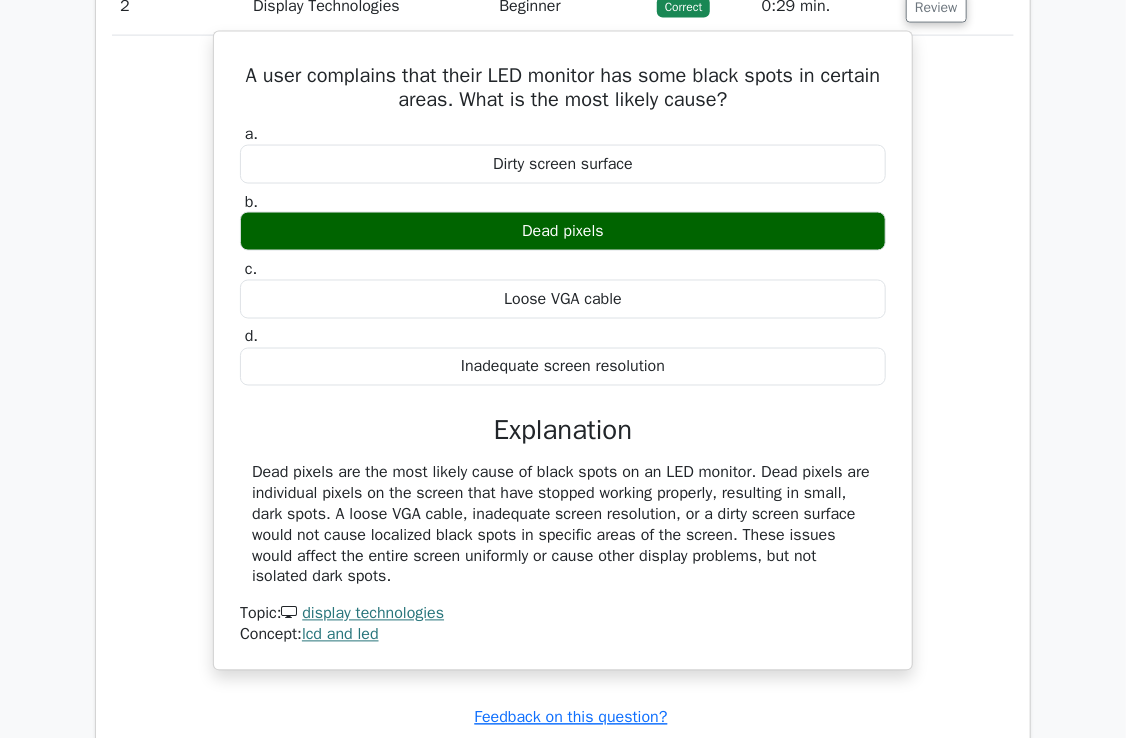 drag, startPoint x: 308, startPoint y: 574, endPoint x: 244, endPoint y: 78, distance: 500.112 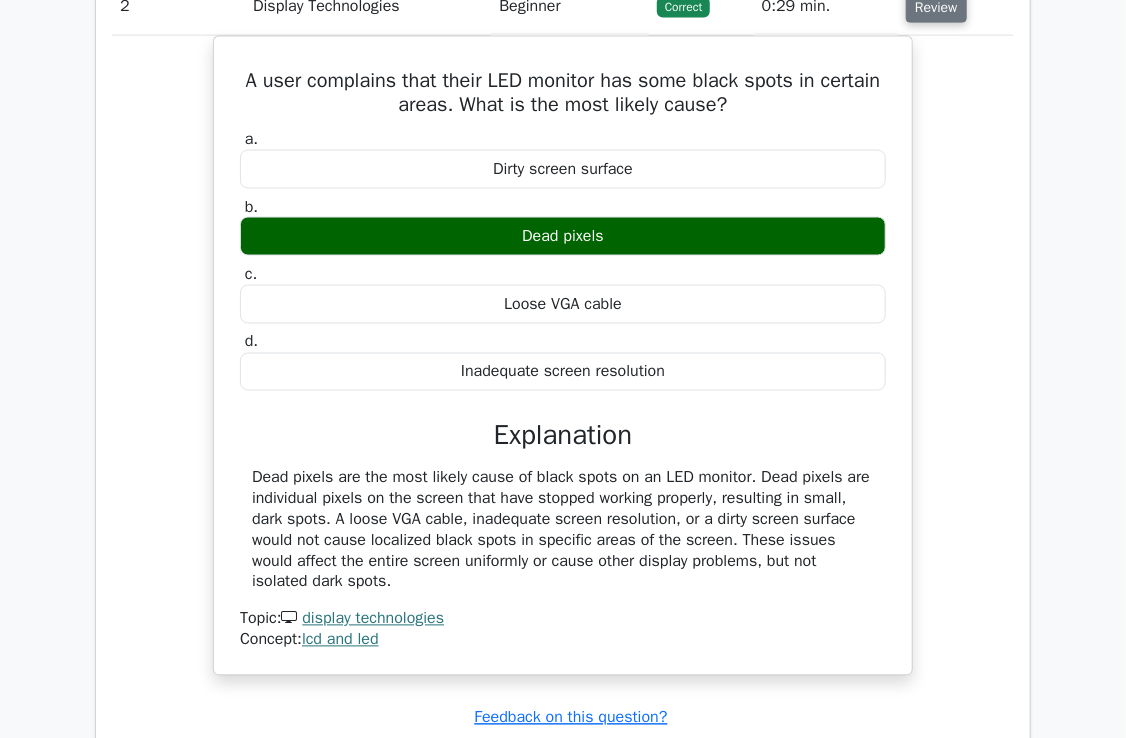 click on "Review" at bounding box center (936, 7) 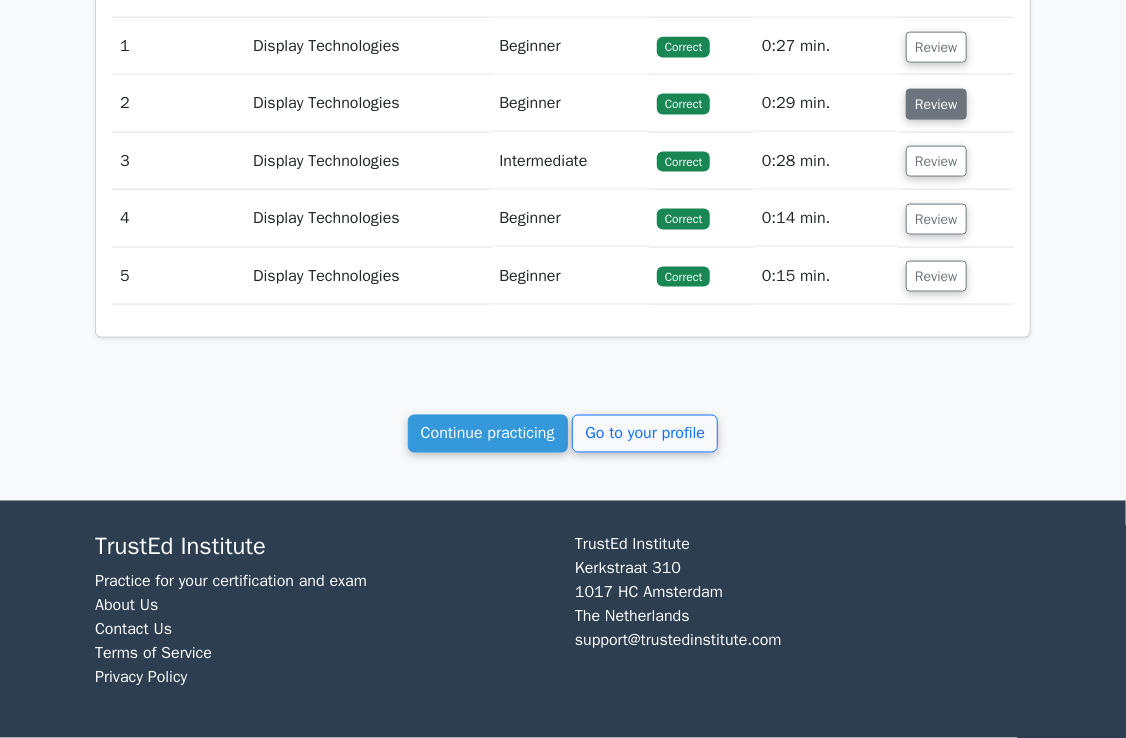 scroll, scrollTop: 997, scrollLeft: 0, axis: vertical 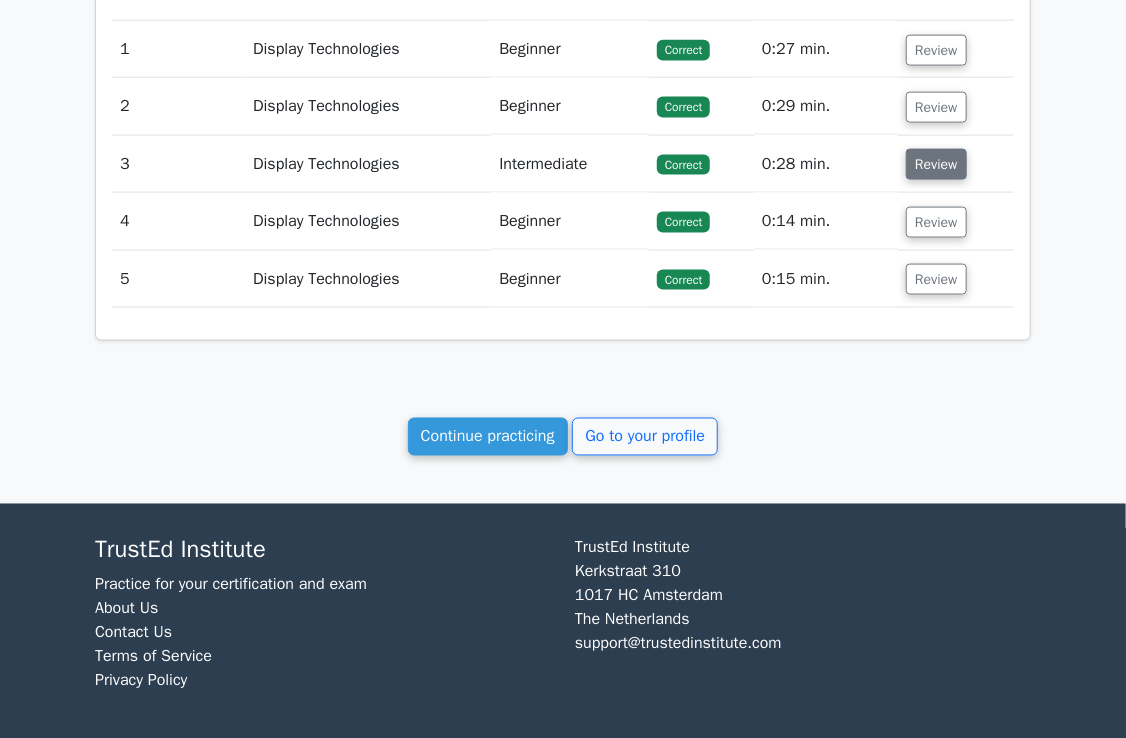 click on "Review" at bounding box center [936, 164] 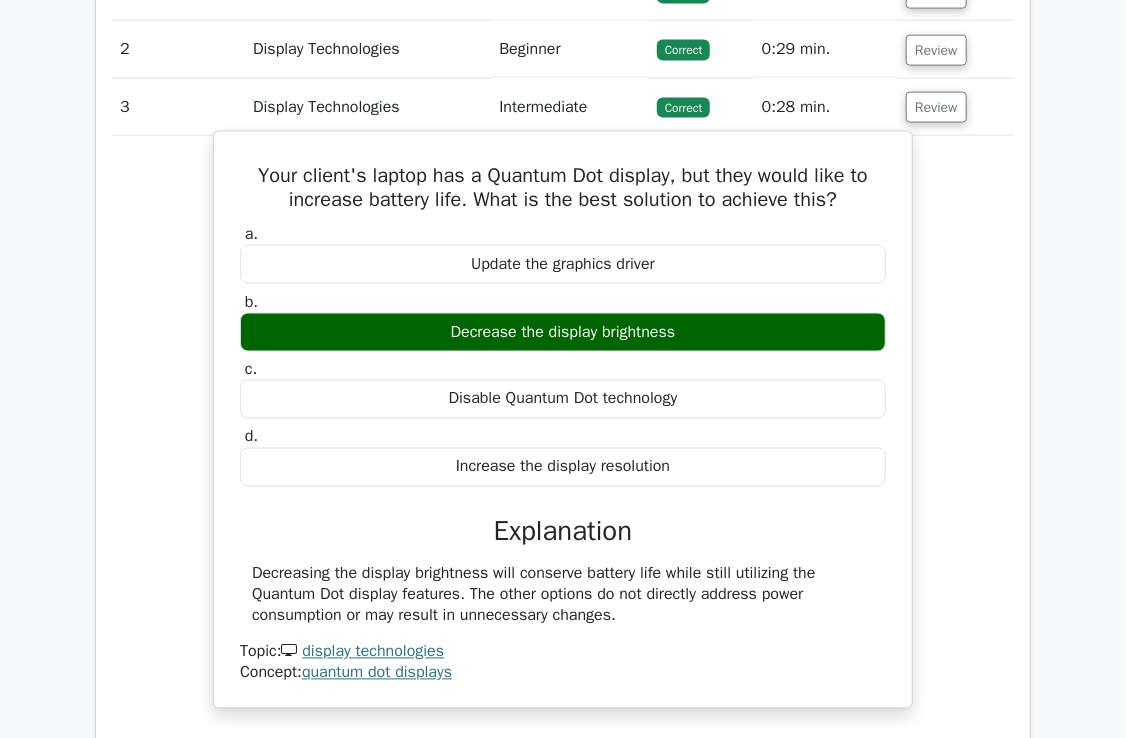 scroll, scrollTop: 1097, scrollLeft: 0, axis: vertical 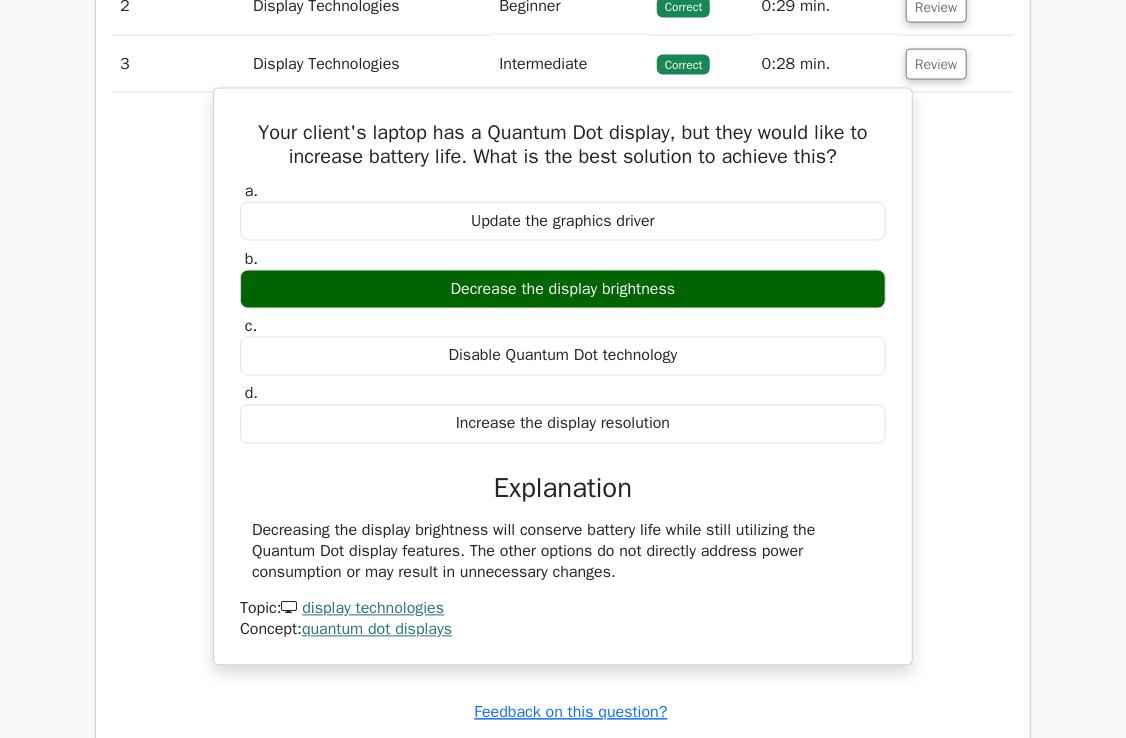 drag, startPoint x: 619, startPoint y: 565, endPoint x: 246, endPoint y: 141, distance: 564.71674 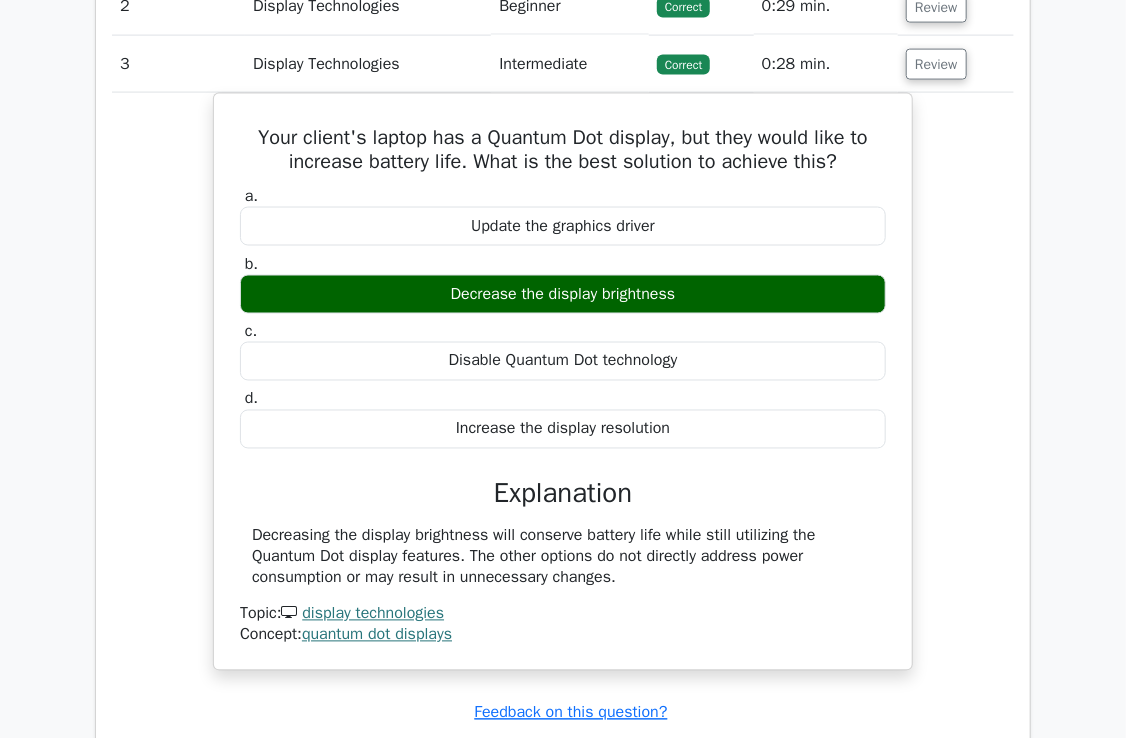 click on "Your client's laptop has a Quantum Dot display, but they would like to increase battery life. What is the best solution to achieve this?
a.
Update the graphics driver
b.
c. d." at bounding box center [563, 393] 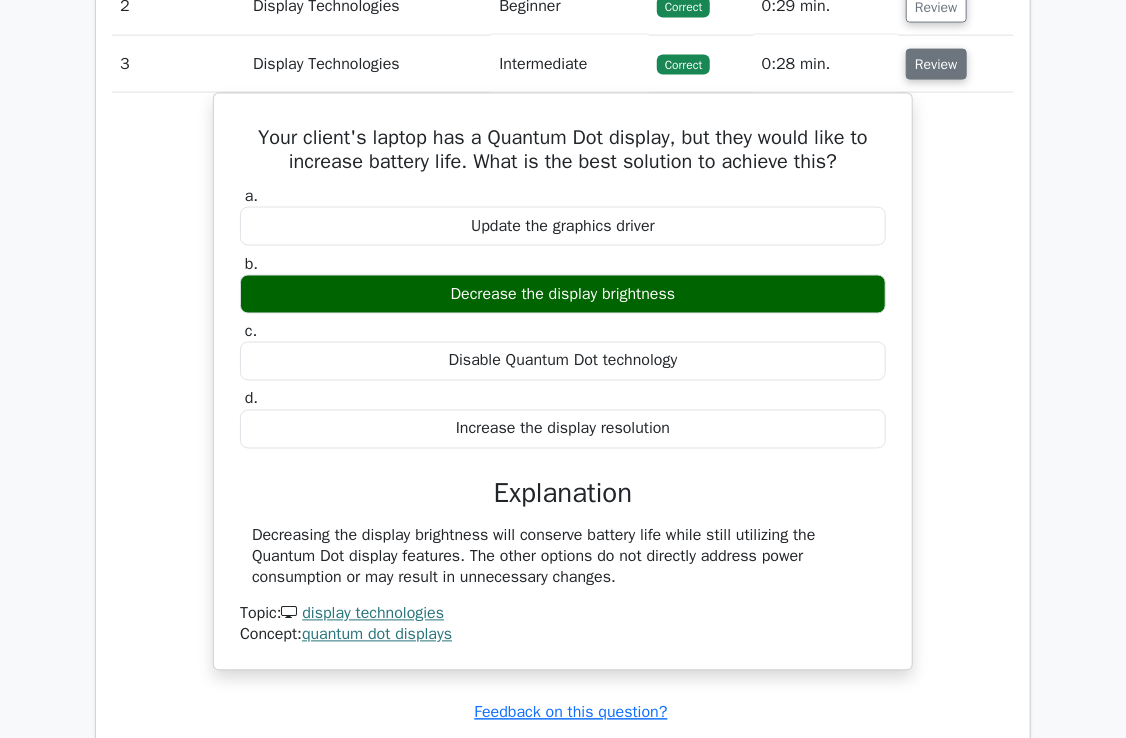 click on "Review" at bounding box center (936, 64) 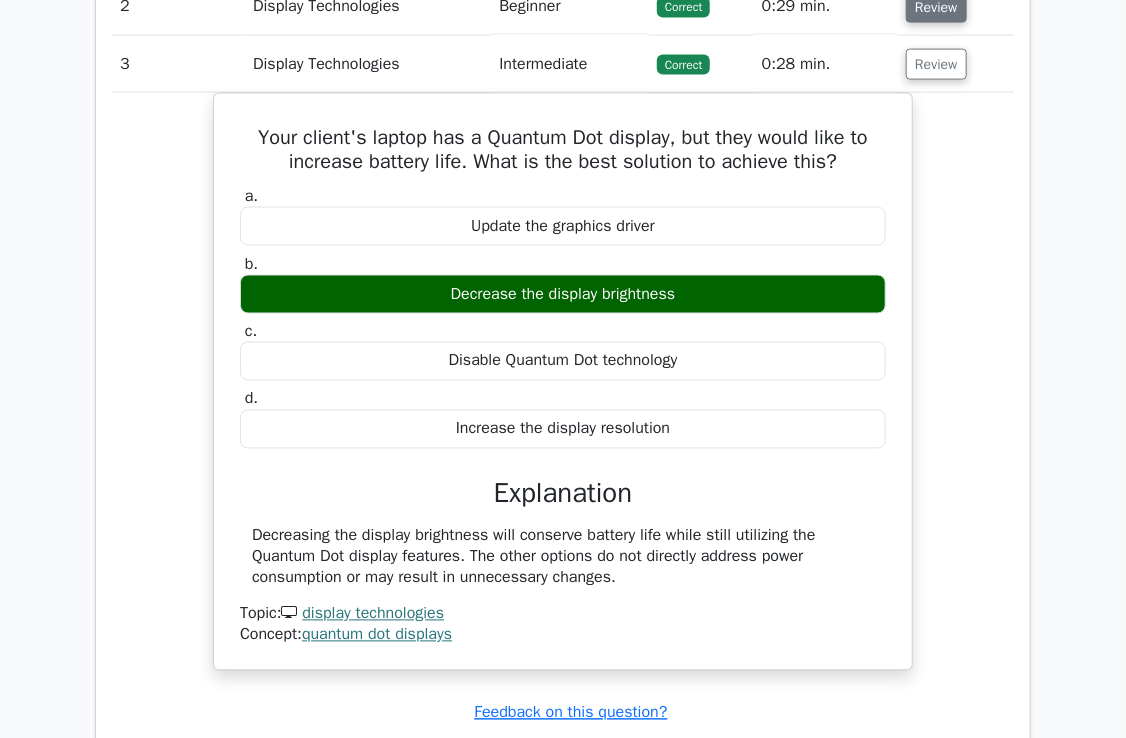 scroll, scrollTop: 997, scrollLeft: 0, axis: vertical 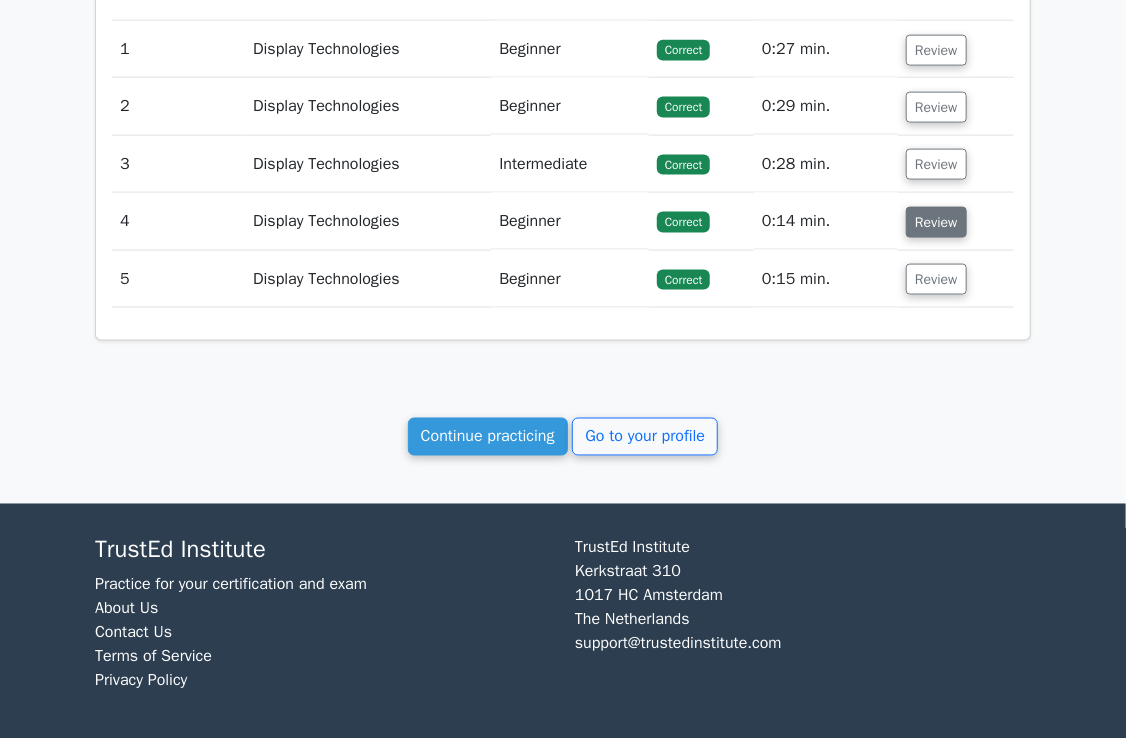click on "Review" at bounding box center [936, 222] 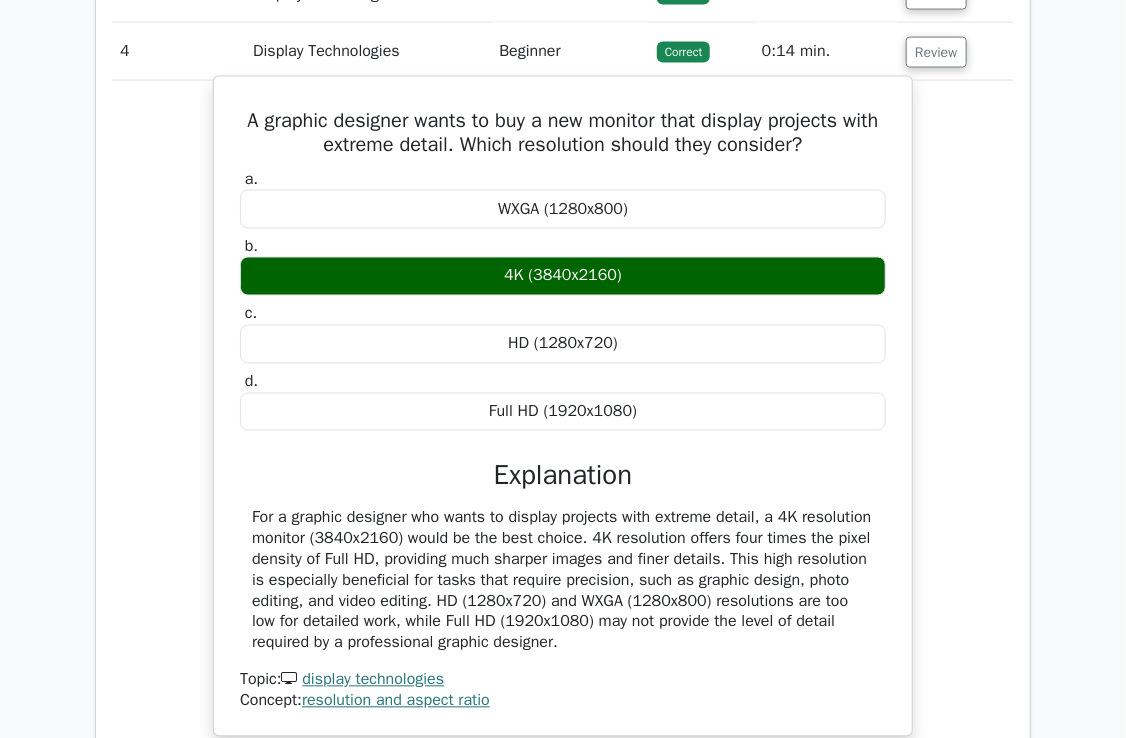 scroll, scrollTop: 1197, scrollLeft: 0, axis: vertical 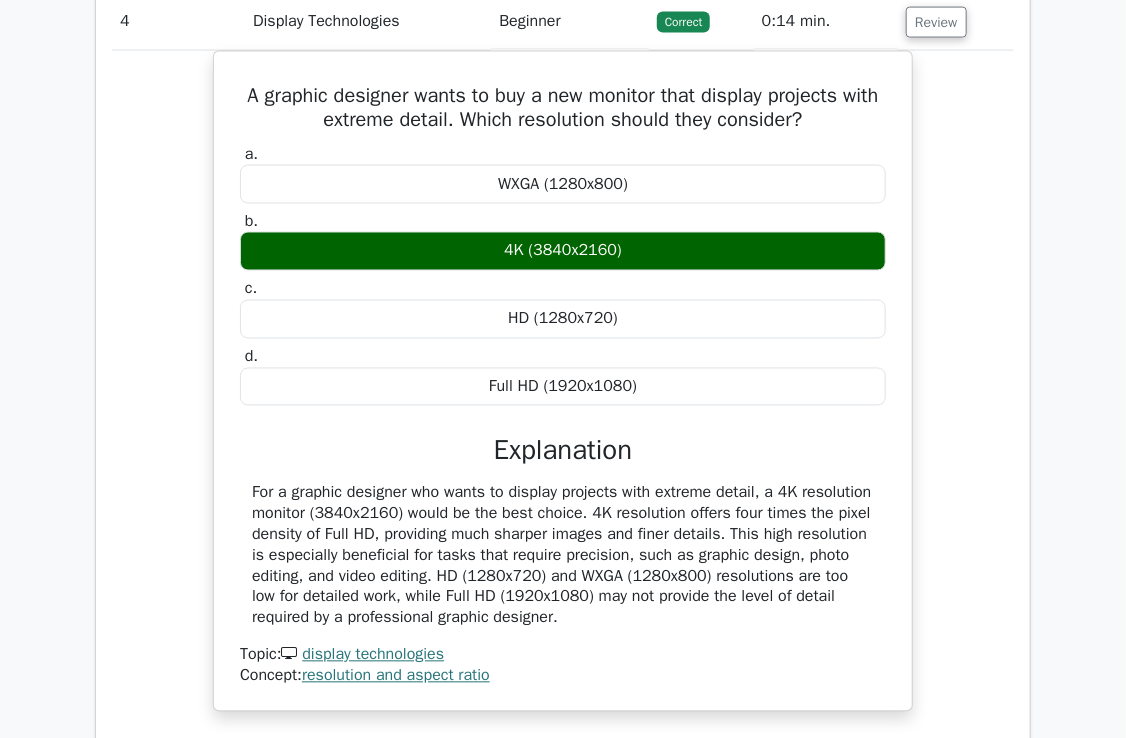 click on "A graphic designer wants to buy a new monitor that display projects with extreme detail. Which resolution should they consider?
a.
WXGA (1280x800)
b." at bounding box center [563, 393] 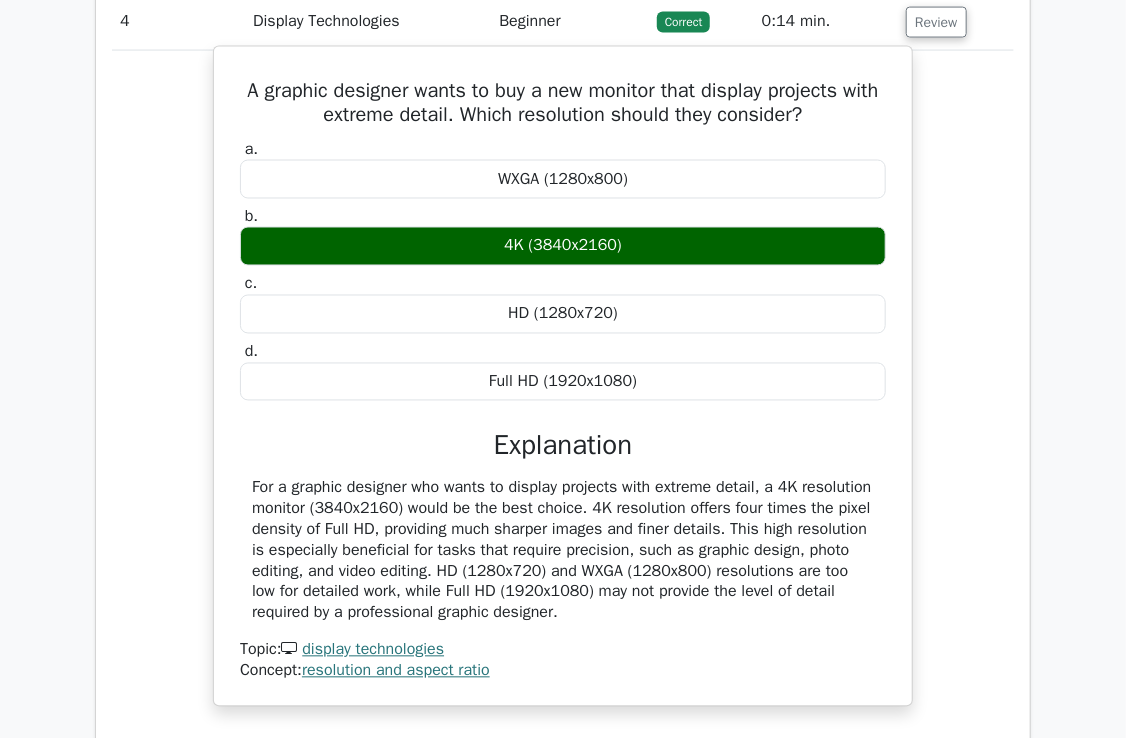 drag, startPoint x: 680, startPoint y: 601, endPoint x: 235, endPoint y: 93, distance: 675.3436 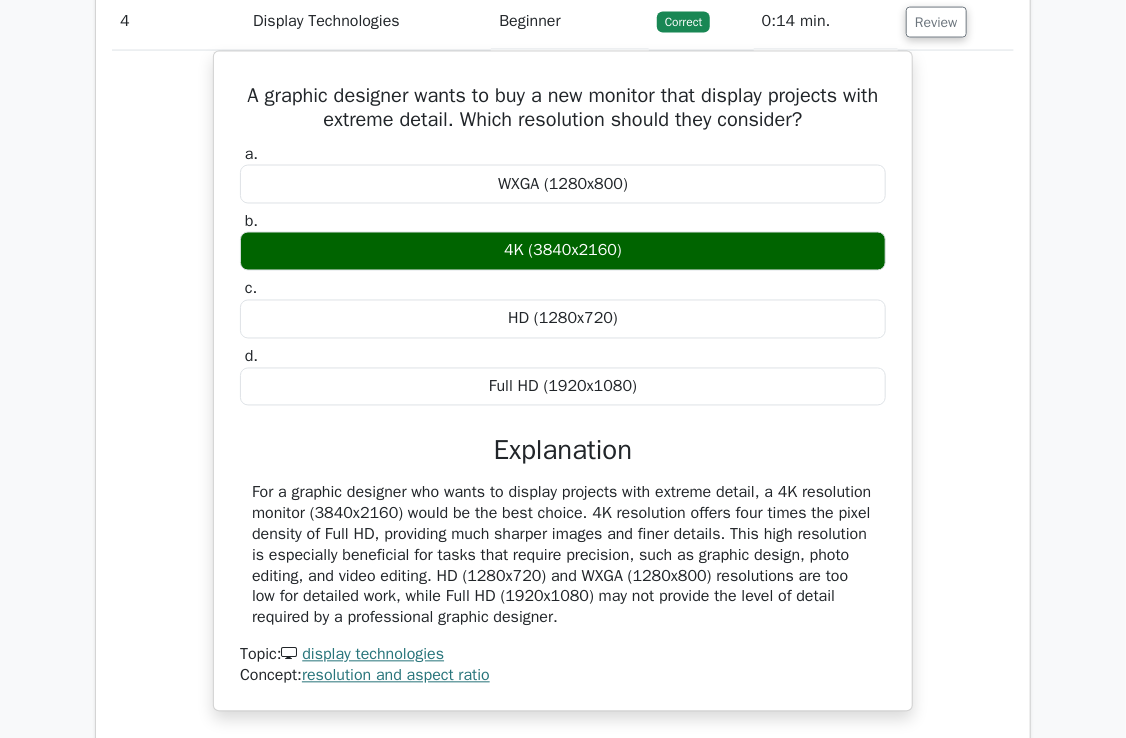 click on "A graphic designer wants to buy a new monitor that display projects with extreme detail. Which resolution should they consider?
a.
WXGA (1280x800)
b." at bounding box center [563, 393] 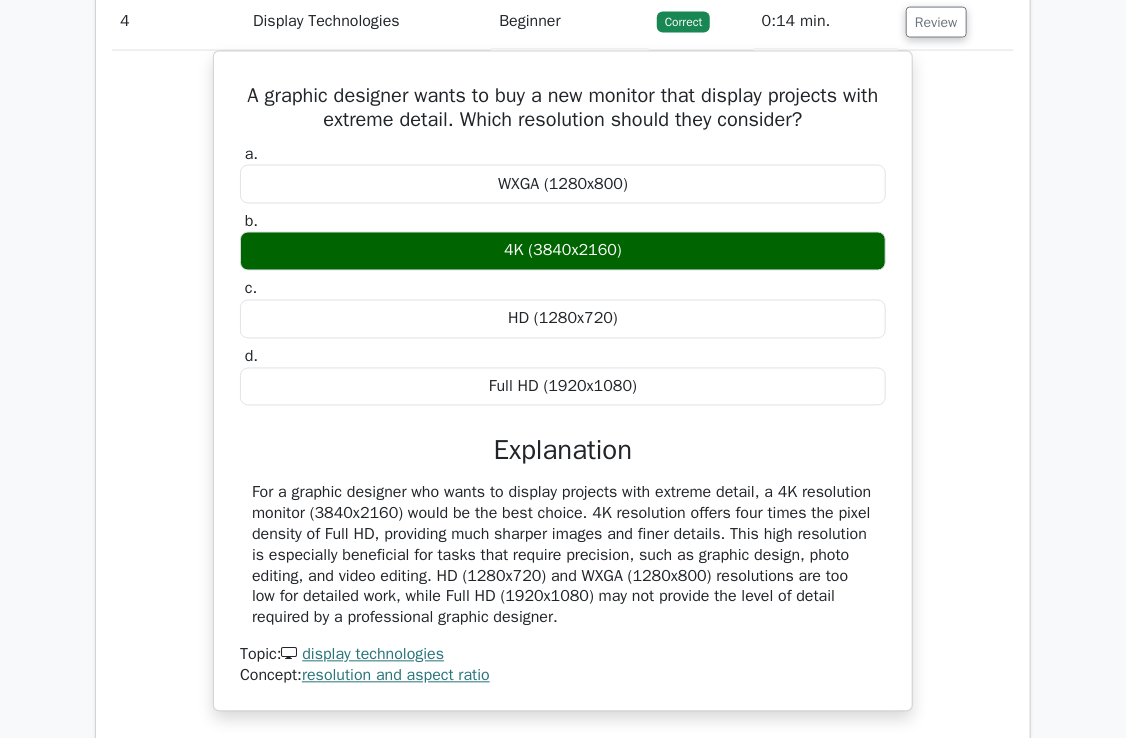 drag, startPoint x: 943, startPoint y: 21, endPoint x: 935, endPoint y: 57, distance: 36.878178 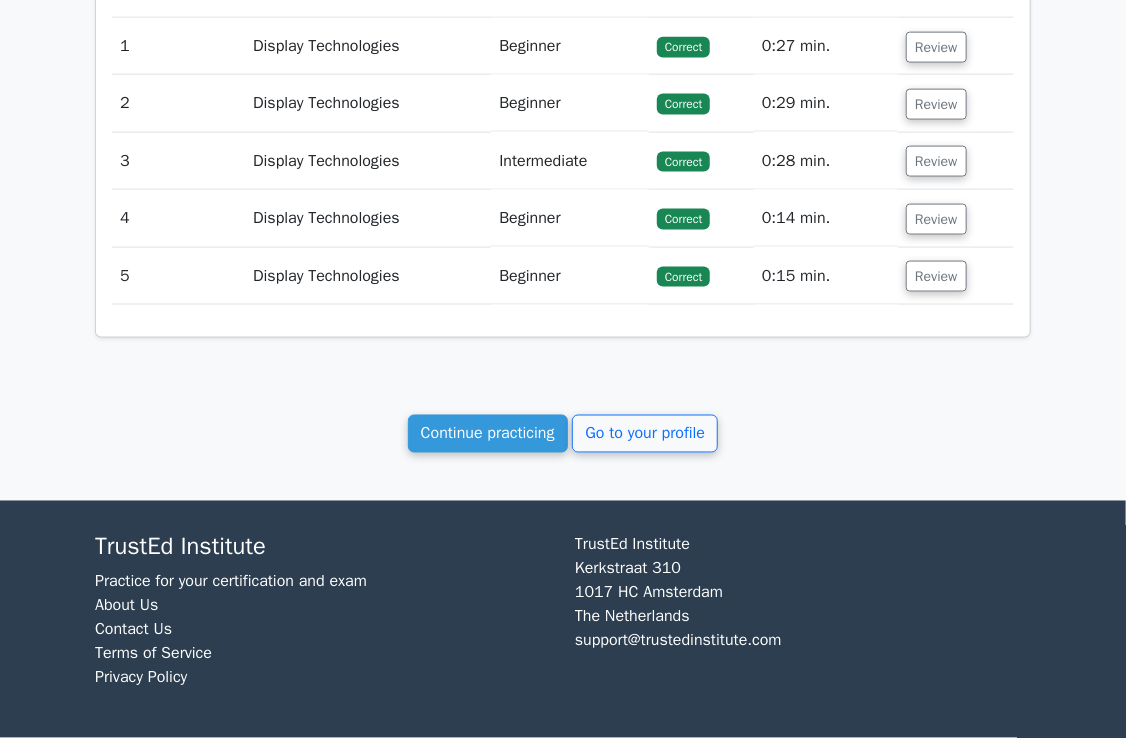 scroll, scrollTop: 997, scrollLeft: 0, axis: vertical 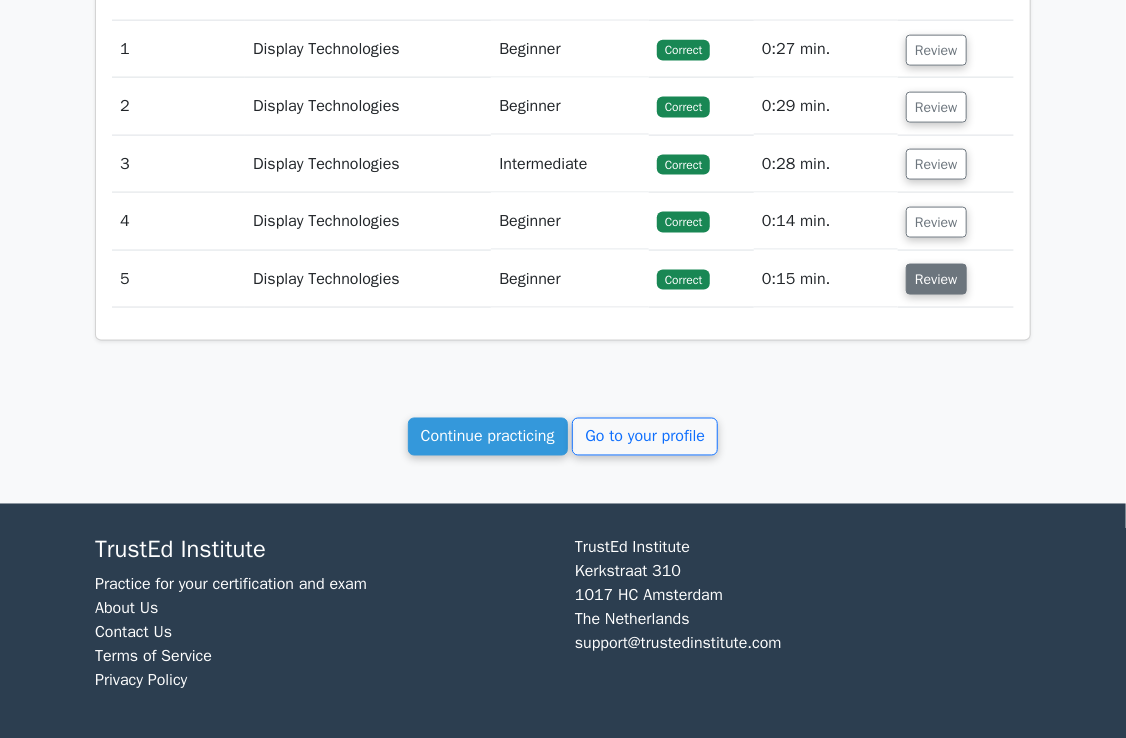 click on "Review" at bounding box center [936, 279] 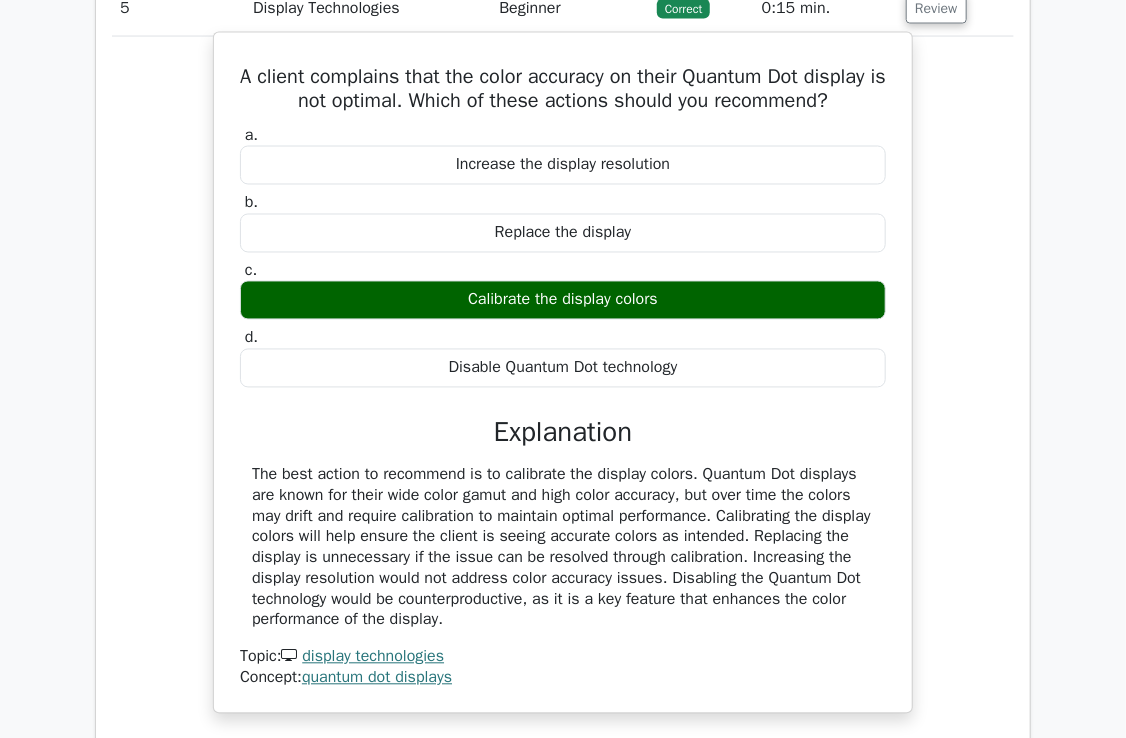 scroll, scrollTop: 1297, scrollLeft: 0, axis: vertical 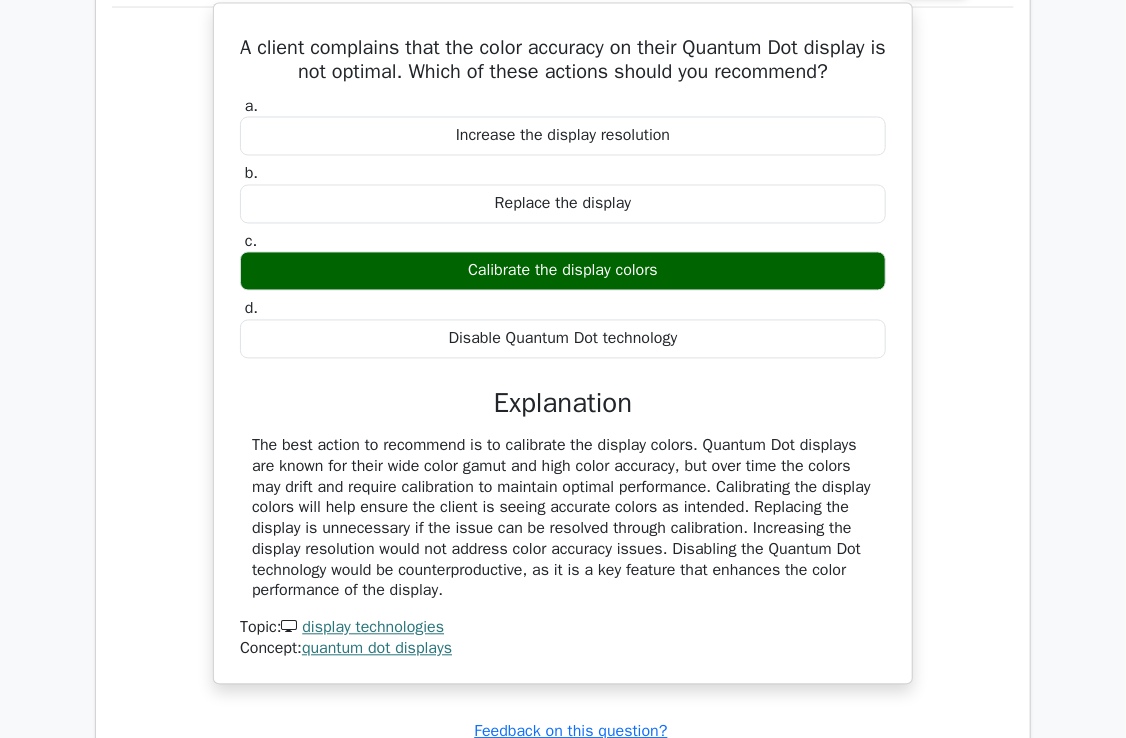 drag, startPoint x: 519, startPoint y: 586, endPoint x: 260, endPoint y: 45, distance: 599.80164 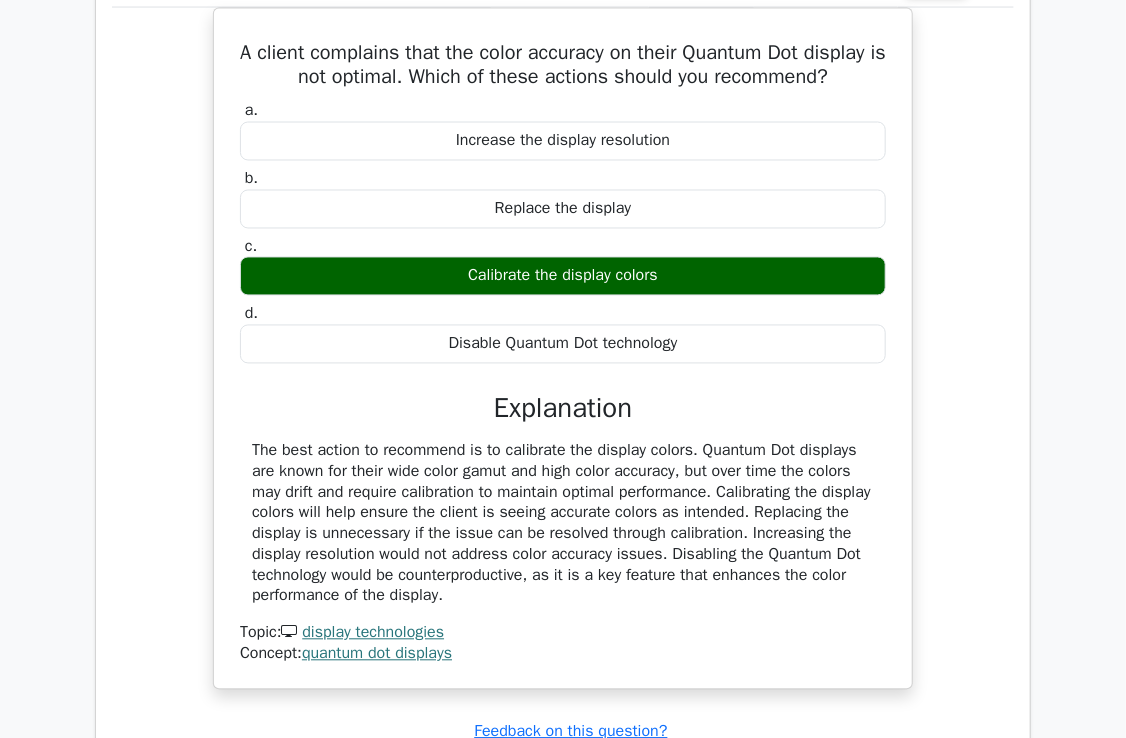 click on "A client complains that the color accuracy on their Quantum Dot display is not optimal. Which of these actions should you recommend?
a.
Increase the display resolution
b.
c. d." at bounding box center (563, 360) 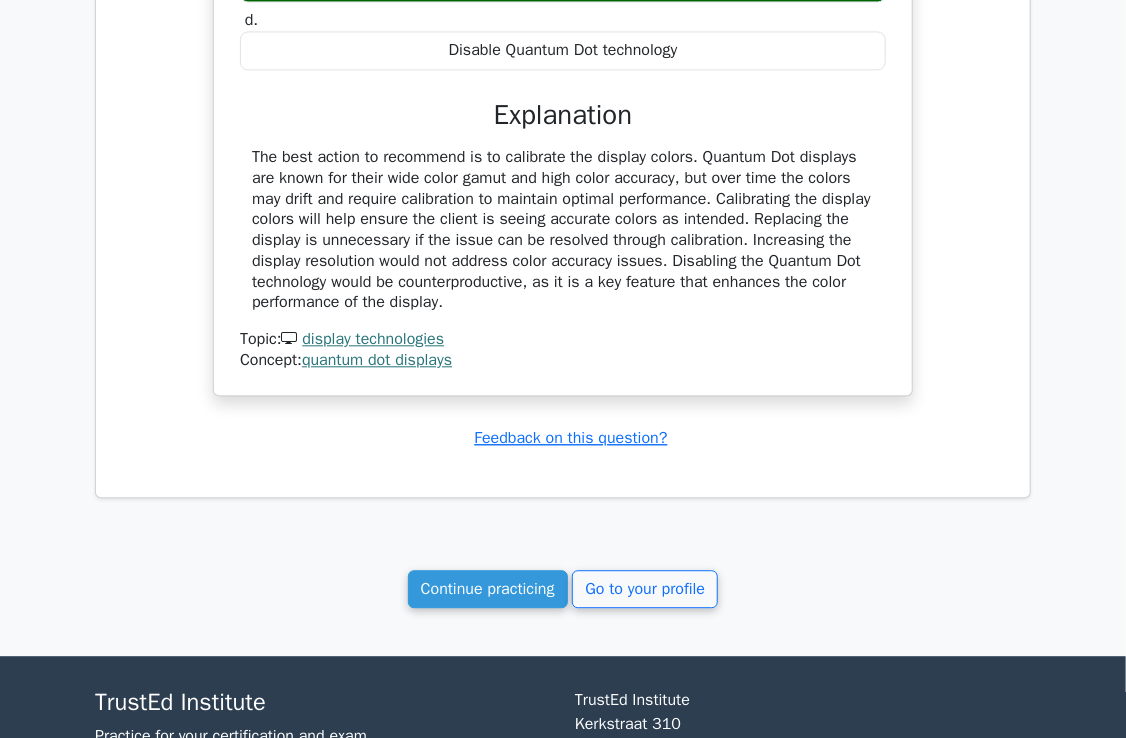 scroll, scrollTop: 1597, scrollLeft: 0, axis: vertical 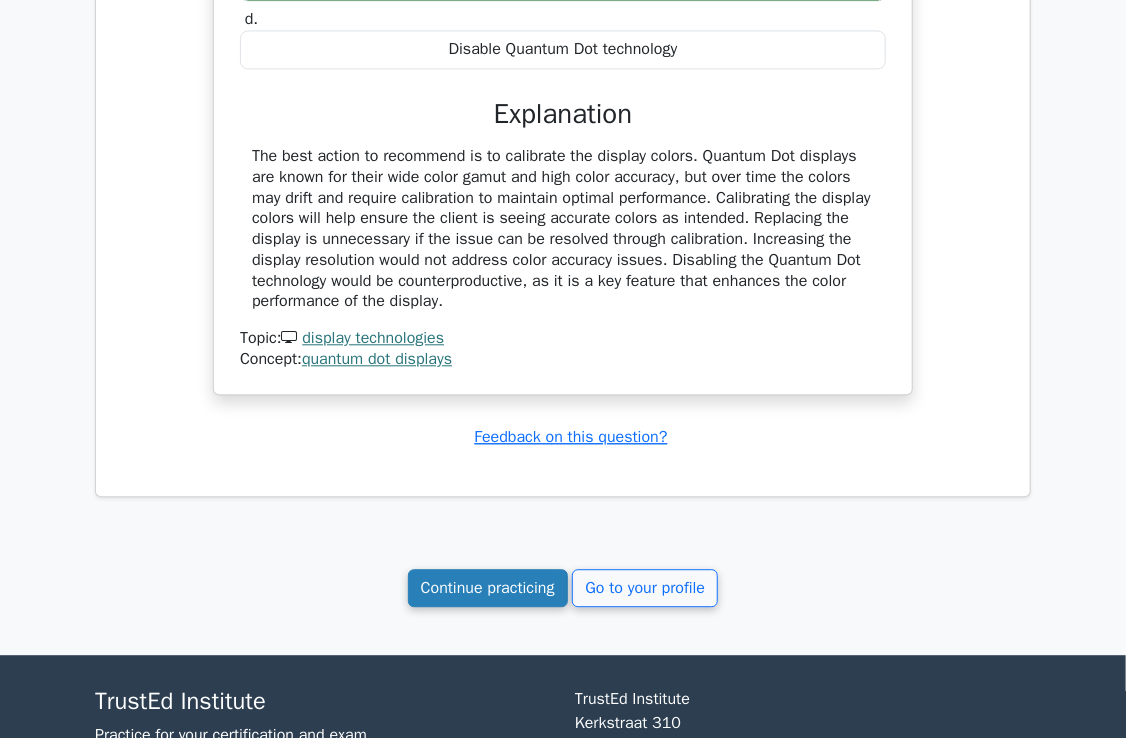 click on "Continue practicing" at bounding box center (488, 588) 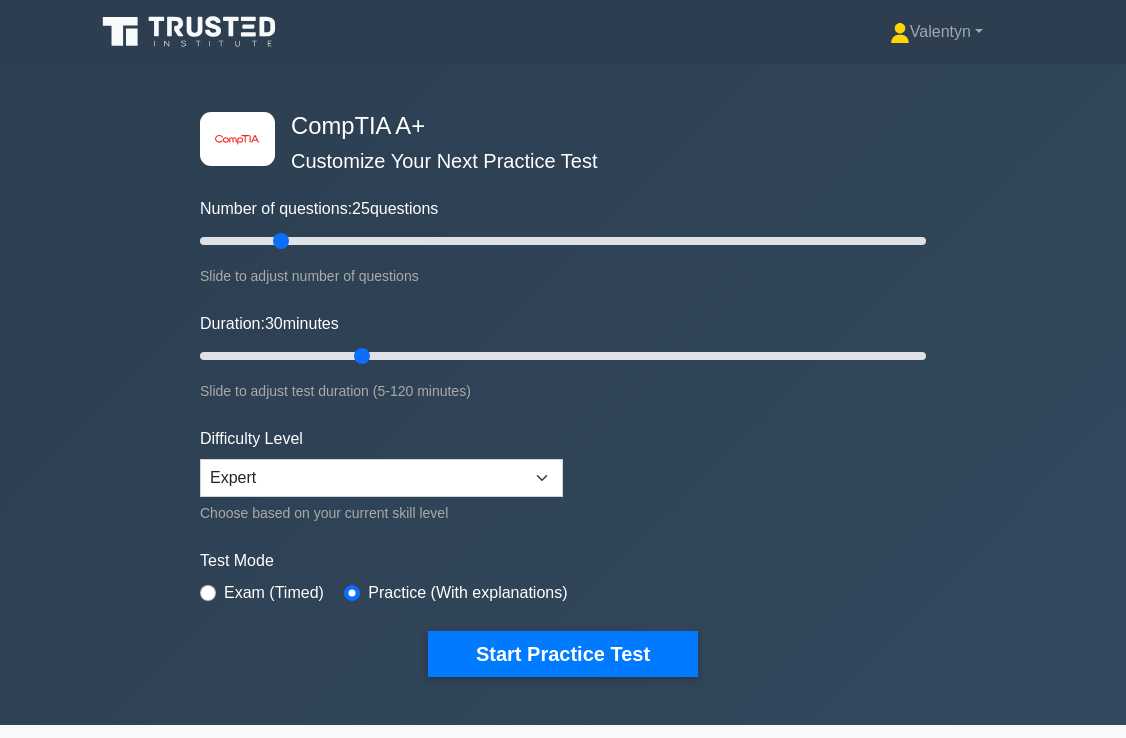 scroll, scrollTop: 0, scrollLeft: 0, axis: both 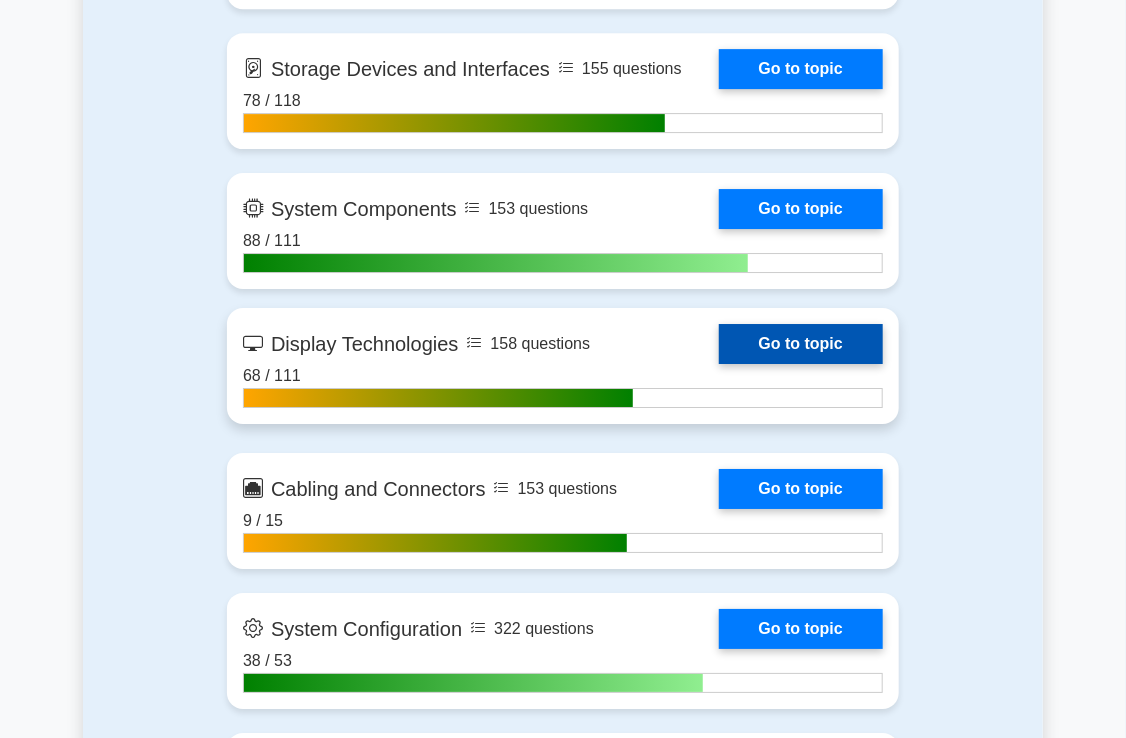 click on "Go to topic" at bounding box center (801, 344) 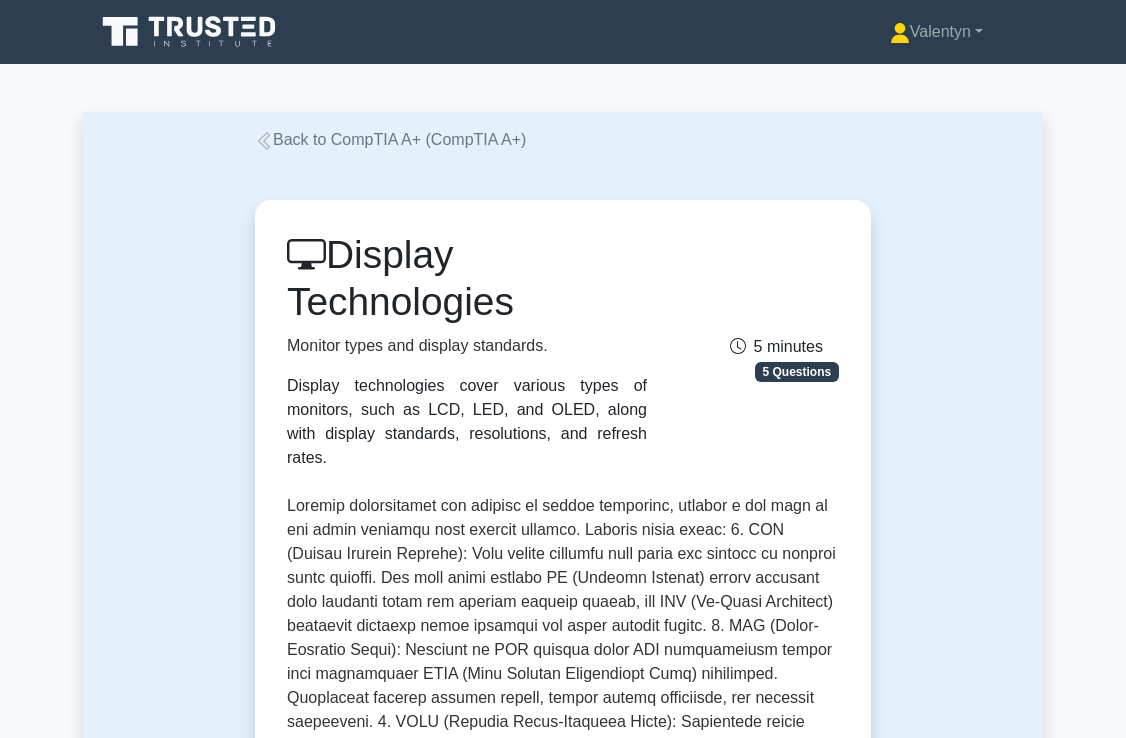 scroll, scrollTop: 0, scrollLeft: 0, axis: both 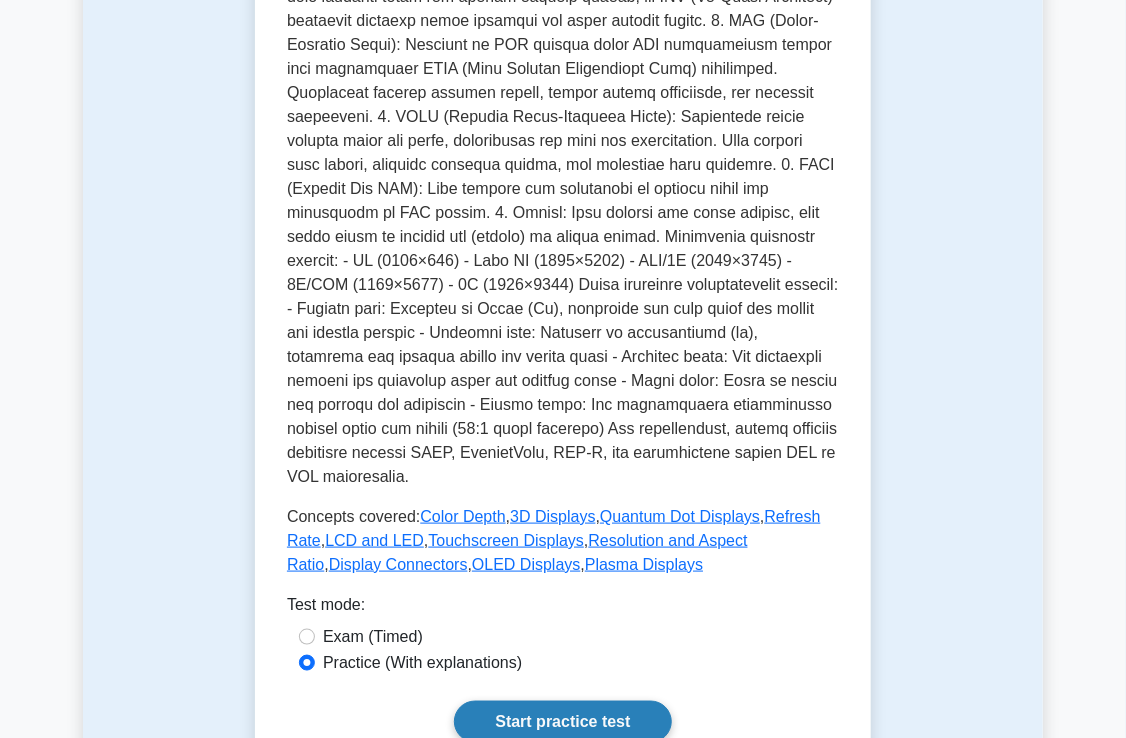 click on "Start practice test" at bounding box center (562, 722) 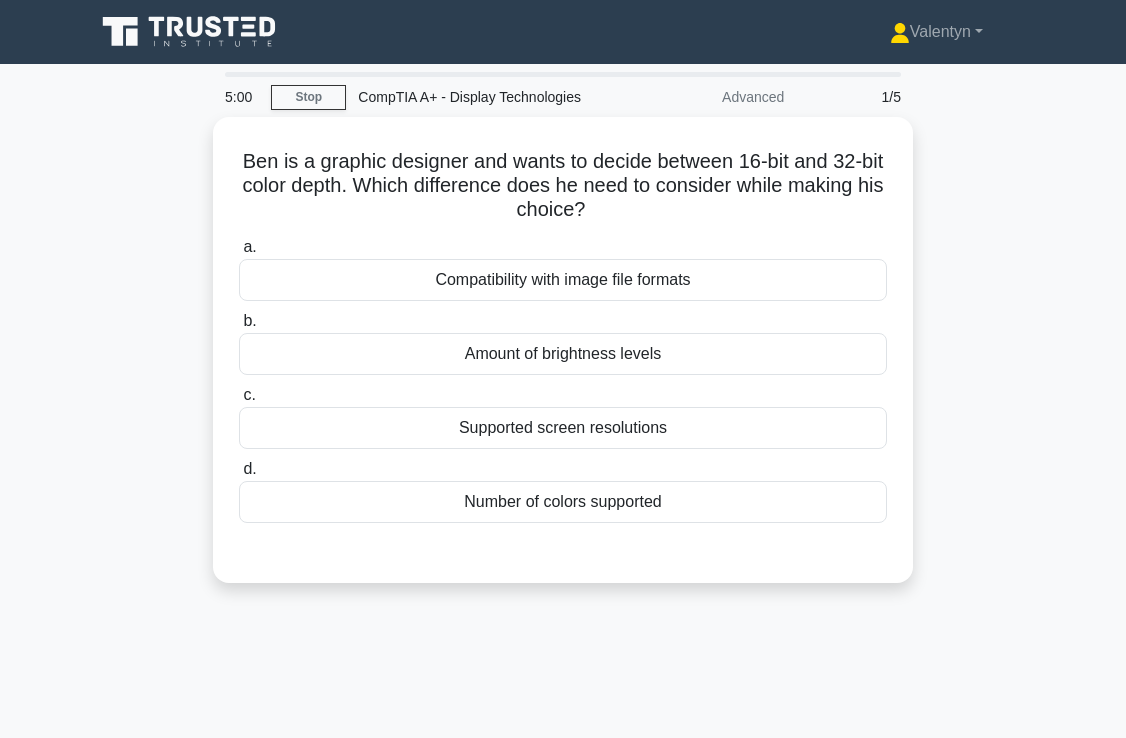 scroll, scrollTop: 0, scrollLeft: 0, axis: both 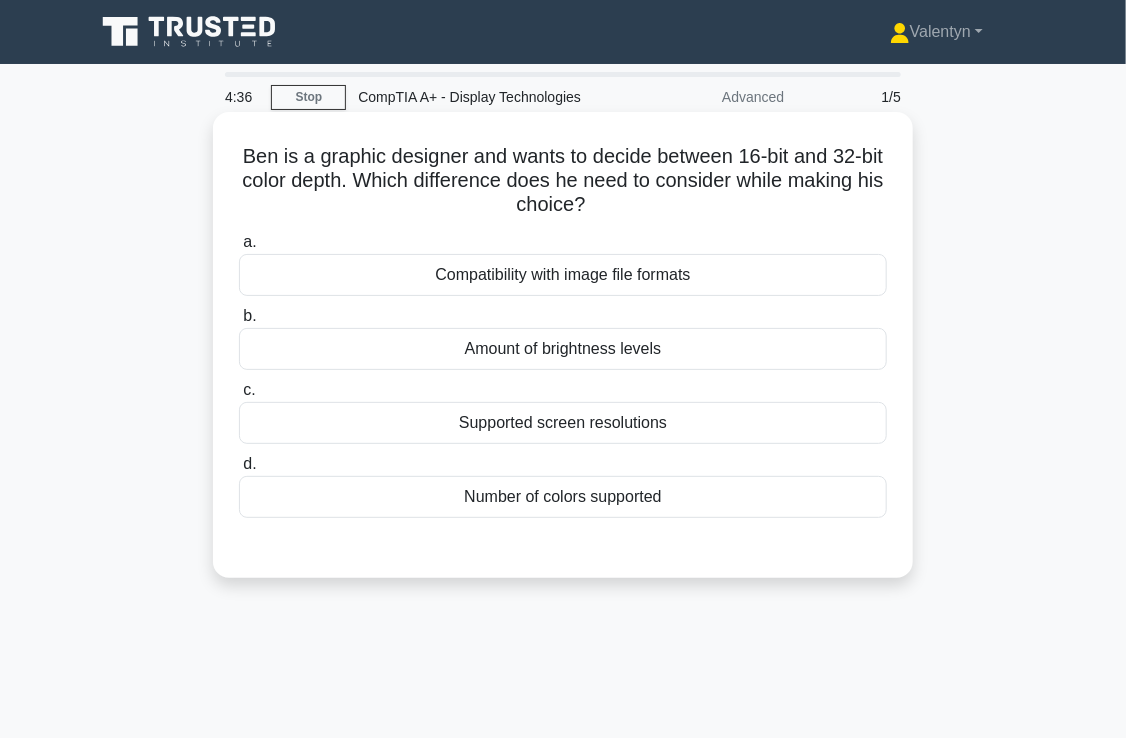 click on "Number of colors supported" at bounding box center (563, 497) 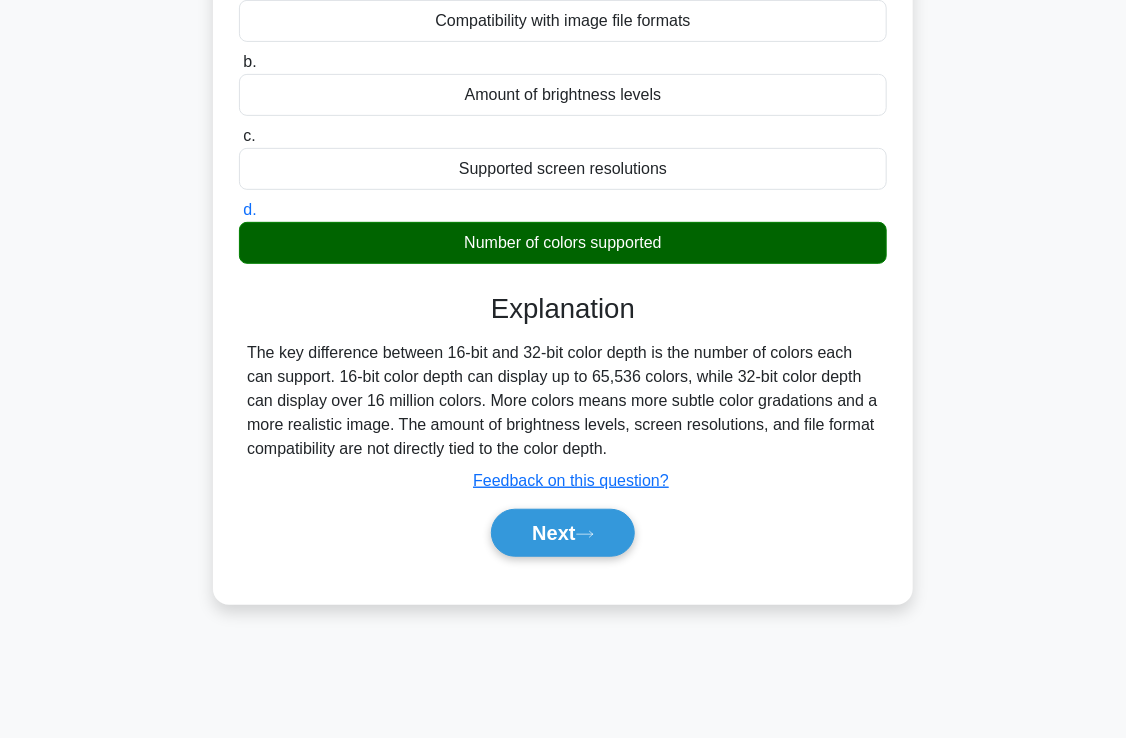 scroll, scrollTop: 300, scrollLeft: 0, axis: vertical 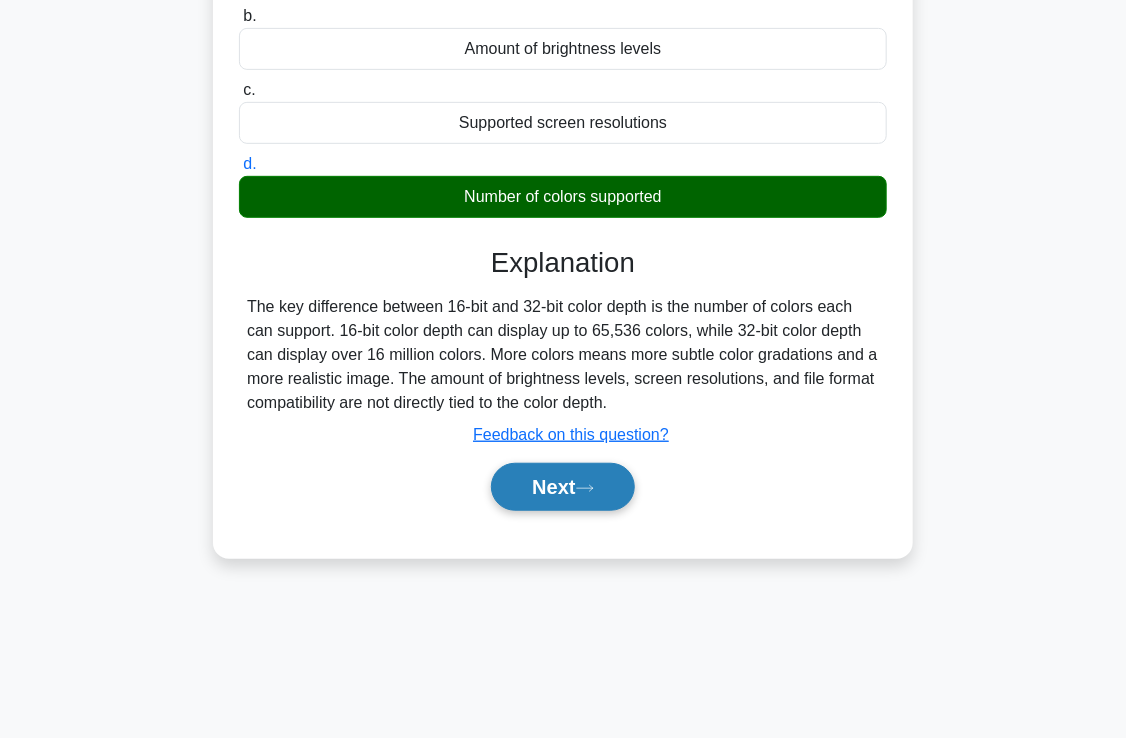 click on "Next" at bounding box center (562, 487) 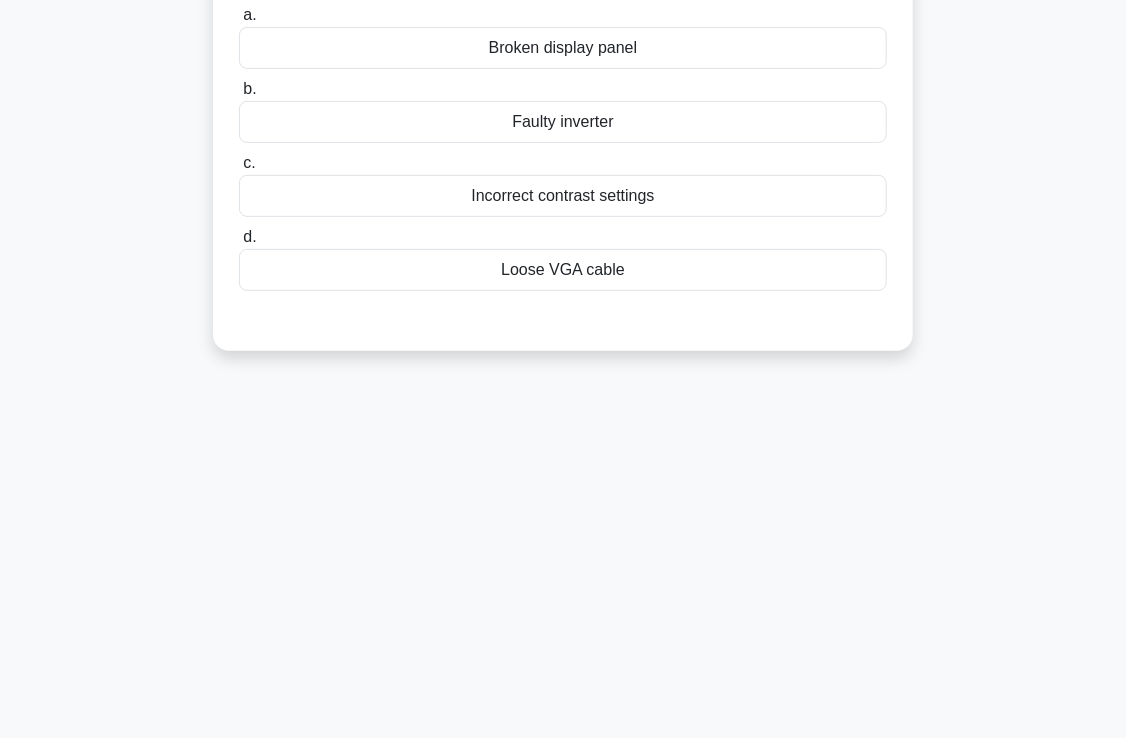 scroll, scrollTop: 100, scrollLeft: 0, axis: vertical 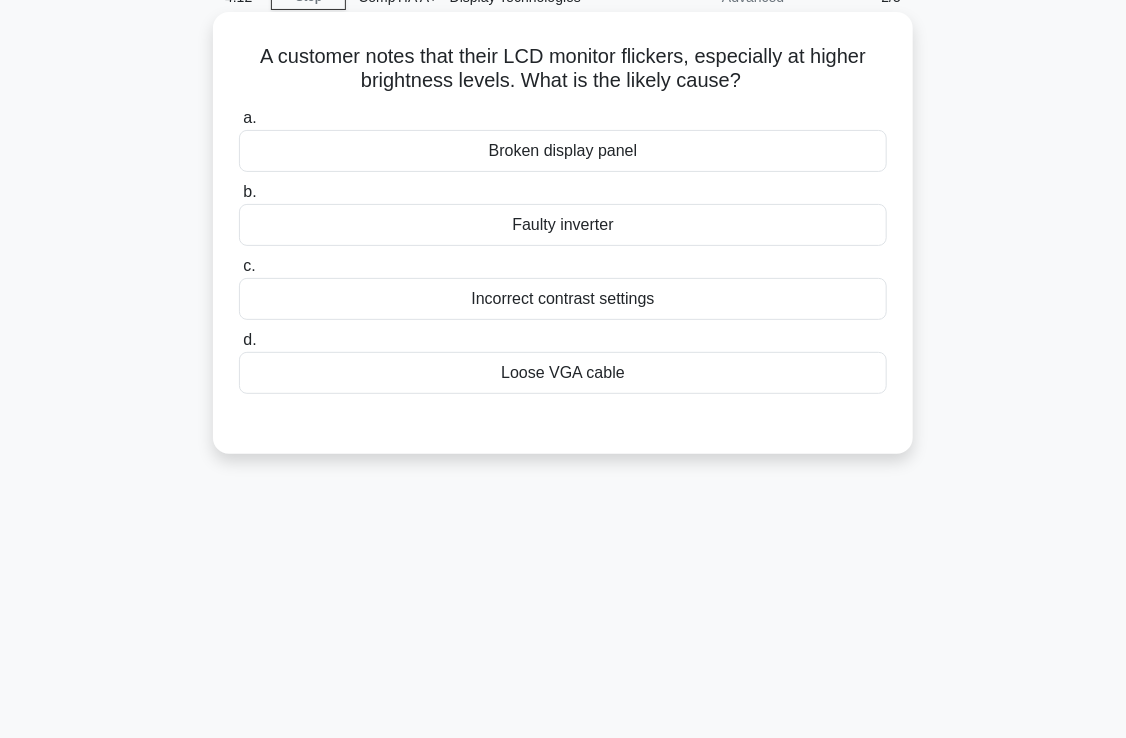 click on "Faulty inverter" at bounding box center (563, 225) 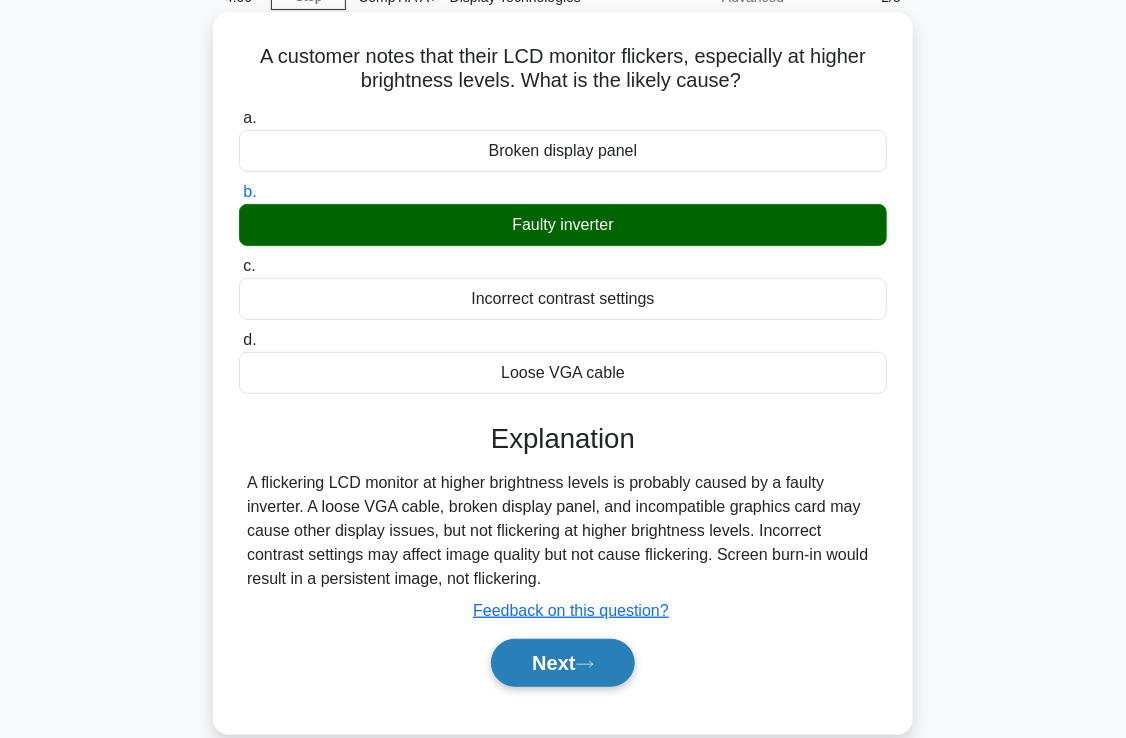 click on "Next" at bounding box center [562, 663] 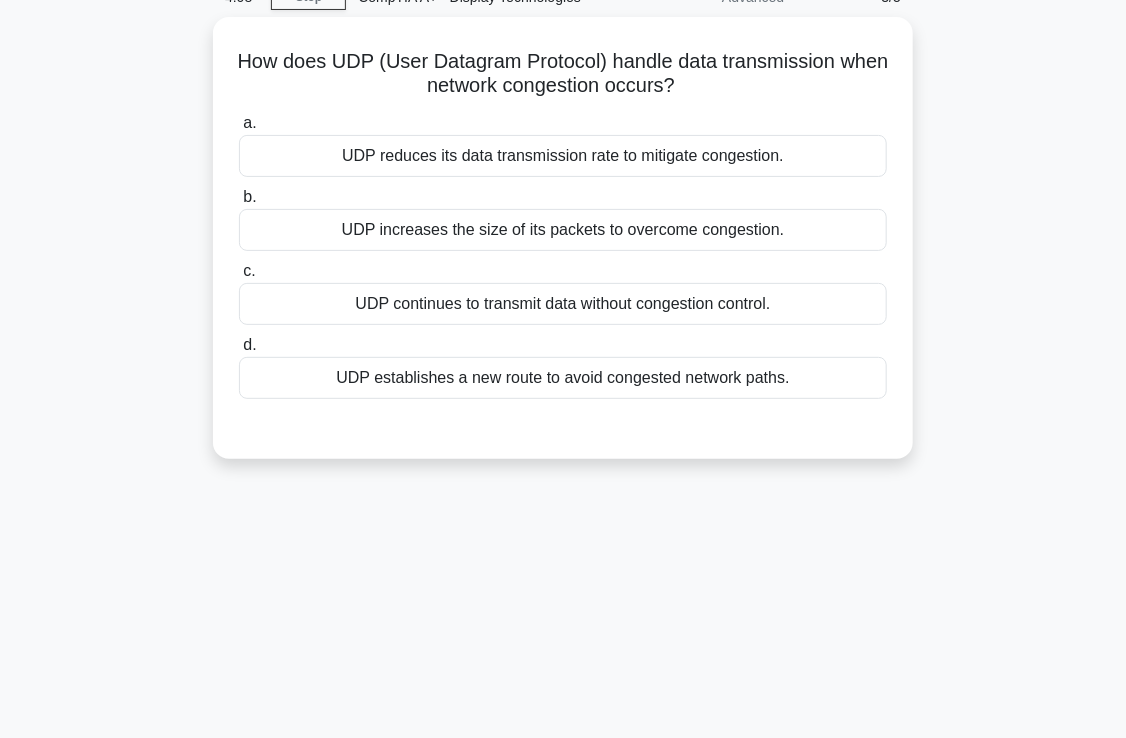 scroll, scrollTop: 0, scrollLeft: 0, axis: both 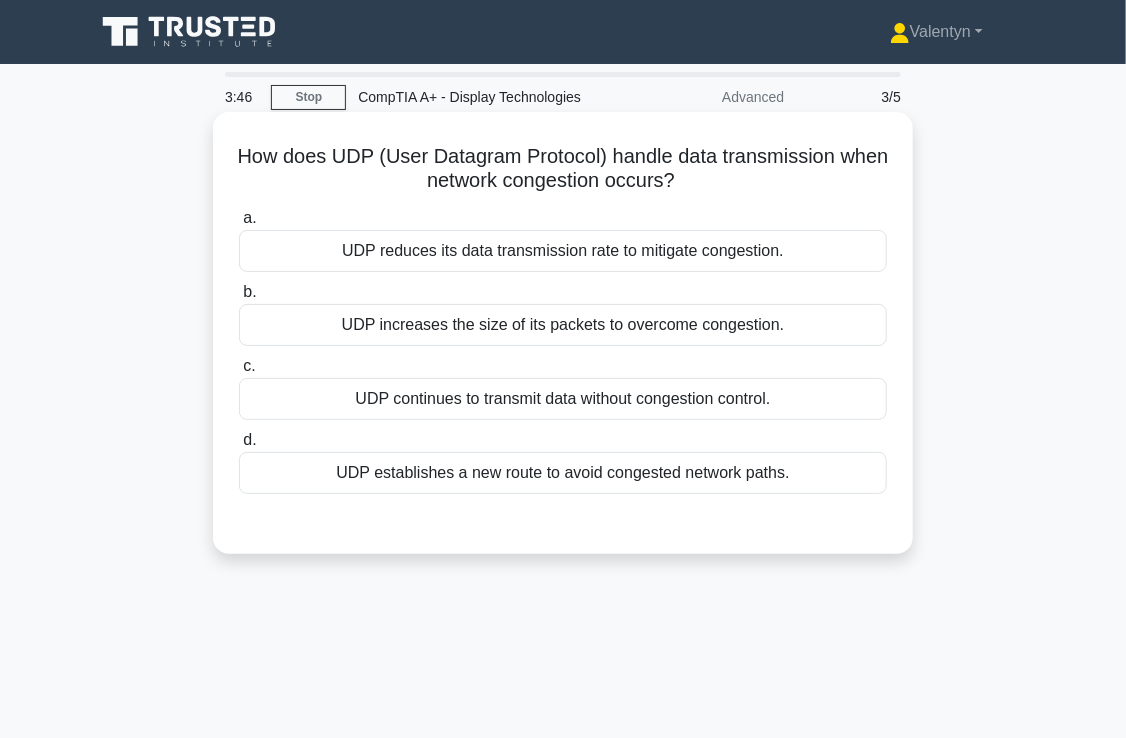 click on "UDP continues to transmit data without congestion control." at bounding box center (563, 399) 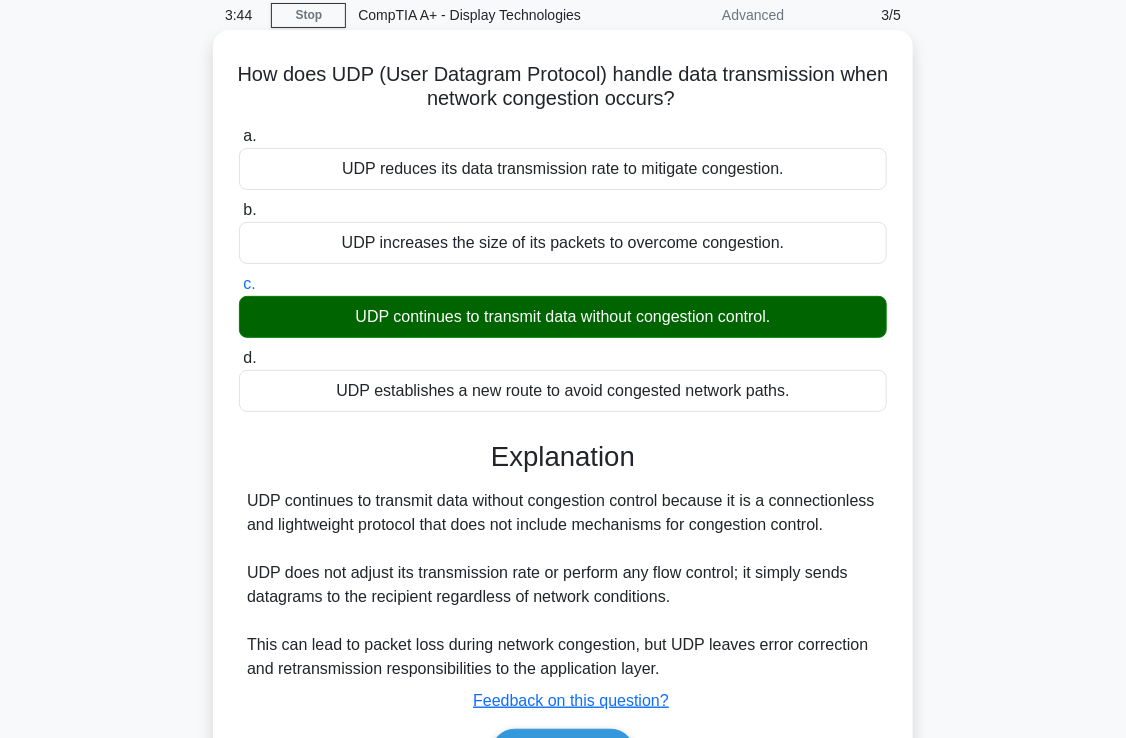 scroll, scrollTop: 200, scrollLeft: 0, axis: vertical 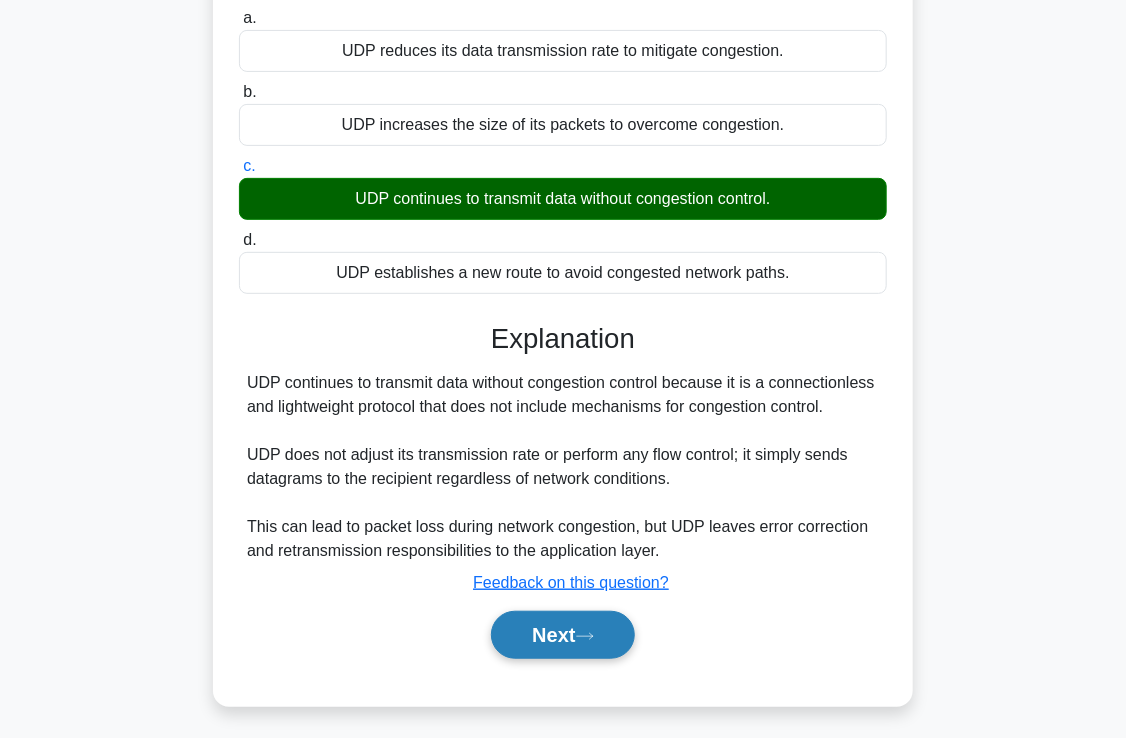 click 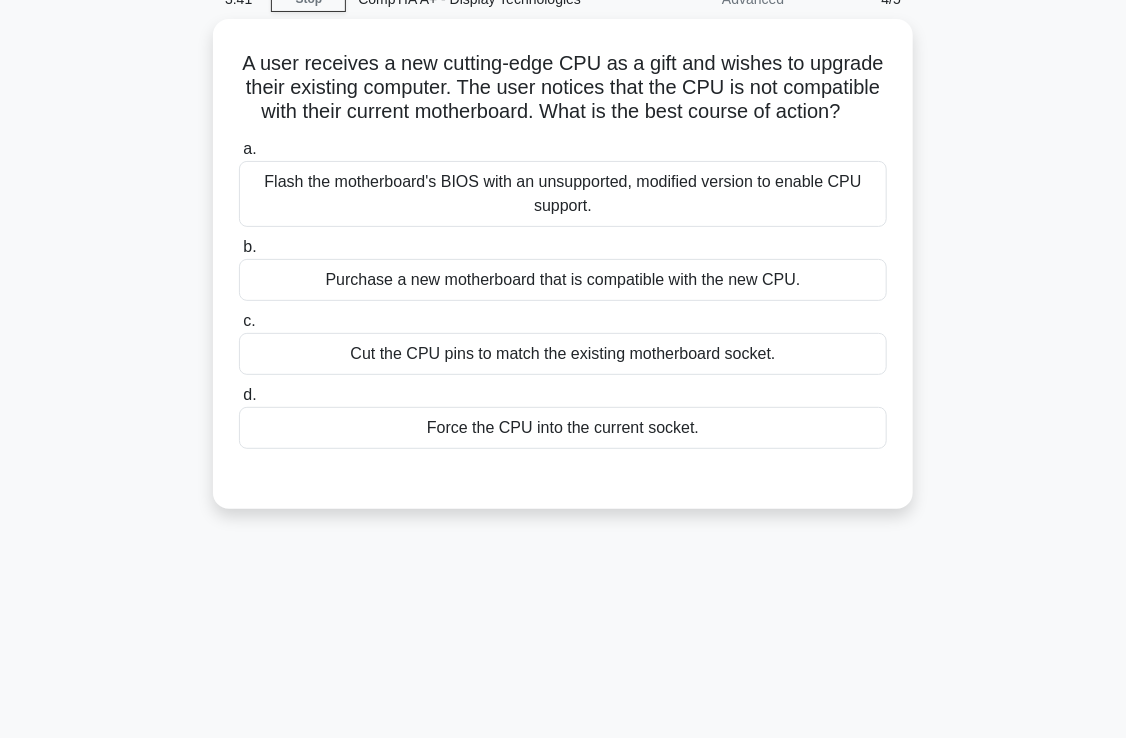 scroll, scrollTop: 0, scrollLeft: 0, axis: both 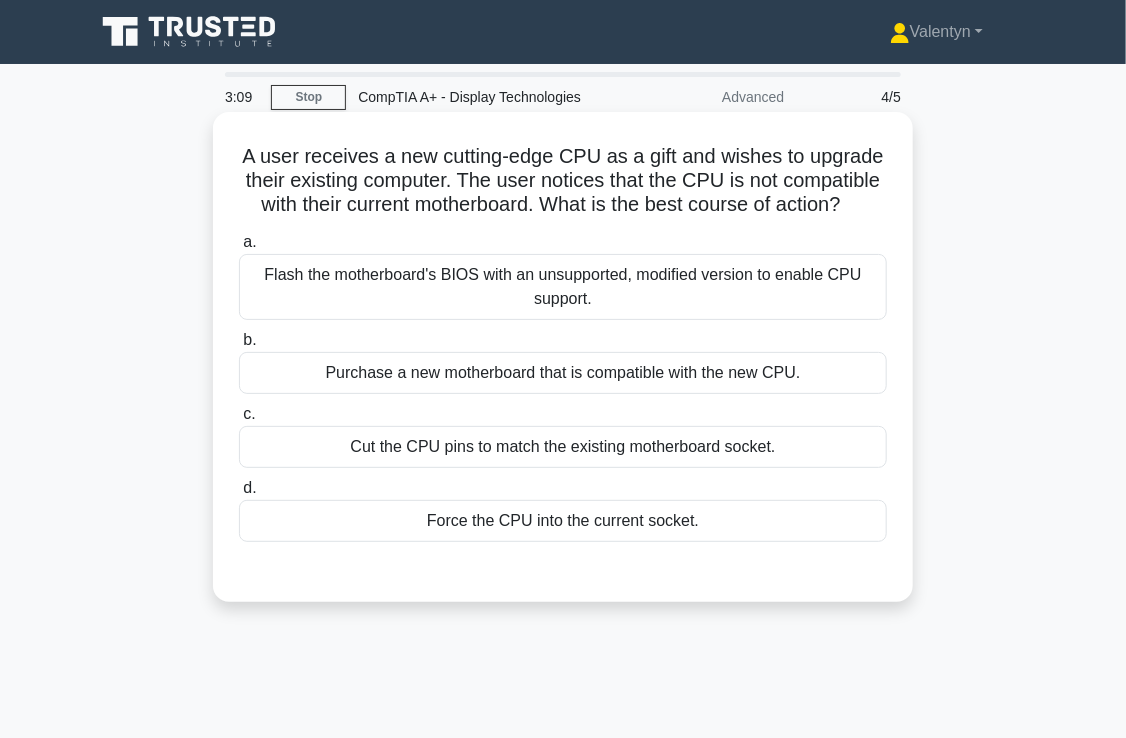 click on "Purchase a new motherboard that is compatible with the new CPU." at bounding box center [563, 373] 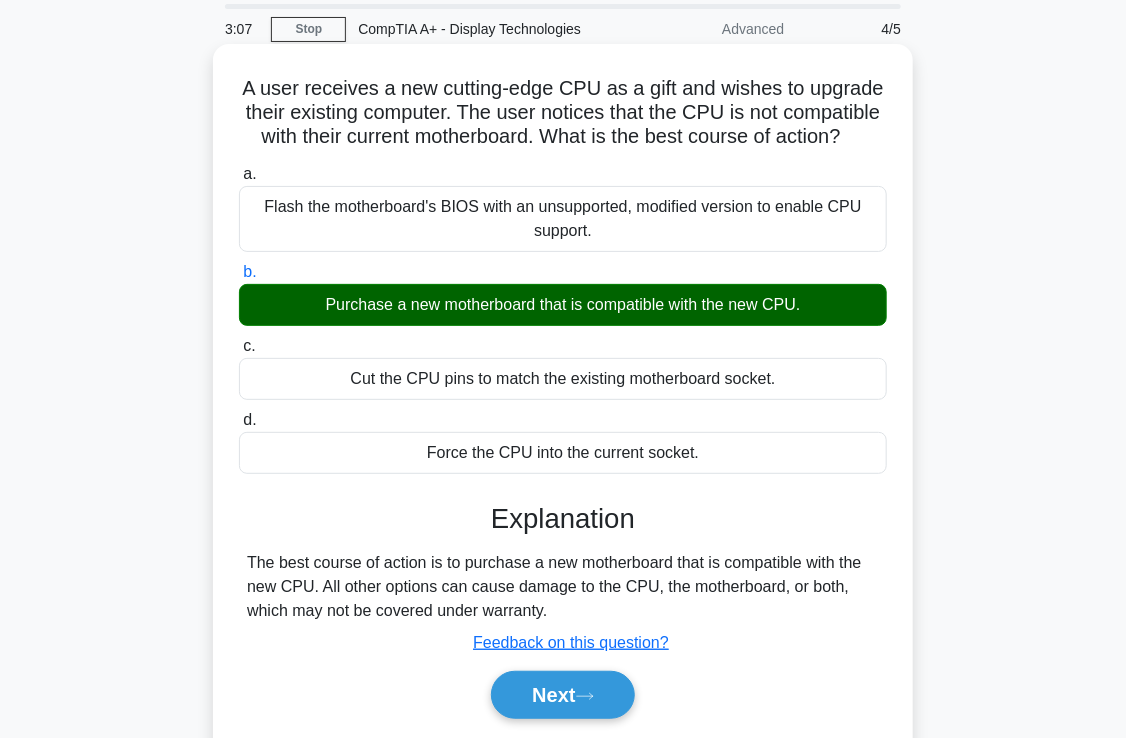 scroll, scrollTop: 200, scrollLeft: 0, axis: vertical 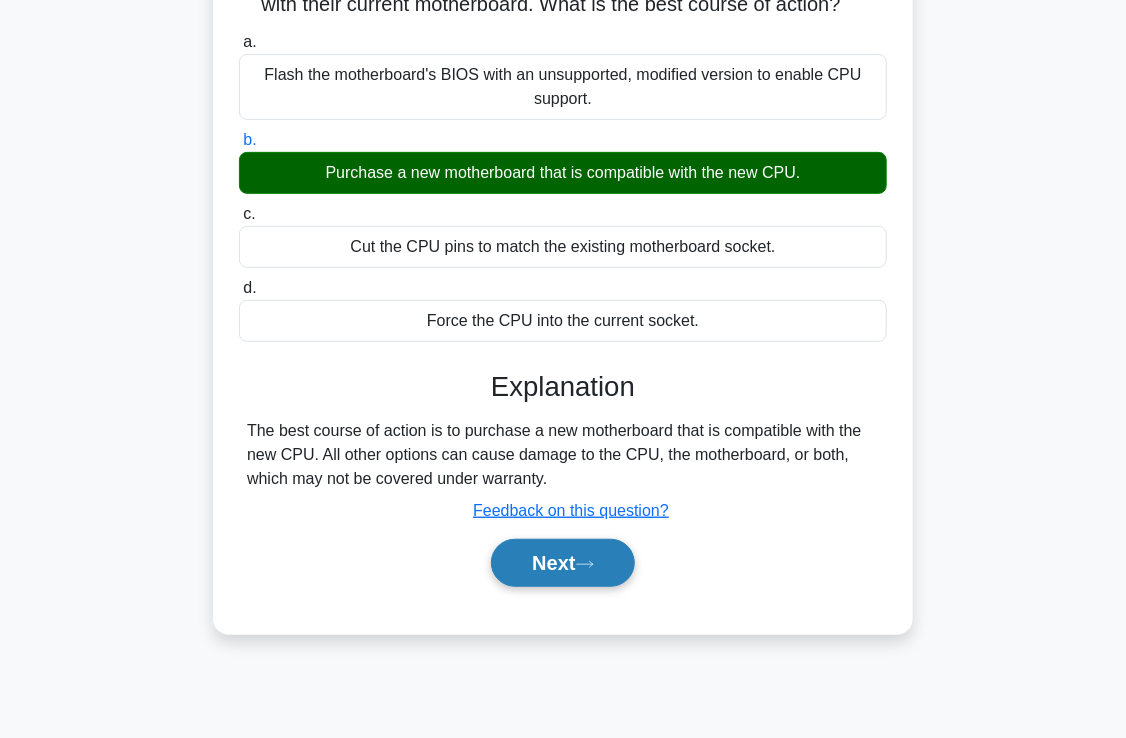 click on "Next" at bounding box center [562, 563] 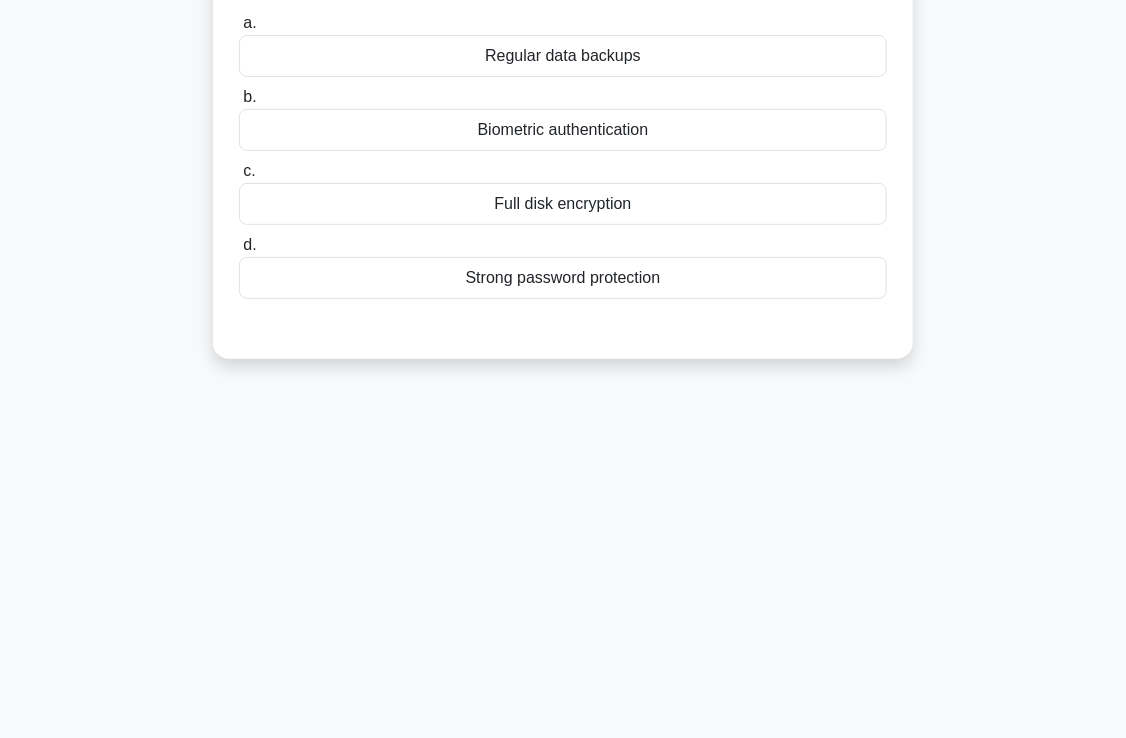 scroll, scrollTop: 0, scrollLeft: 0, axis: both 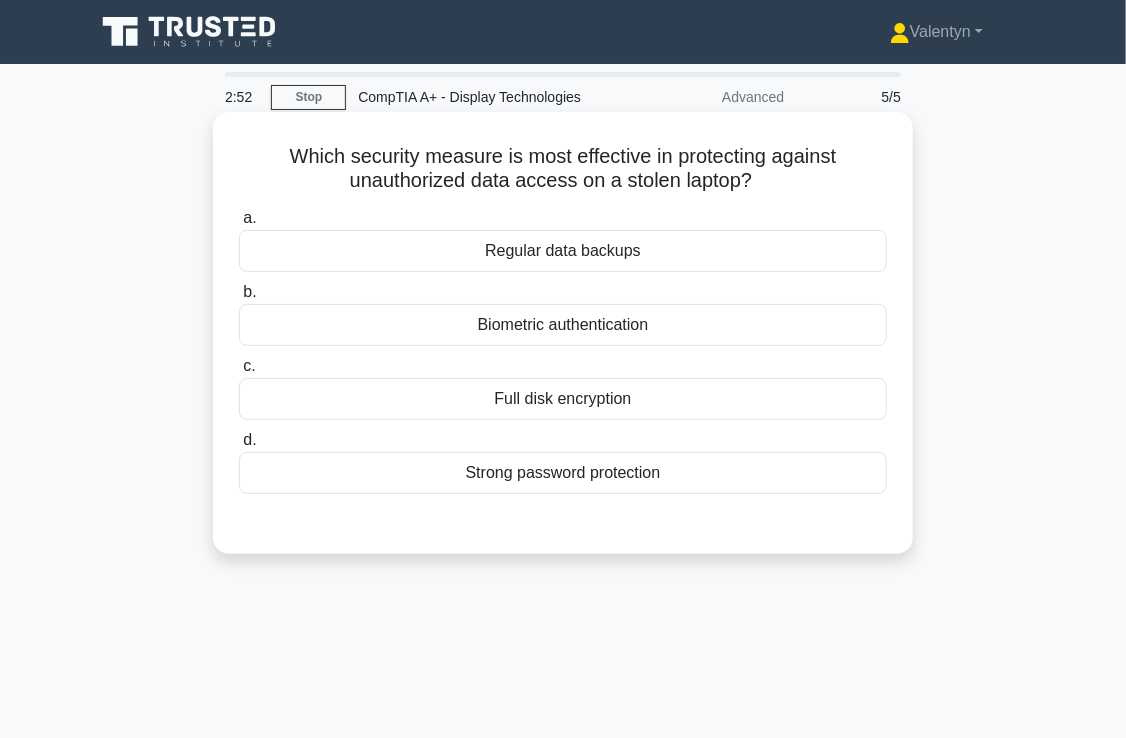click on "Full disk encryption" at bounding box center [563, 399] 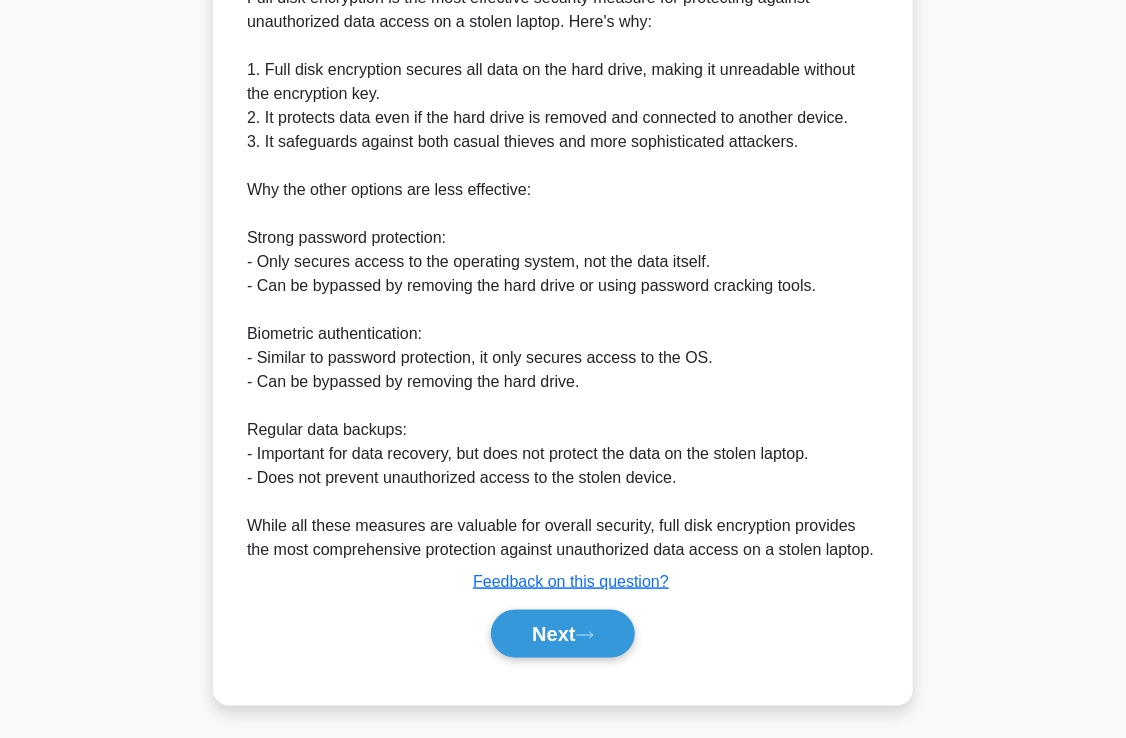 scroll, scrollTop: 590, scrollLeft: 0, axis: vertical 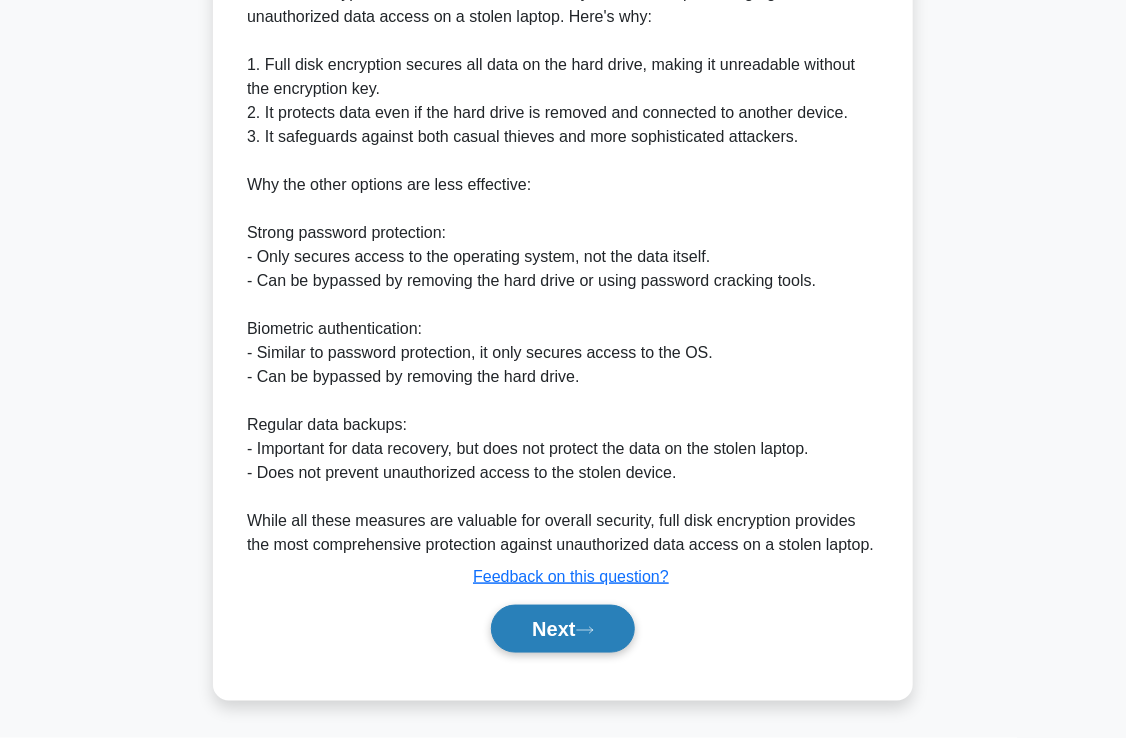 click on "Next" at bounding box center (562, 629) 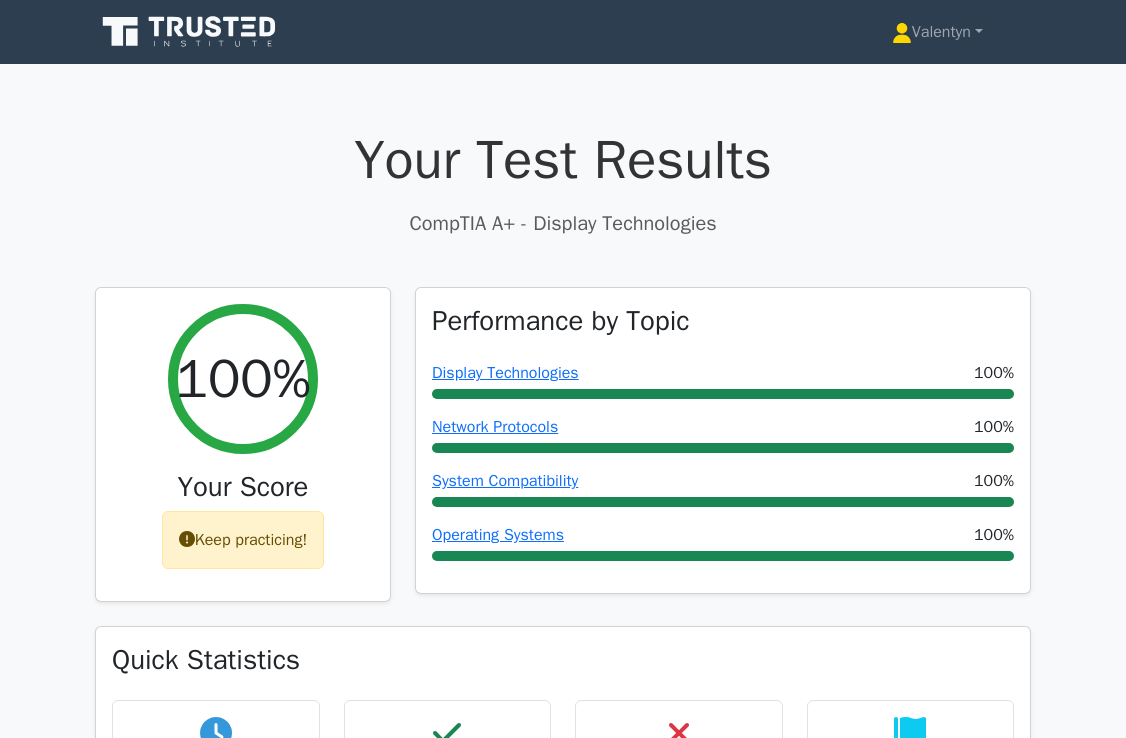 scroll, scrollTop: 0, scrollLeft: 0, axis: both 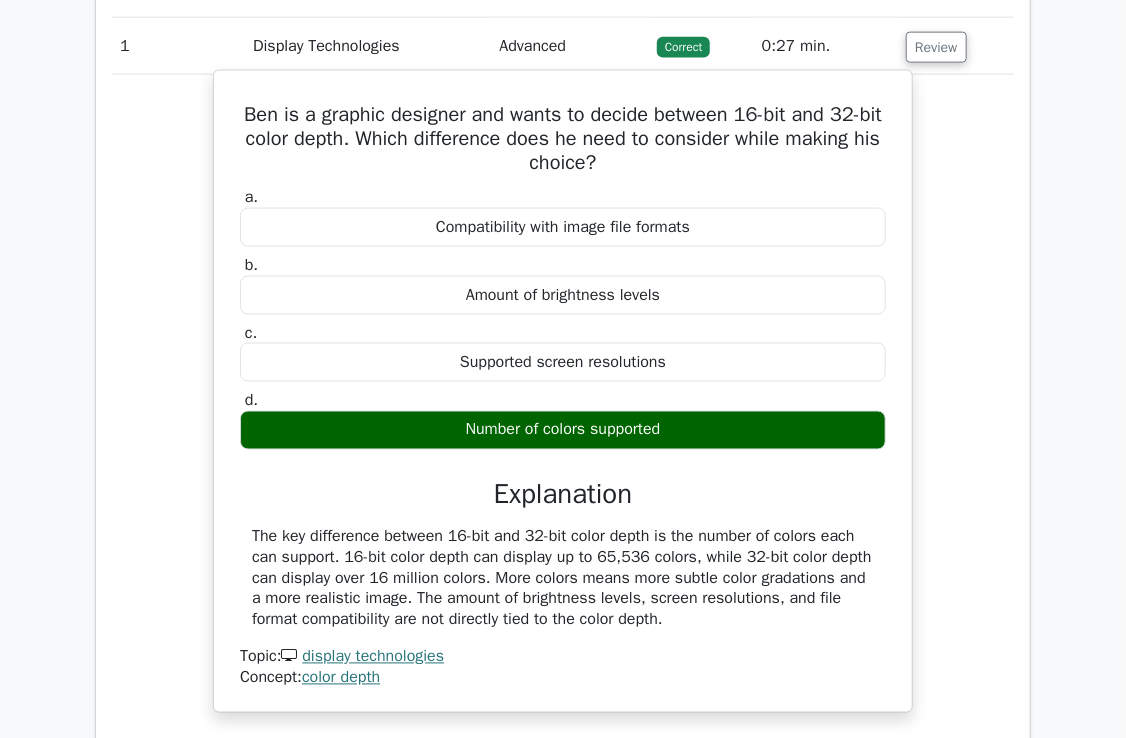 drag, startPoint x: 687, startPoint y: 621, endPoint x: 243, endPoint y: 123, distance: 667.1881 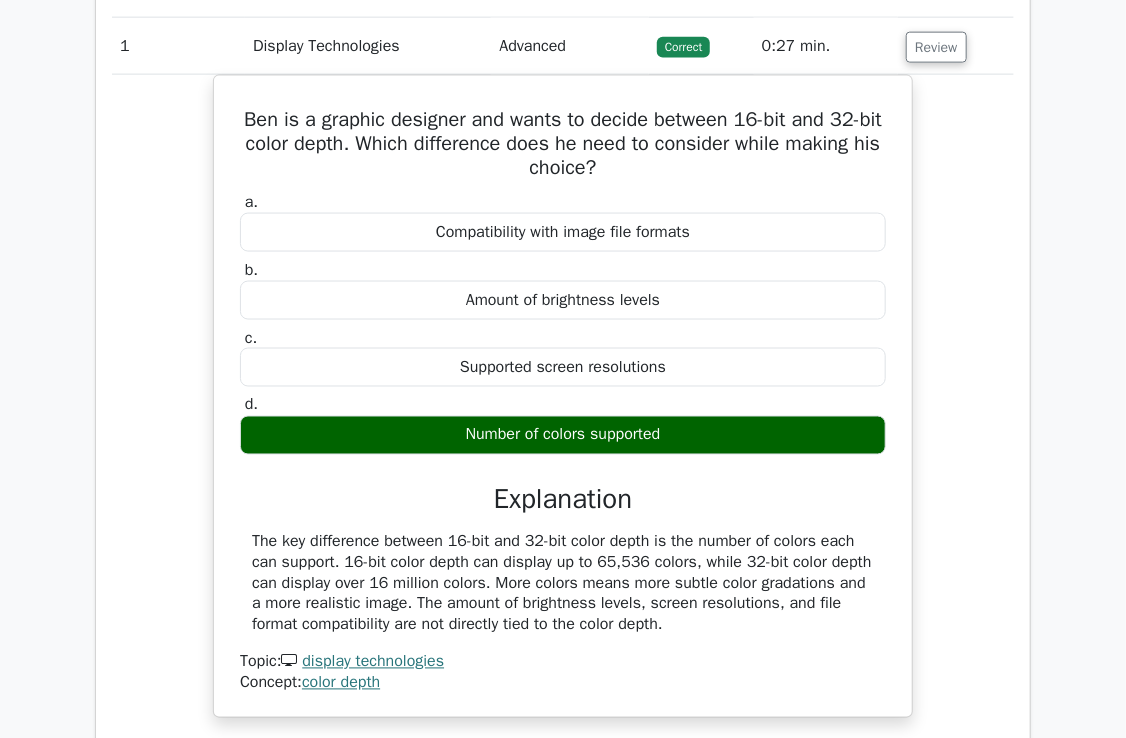 click on "Ben is a graphic designer and wants to decide between 16-bit and 32-bit color depth. Which difference does he need to consider while making his choice?
a.
Compatibility with image file formats
b.
c. d." at bounding box center [563, 408] 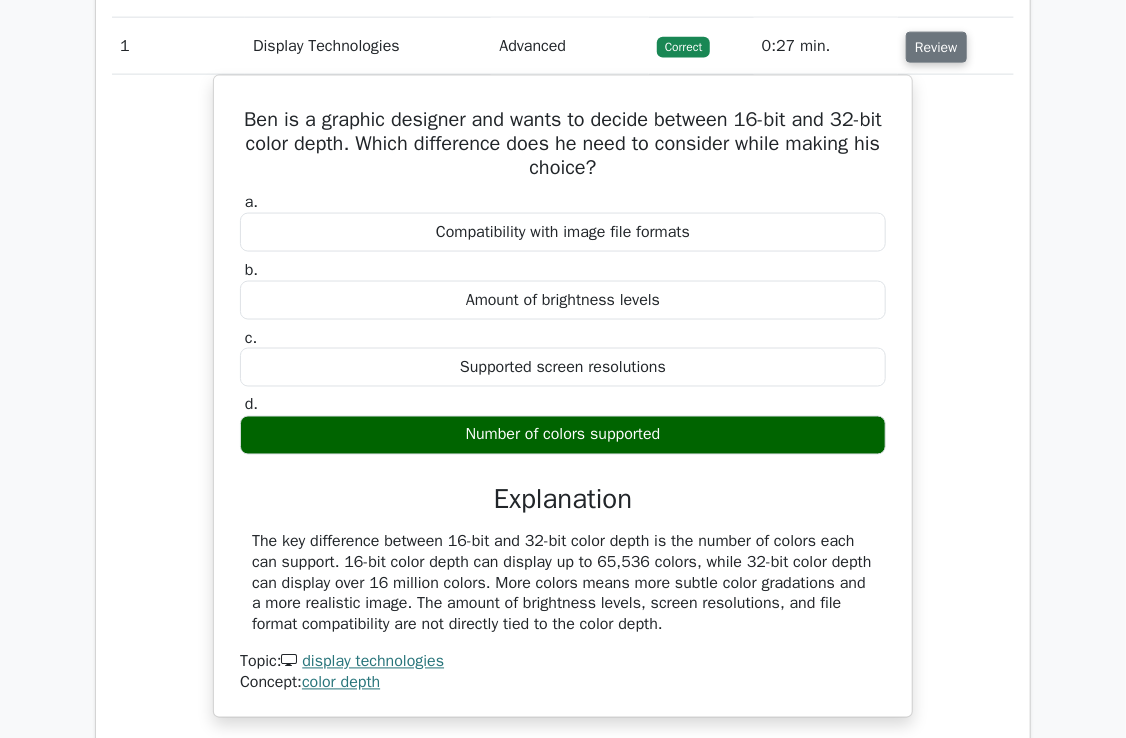 click on "Review" at bounding box center (936, 47) 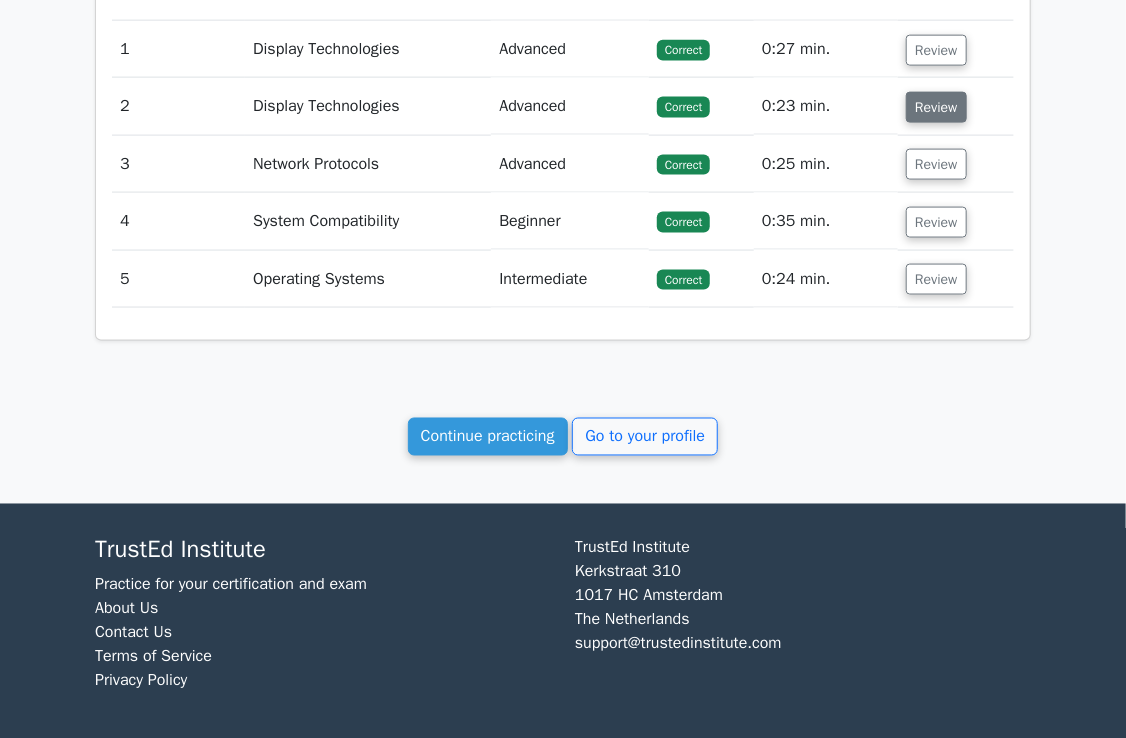 click on "Review" at bounding box center (936, 107) 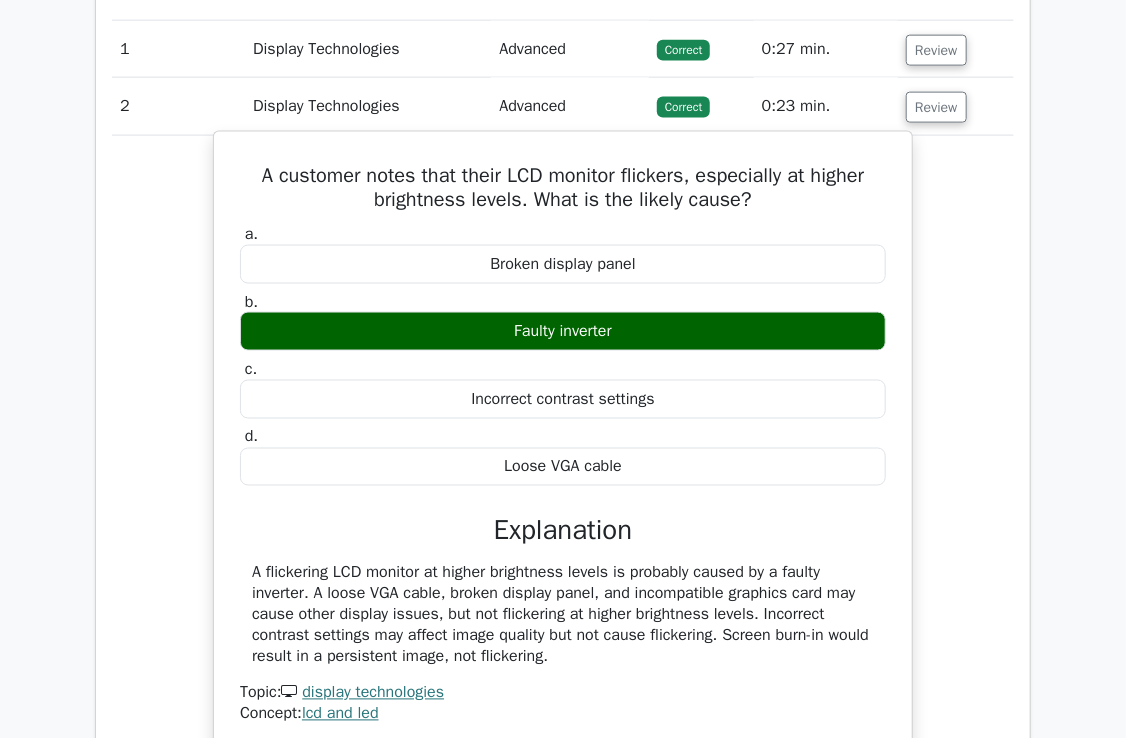 drag, startPoint x: 606, startPoint y: 657, endPoint x: 255, endPoint y: 165, distance: 604.3716 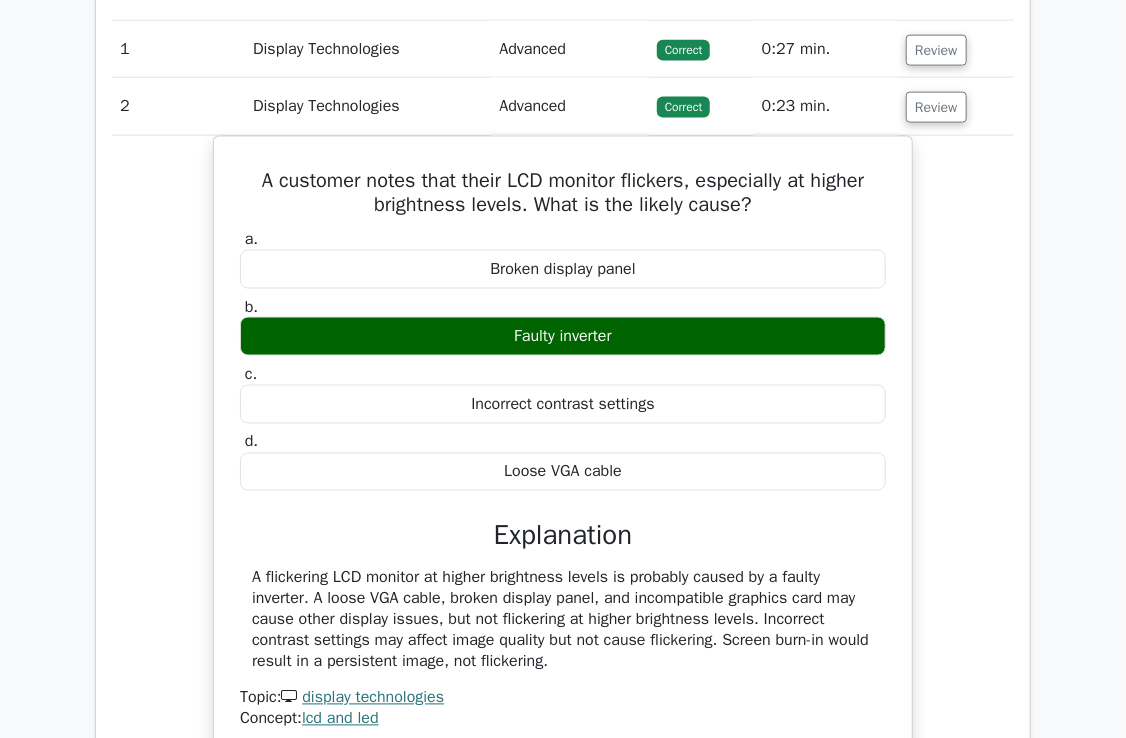click on "A customer notes that their LCD monitor flickers, especially at higher brightness levels. What is the likely cause?
a.
Broken display panel
b.
c. d." at bounding box center (563, 457) 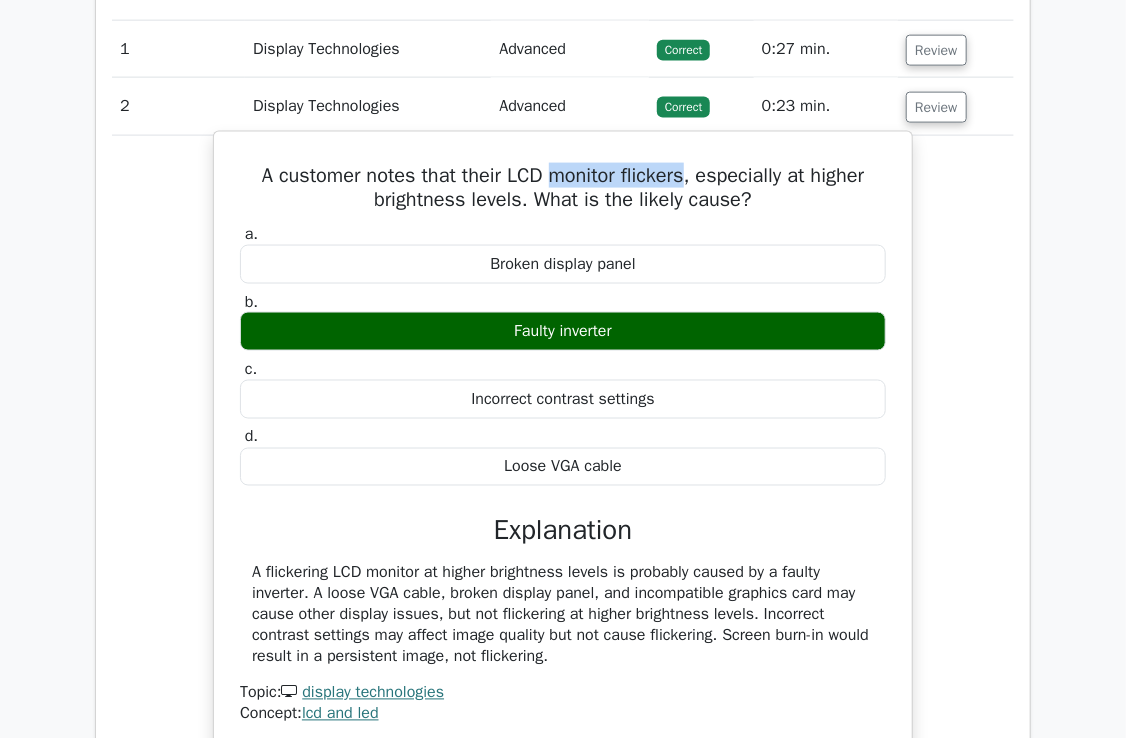 drag, startPoint x: 657, startPoint y: 175, endPoint x: 548, endPoint y: 173, distance: 109.01835 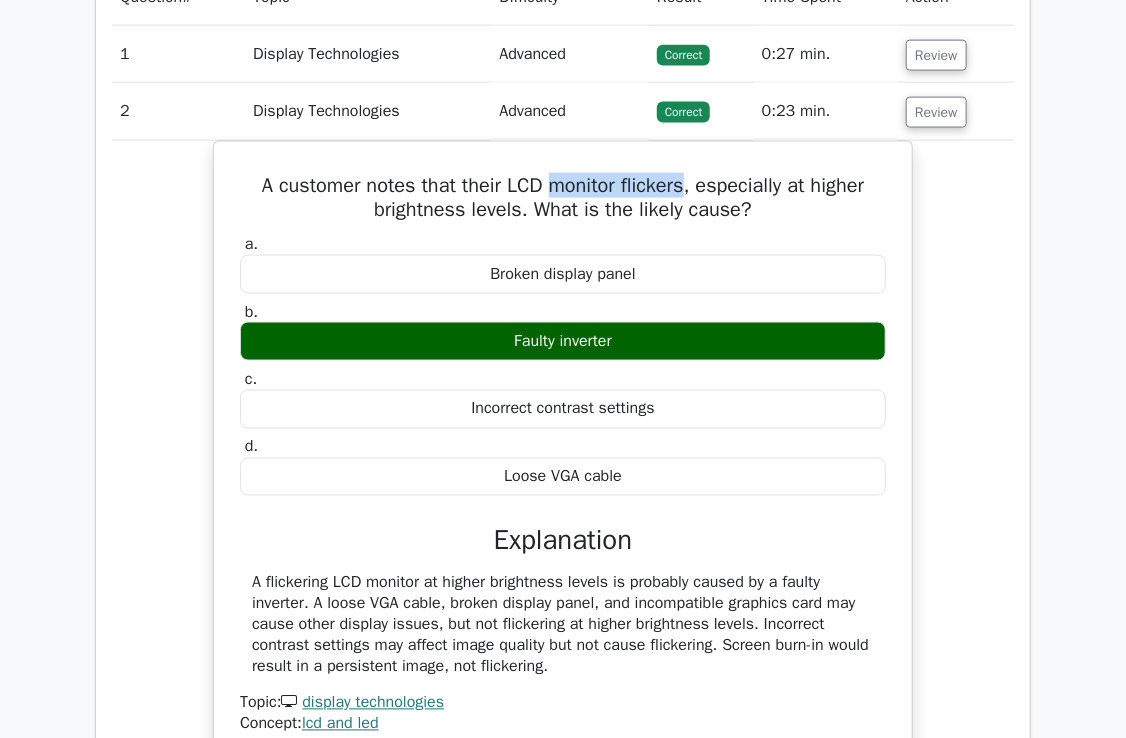 click at bounding box center [535, 132] 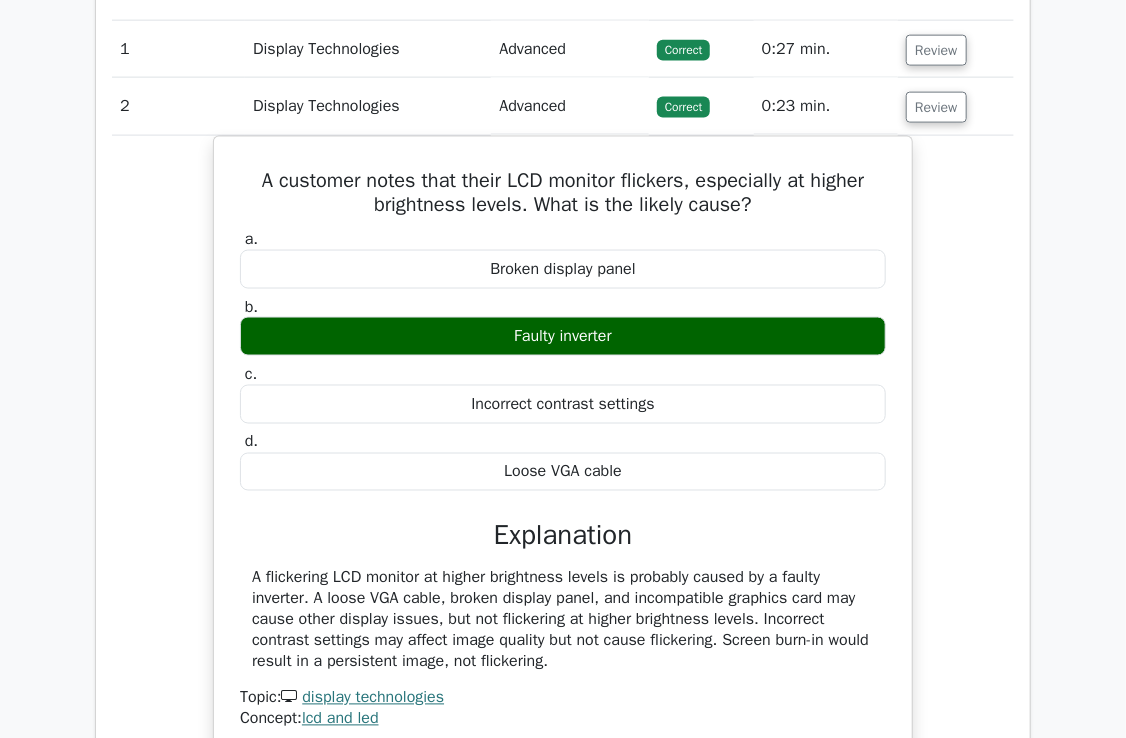 click on "2" at bounding box center (178, 106) 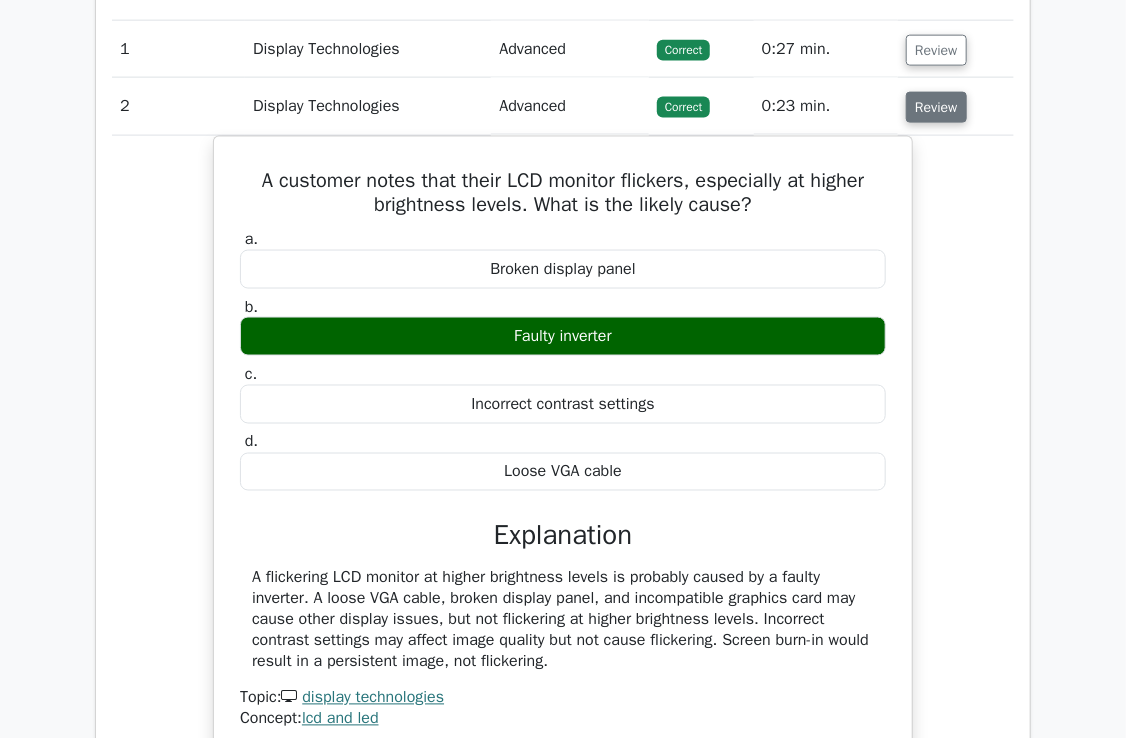 drag, startPoint x: 924, startPoint y: 105, endPoint x: 932, endPoint y: 112, distance: 10.630146 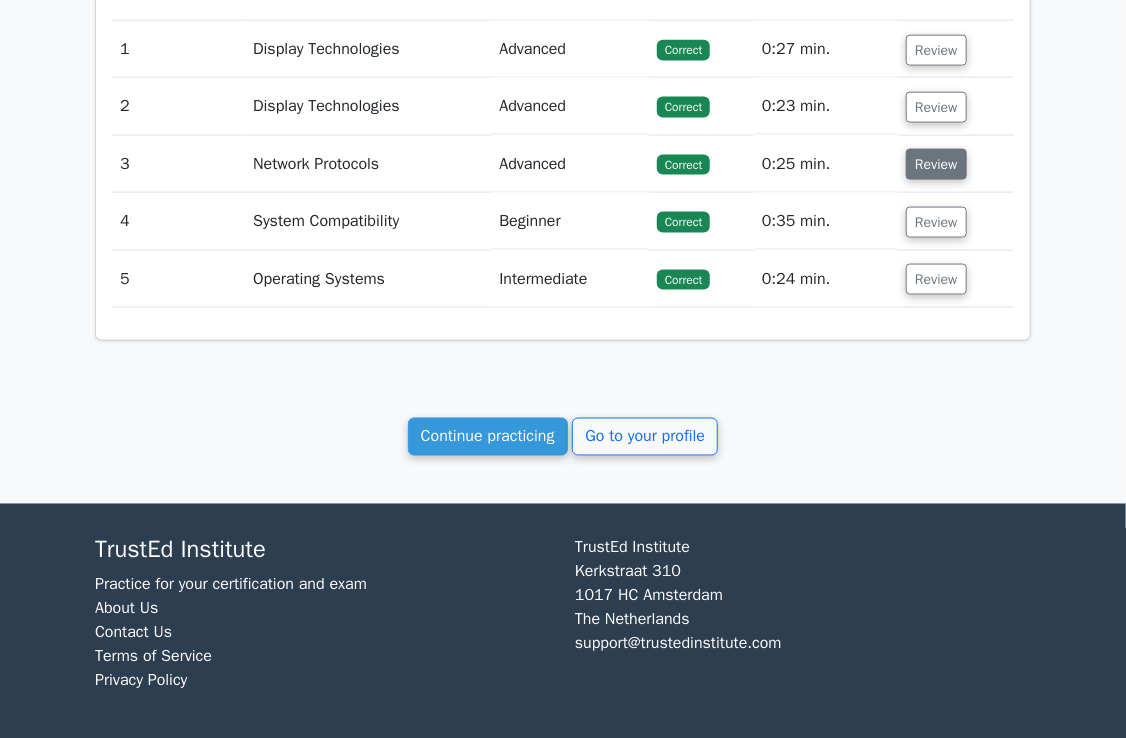 click on "Review" at bounding box center [936, 164] 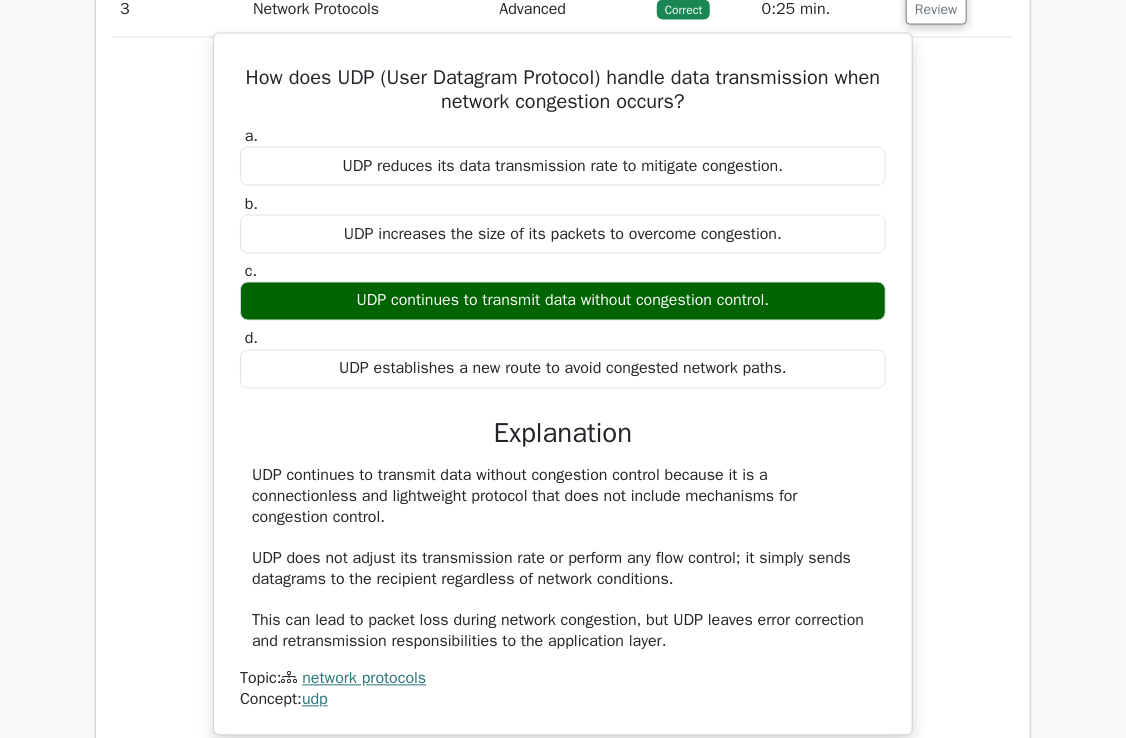 scroll, scrollTop: 1197, scrollLeft: 0, axis: vertical 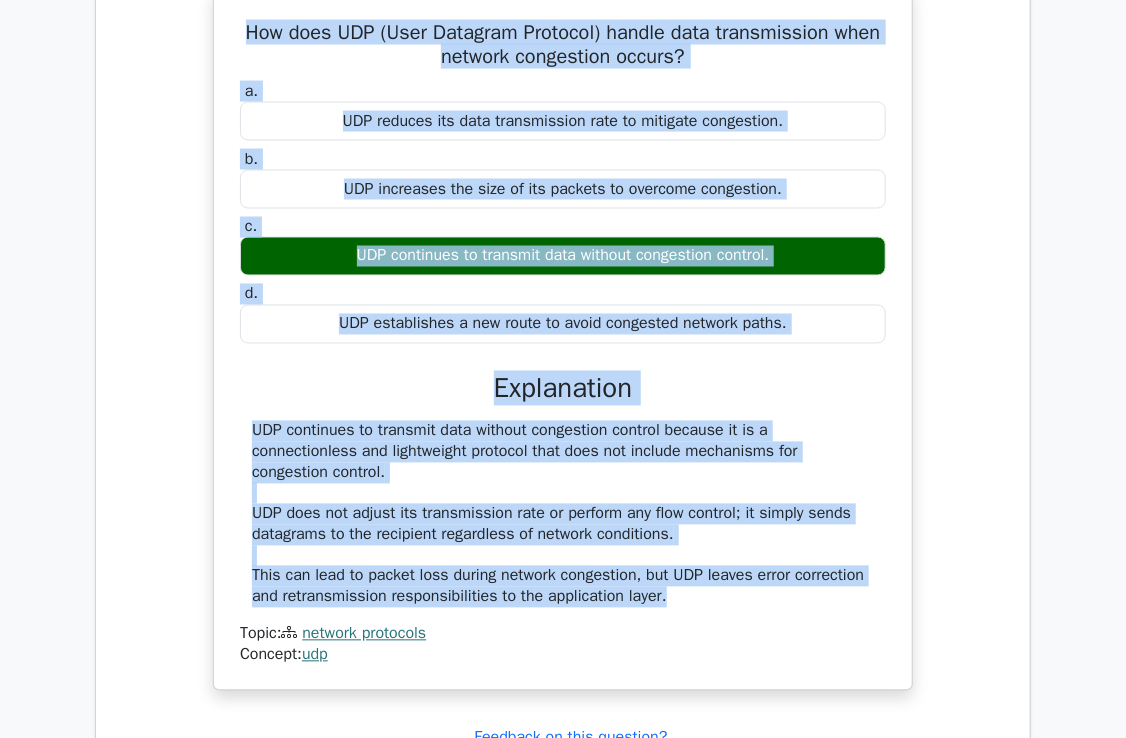 drag, startPoint x: 680, startPoint y: 597, endPoint x: 240, endPoint y: 37, distance: 712.17975 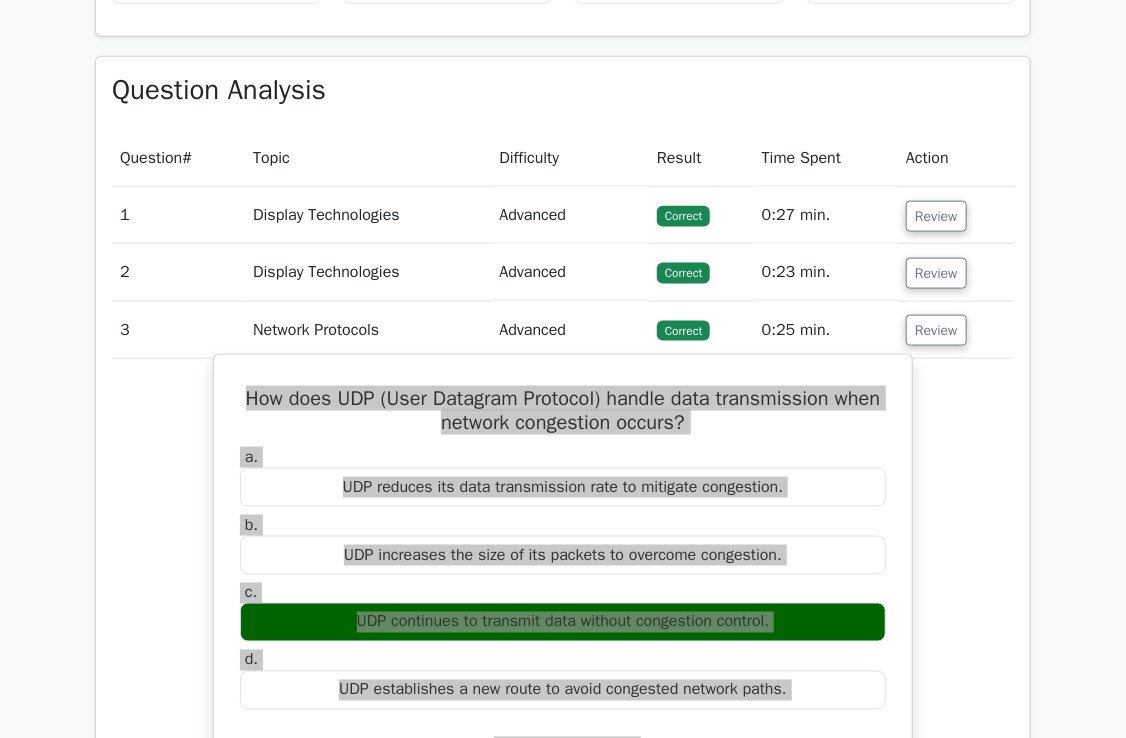 scroll, scrollTop: 697, scrollLeft: 0, axis: vertical 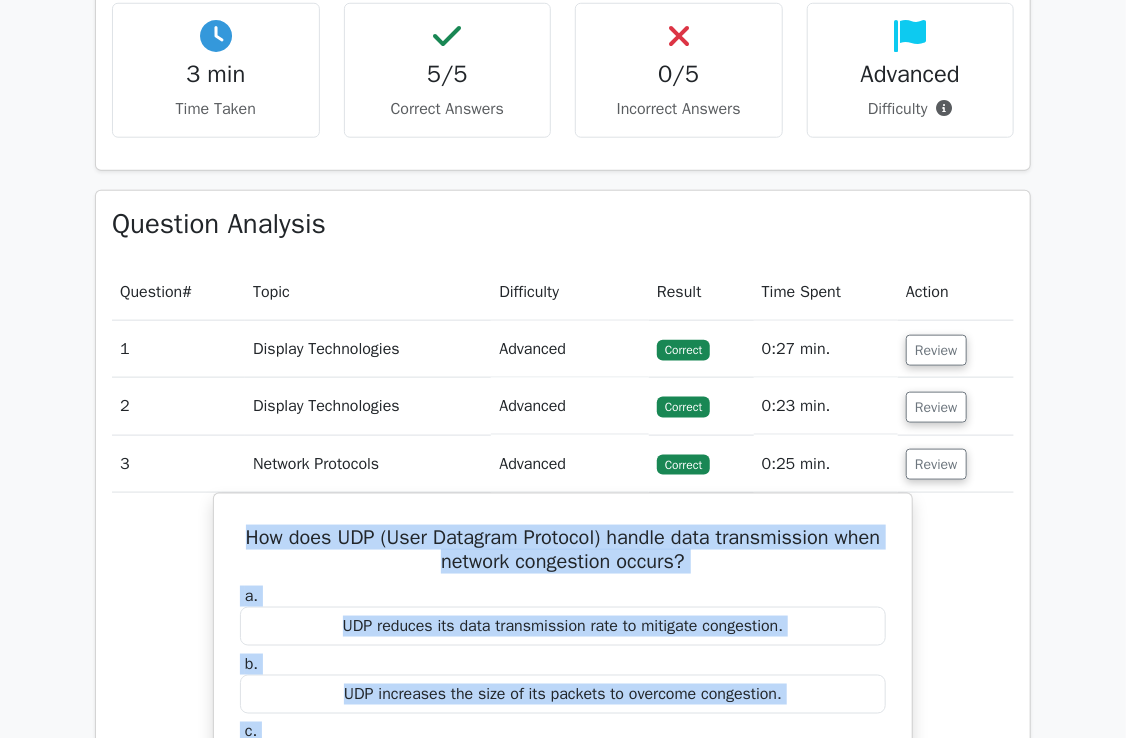 click on "How does UDP (User Datagram Protocol) handle data transmission when network congestion occurs?
a.
UDP reduces its data transmission rate to mitigate congestion.
b.
c. d." at bounding box center [563, 856] 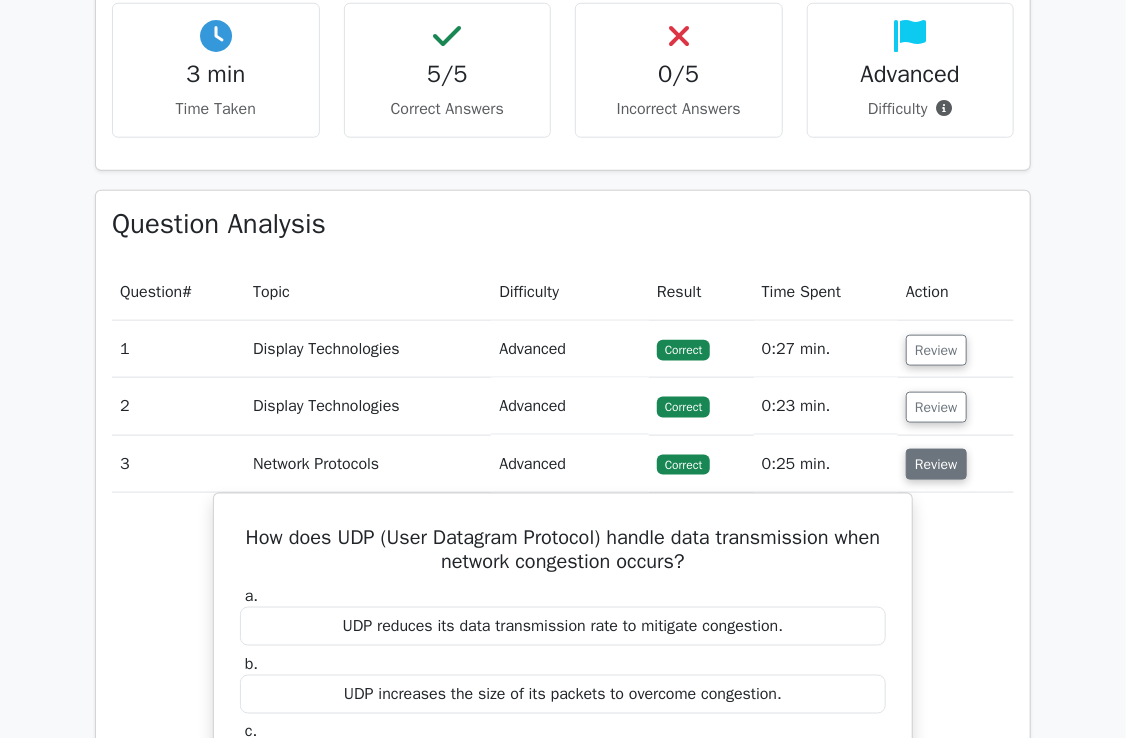 click on "Review" at bounding box center [936, 464] 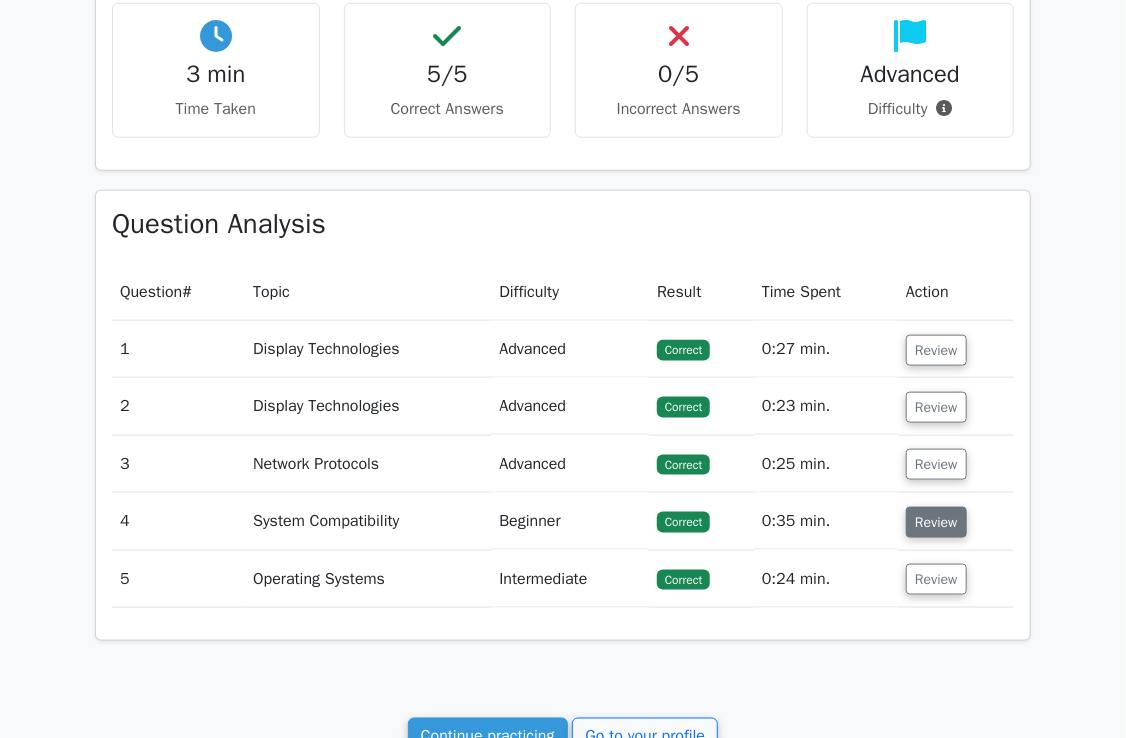 click on "Review" at bounding box center (936, 522) 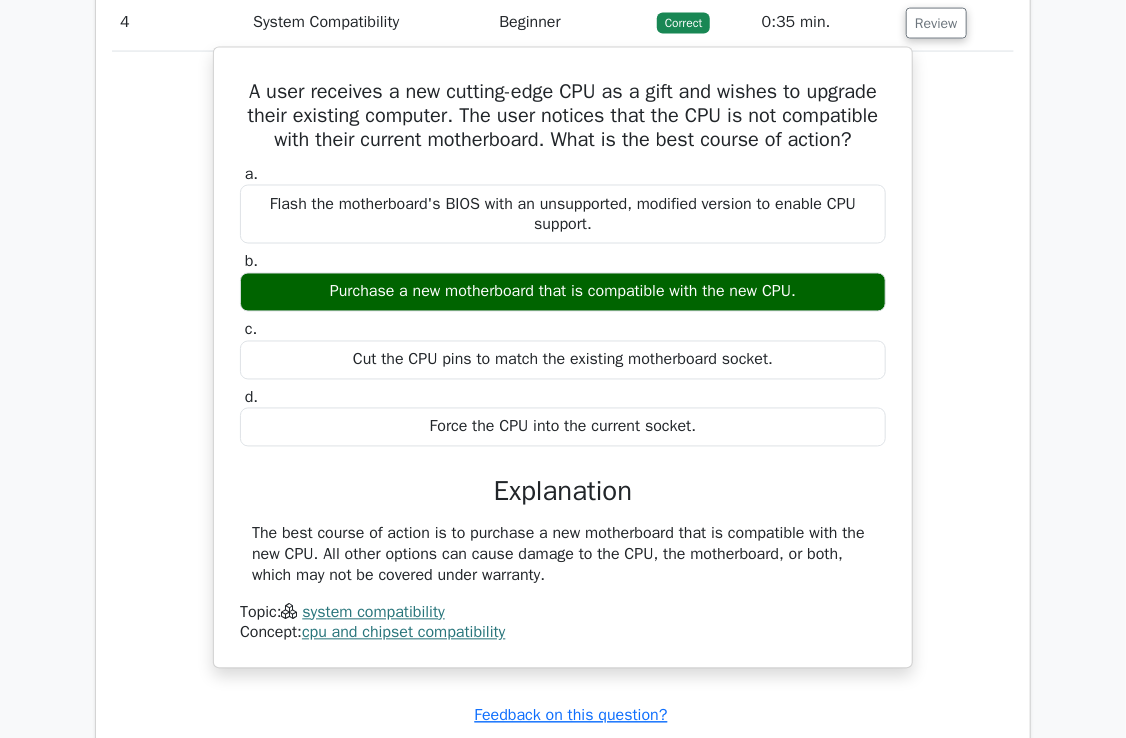scroll, scrollTop: 1197, scrollLeft: 0, axis: vertical 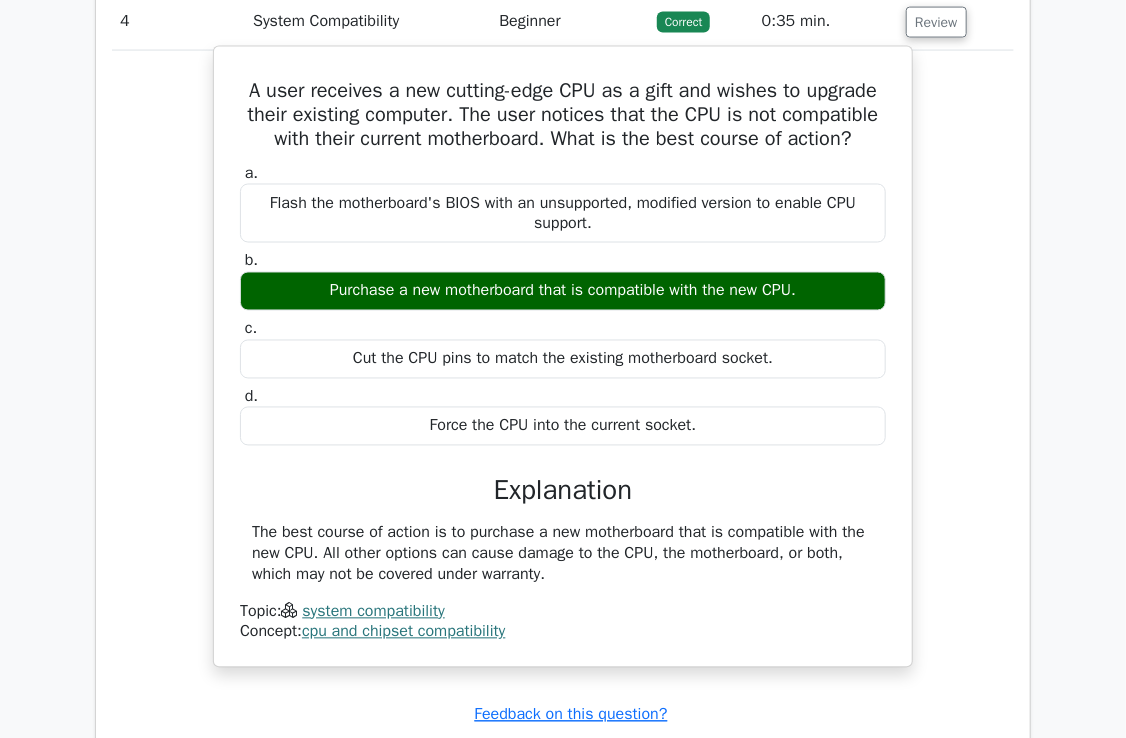 drag, startPoint x: 586, startPoint y: 603, endPoint x: 220, endPoint y: 93, distance: 627.7388 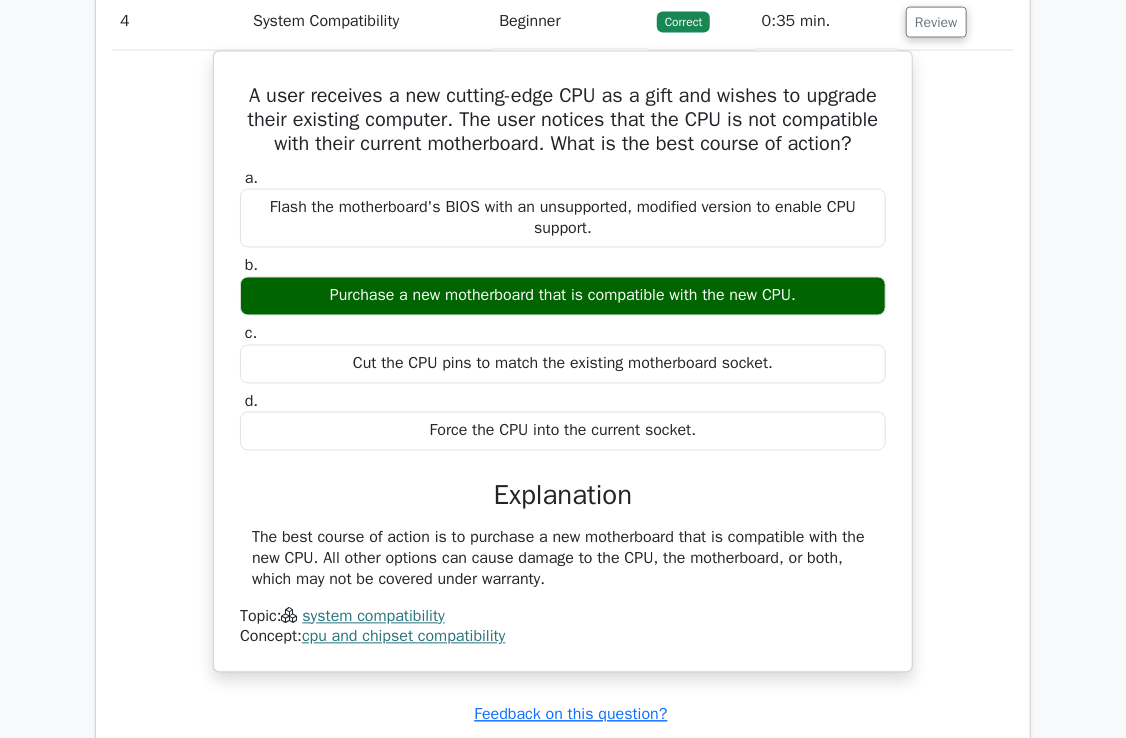 copy on "A user receives a new cutting-edge CPU as a gift and wishes to upgrade their existing computer. The user notices that the CPU is not compatible with their current motherboard. What is the best course of action?
a.
Flash the motherboard's BIOS with an unsupported, modified version to enable CPU support.
b.
Purchase a new motherboard that is compatible with the new CPU.
c.
Cut the CPU pins to match the existing motherboard socket.
d.
Force the CPU into the current socket.
Explanation
The best course of action is to purchase a new motherboard that is compatible with the new CPU. All other options can cause damage to the CPU, the motherboard, or both, which may not be covered under warranty." 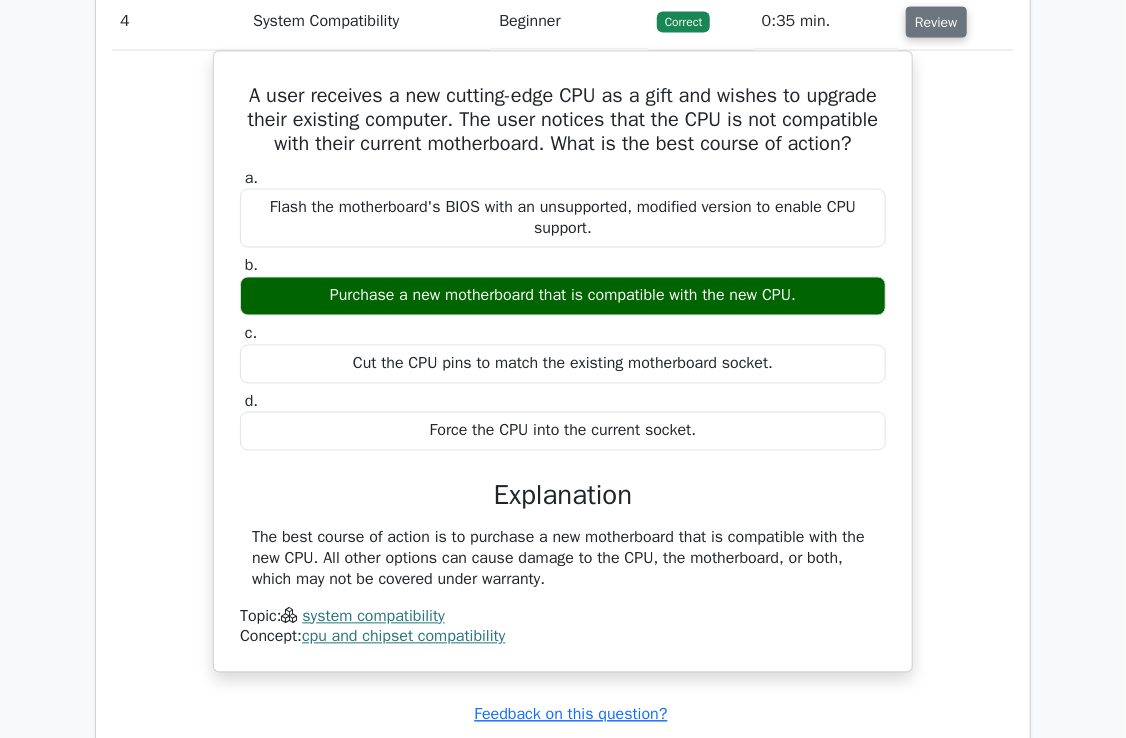 click on "Review" at bounding box center (936, 22) 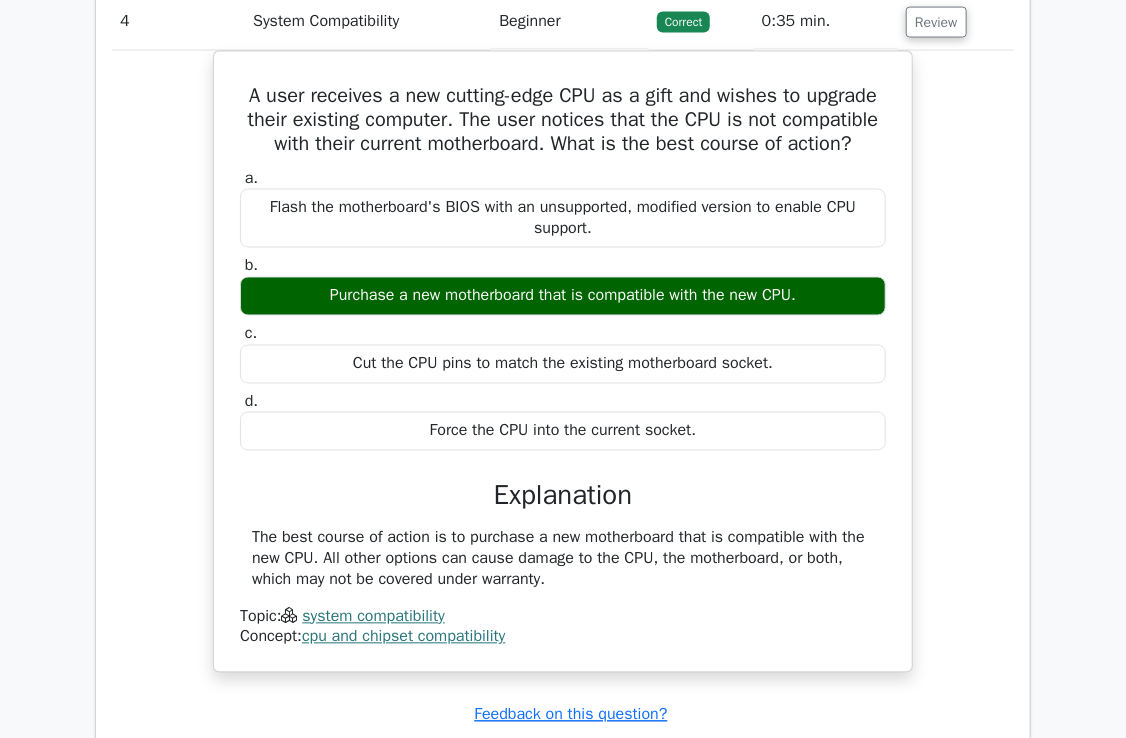 scroll, scrollTop: 997, scrollLeft: 0, axis: vertical 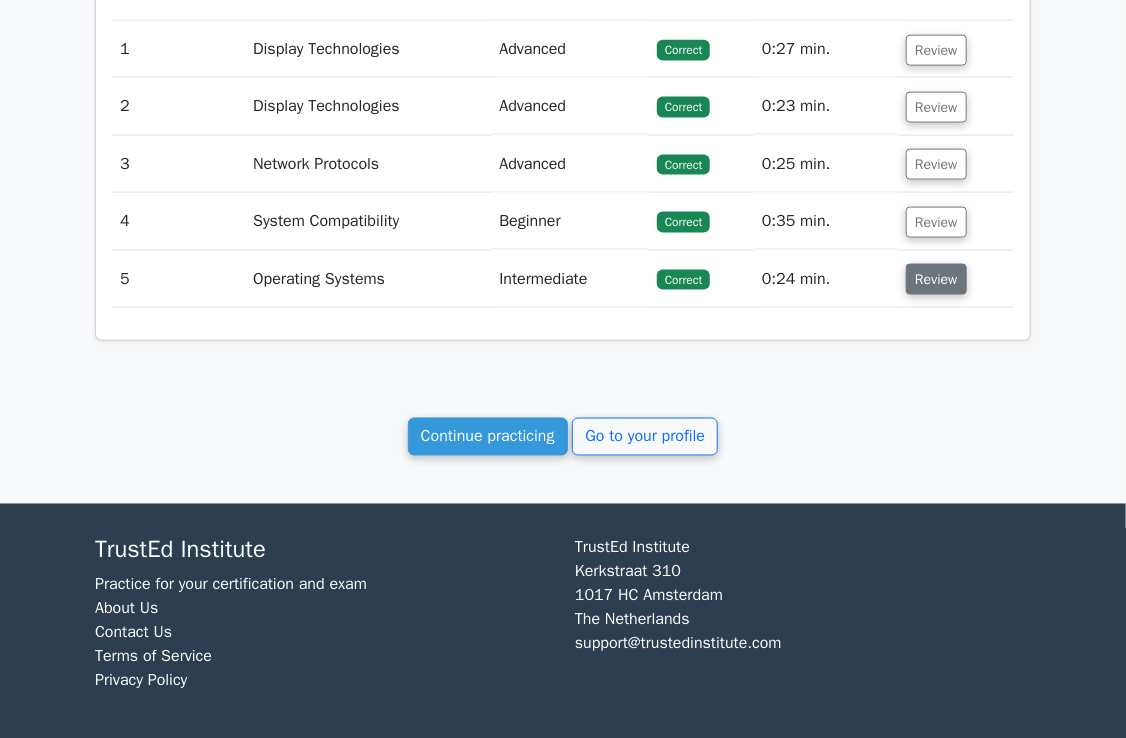 click on "Review" at bounding box center [936, 279] 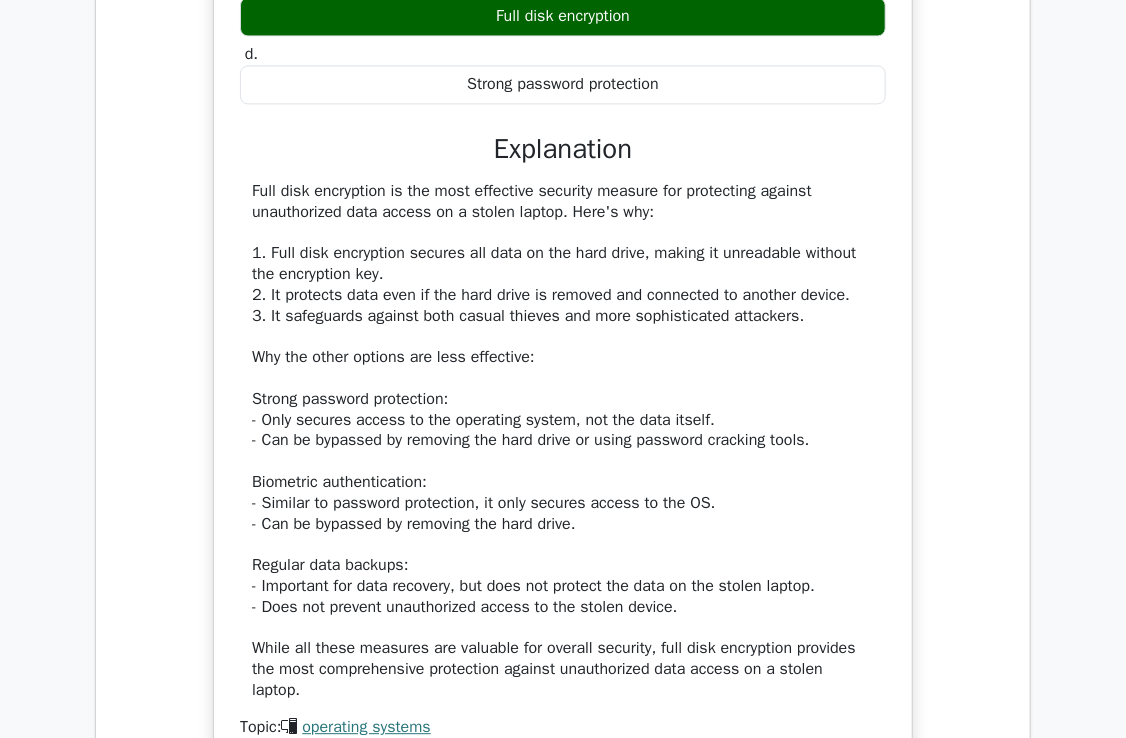 scroll, scrollTop: 1597, scrollLeft: 0, axis: vertical 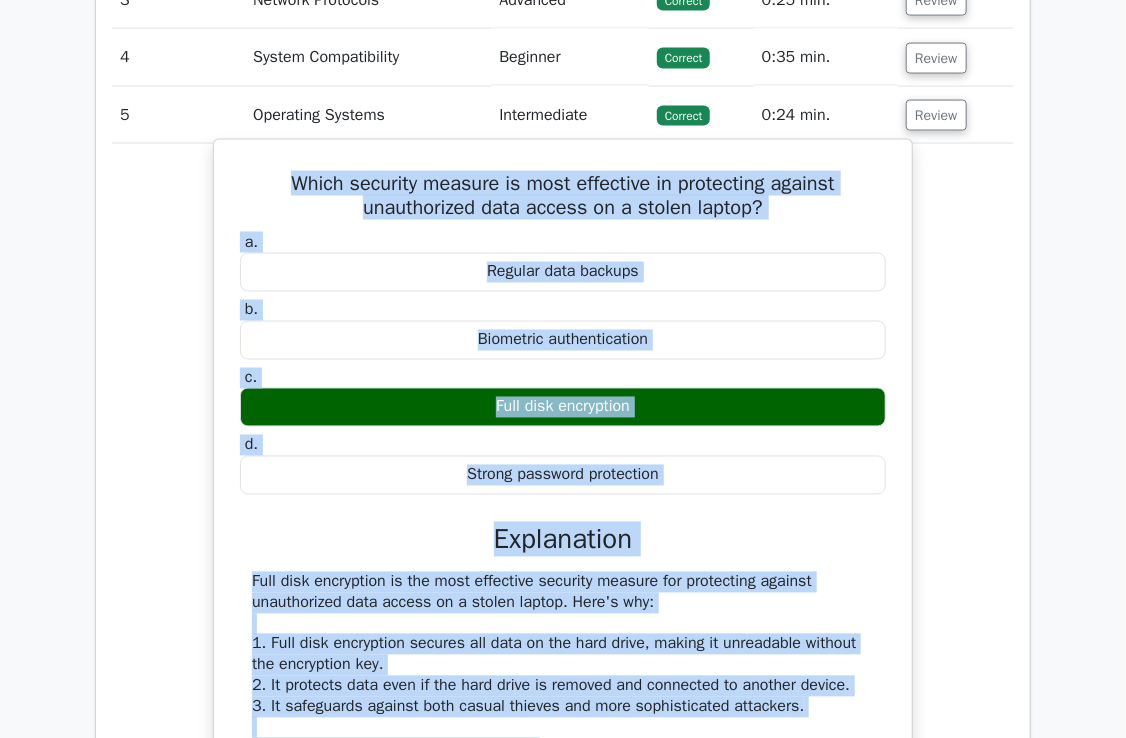 drag, startPoint x: 328, startPoint y: 647, endPoint x: 256, endPoint y: 175, distance: 477.45996 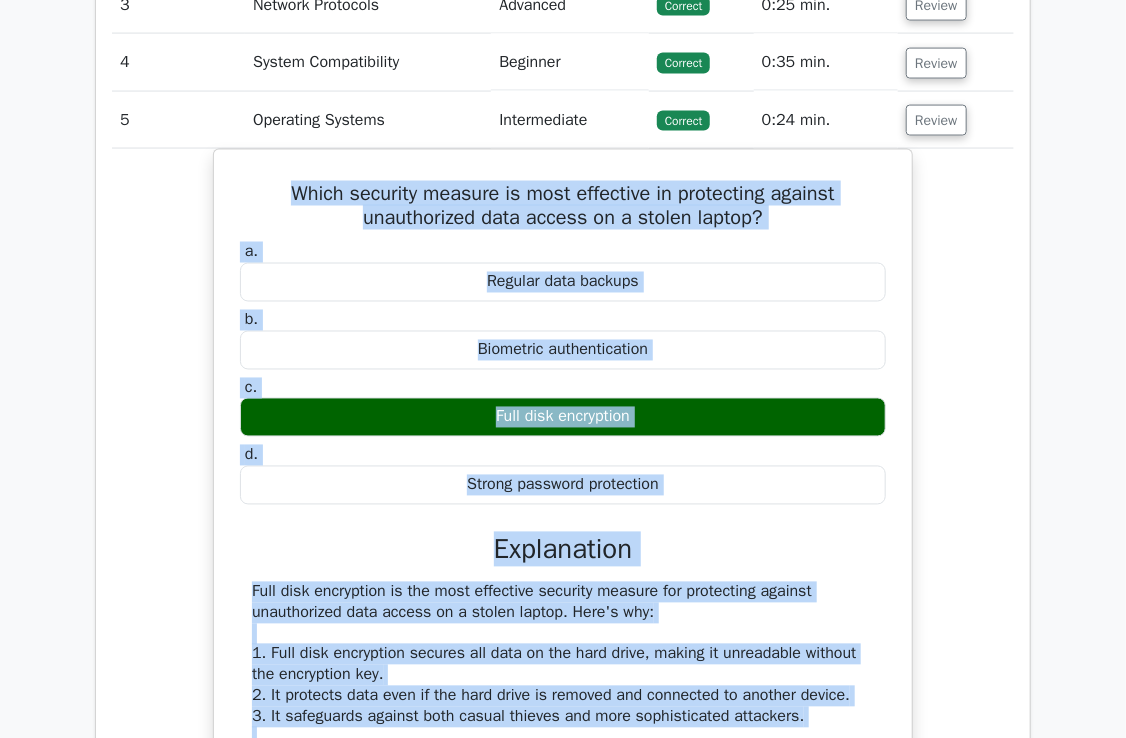 copy on "Which security measure is most effective in protecting against unauthorized data access on a stolen laptop?
a.
Regular data backups
b.
Biometric authentication
c.
Full disk encryption
d.
Strong password protection
Explanation
Full disk encryption is the most effective security measure for protecting against unauthorized data access on a stolen laptop. Here's why: 1. Full disk encryption secures all data on the hard drive, making it unreadable without the encryption key. 2. It protects data even if the hard drive is removed and connected to another device. 3. It safeguards against both casual thieves and more sophisticated attackers. Why the other options are less effective: Strong password protection: - On..." 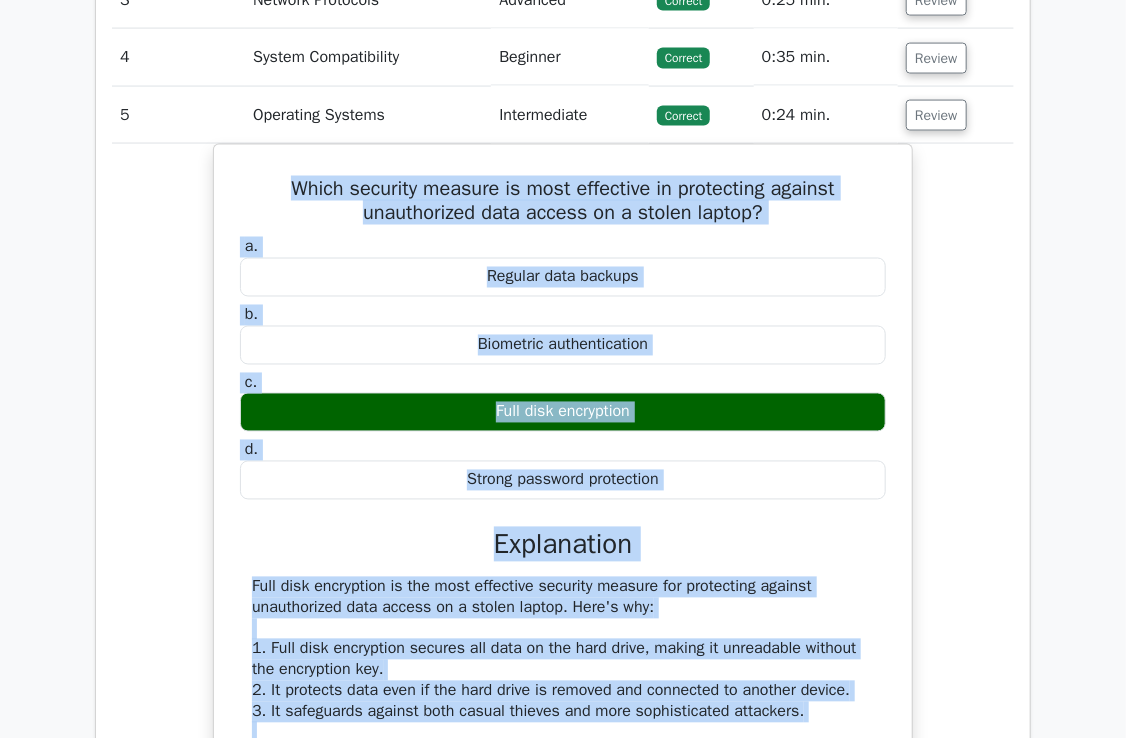 click on "Which security measure is most effective in protecting against unauthorized data access on a stolen laptop?
a.
Regular data backups
b.
c. d." at bounding box center (563, 673) 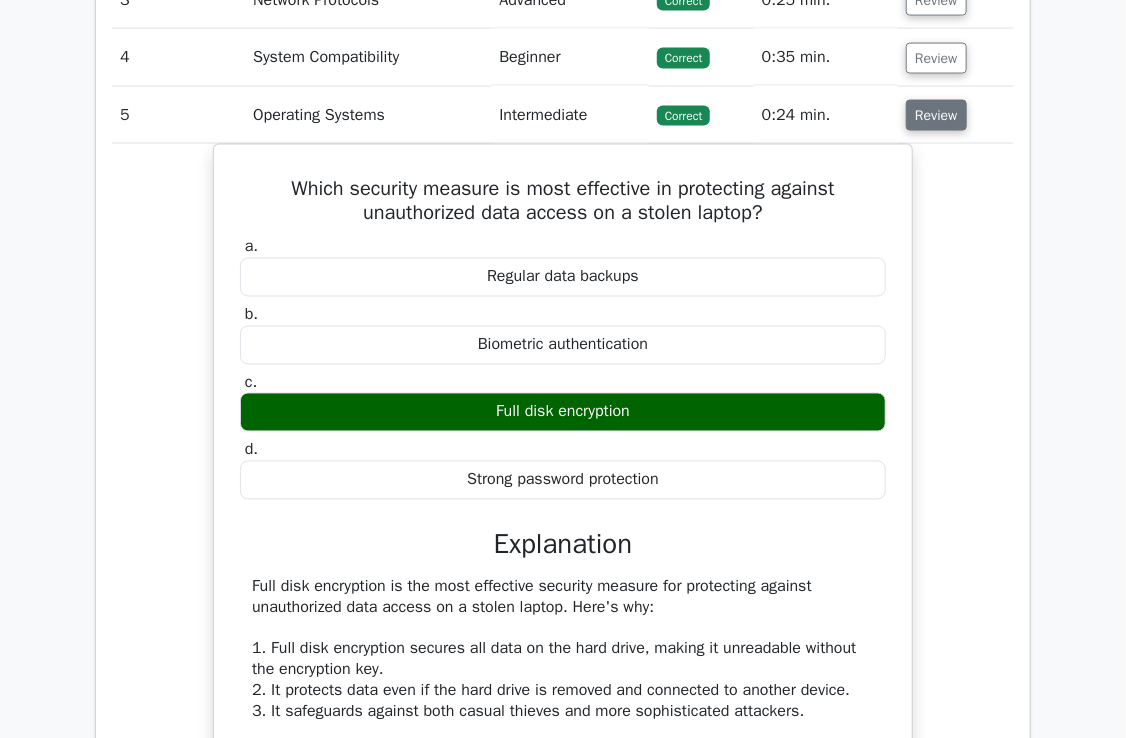 click on "Review" at bounding box center (936, 115) 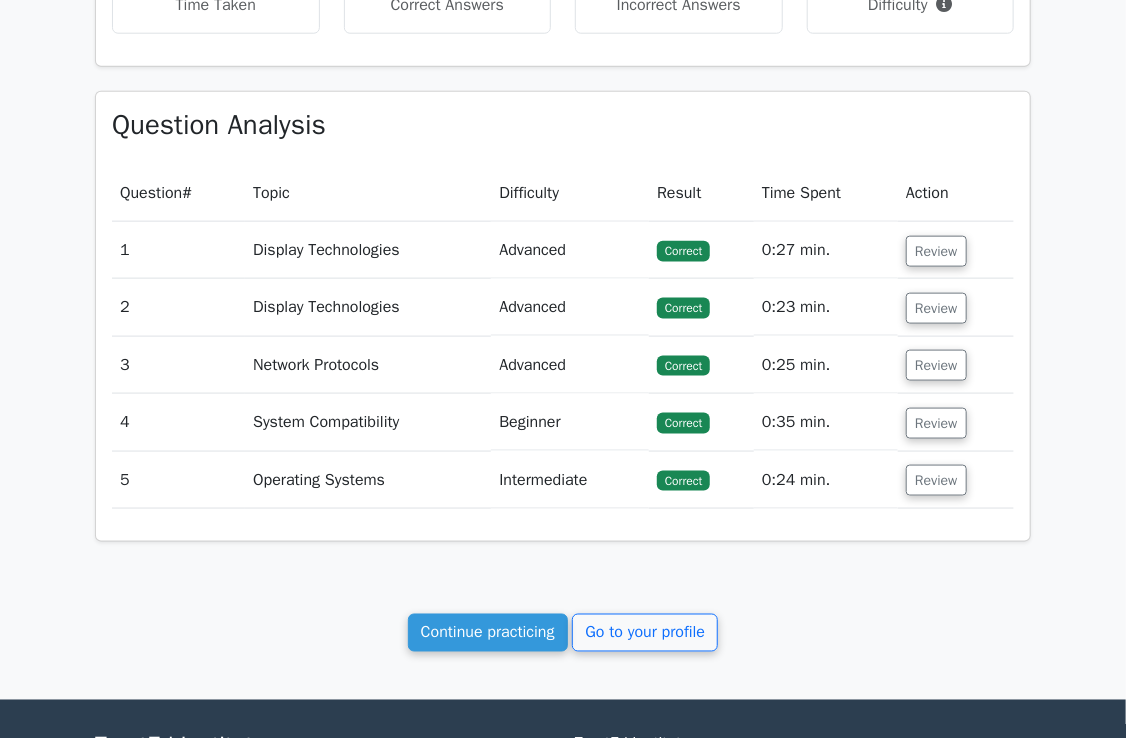 scroll, scrollTop: 897, scrollLeft: 0, axis: vertical 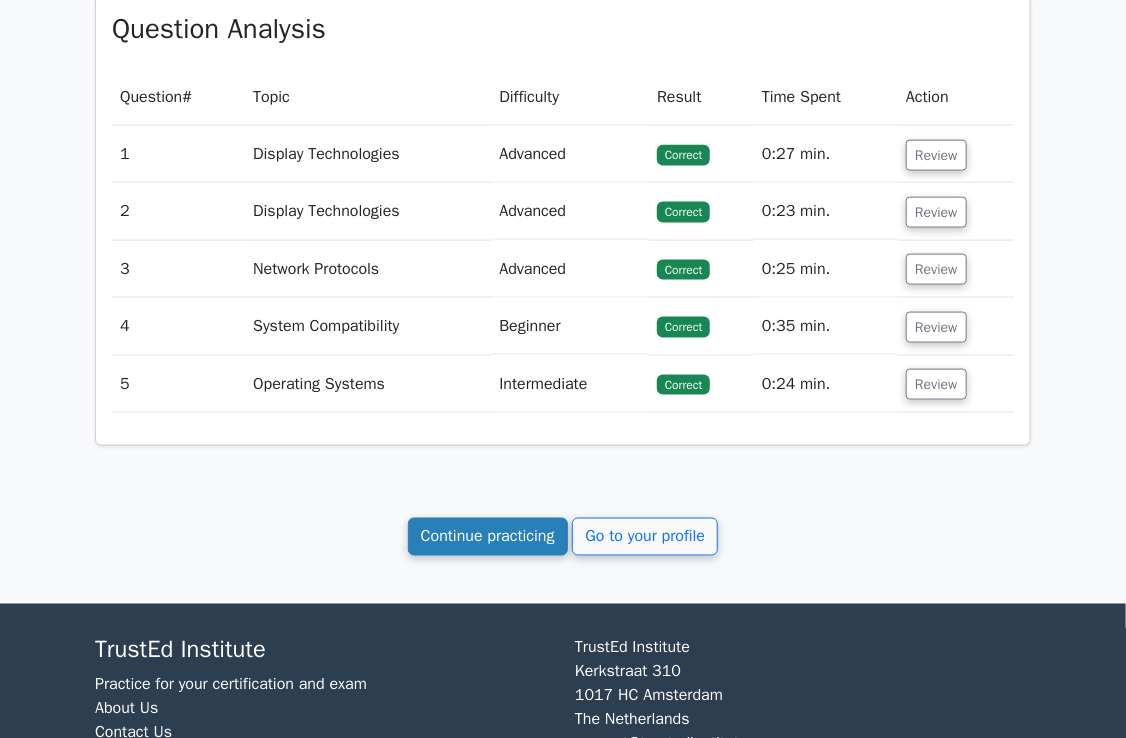 click on "Continue practicing" at bounding box center [488, 537] 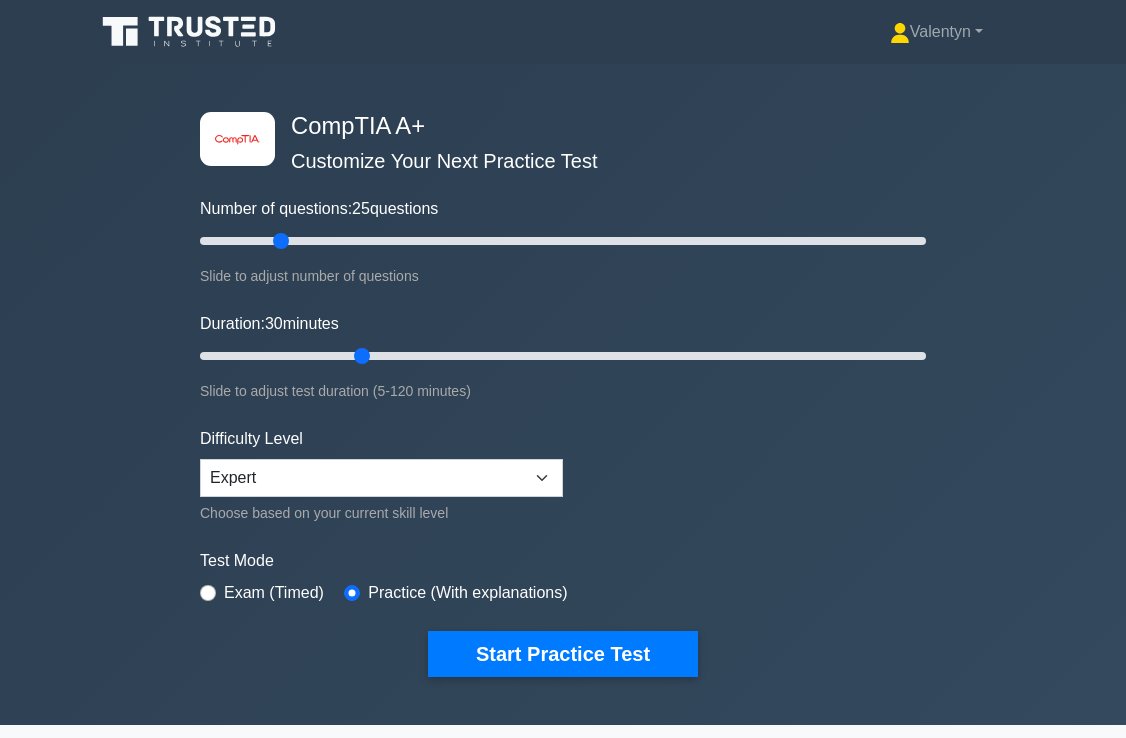 scroll, scrollTop: 0, scrollLeft: 0, axis: both 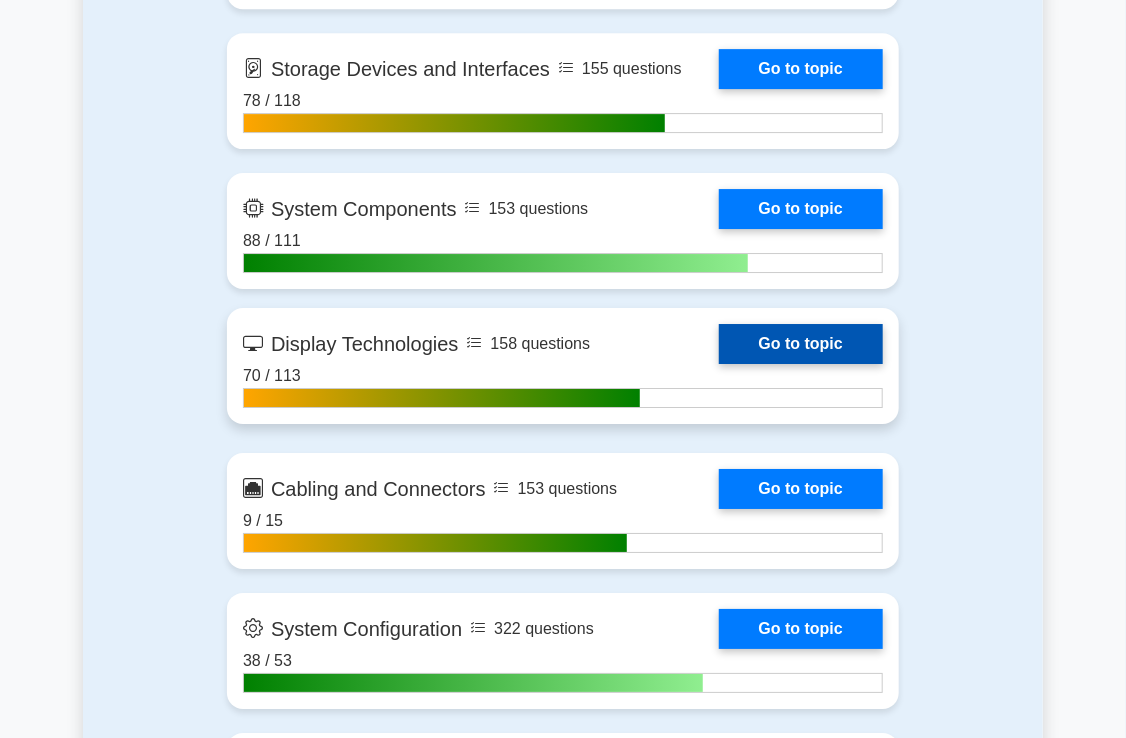 click on "Go to topic" at bounding box center (801, 344) 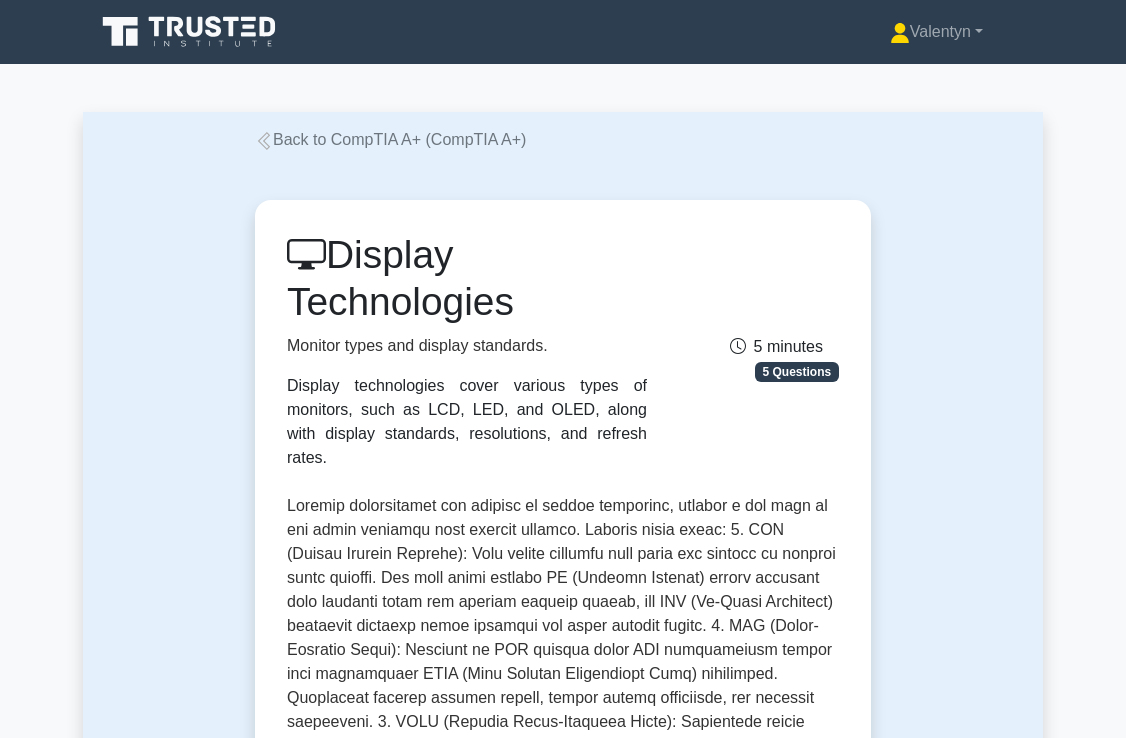 scroll, scrollTop: 0, scrollLeft: 0, axis: both 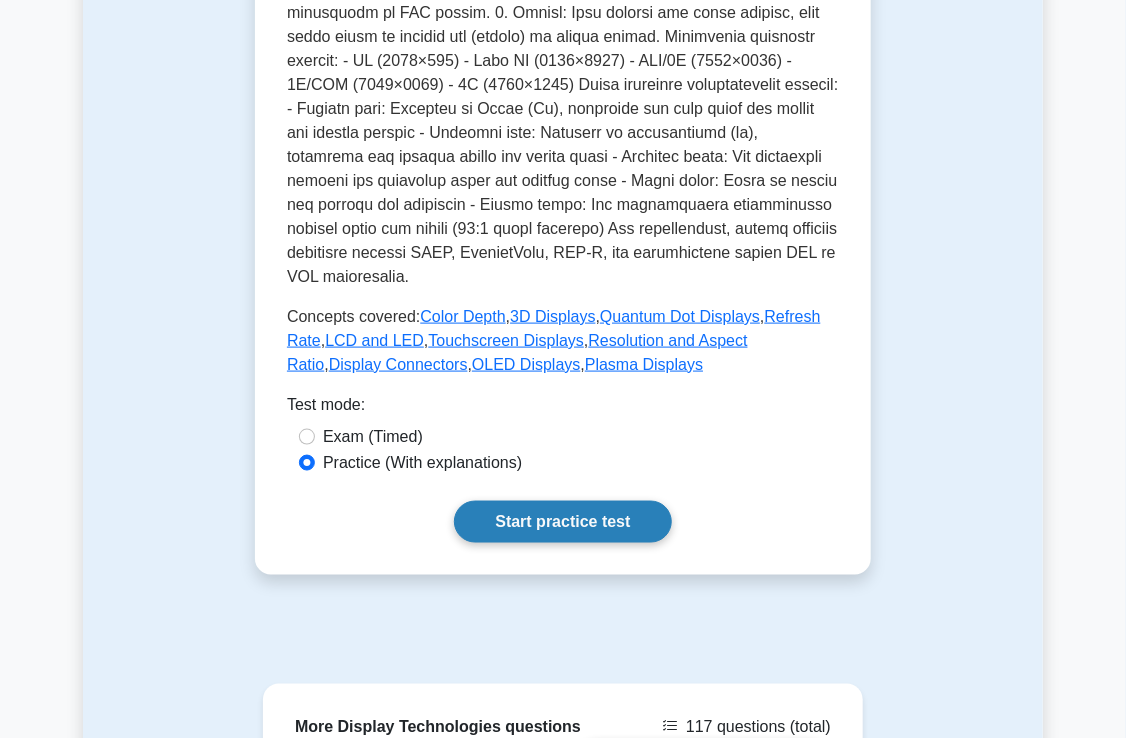 click on "Start practice test" at bounding box center [562, 522] 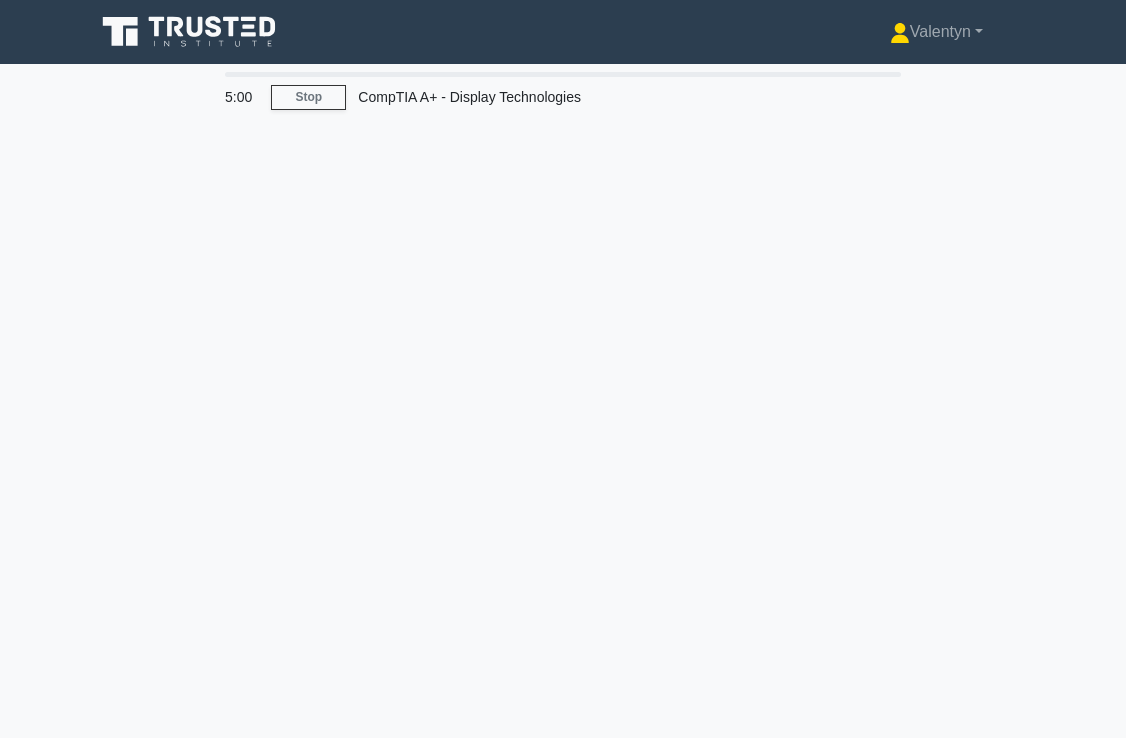 scroll, scrollTop: 0, scrollLeft: 0, axis: both 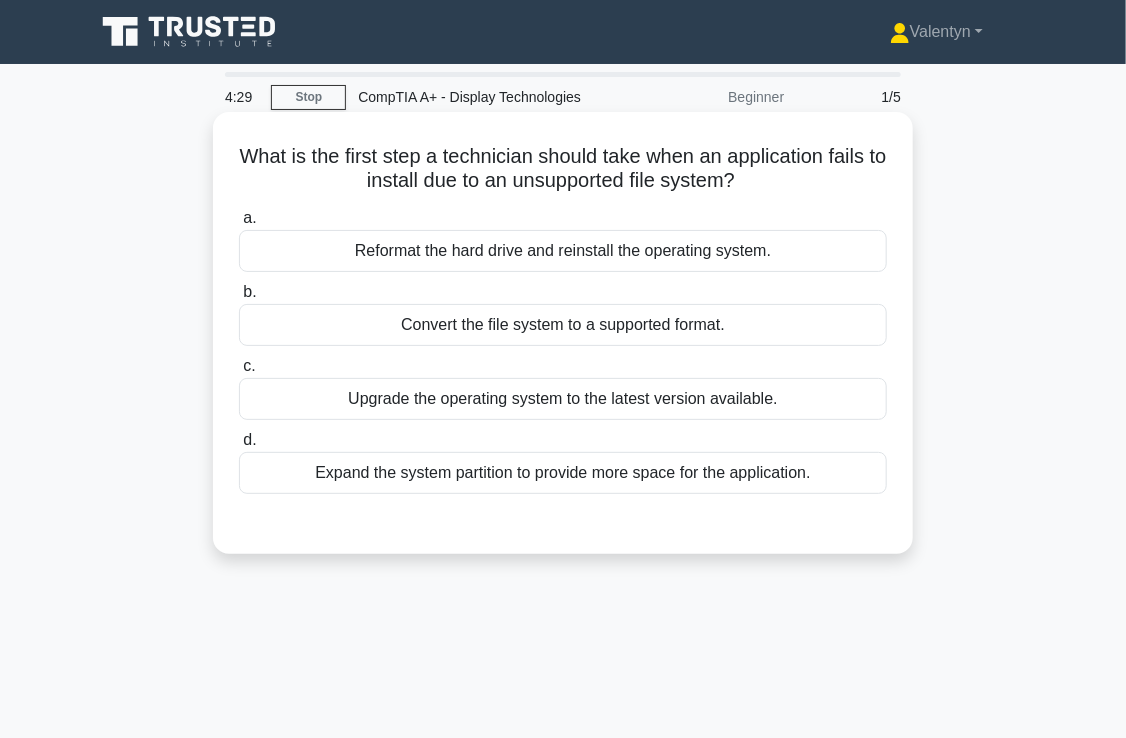 click on "Convert the file system to a supported format." at bounding box center [563, 325] 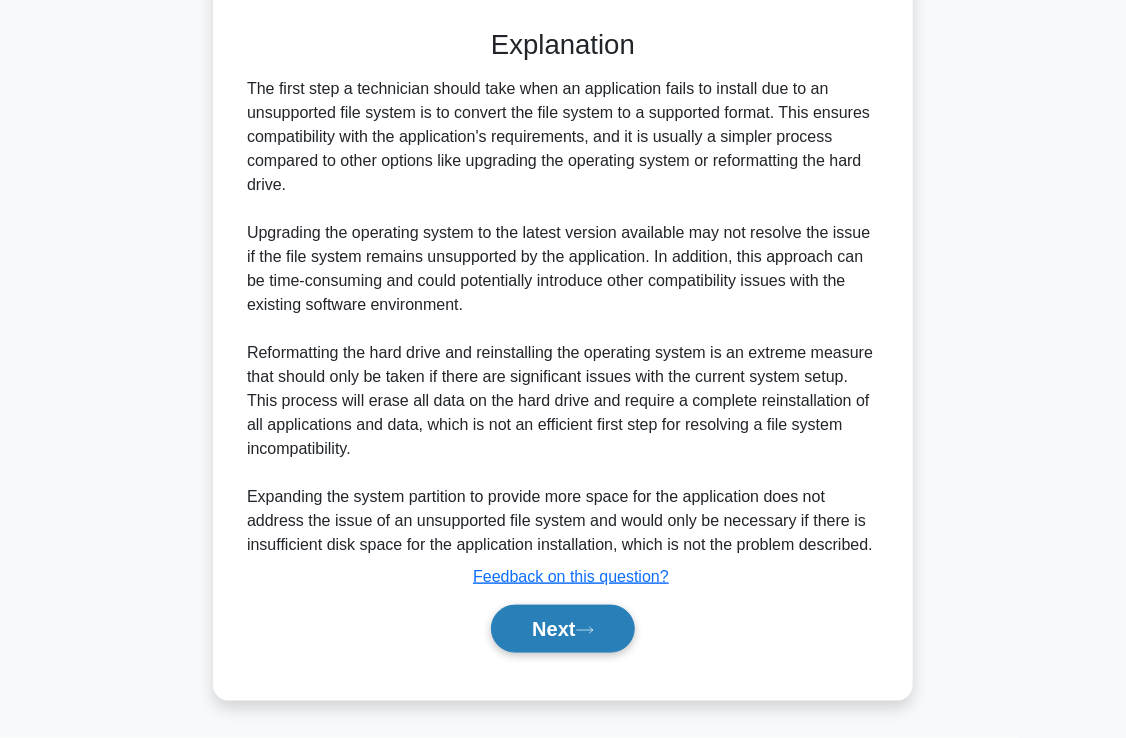 click on "Next" at bounding box center (562, 629) 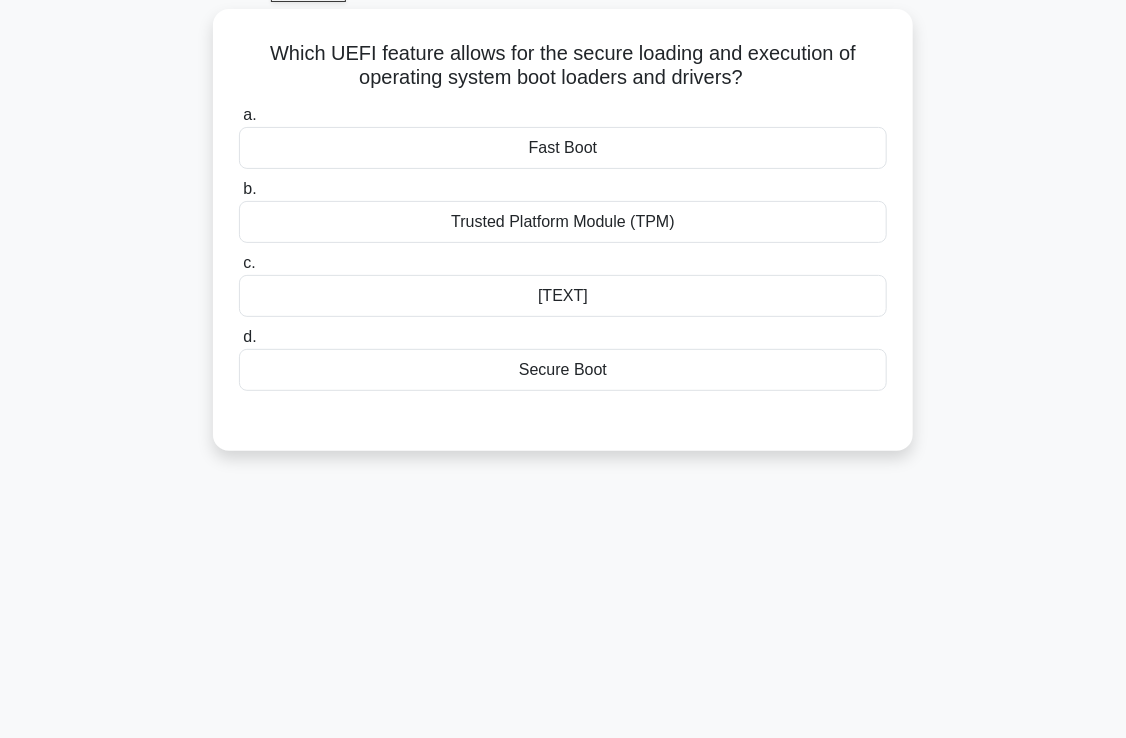 scroll, scrollTop: 43, scrollLeft: 0, axis: vertical 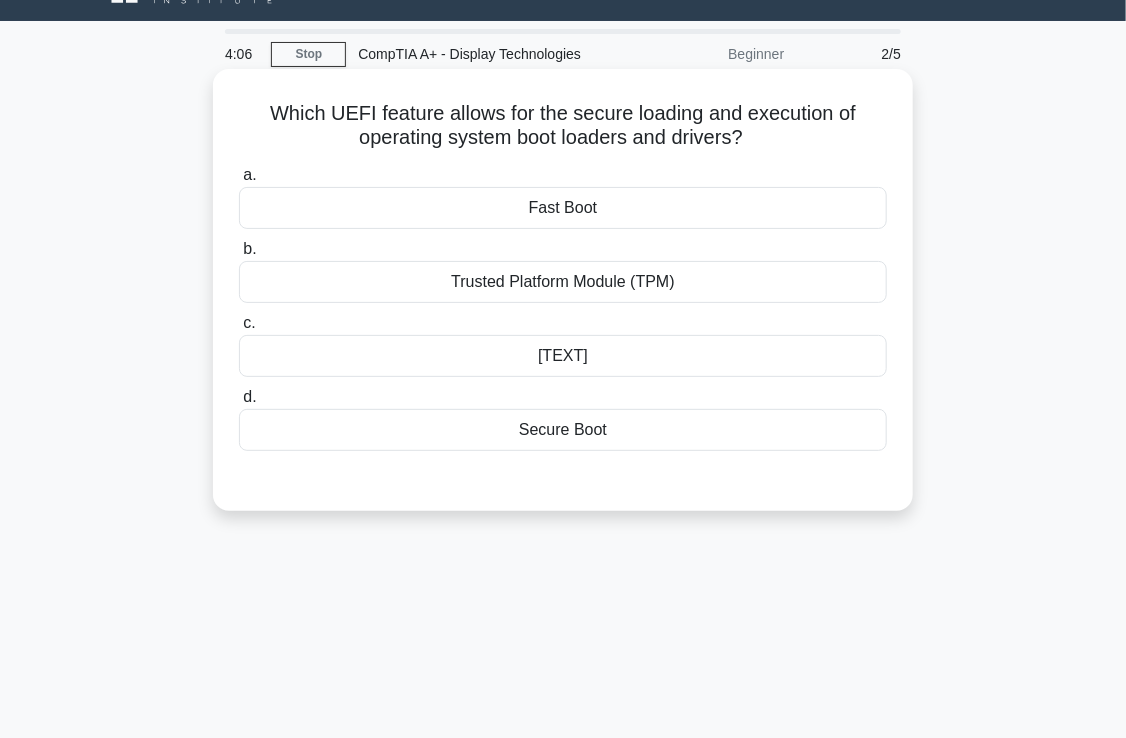 click on "Secure Boot" at bounding box center (563, 430) 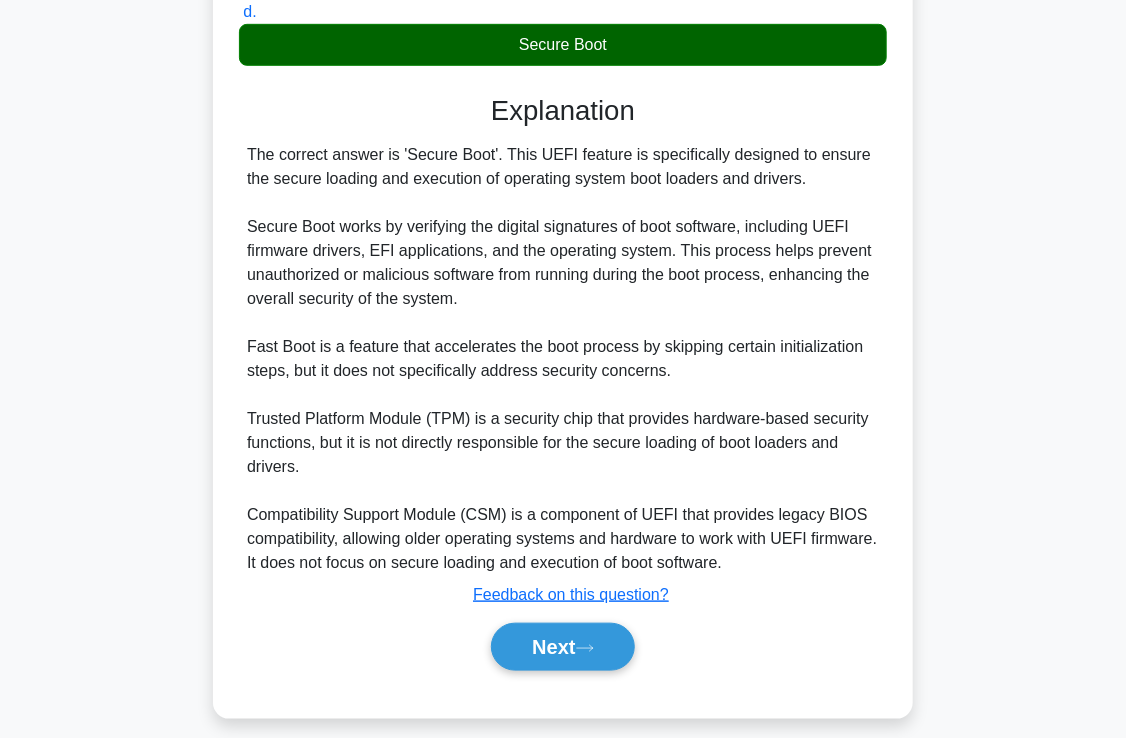 scroll, scrollTop: 443, scrollLeft: 0, axis: vertical 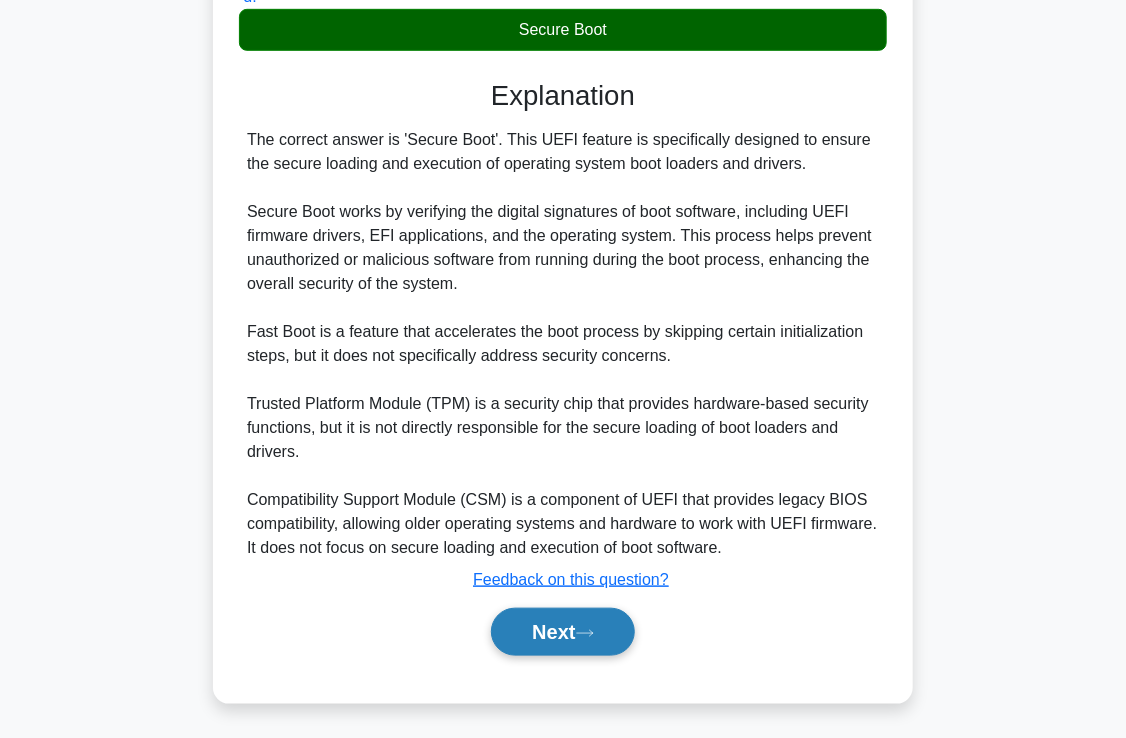 click on "Next" at bounding box center [562, 632] 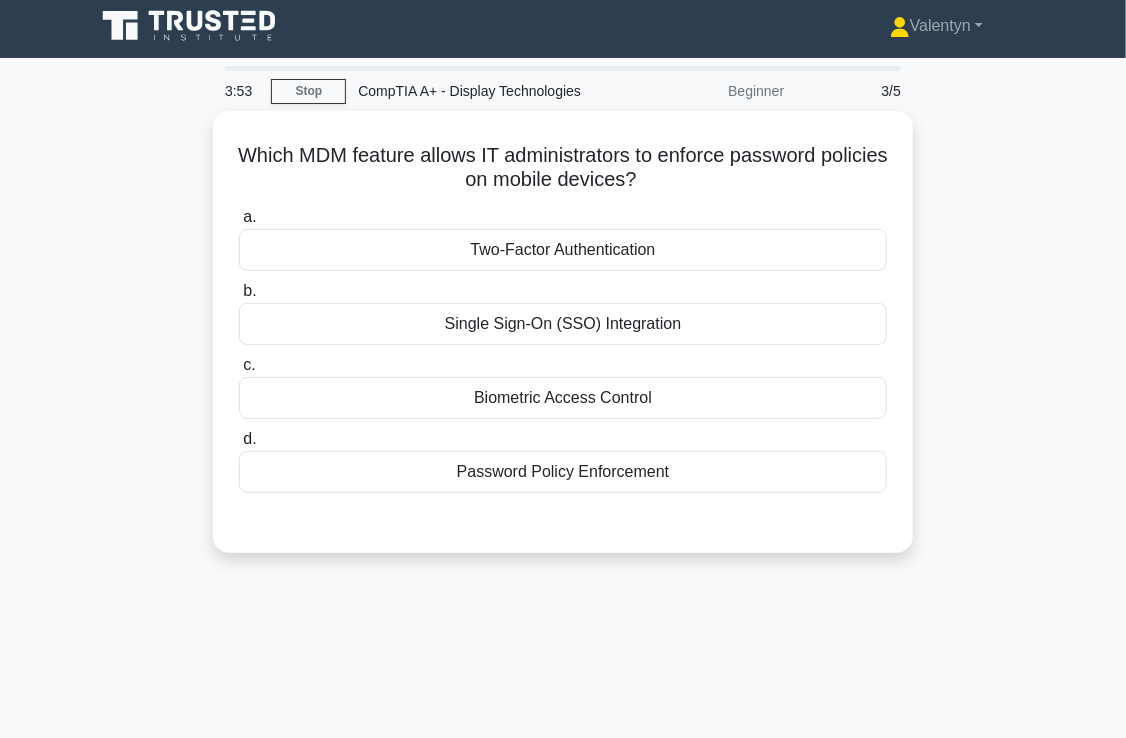scroll, scrollTop: 0, scrollLeft: 0, axis: both 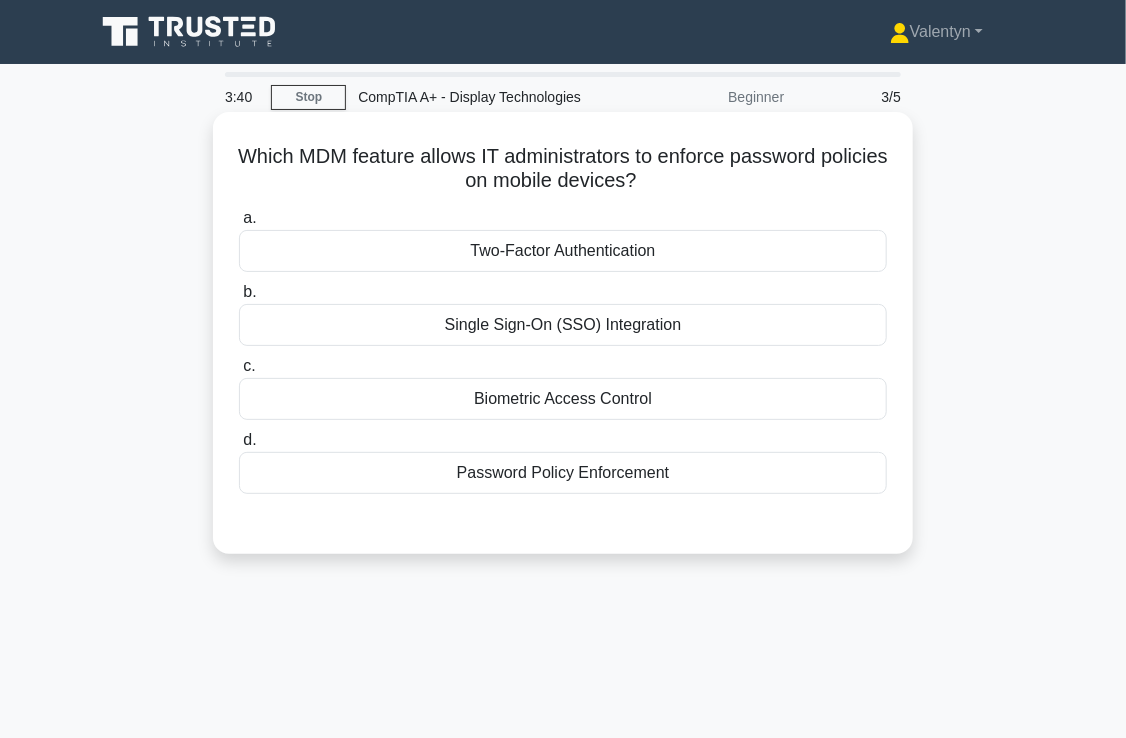 click on "Password Policy Enforcement" at bounding box center [563, 473] 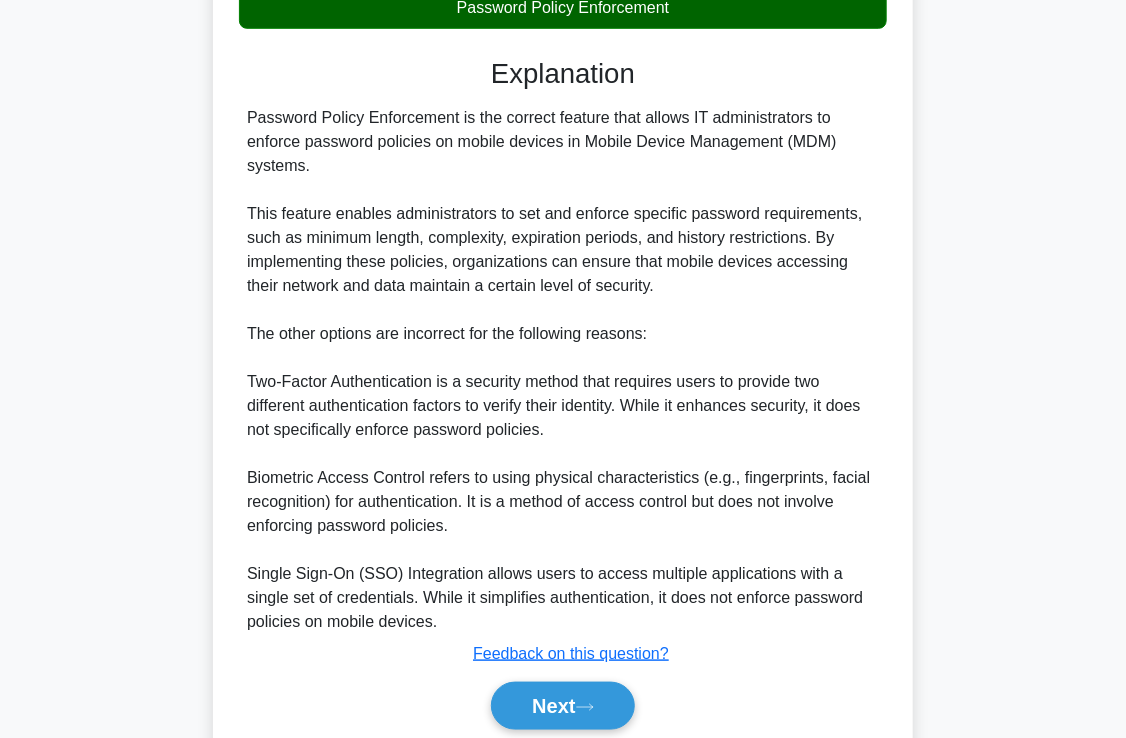 scroll, scrollTop: 542, scrollLeft: 0, axis: vertical 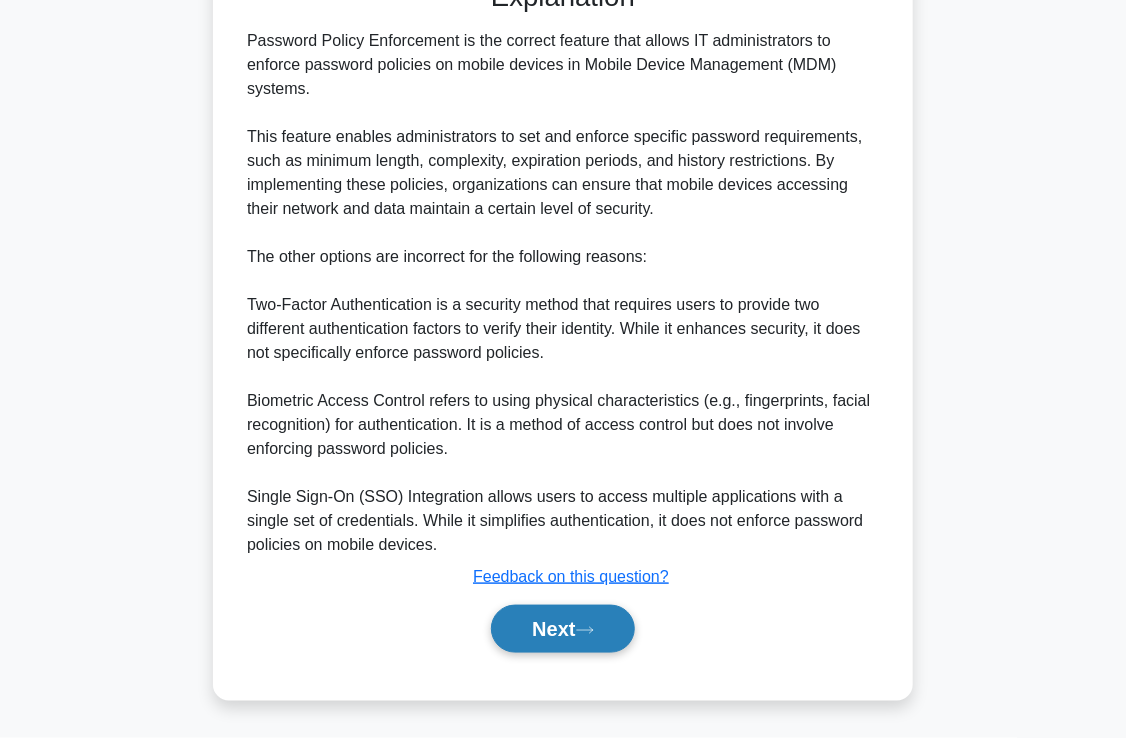 click on "Next" at bounding box center [562, 629] 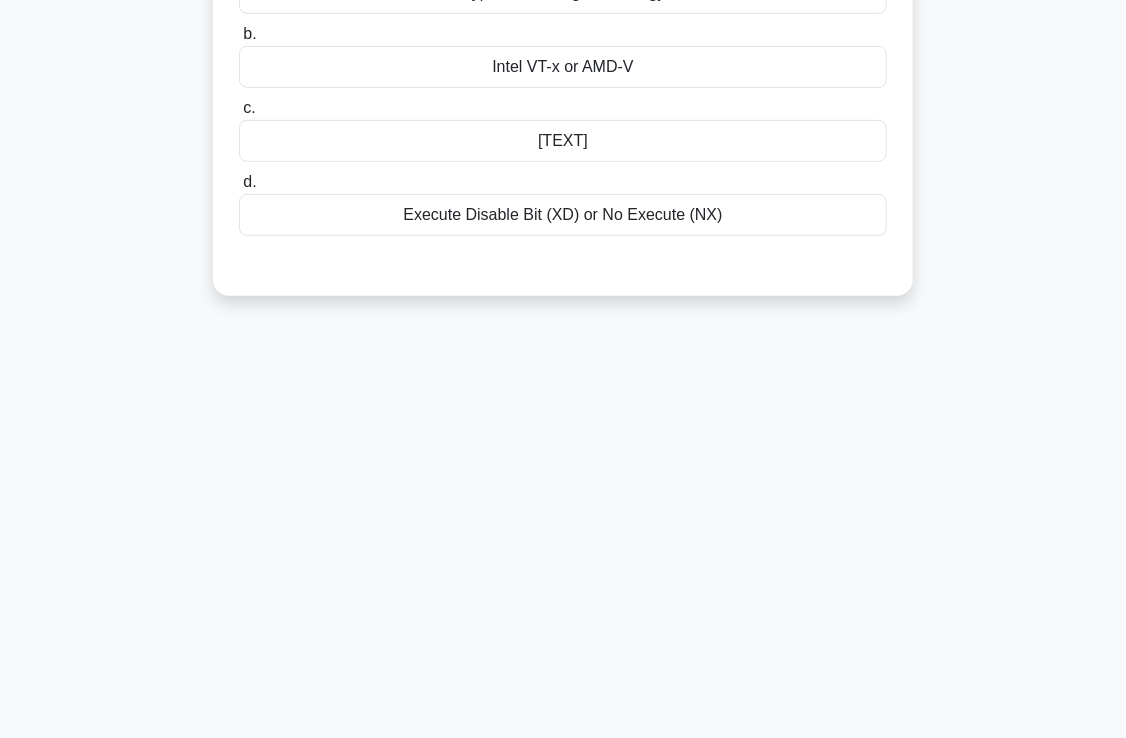 scroll, scrollTop: 43, scrollLeft: 0, axis: vertical 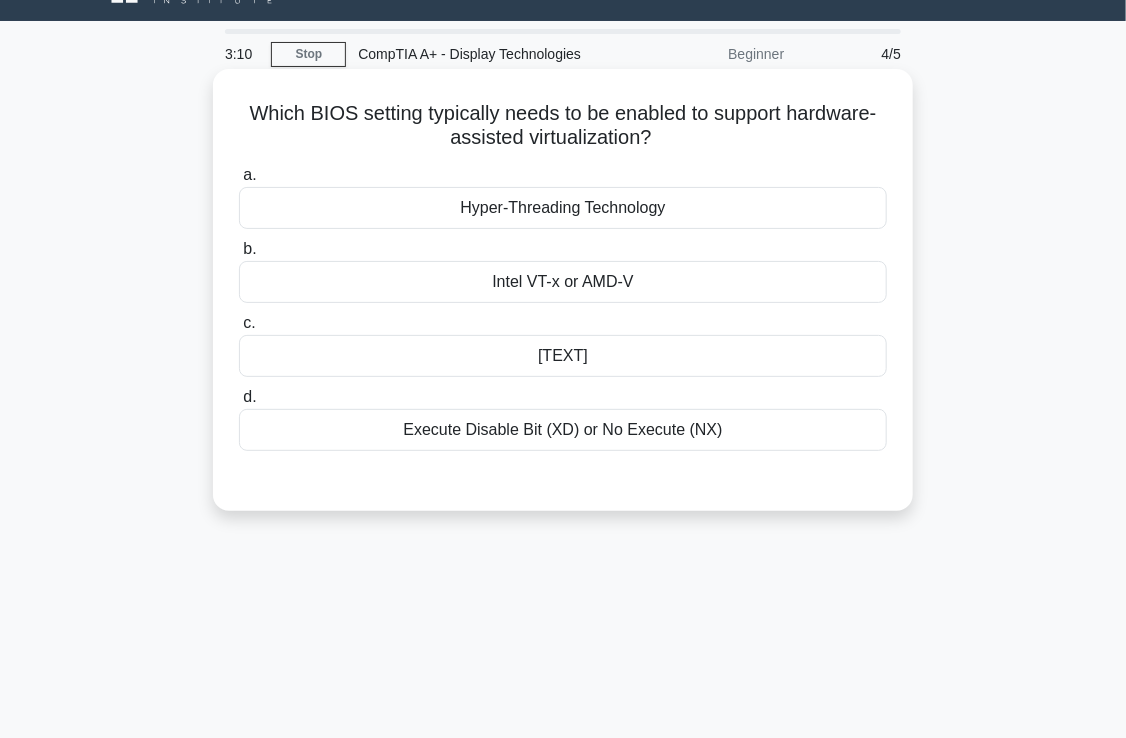 click on "Intel VT-x or AMD-V" at bounding box center [563, 282] 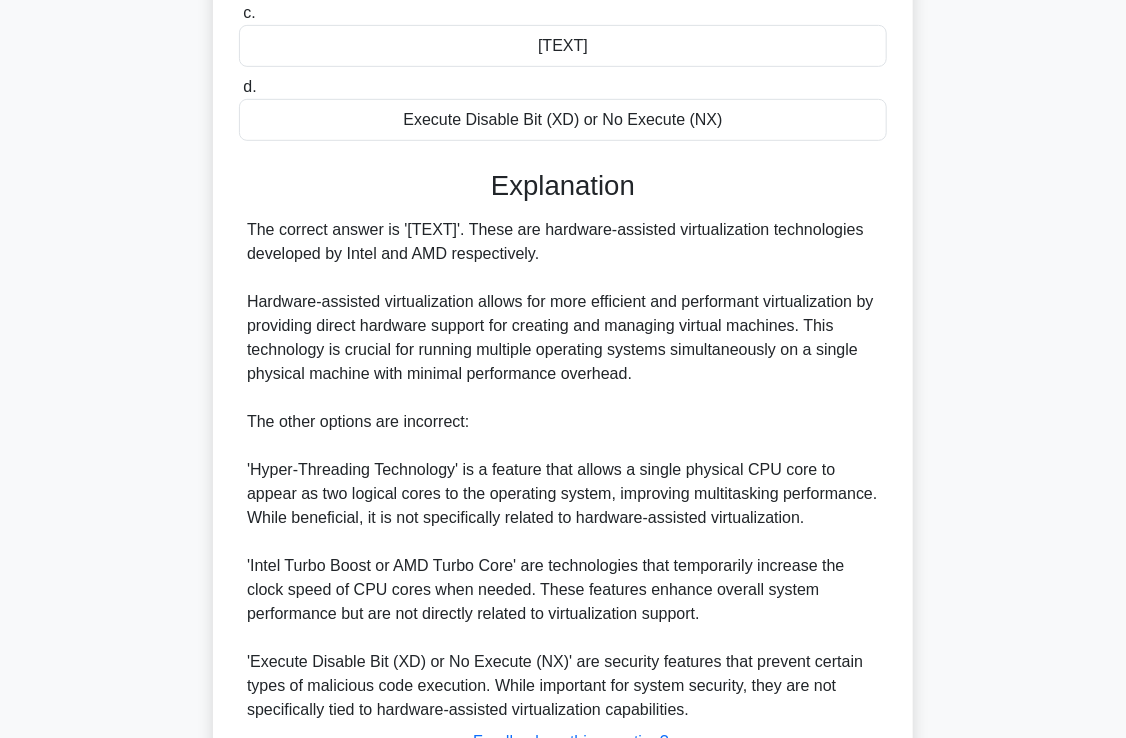 scroll, scrollTop: 443, scrollLeft: 0, axis: vertical 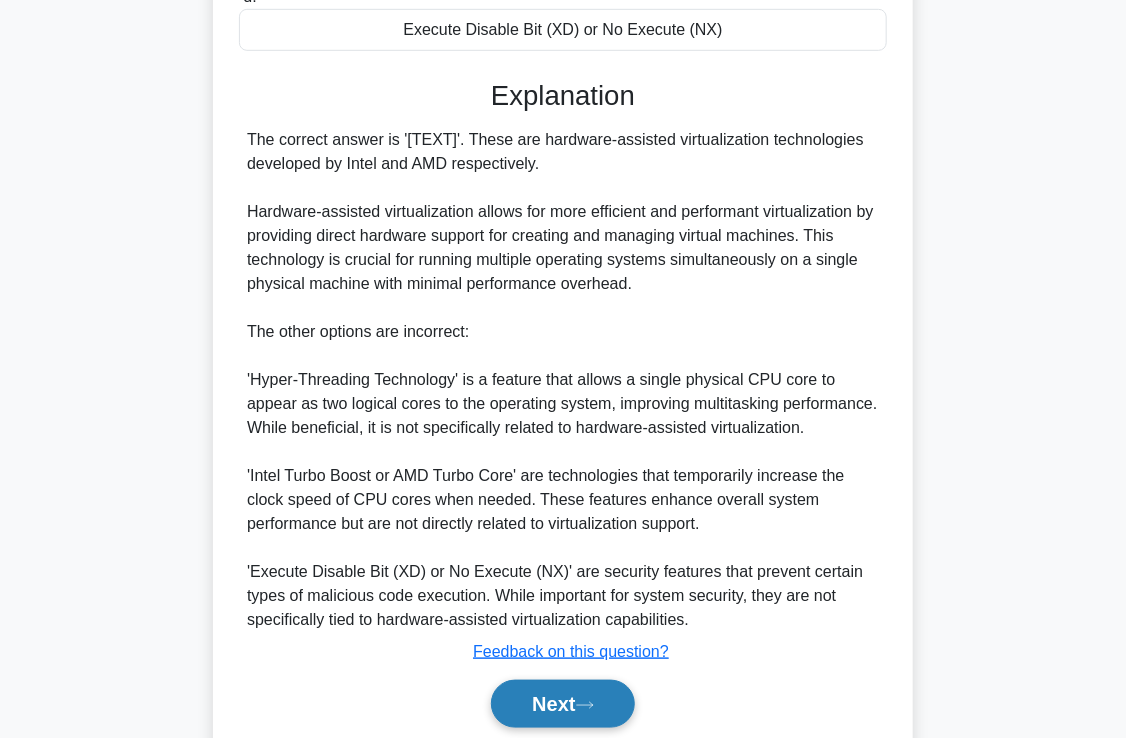 click on "Next" at bounding box center [562, 704] 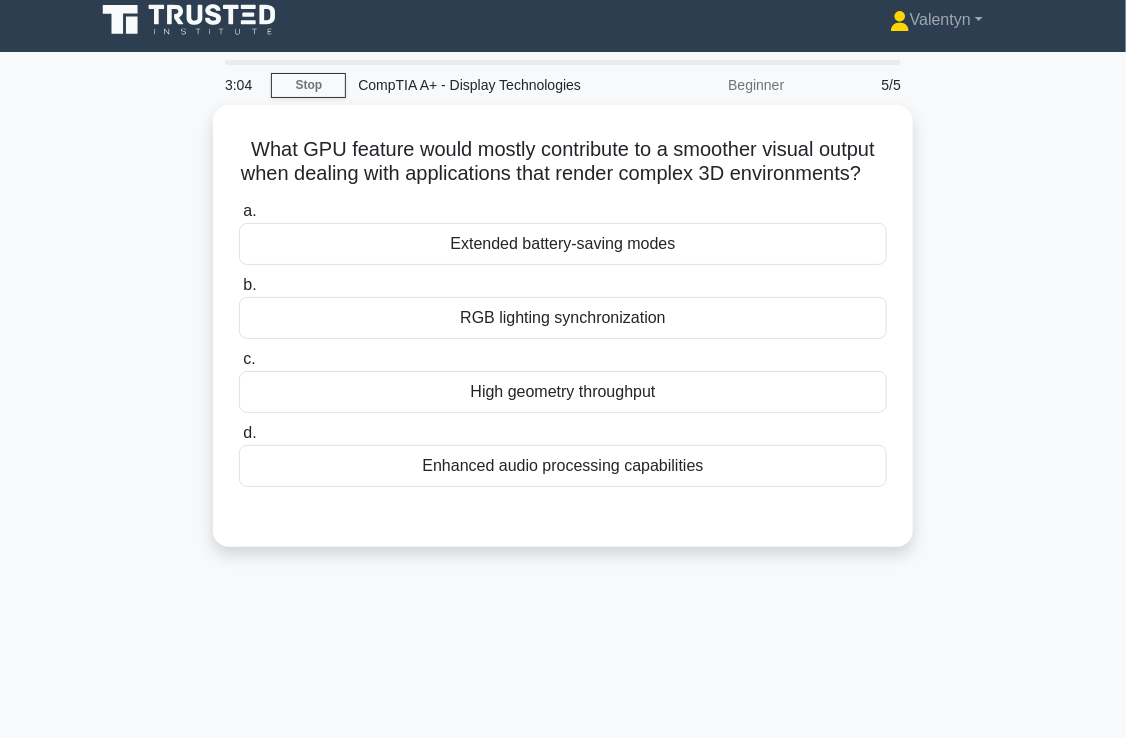 scroll, scrollTop: 0, scrollLeft: 0, axis: both 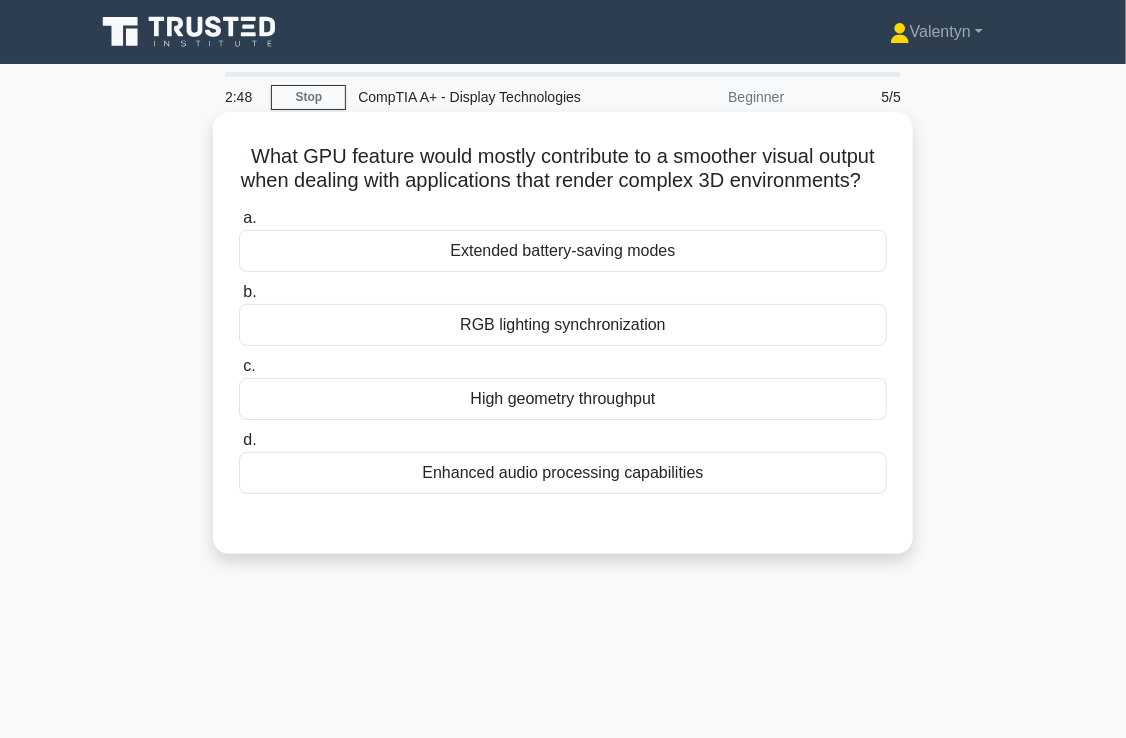 click on "High geometry throughput" at bounding box center [563, 399] 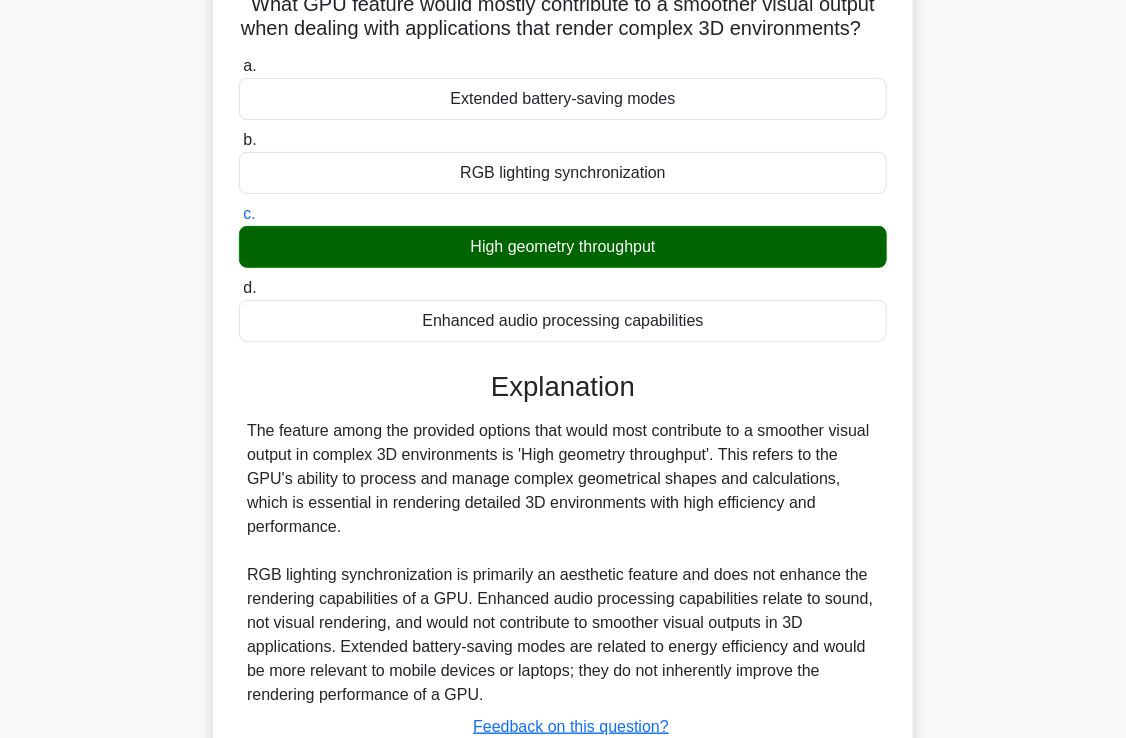 scroll, scrollTop: 200, scrollLeft: 0, axis: vertical 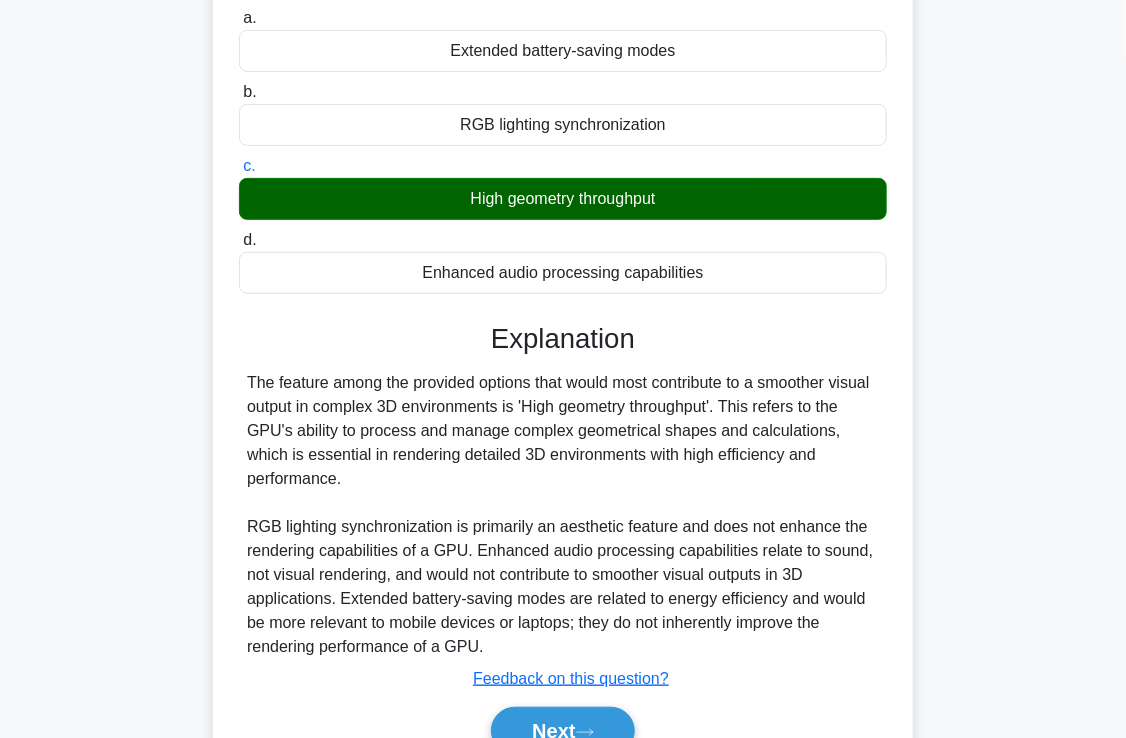 drag, startPoint x: 688, startPoint y: 221, endPoint x: 576, endPoint y: 225, distance: 112.0714 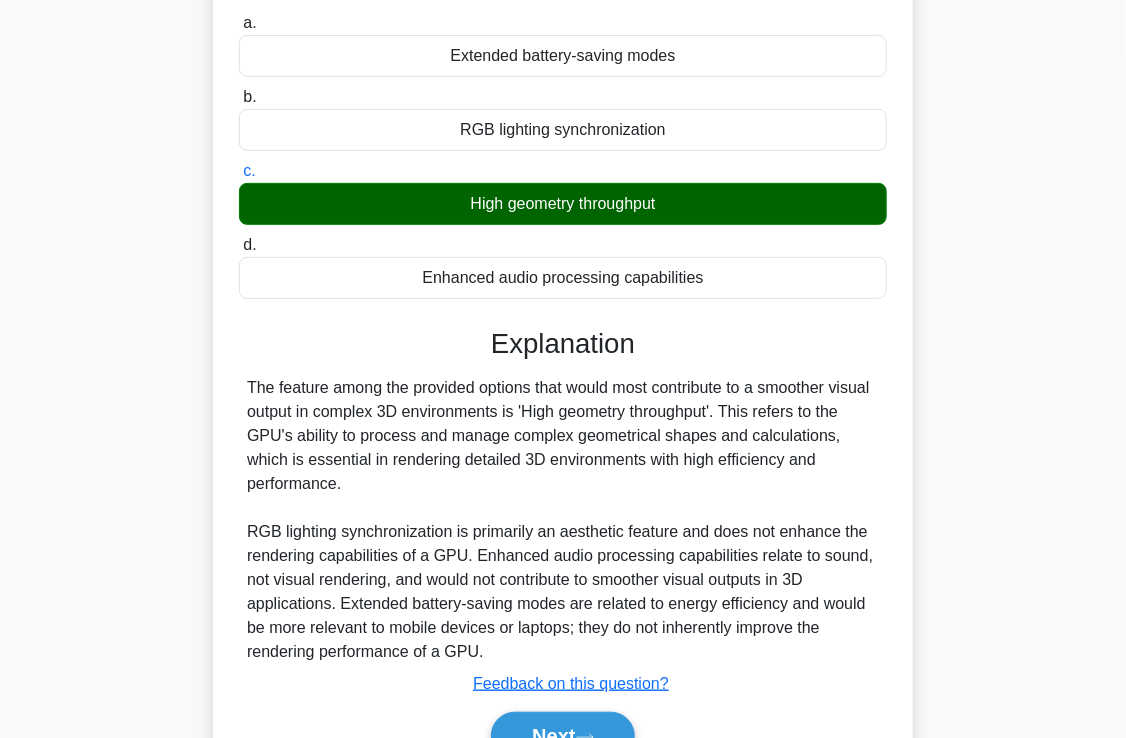 click at bounding box center [563, 235] 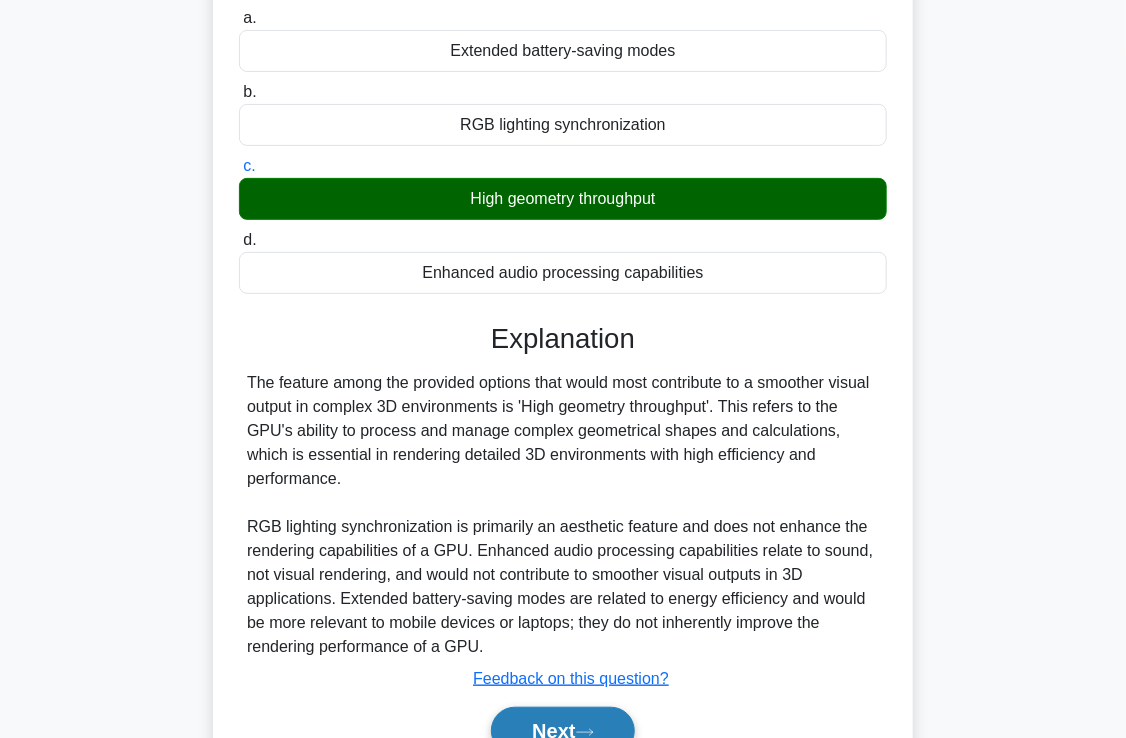 click on "Next" at bounding box center [562, 731] 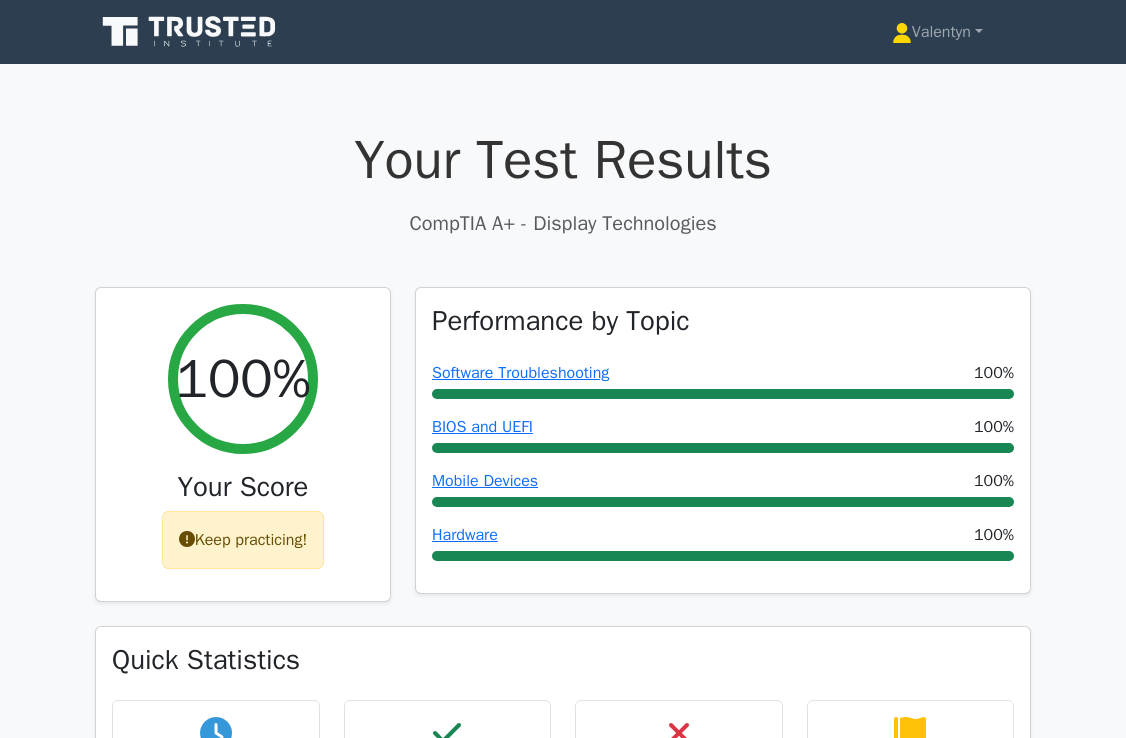 scroll, scrollTop: 0, scrollLeft: 0, axis: both 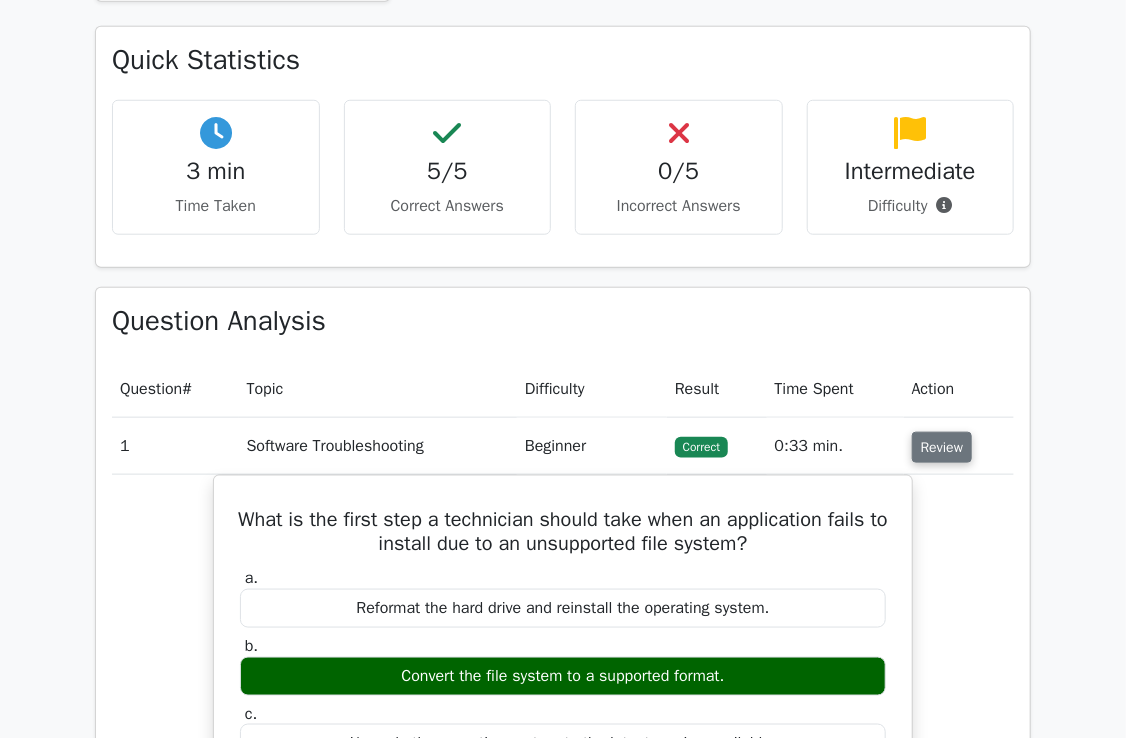 click on "Review" at bounding box center (942, 447) 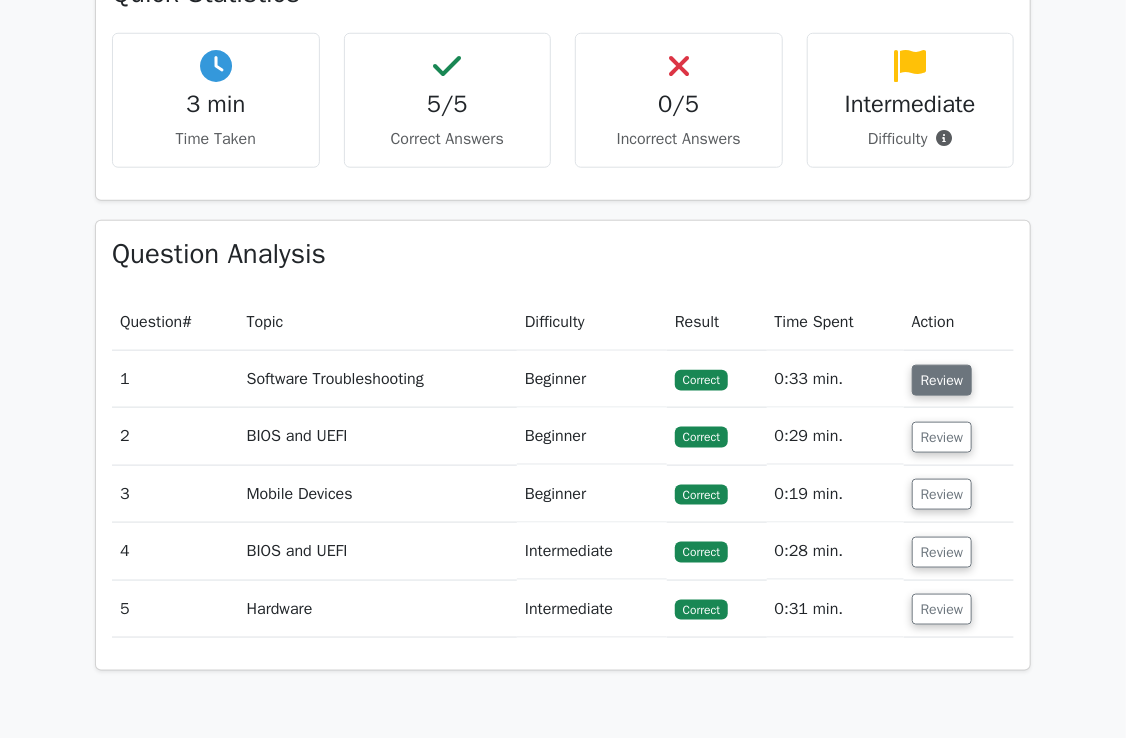 scroll, scrollTop: 700, scrollLeft: 0, axis: vertical 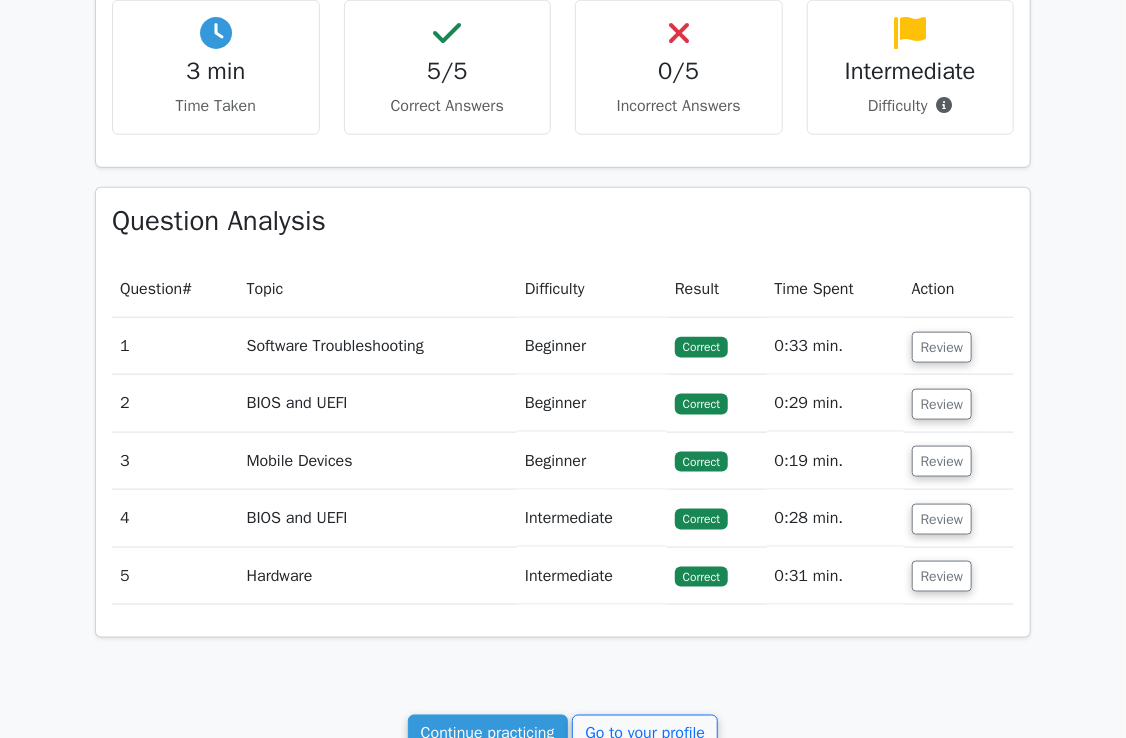 click on "Question Analysis" at bounding box center (563, 220) 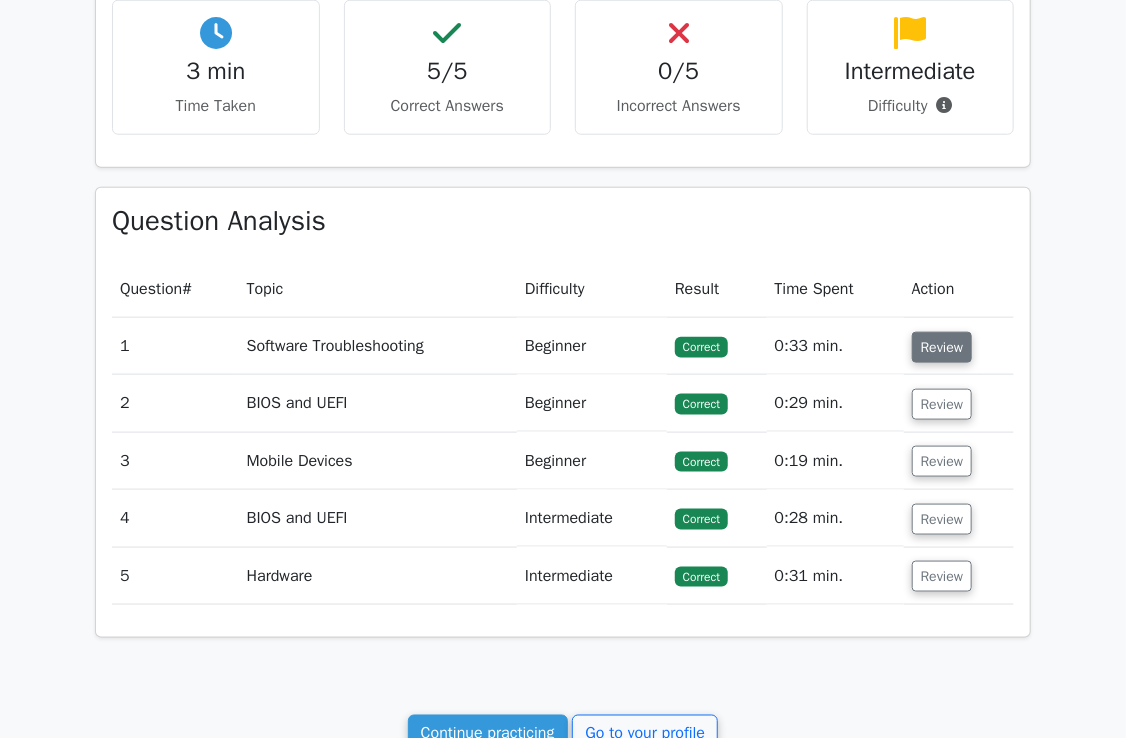 click on "Review" at bounding box center [942, 347] 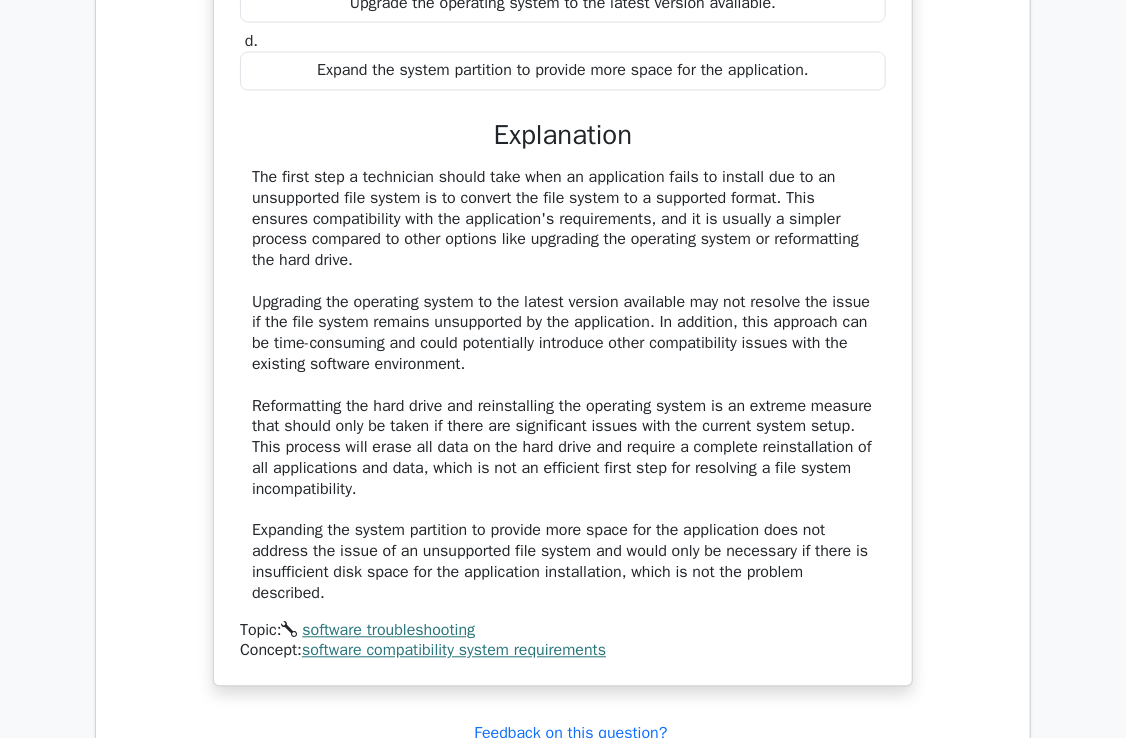 scroll, scrollTop: 1400, scrollLeft: 0, axis: vertical 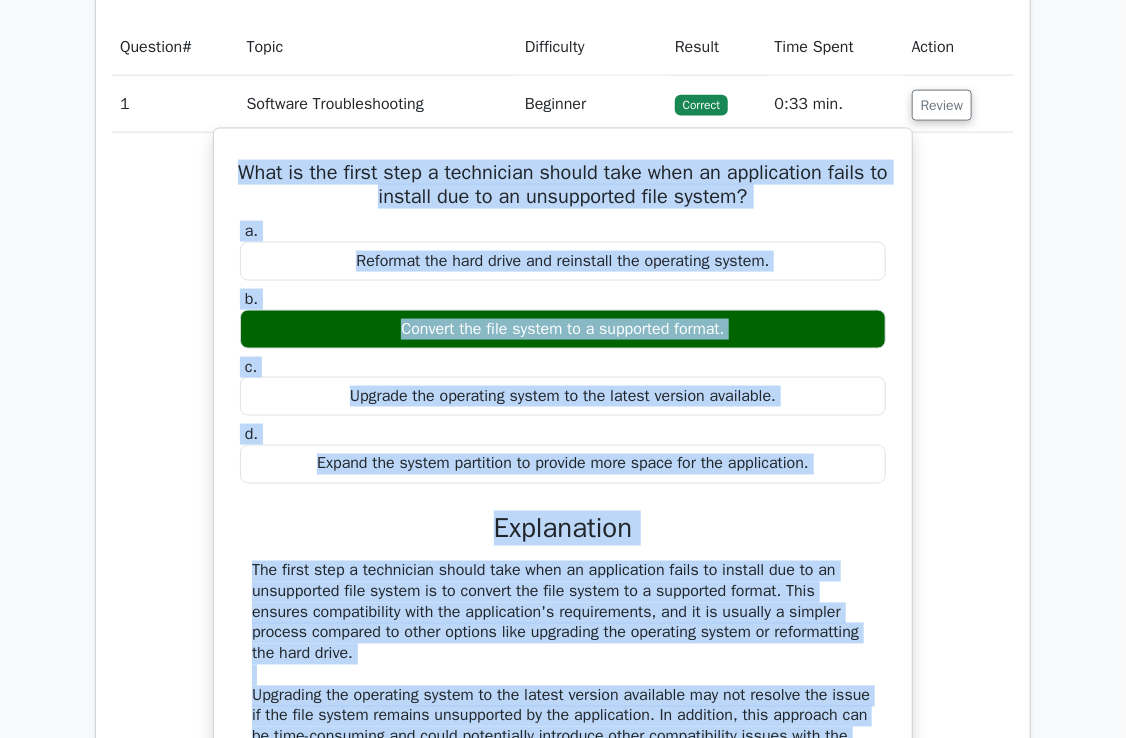 drag, startPoint x: 357, startPoint y: 528, endPoint x: 230, endPoint y: 160, distance: 389.2981 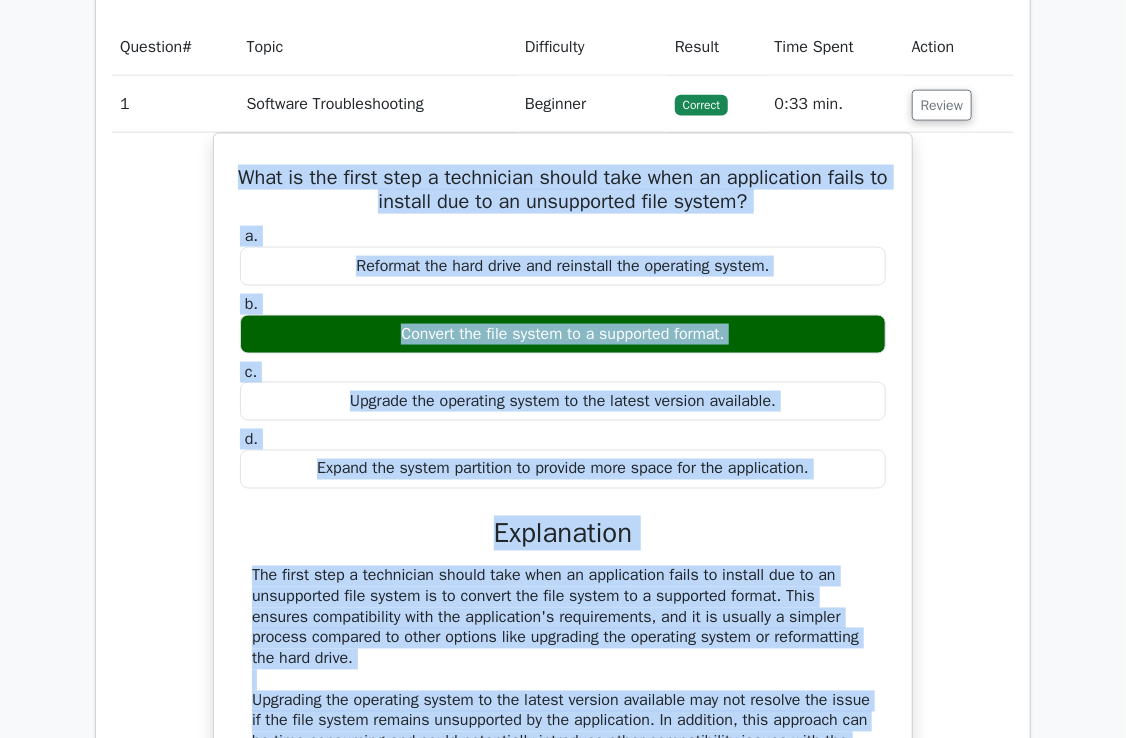 click on "What is the first step a technician should take when an application fails to install due to an unsupported file system?
a.
Reformat the hard drive and reinstall the operating system.
b.
c. d." at bounding box center (563, 621) 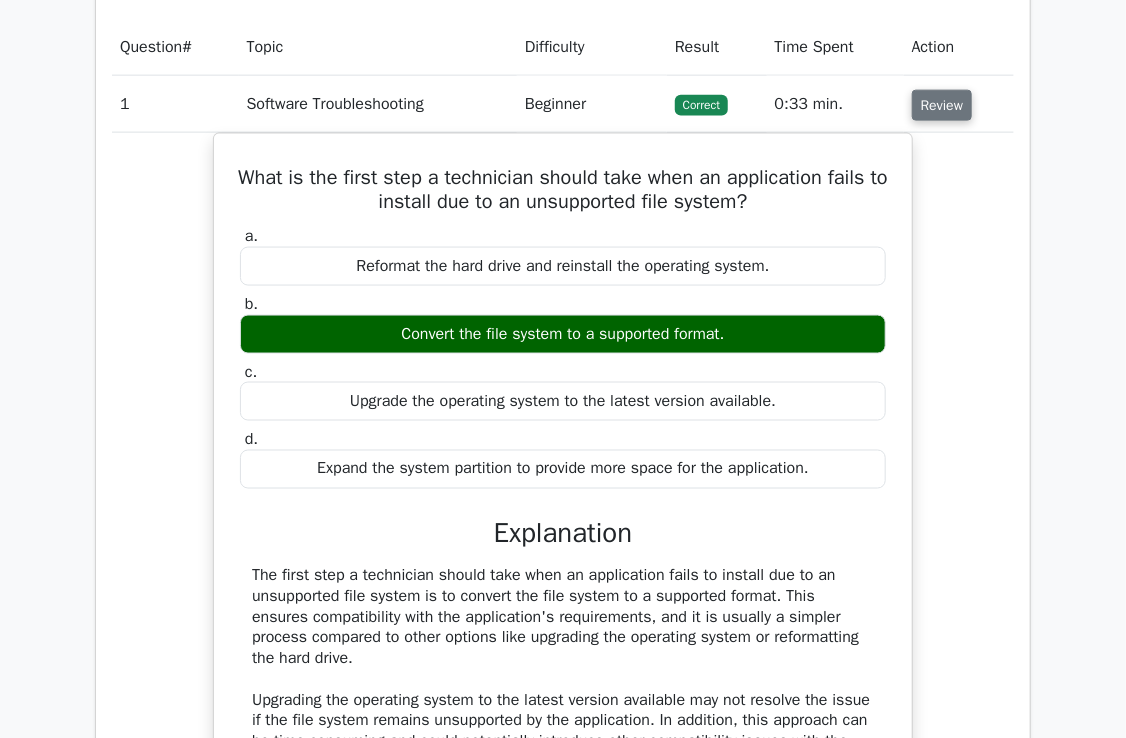click on "Review" at bounding box center (942, 105) 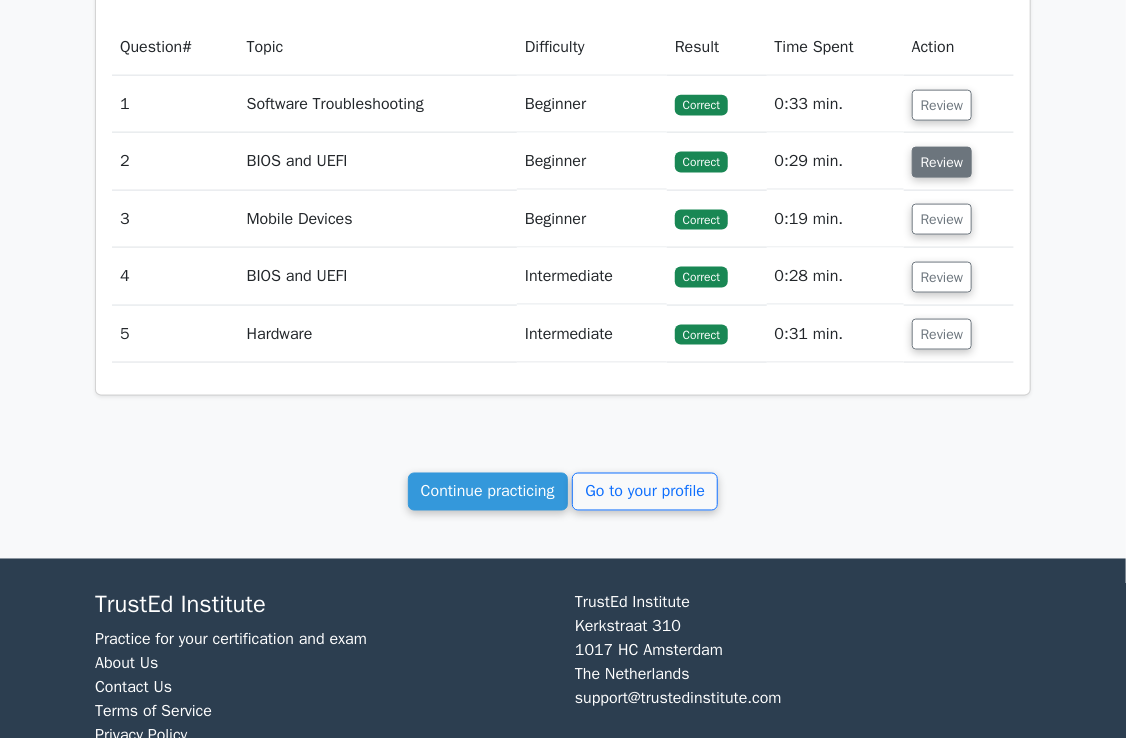 click on "Review" at bounding box center [942, 162] 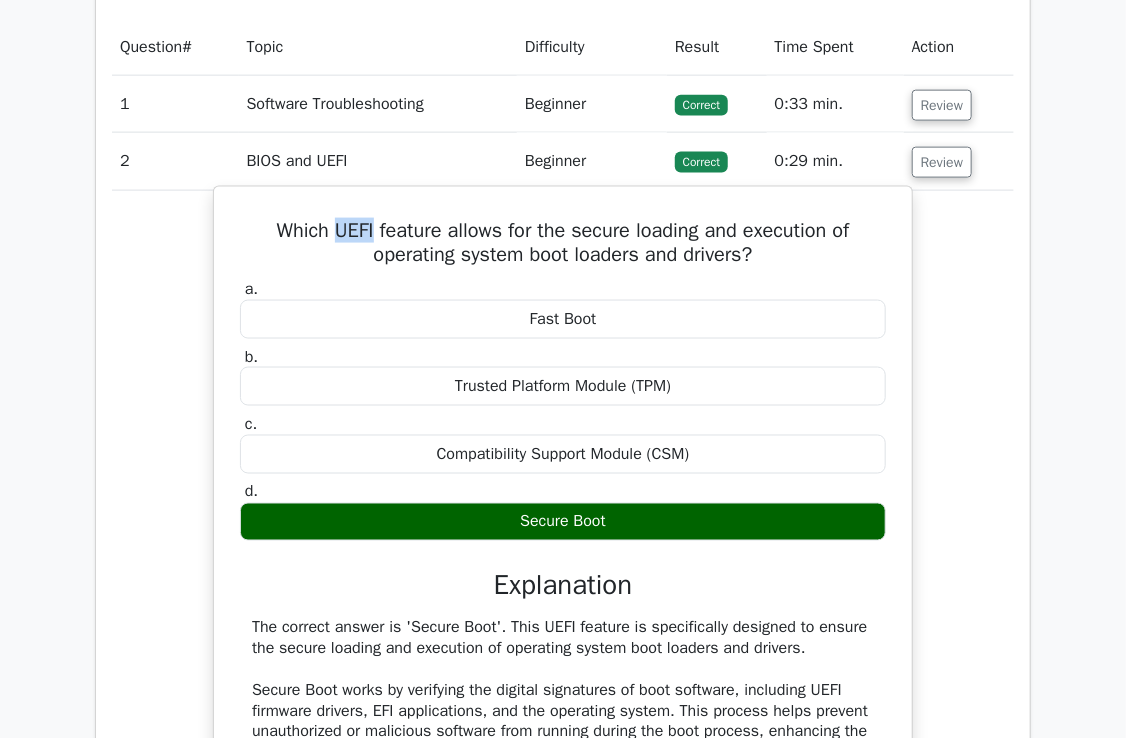 drag, startPoint x: 368, startPoint y: 230, endPoint x: 328, endPoint y: 229, distance: 40.012497 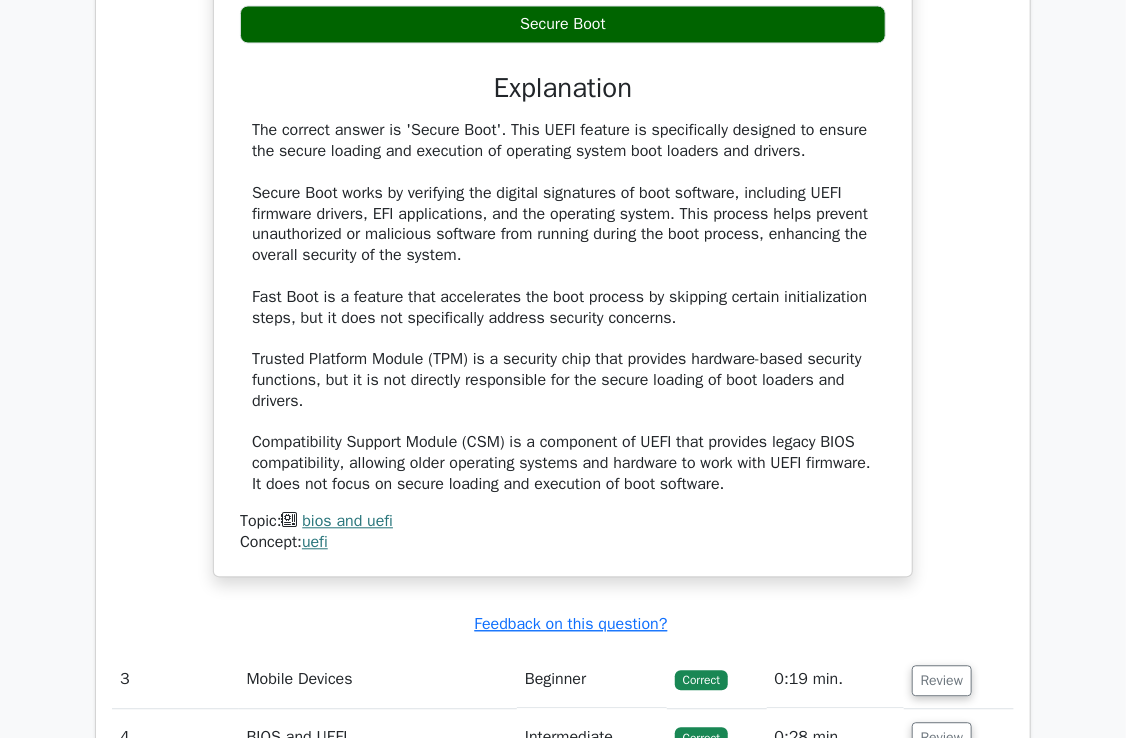 scroll, scrollTop: 1442, scrollLeft: 0, axis: vertical 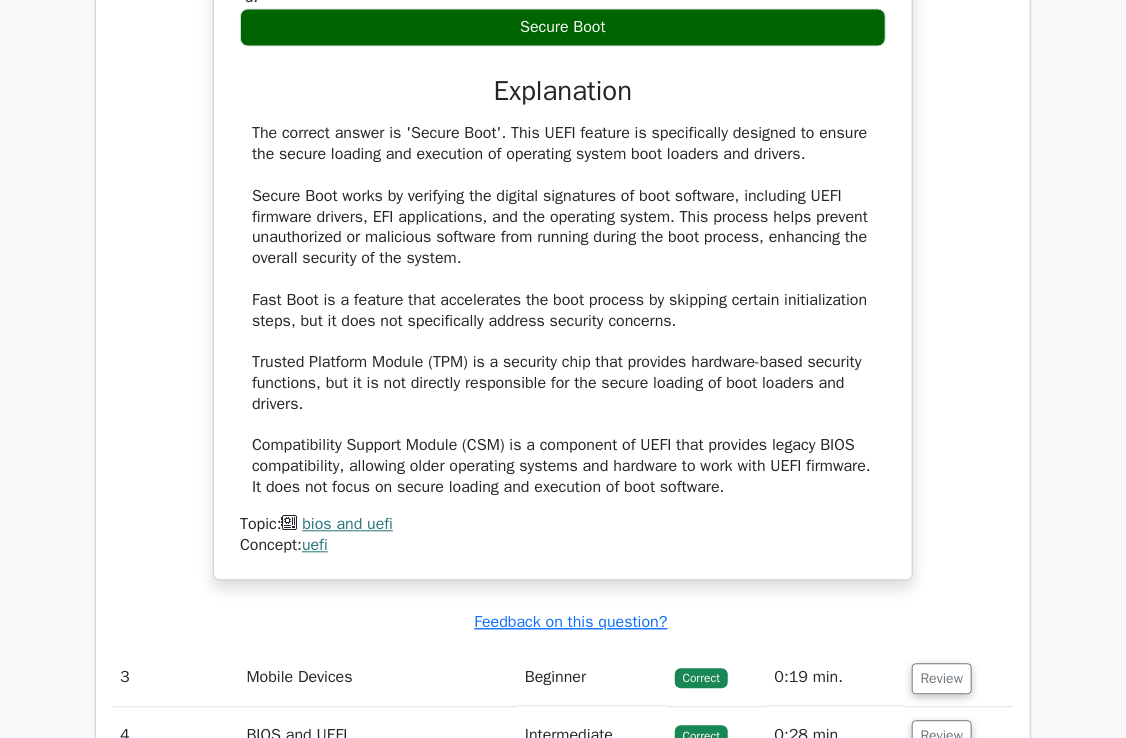 drag, startPoint x: 816, startPoint y: 484, endPoint x: 917, endPoint y: 479, distance: 101.12369 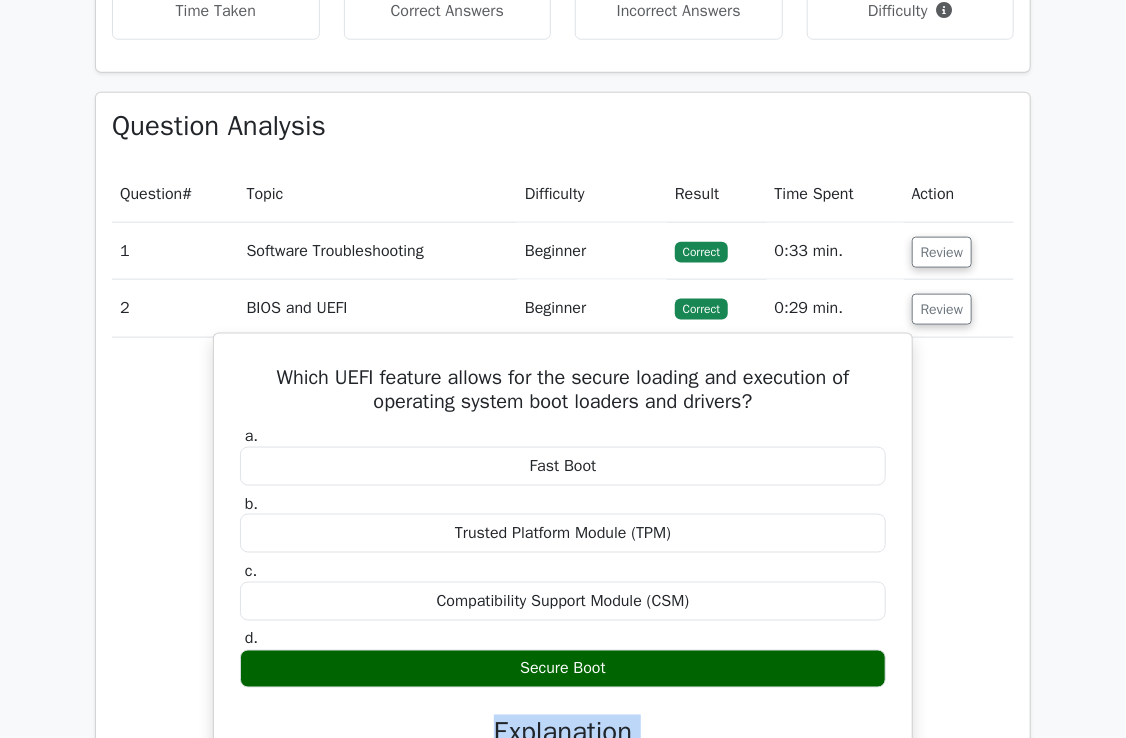 scroll, scrollTop: 841, scrollLeft: 0, axis: vertical 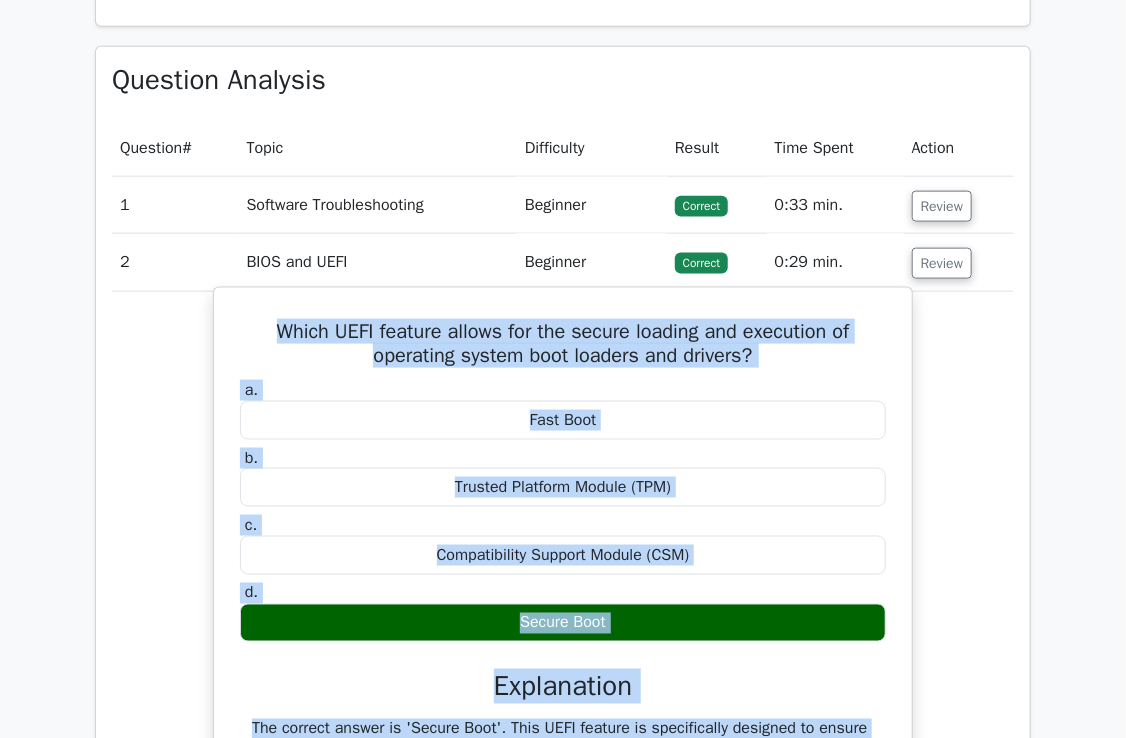 drag, startPoint x: 818, startPoint y: 481, endPoint x: 254, endPoint y: 332, distance: 583.3498 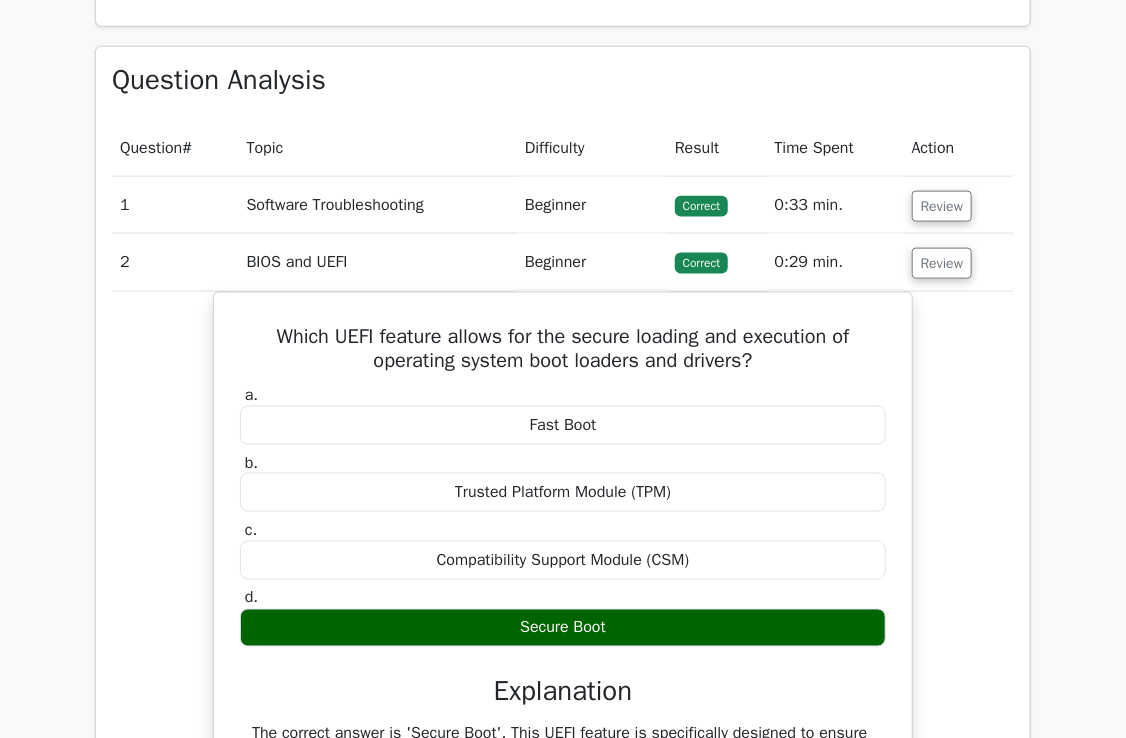 click on "BIOS and UEFI" at bounding box center (378, 262) 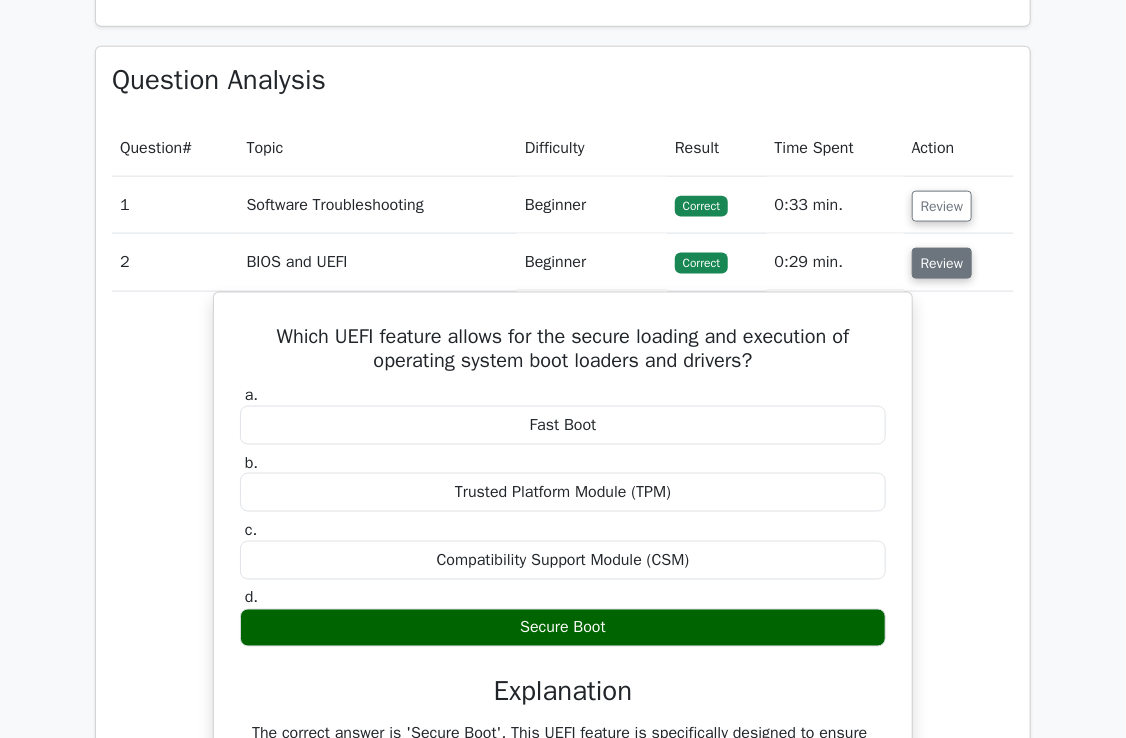 click on "Review" at bounding box center (942, 263) 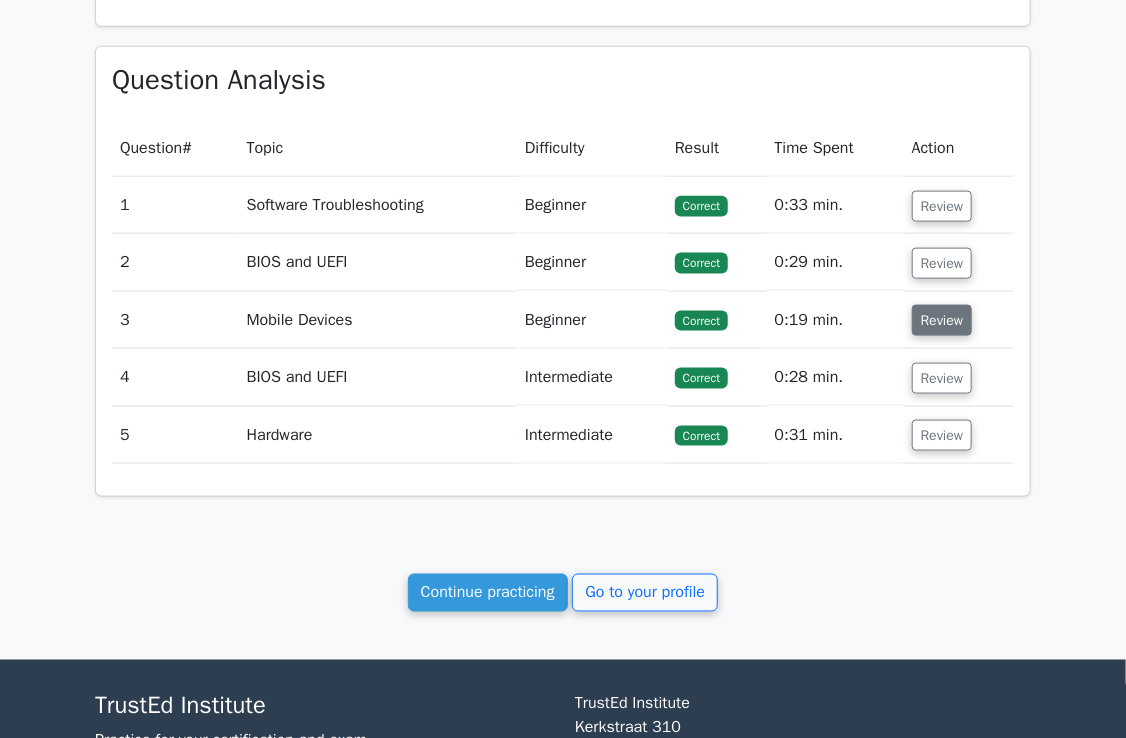 click on "Review" at bounding box center [942, 320] 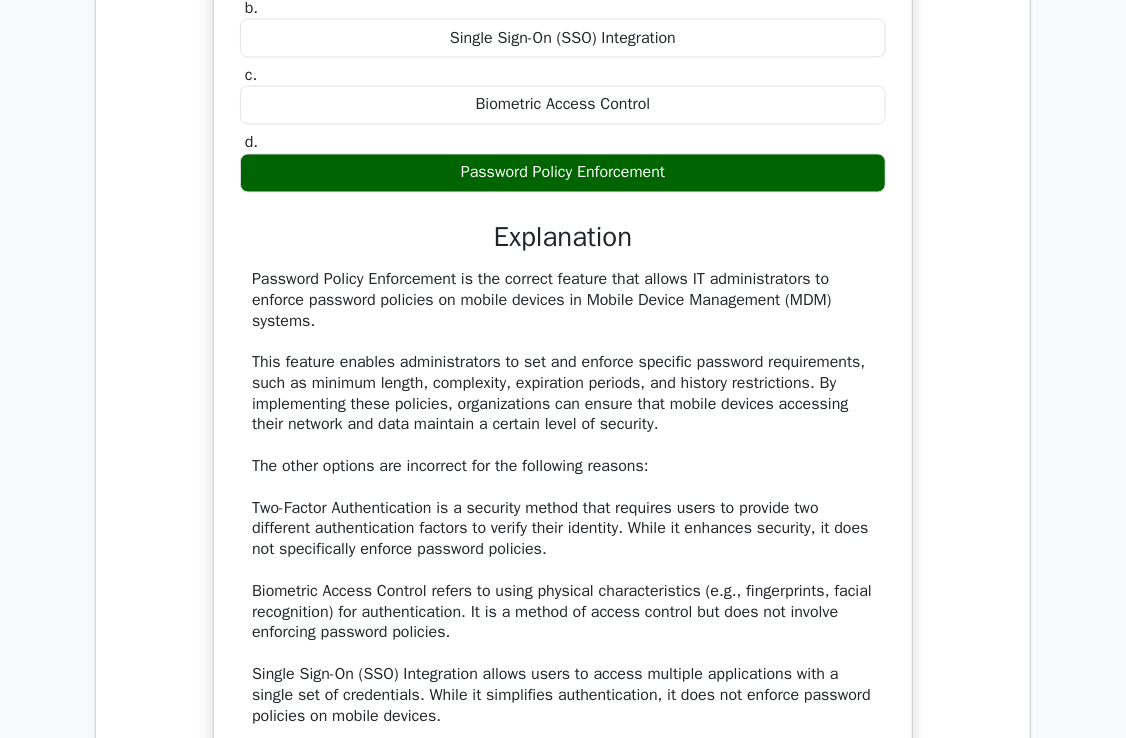 scroll, scrollTop: 1441, scrollLeft: 0, axis: vertical 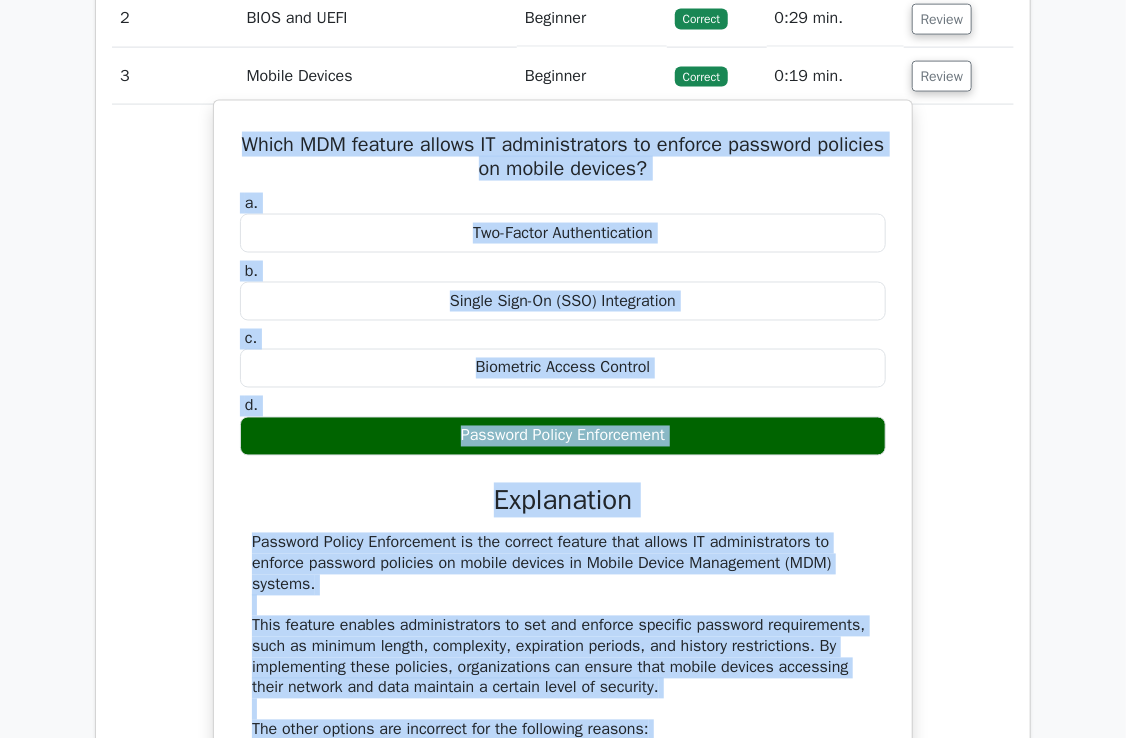 drag, startPoint x: 469, startPoint y: 624, endPoint x: 252, endPoint y: 130, distance: 539.56 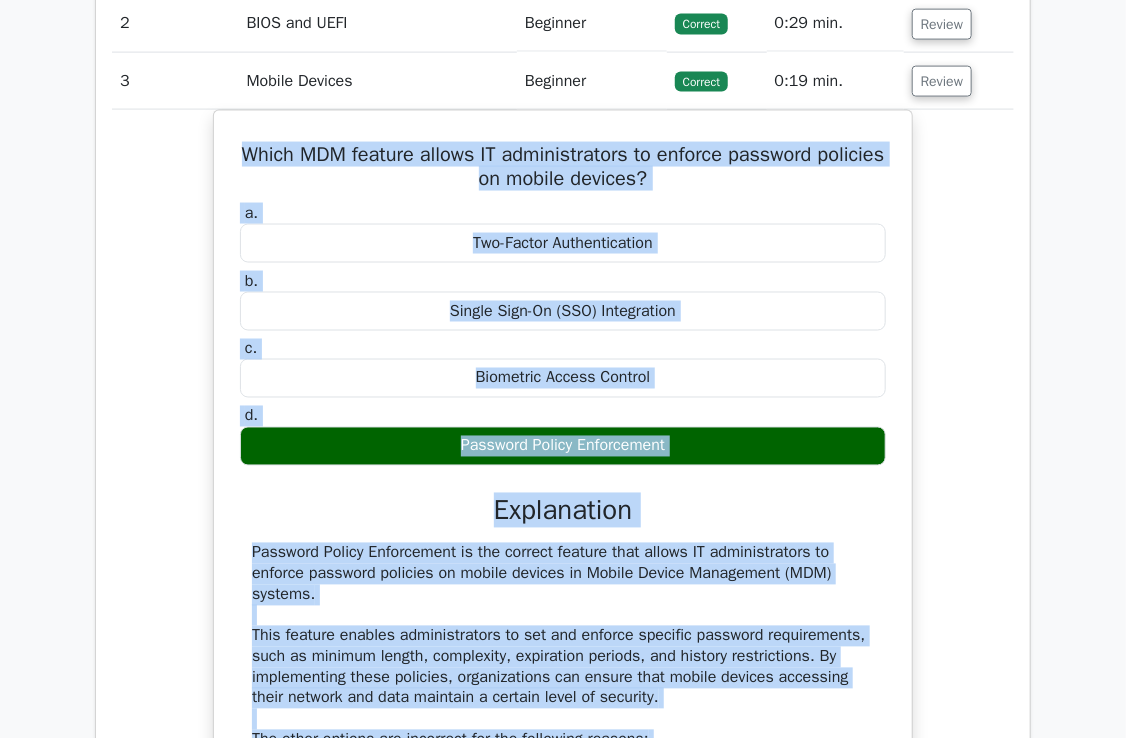 copy on "Which MDM feature allows IT administrators to enforce password policies on mobile devices?
a.
Two-Factor Authentication
b.
Single Sign-On (SSO) Integration
c.
Biometric Access Control
d.
Password Policy Enforcement
Explanation
Password Policy Enforcement is the correct feature that allows IT administrators to enforce password policies on mobile devices in Mobile Device Management (MDM) systems. This feature enables administrators to set and enforce specific password requirements, such as minimum length, complexity, expiration periods, and history restrictions. By implementing these policies, organizations can ensure that mobile devices accessing their network and data maintain a certain level of security. ..." 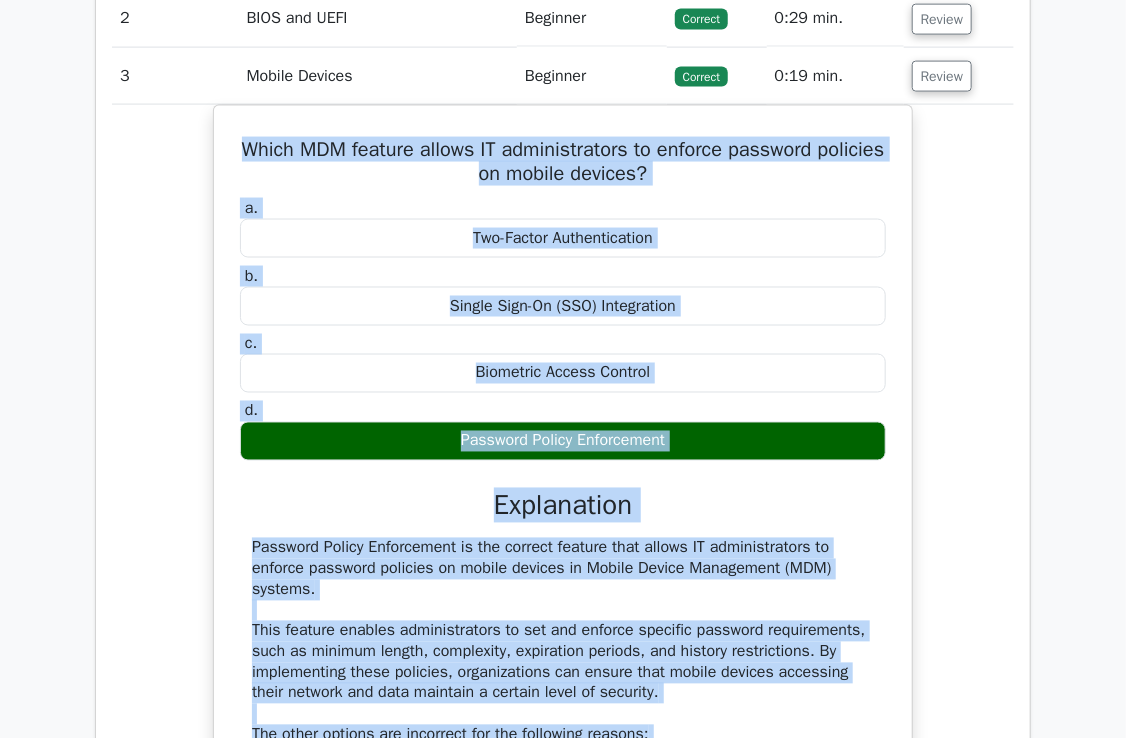 click on "Which MDM feature allows IT administrators to enforce password policies on mobile devices?
a.
Two-Factor Authentication
b.
c." at bounding box center (563, 603) 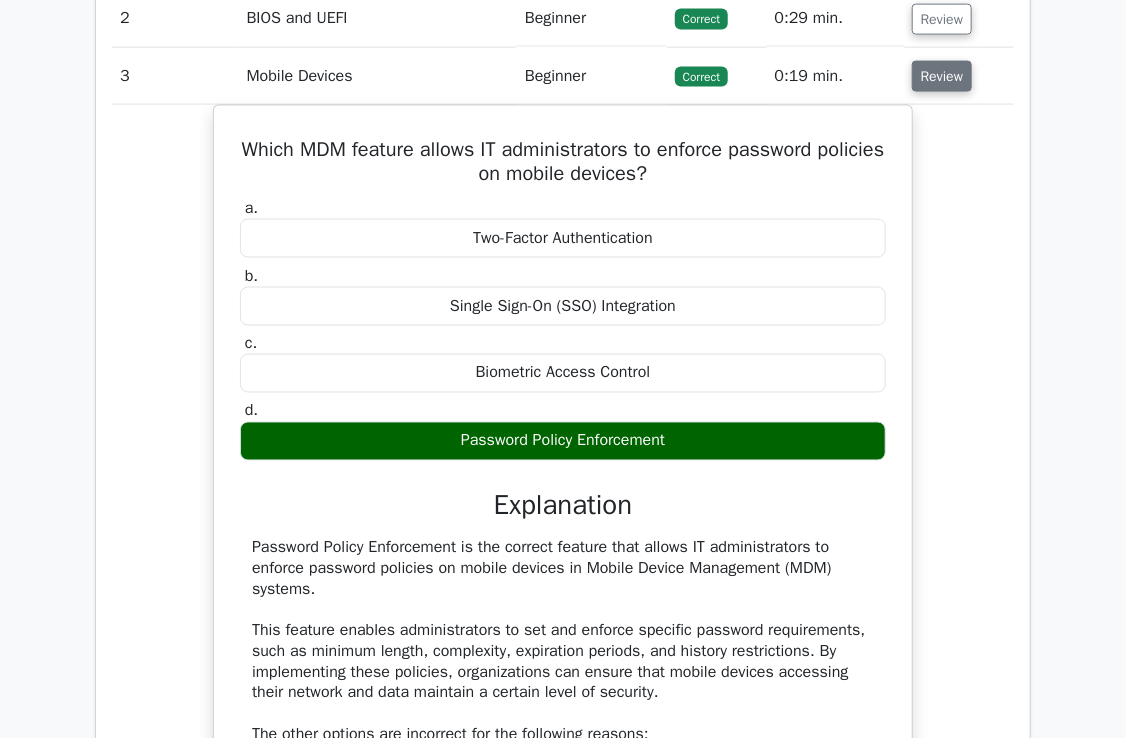 click on "Review" at bounding box center [942, 76] 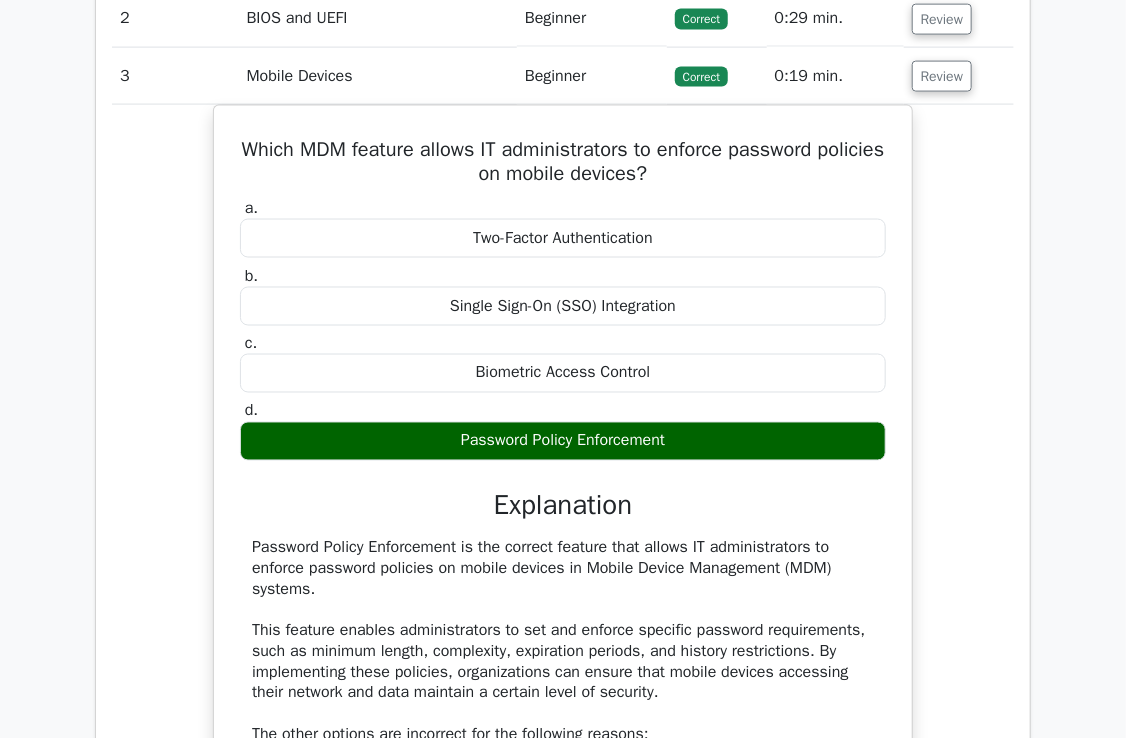 scroll, scrollTop: 997, scrollLeft: 0, axis: vertical 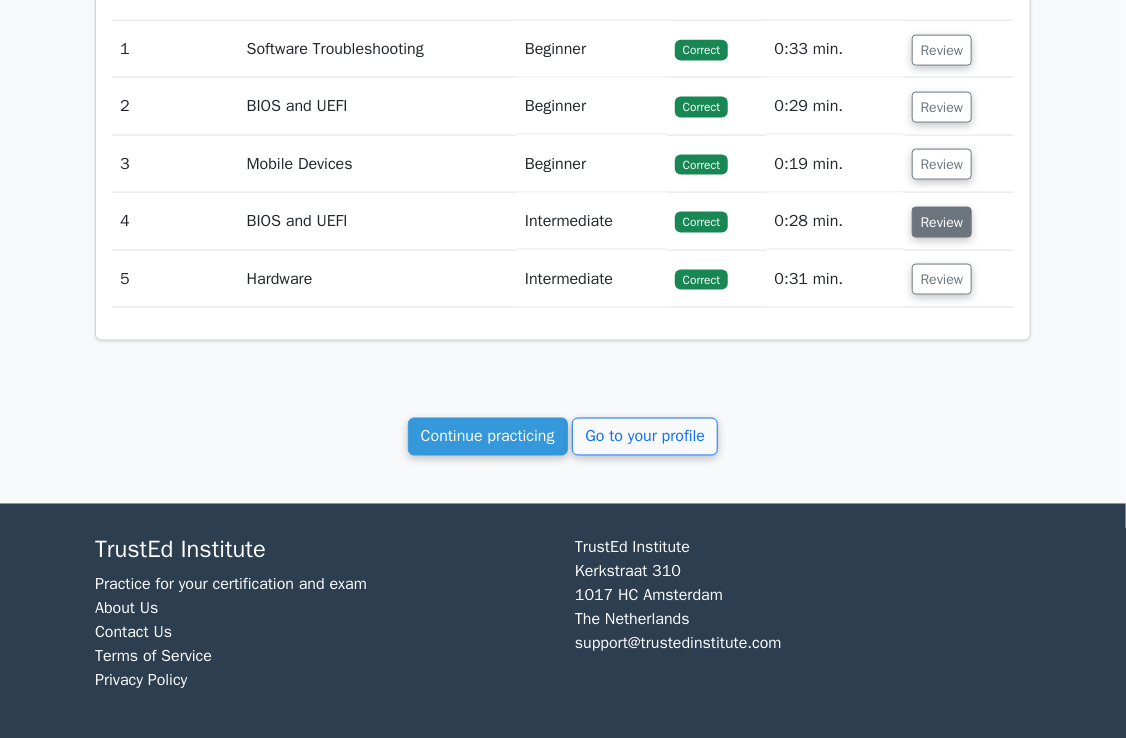 click on "Review" at bounding box center [942, 222] 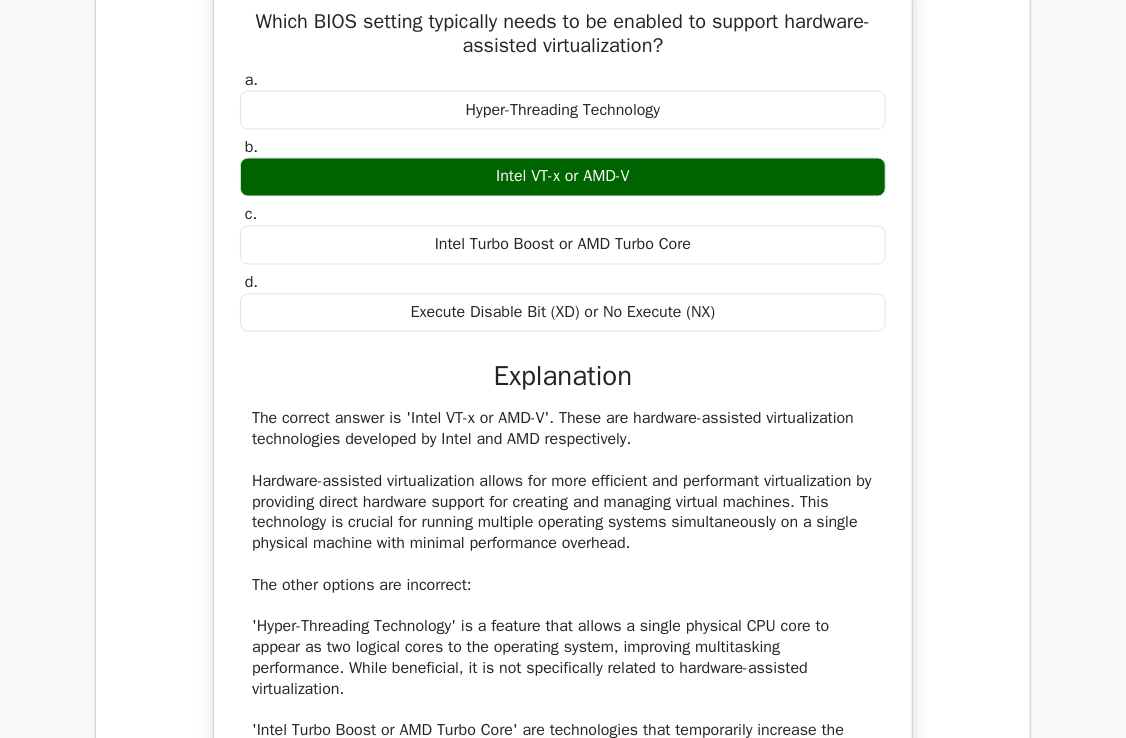 scroll, scrollTop: 1297, scrollLeft: 0, axis: vertical 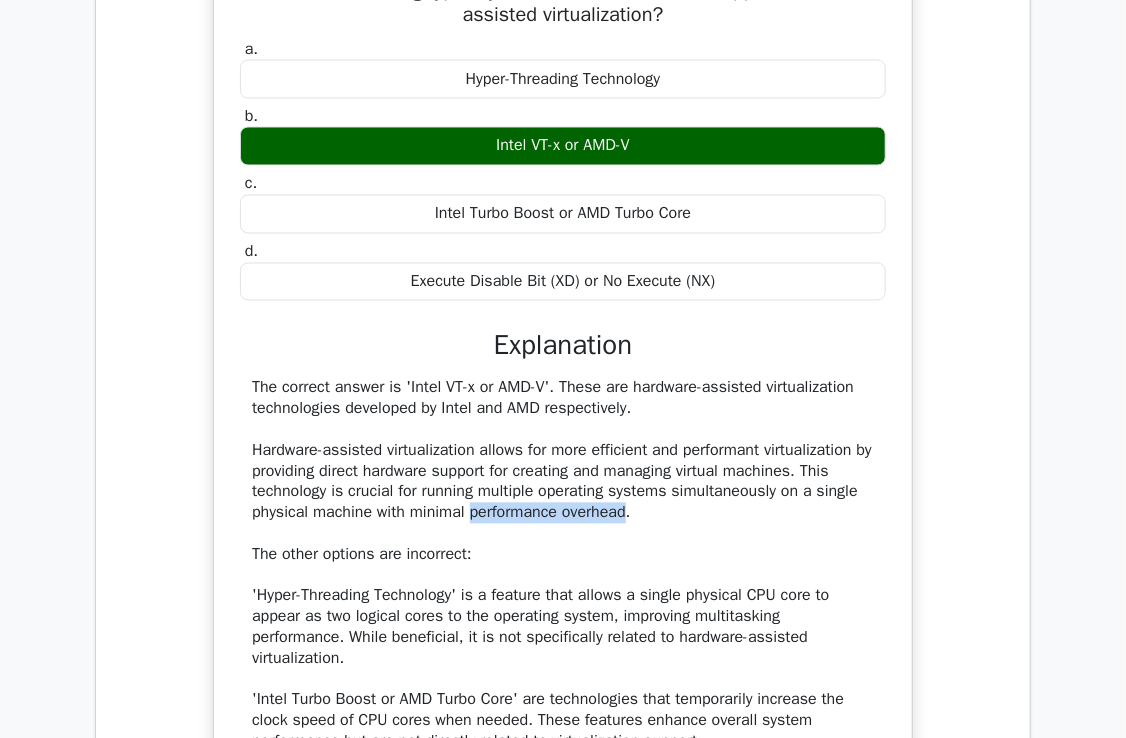 drag, startPoint x: 628, startPoint y: 515, endPoint x: 473, endPoint y: 506, distance: 155.26108 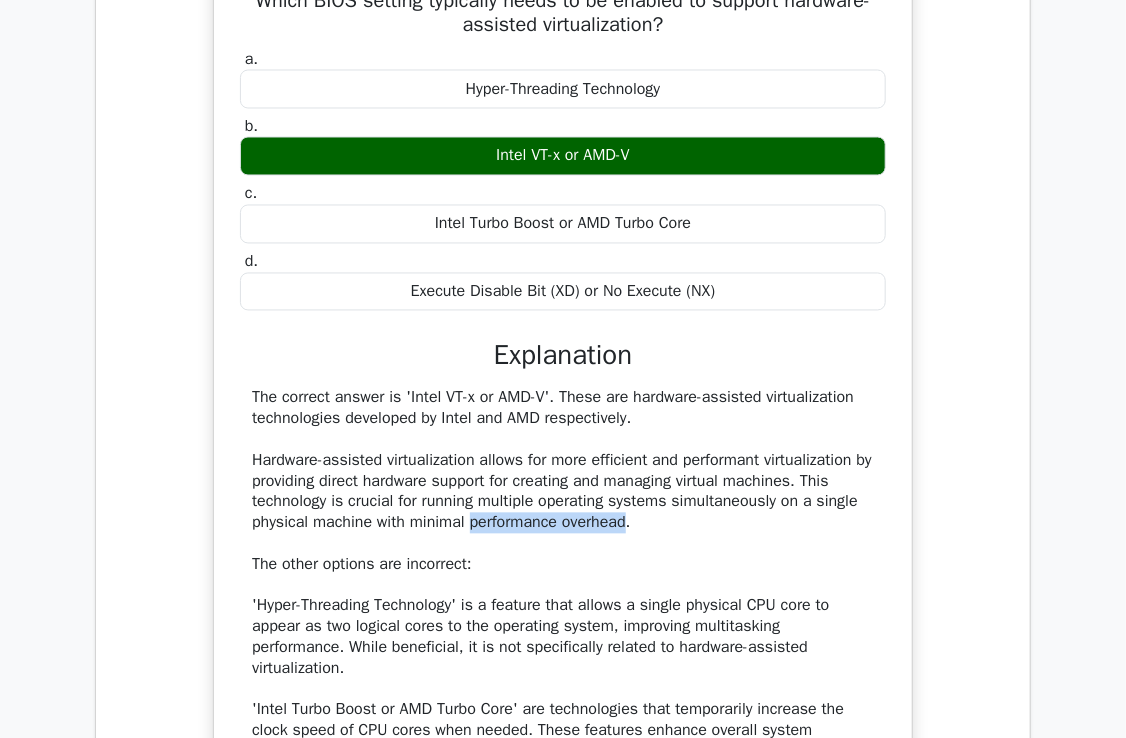 click at bounding box center [460, 470] 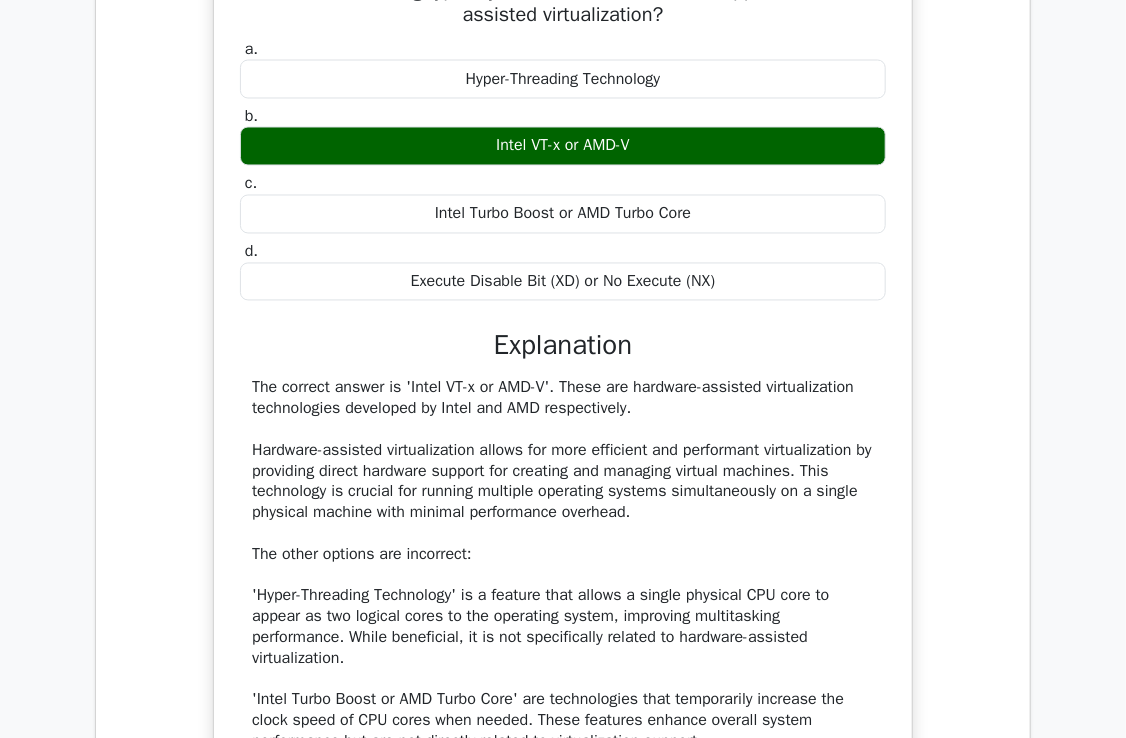 click on "The correct answer is 'Intel VT-x or AMD-V'. These are hardware-assisted virtualization technologies developed by Intel and AMD respectively. Hardware-assisted virtualization allows for more efficient and performant virtualization by providing direct hardware support for creating and managing virtual machines. This technology is crucial for running multiple operating systems simultaneously on a single physical machine with minimal performance overhead. The other options are incorrect: 'Hyper-Threading Technology' is a feature that allows a single physical CPU core to appear as two logical cores to the operating system, improving multitasking performance. While beneficial, it is not specifically related to hardware-assisted virtualization. 'Intel Turbo Boost or AMD Turbo Core' are technologies that temporarily increase the clock speed of CPU cores when needed. These features enhance overall system performance but are not directly related to virtualization support." at bounding box center [563, 607] 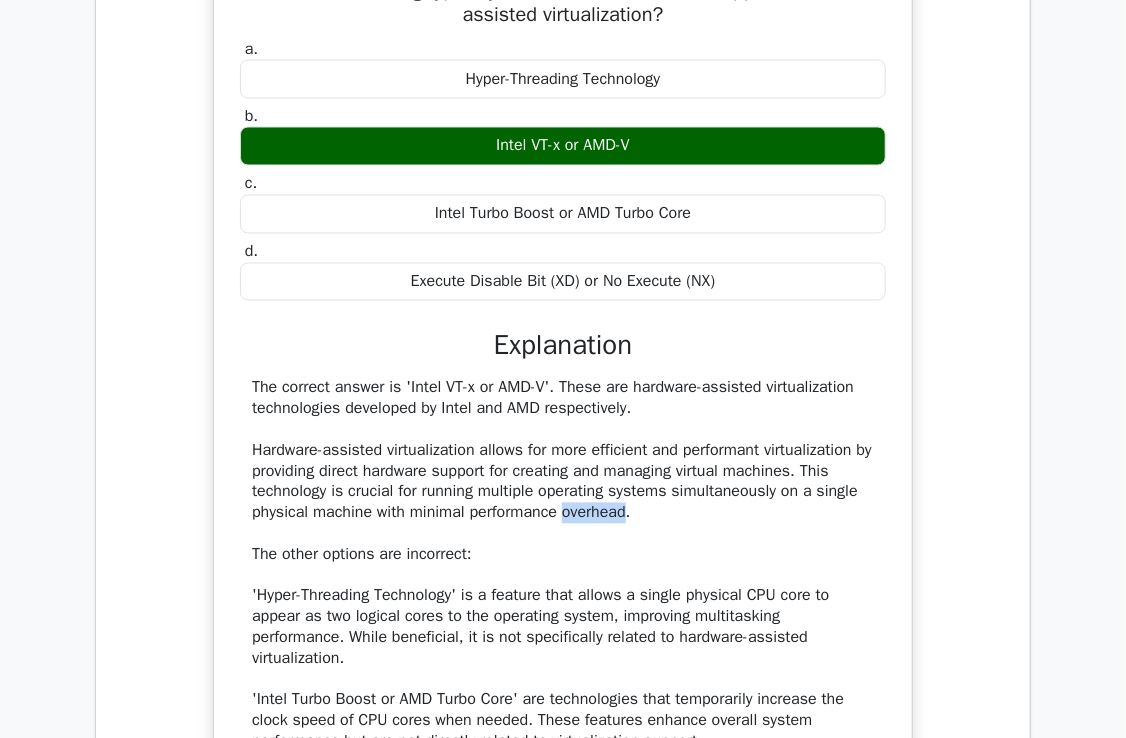 drag, startPoint x: 631, startPoint y: 509, endPoint x: 568, endPoint y: 509, distance: 63 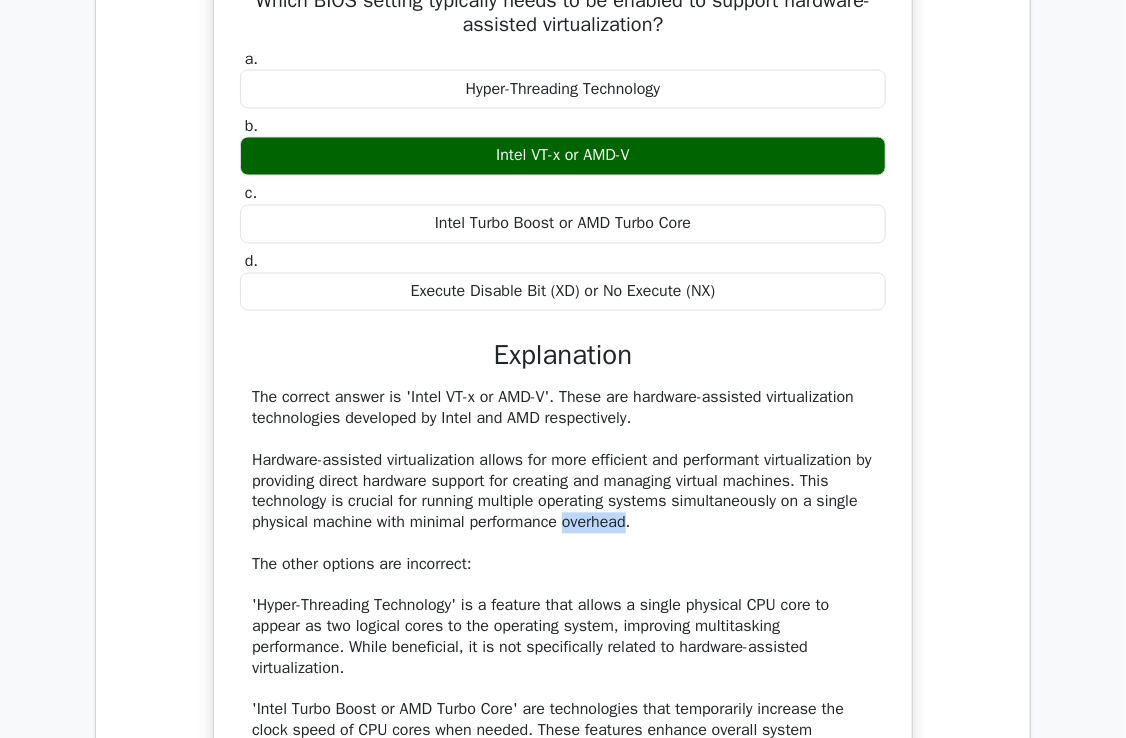 click at bounding box center (555, 521) 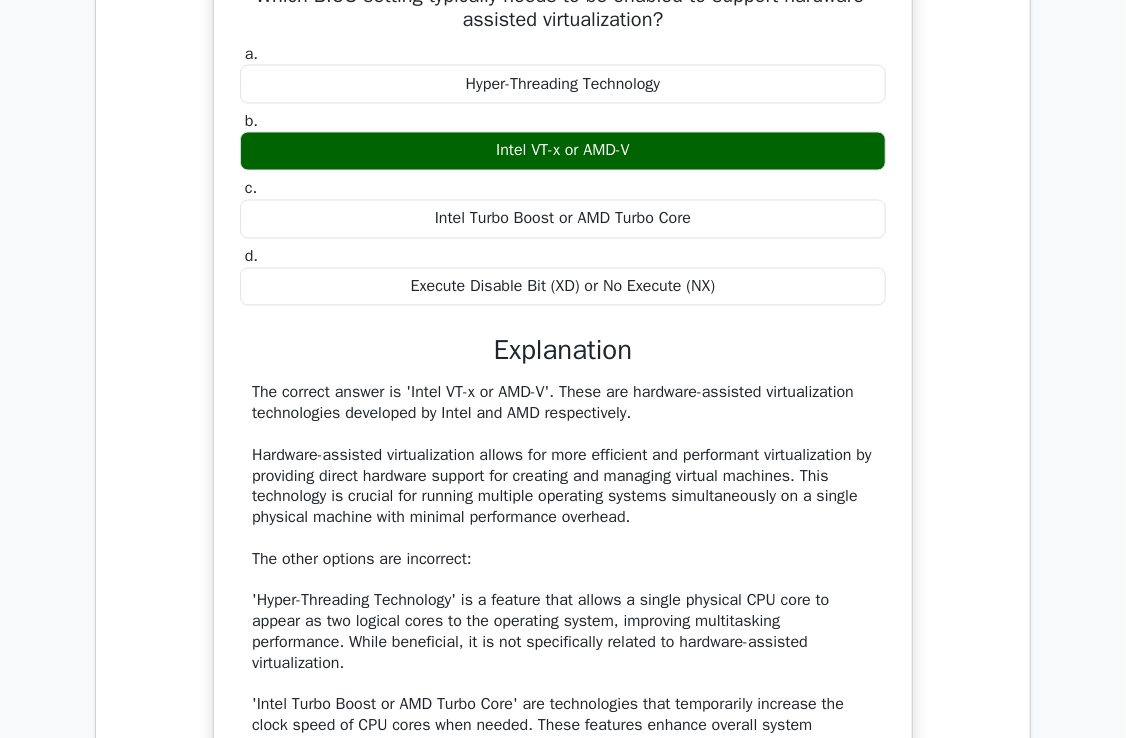 click on "Which BIOS setting typically needs to be enabled to support hardware-assisted virtualization?
a.
Hyper-Threading Technology
b.
c. d." at bounding box center [563, 449] 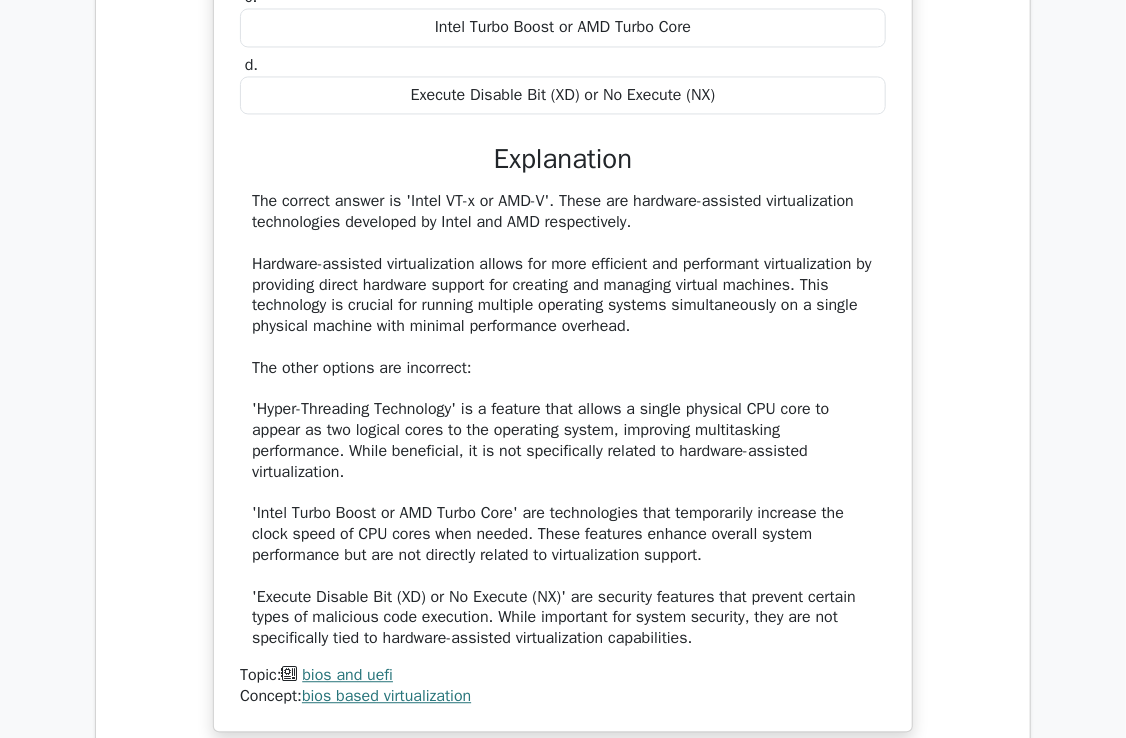 scroll, scrollTop: 1497, scrollLeft: 0, axis: vertical 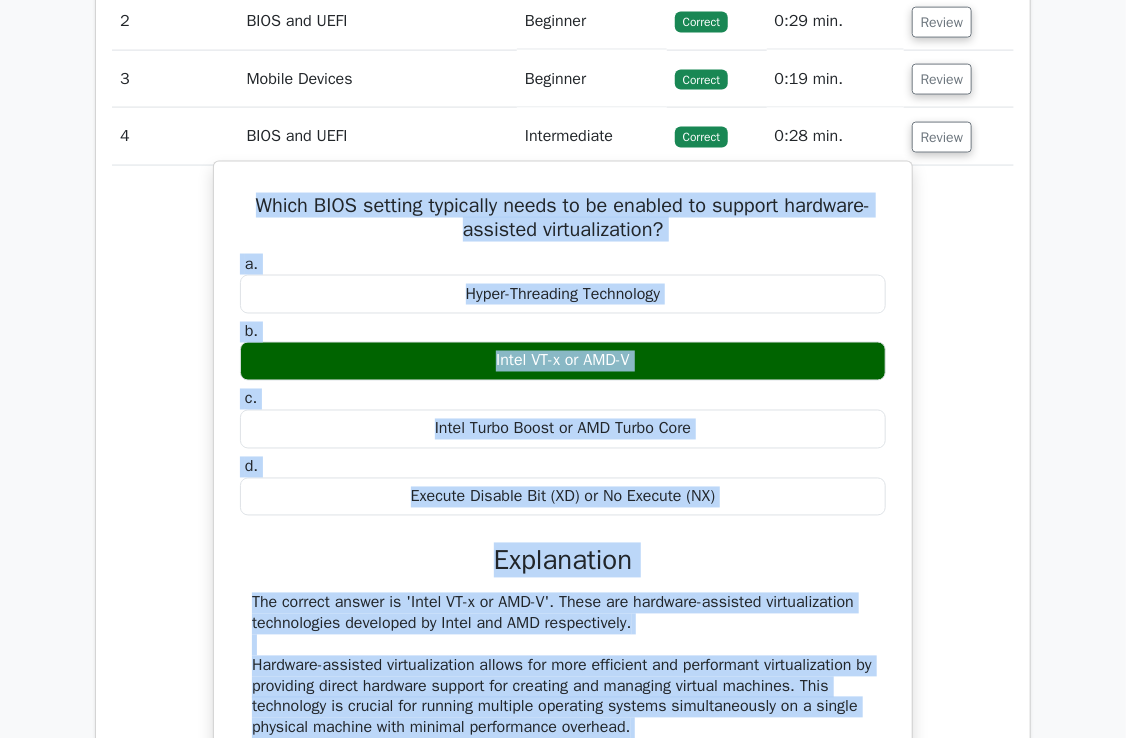 drag, startPoint x: 707, startPoint y: 619, endPoint x: 235, endPoint y: 194, distance: 635.14484 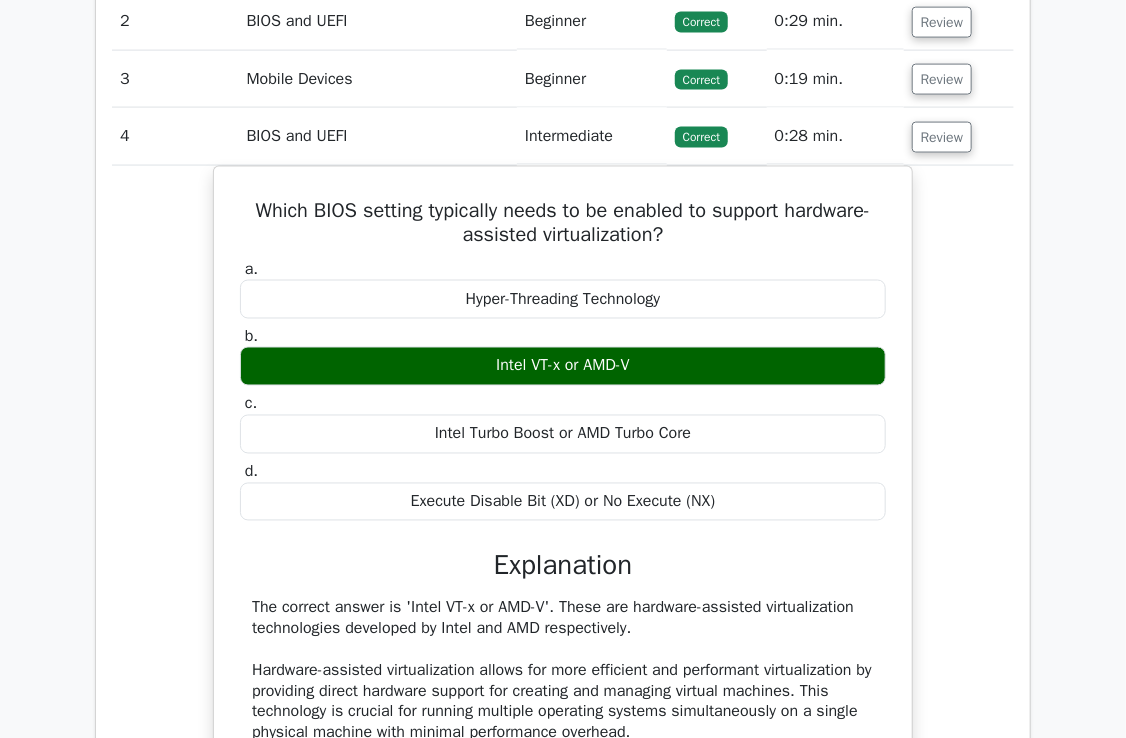 click on "BIOS and UEFI" at bounding box center [378, 136] 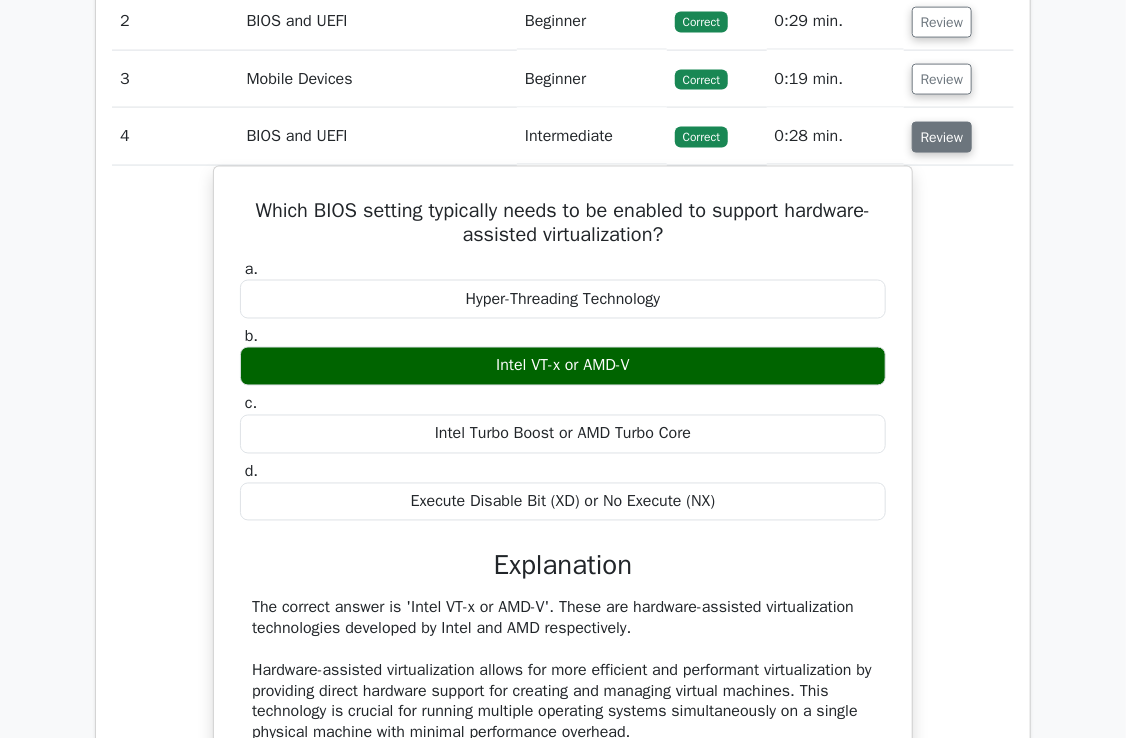 click on "Review" at bounding box center [942, 137] 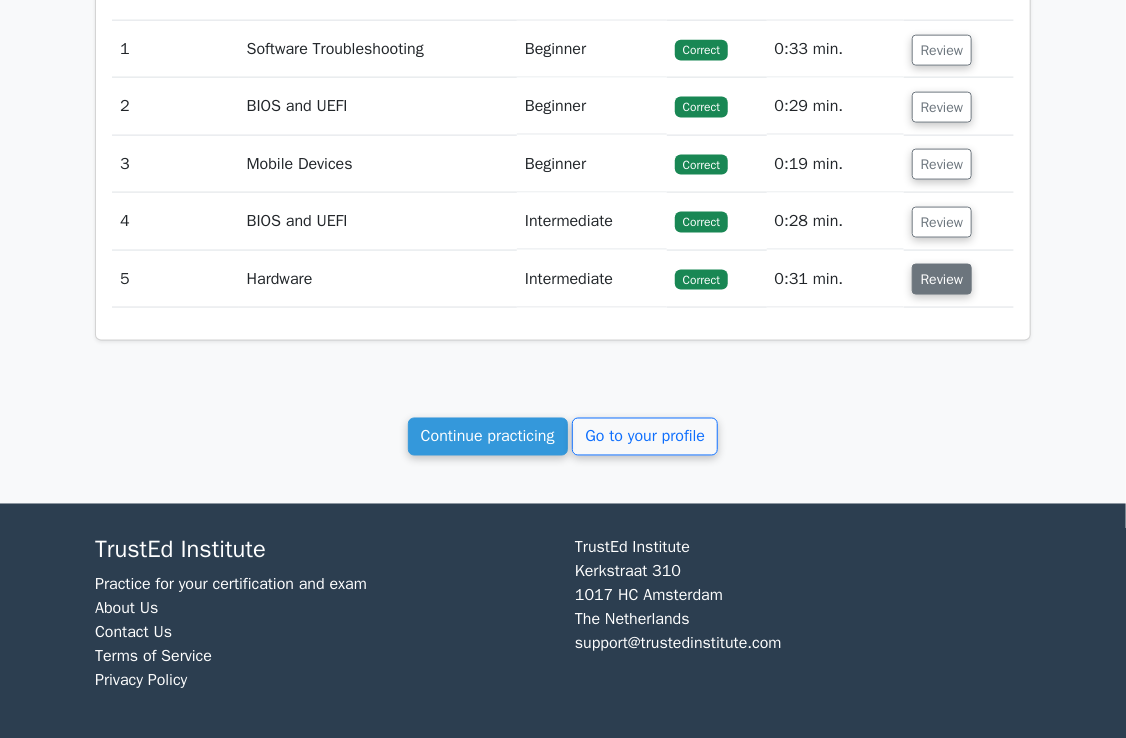 click on "Review" at bounding box center (942, 279) 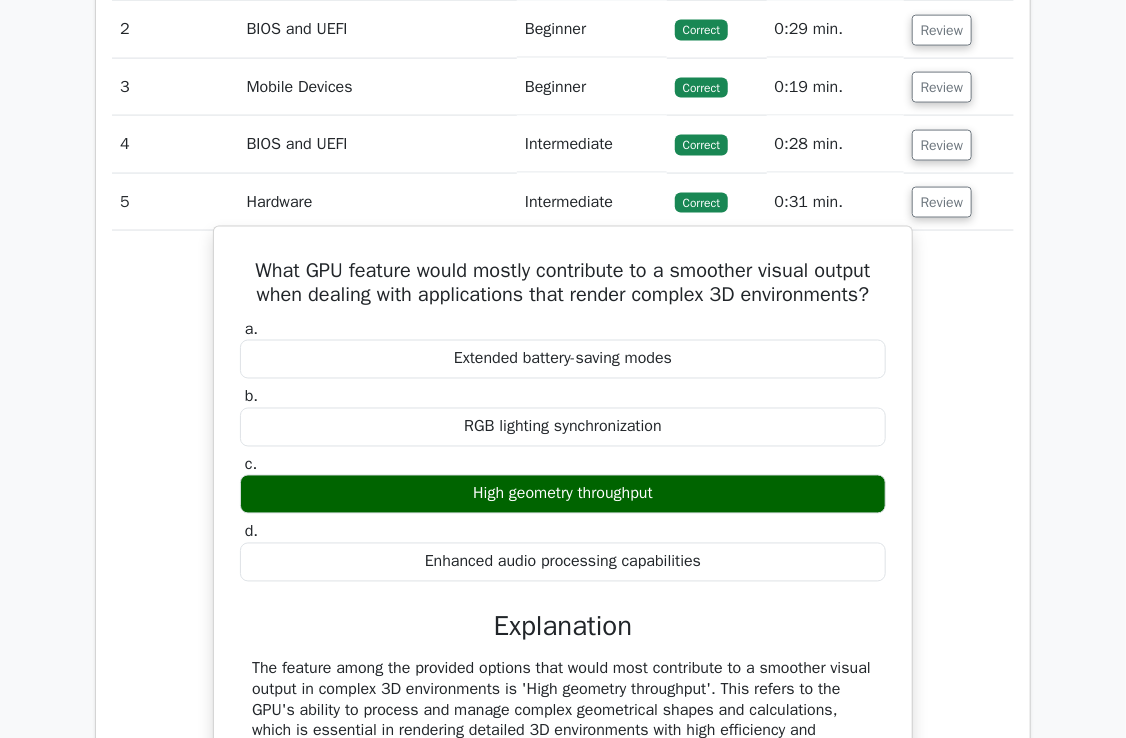scroll, scrollTop: 1097, scrollLeft: 0, axis: vertical 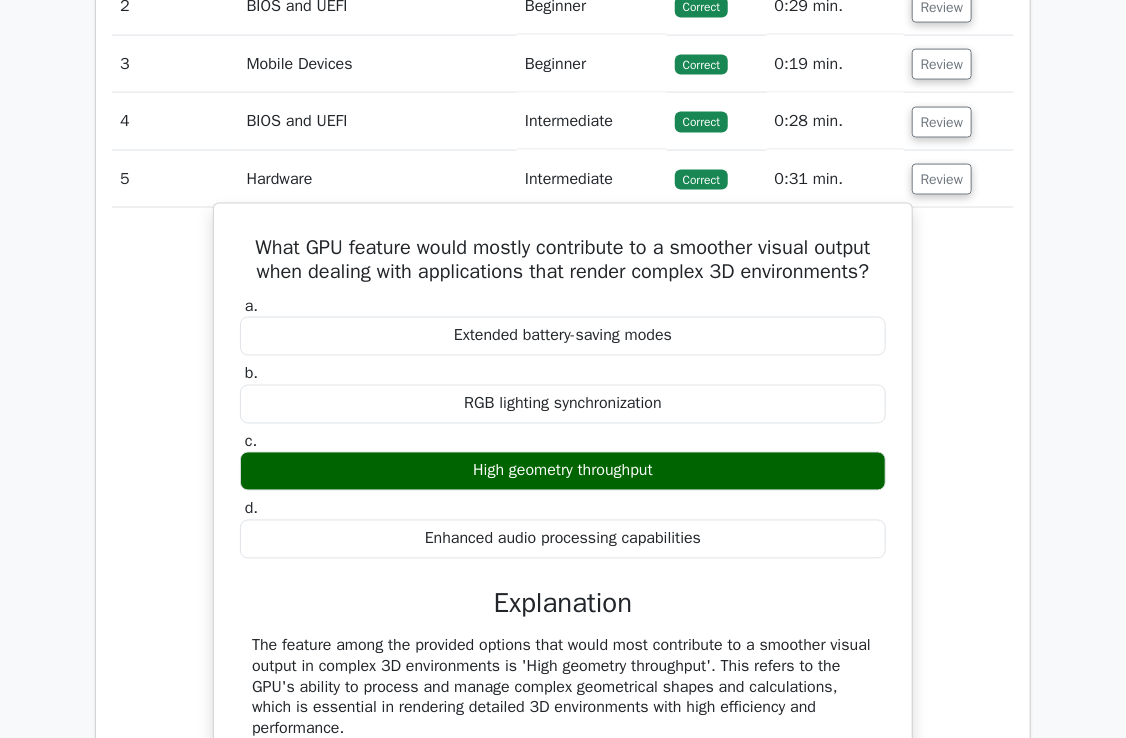 drag, startPoint x: 675, startPoint y: 464, endPoint x: 459, endPoint y: 465, distance: 216.00232 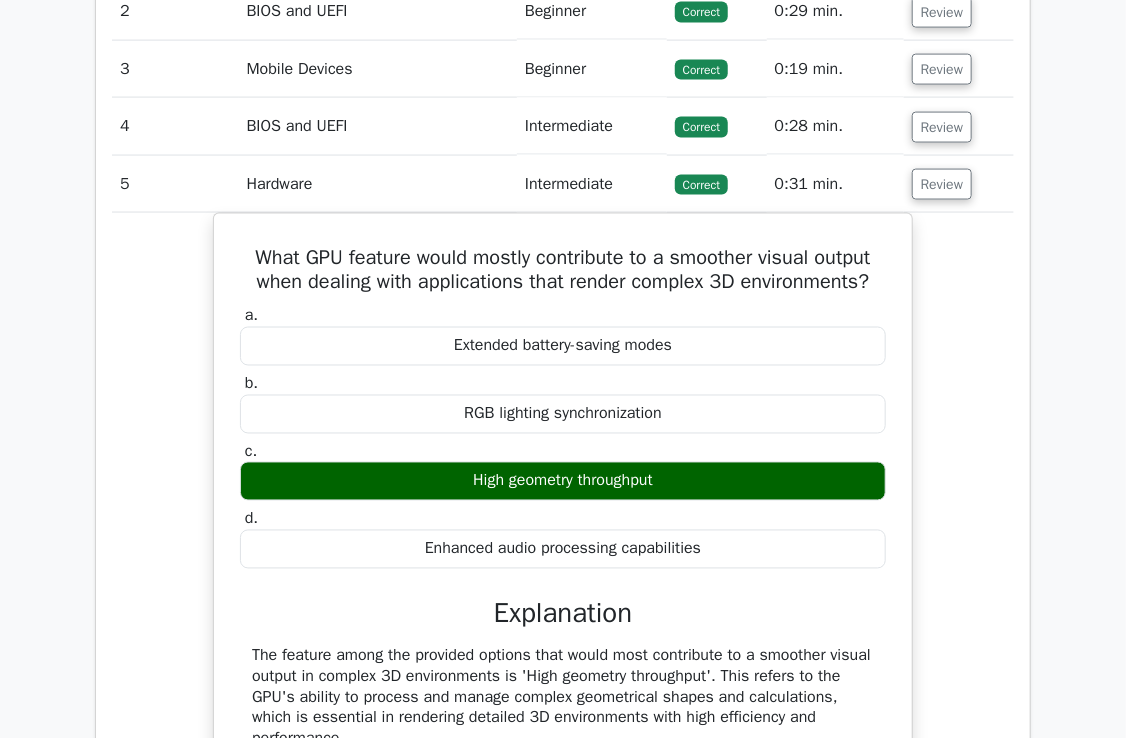 click at bounding box center (446, 429) 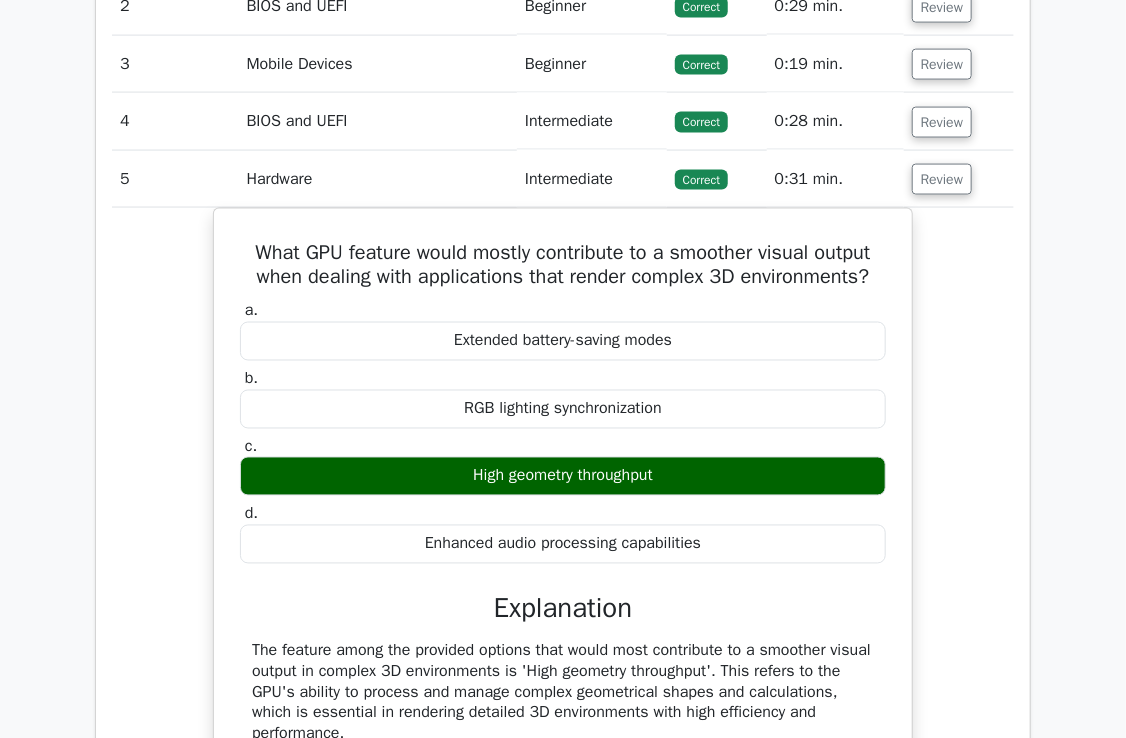 click on "What GPU feature would mostly contribute to a smoother visual output when dealing with applications that render complex 3D environments?
a.
Extended battery-saving modes
b.
c. d." at bounding box center [563, 602] 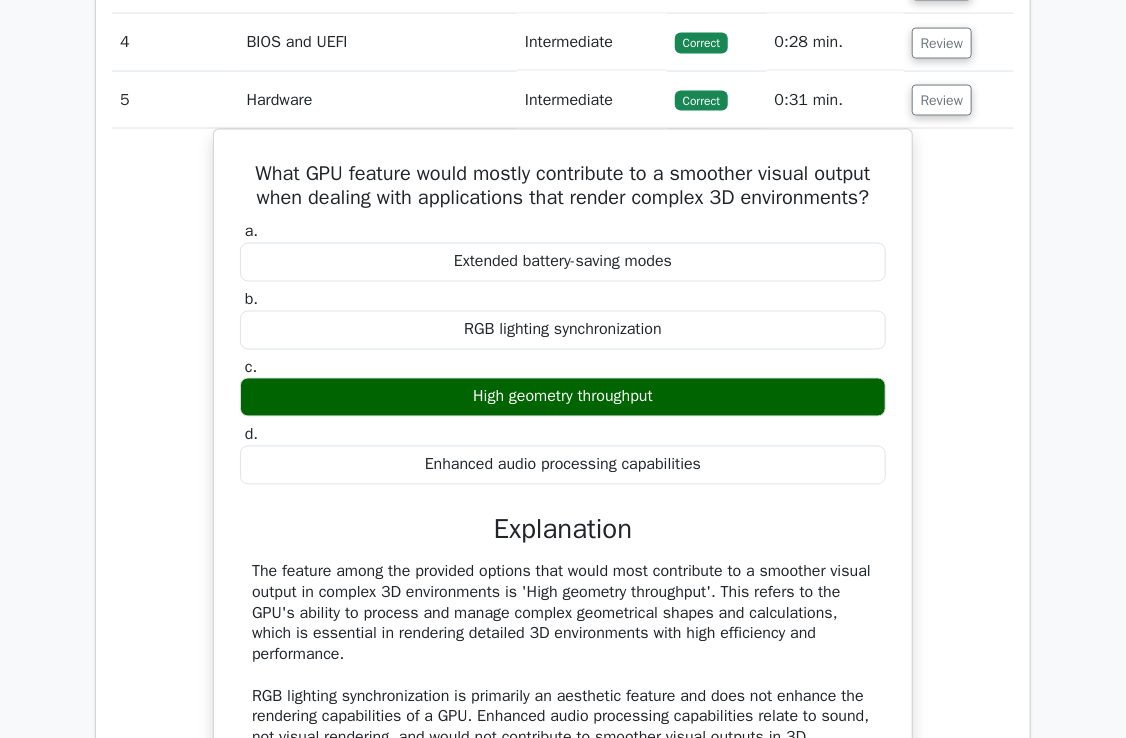 scroll, scrollTop: 1297, scrollLeft: 0, axis: vertical 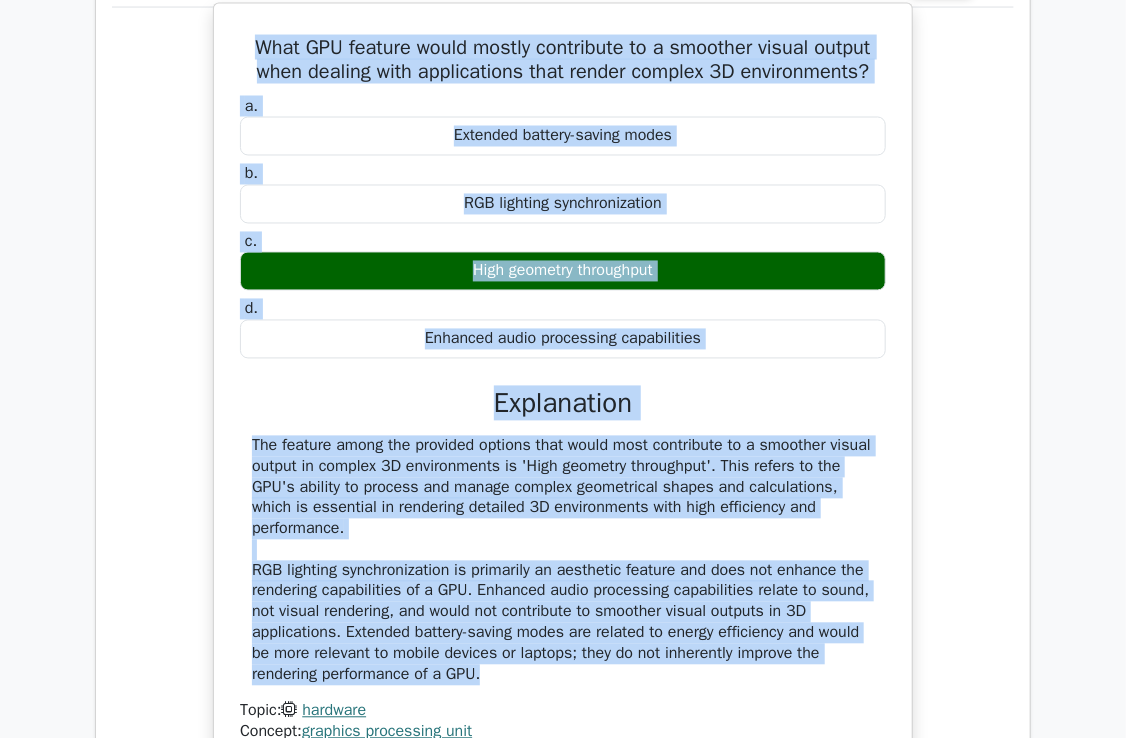 drag, startPoint x: 500, startPoint y: 675, endPoint x: 228, endPoint y: 48, distance: 683.45667 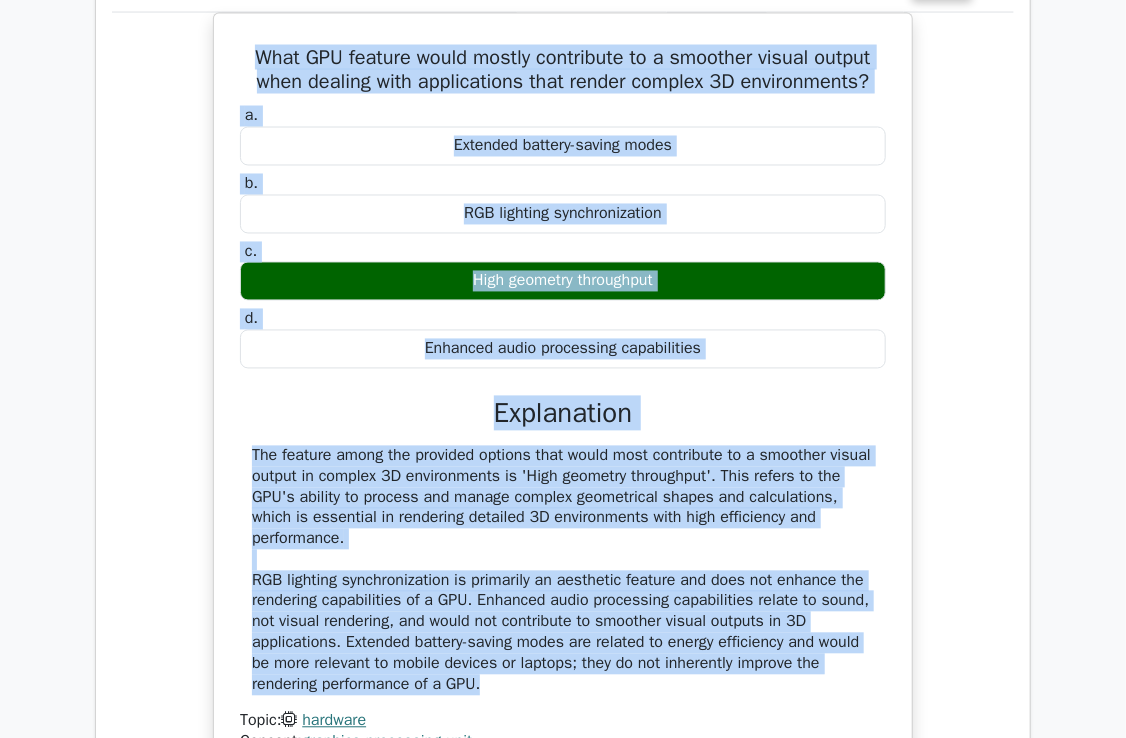 copy on "What GPU feature would mostly contribute to a smoother visual output when dealing with applications that render complex 3D environments?
a.
Extended battery-saving modes
b.
RGB lighting synchronization
c.
High geometry throughput
d.
Enhanced audio processing capabilities
Explanation
The feature among the provided options that would most contribute to a smoother visual output in complex 3D environments is 'High geometry throughput'. This refers to the GPU's ability to process and manage complex geometrical shapes and calculations, which is essential in rendering detailed 3D environments with high efficiency and performance. RGB lighting synchronization is primarily an aesthetic feature and does not enhance ..." 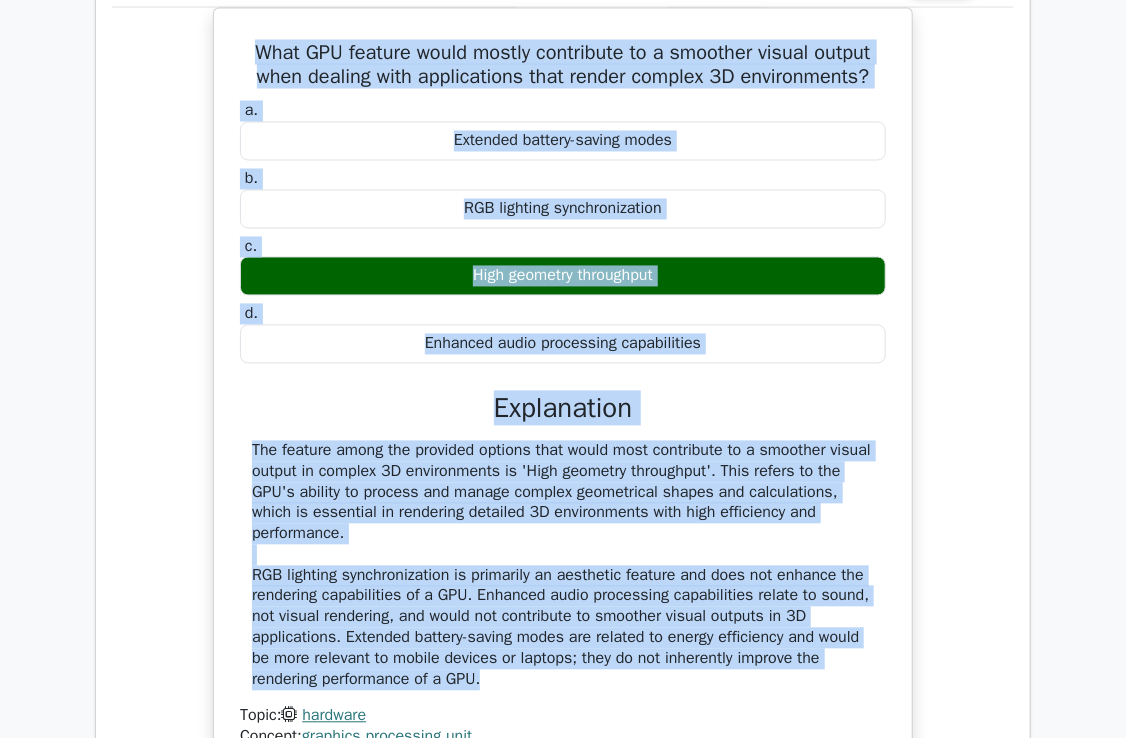click on "What GPU feature would mostly contribute to a smoother visual output when dealing with applications that render complex 3D environments?
a.
Extended battery-saving modes
b.
c. d." at bounding box center (563, 402) 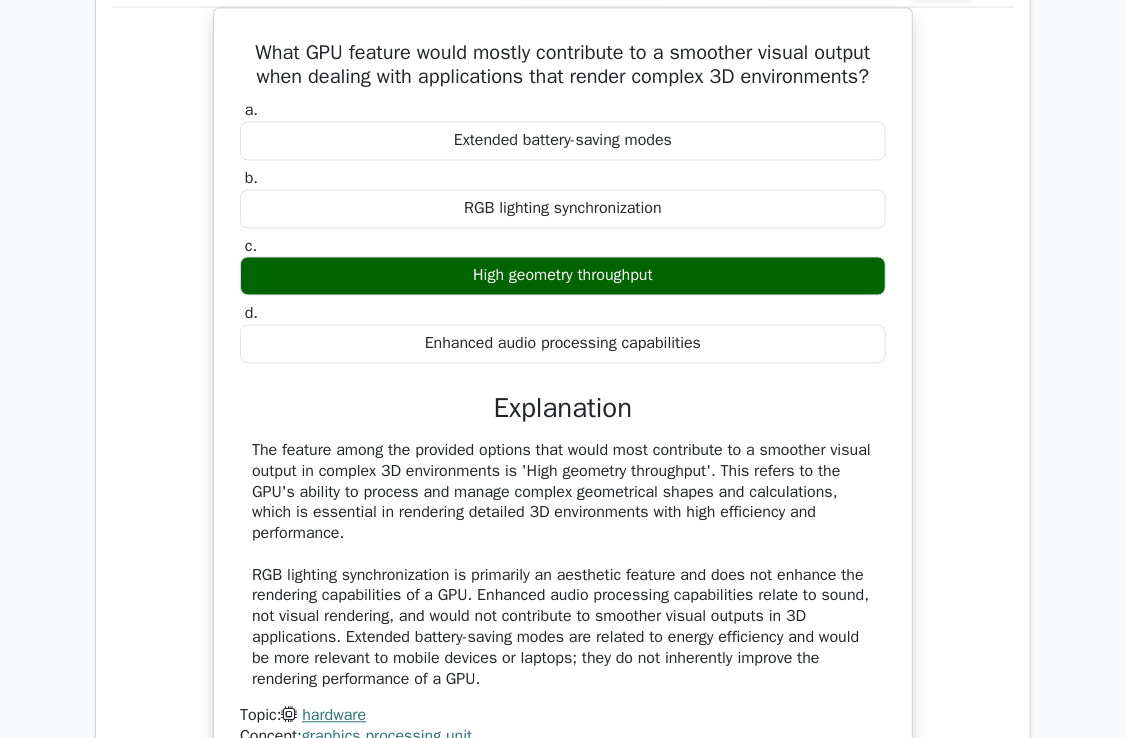 click on "What GPU feature would mostly contribute to a smoother visual output when dealing with applications that render complex 3D environments?
a.
Extended battery-saving modes
b.
c. d." at bounding box center [563, 402] 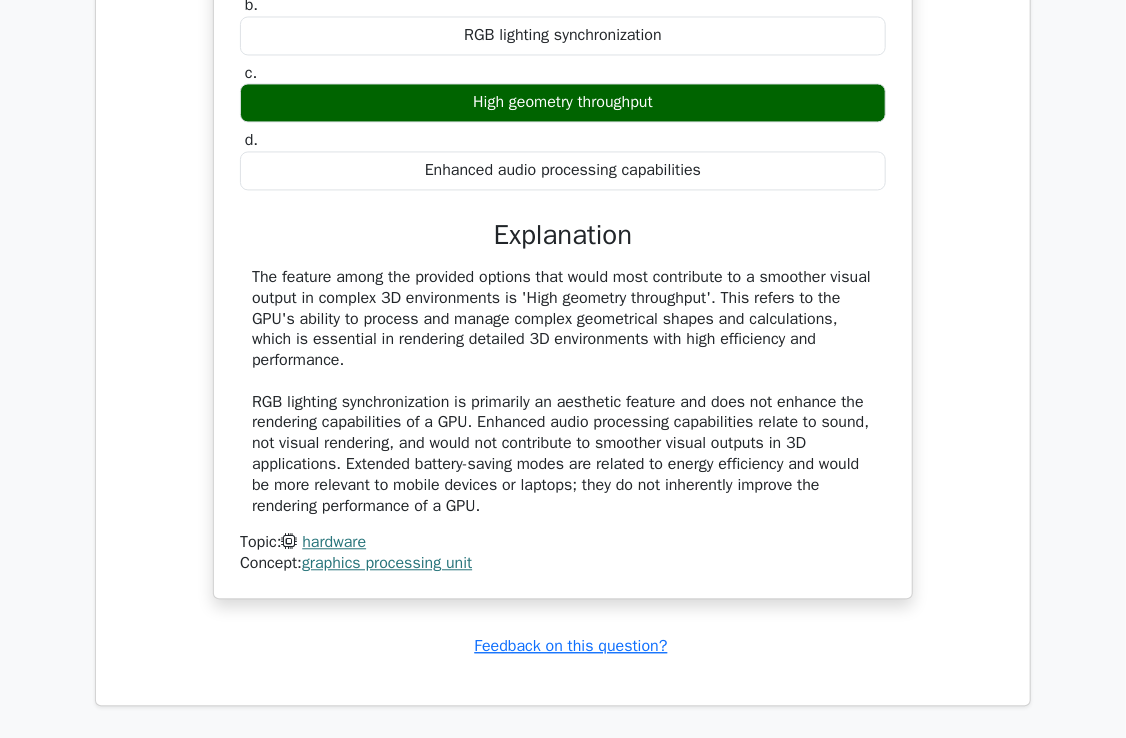 scroll, scrollTop: 1697, scrollLeft: 0, axis: vertical 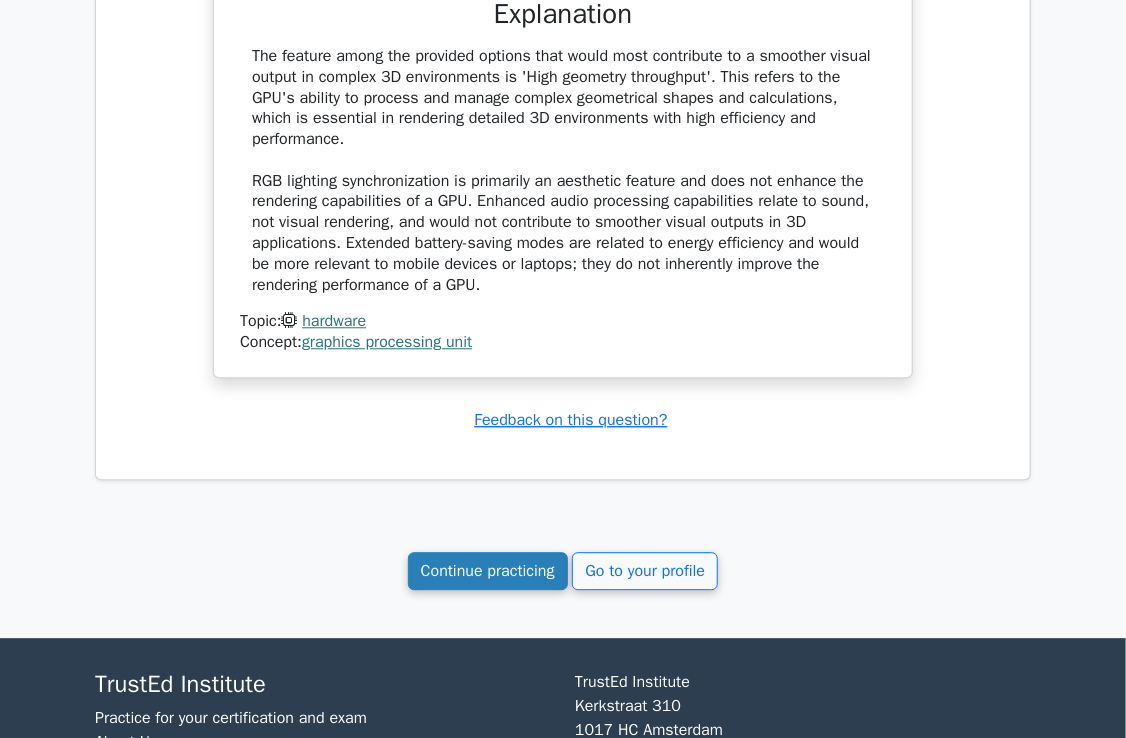 click on "Continue practicing" at bounding box center [488, 571] 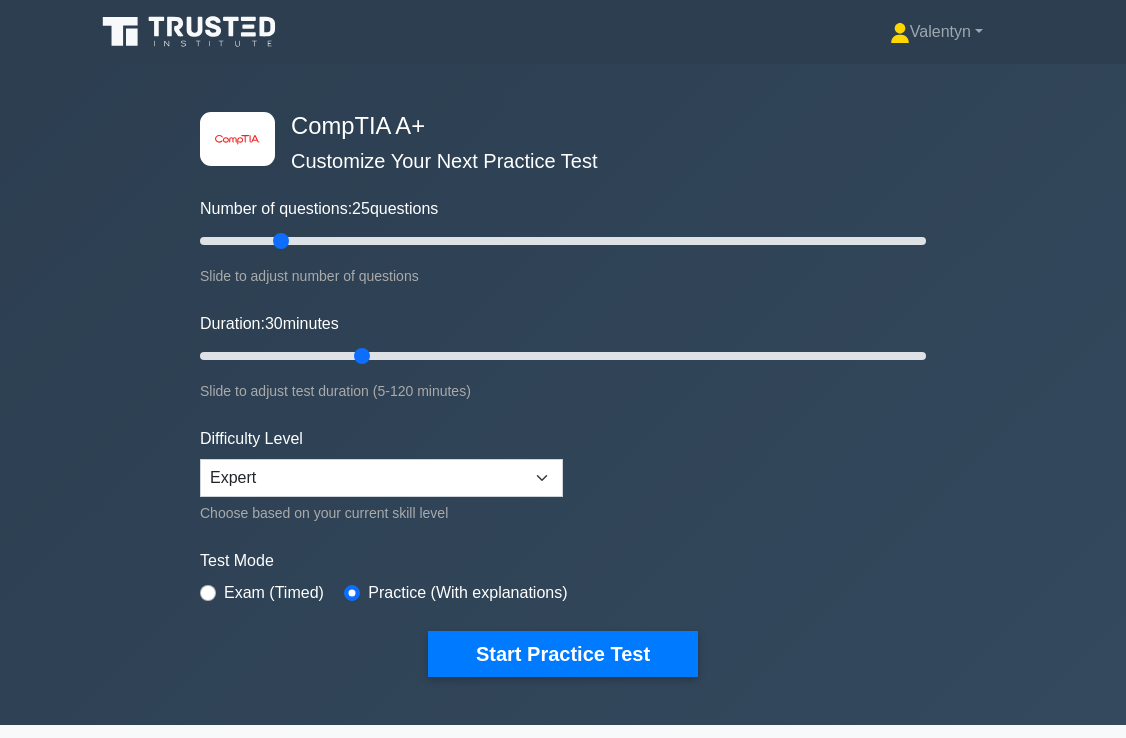 scroll, scrollTop: 0, scrollLeft: 0, axis: both 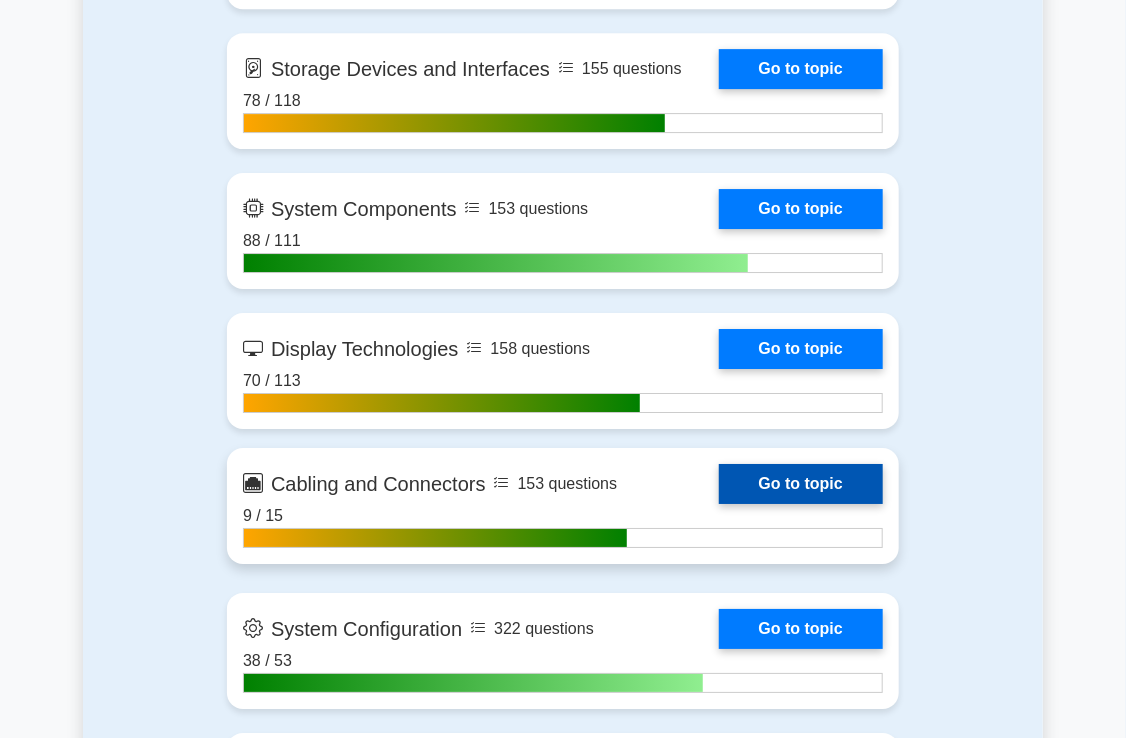 click on "Go to topic" at bounding box center [801, 484] 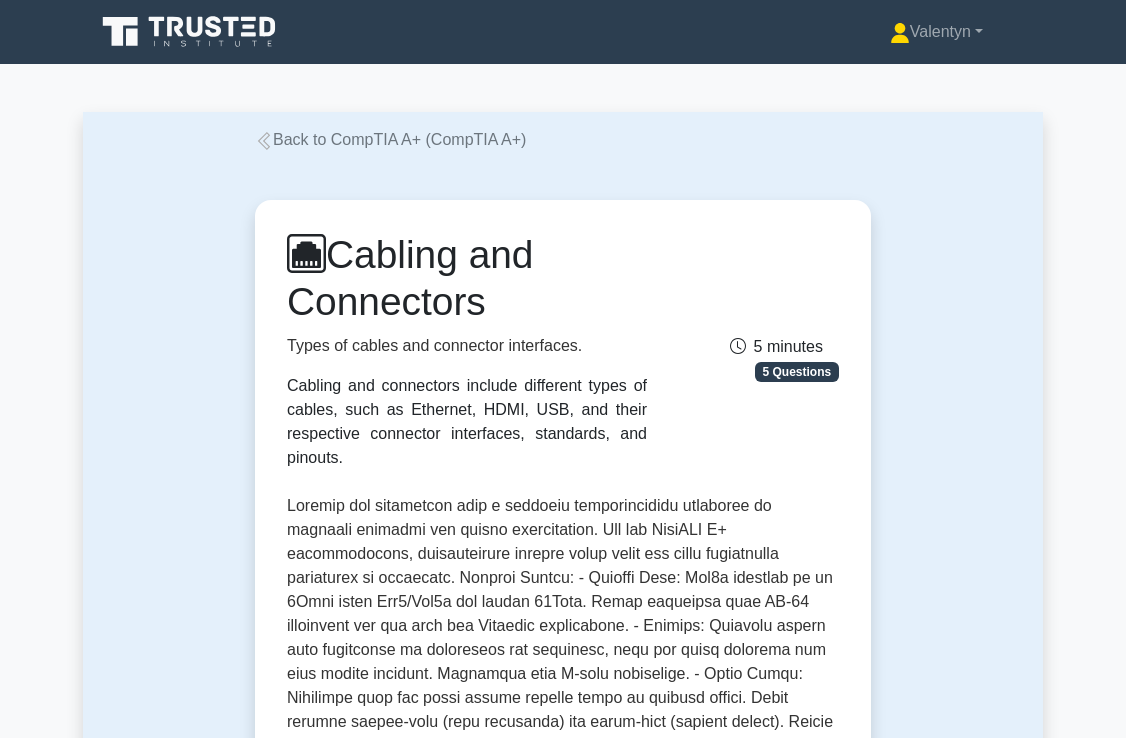 scroll, scrollTop: 0, scrollLeft: 0, axis: both 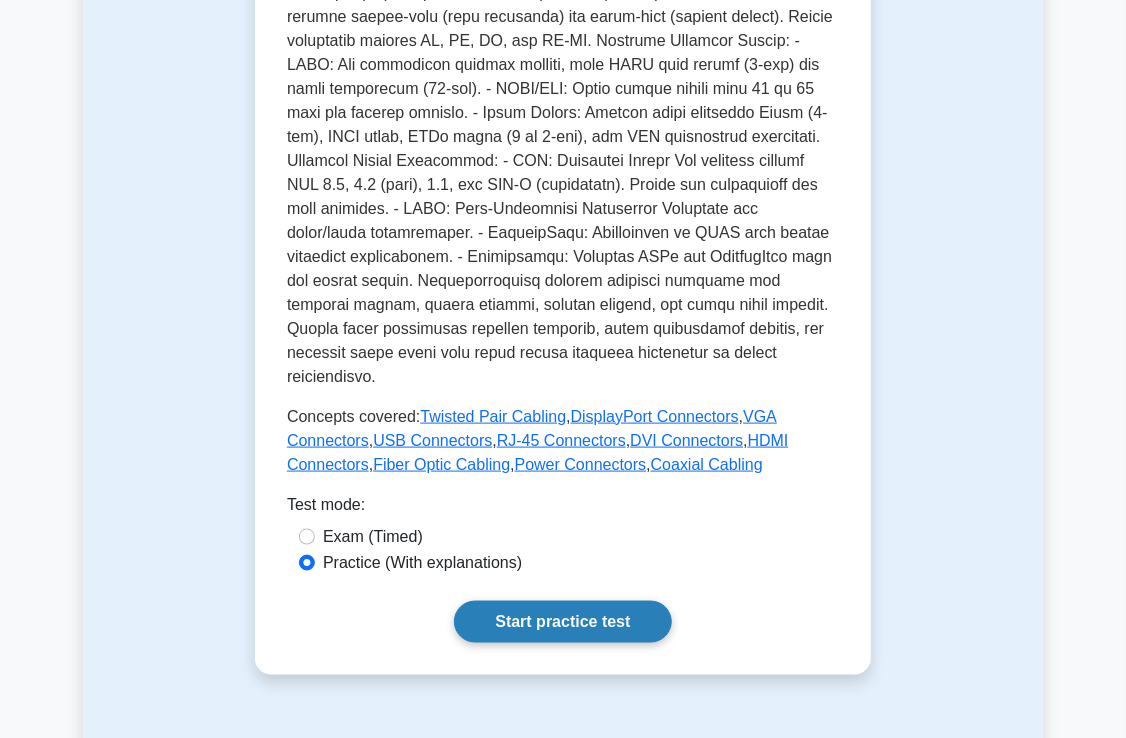 click on "Start practice test" at bounding box center (562, 622) 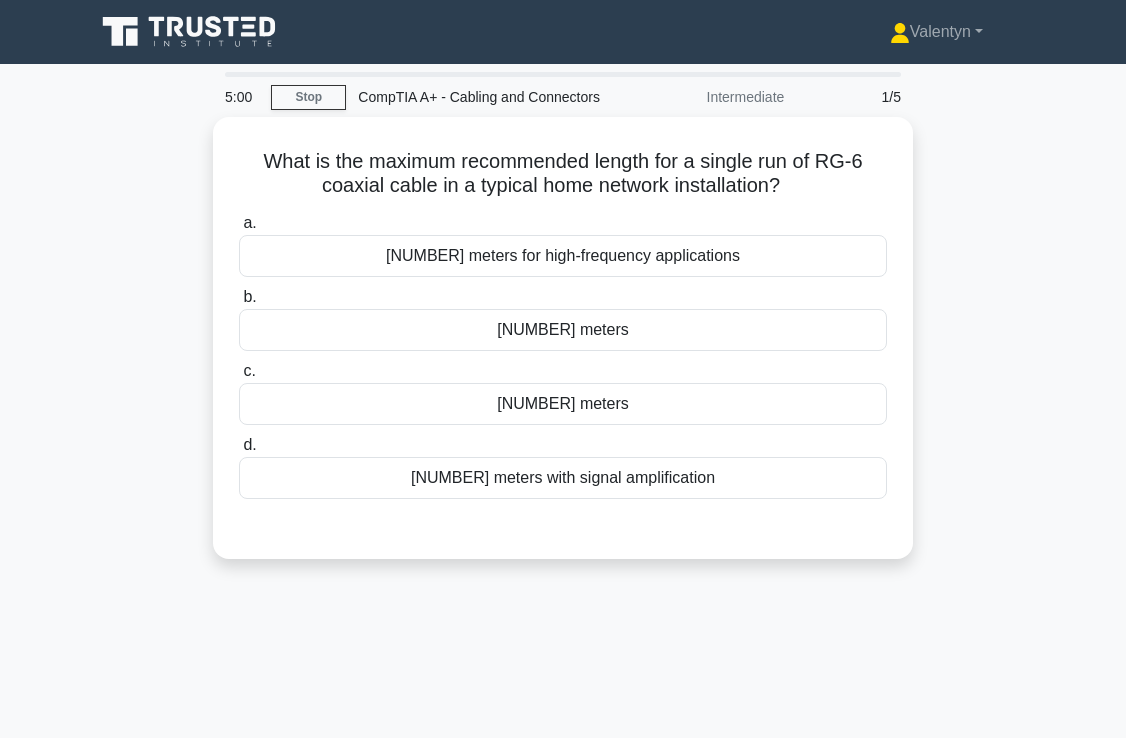 scroll, scrollTop: 0, scrollLeft: 0, axis: both 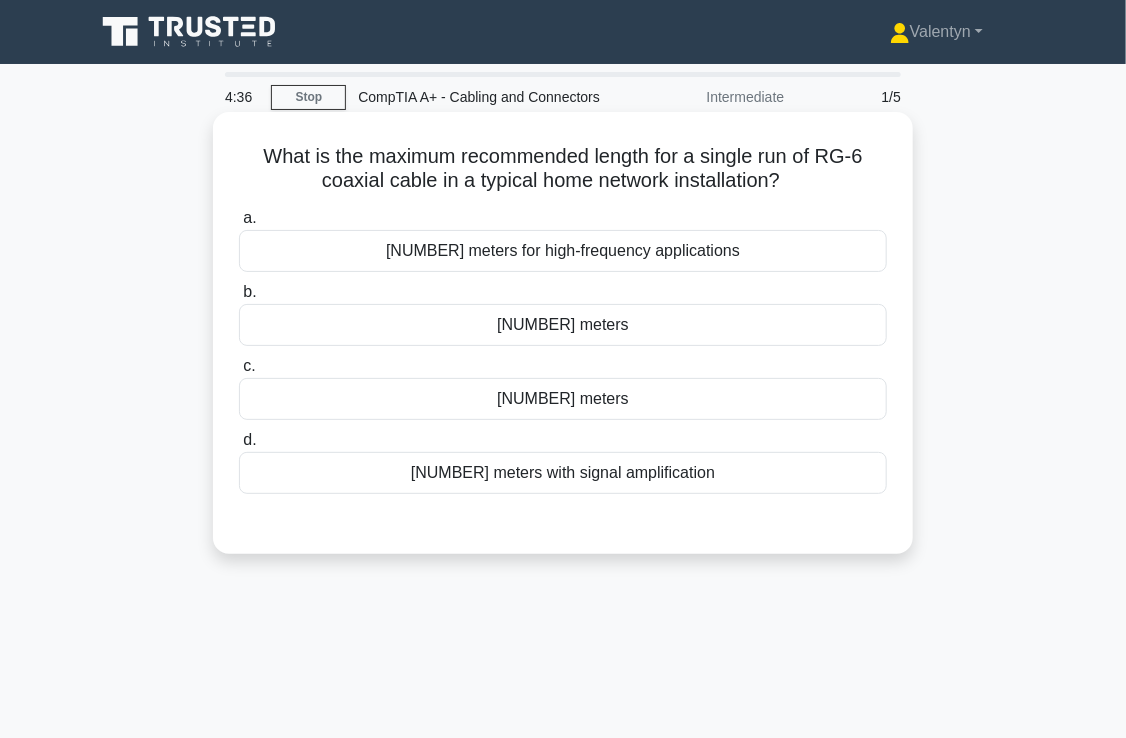 click on "[NUMBER] meters" at bounding box center (563, 399) 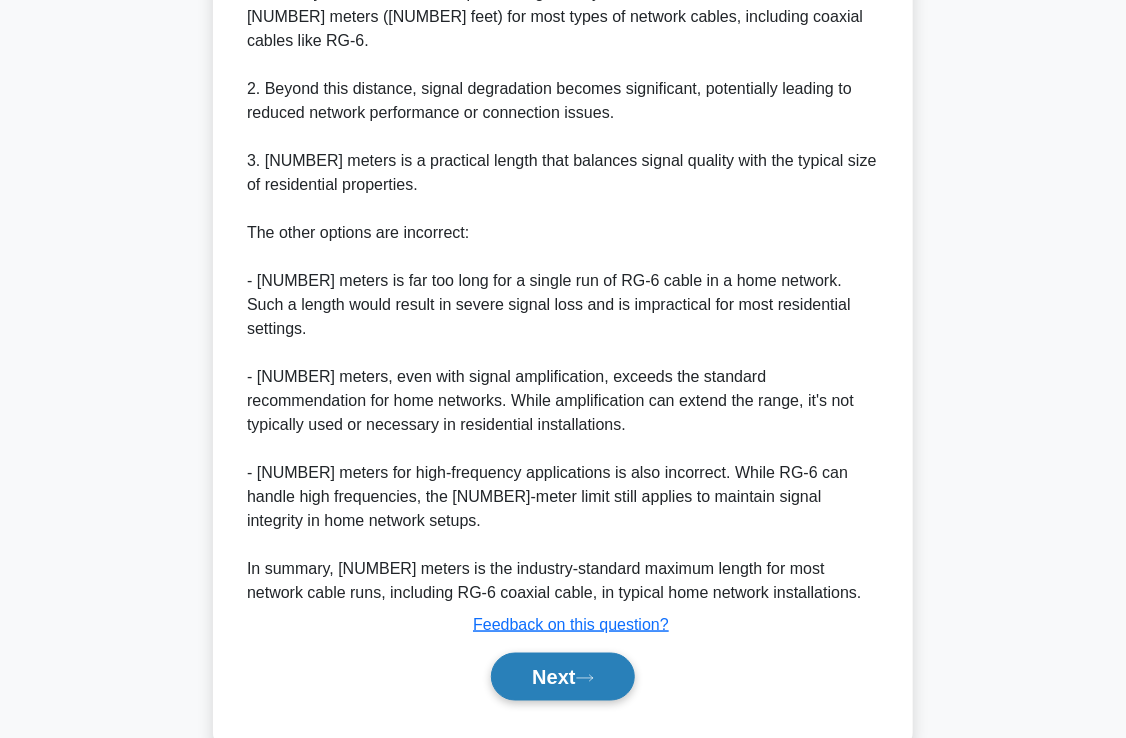 click on "Next" at bounding box center [562, 677] 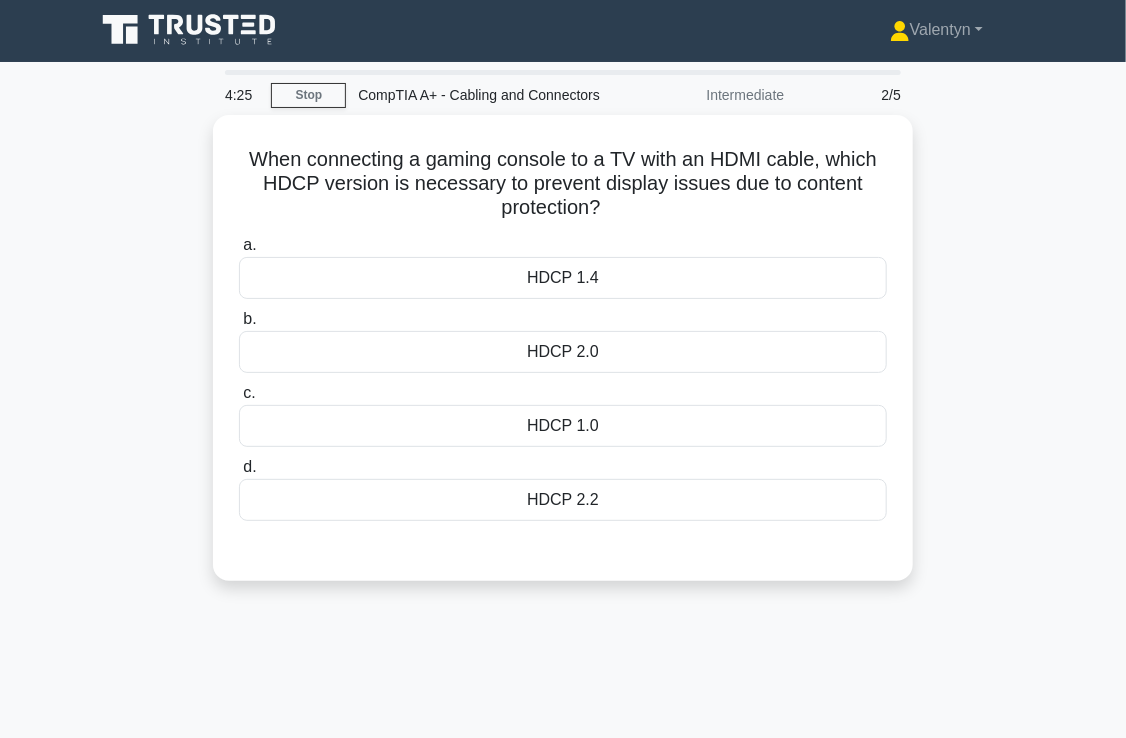 scroll, scrollTop: 0, scrollLeft: 0, axis: both 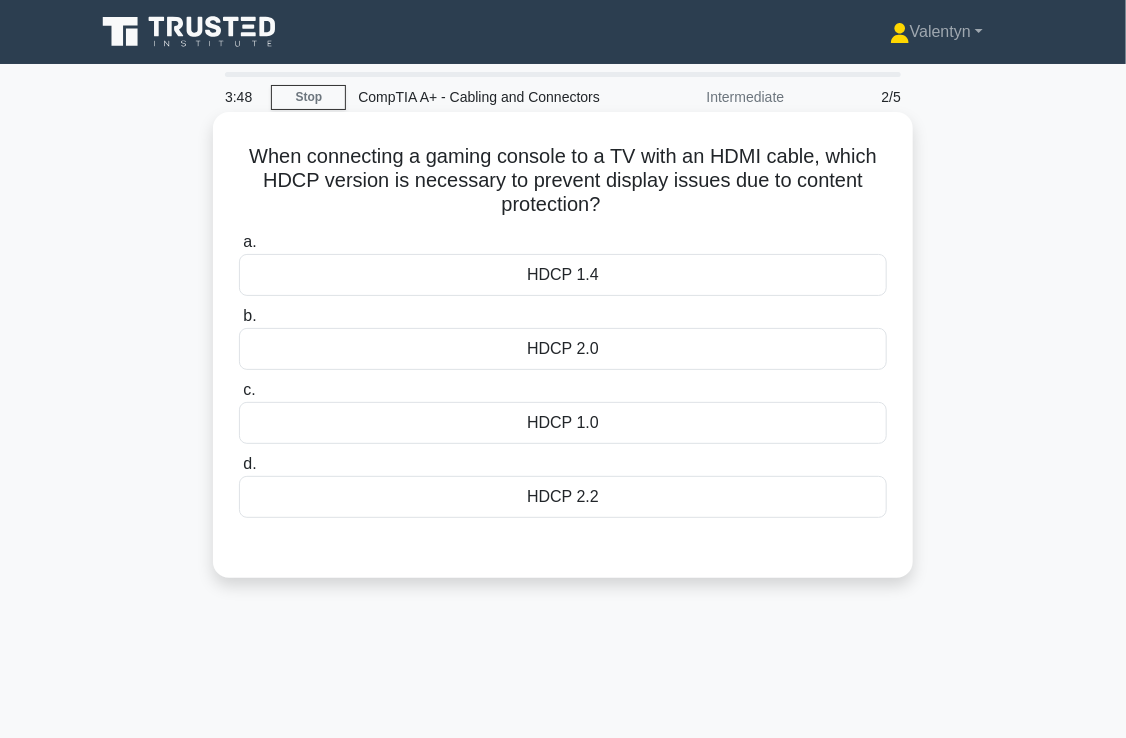 click on "HDCP 2.0" at bounding box center (563, 349) 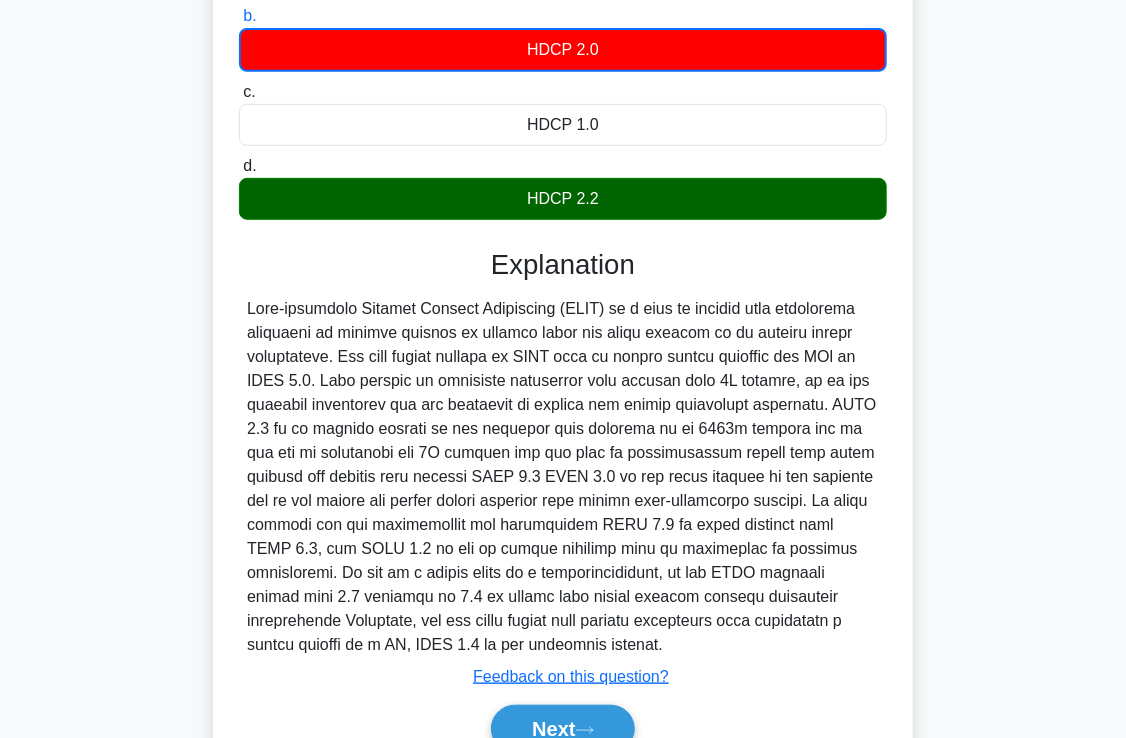 scroll, scrollTop: 400, scrollLeft: 0, axis: vertical 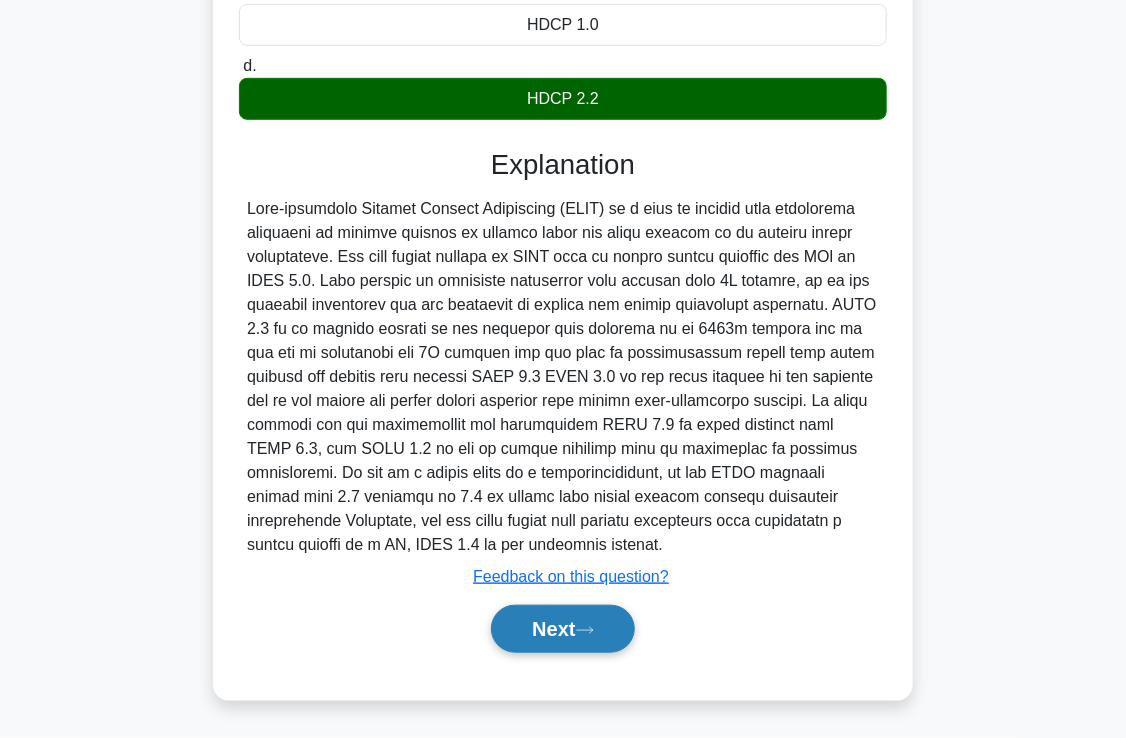 click on "Next" at bounding box center [562, 629] 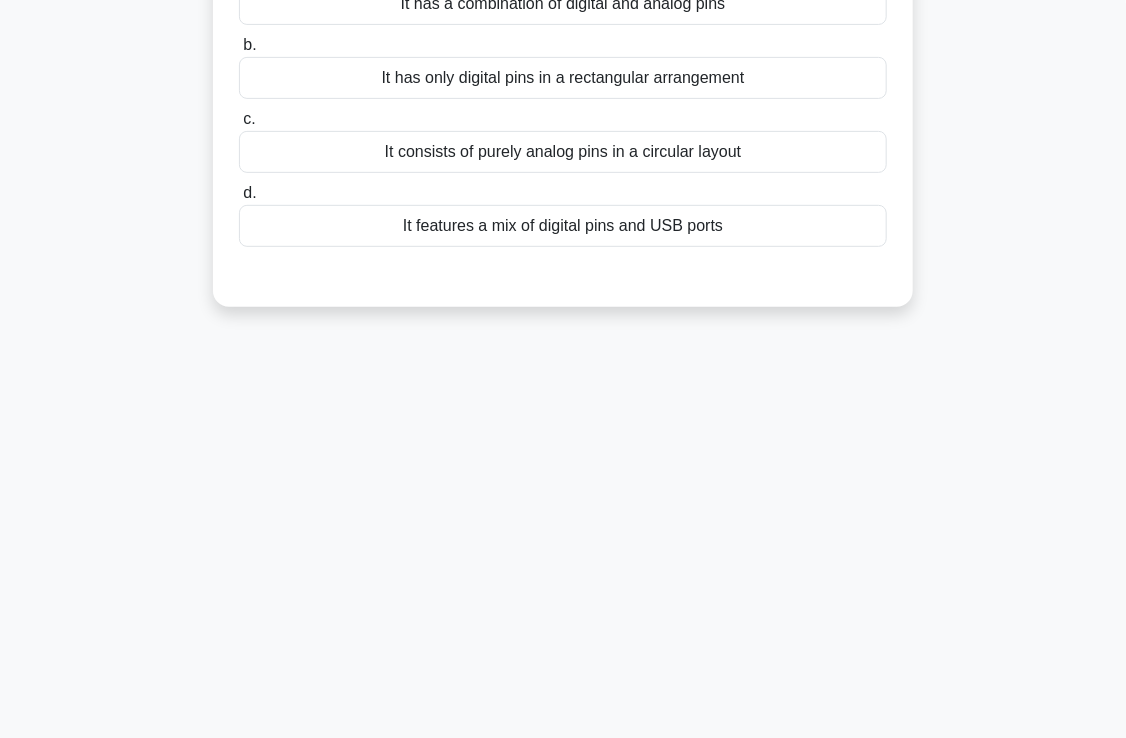 scroll, scrollTop: 43, scrollLeft: 0, axis: vertical 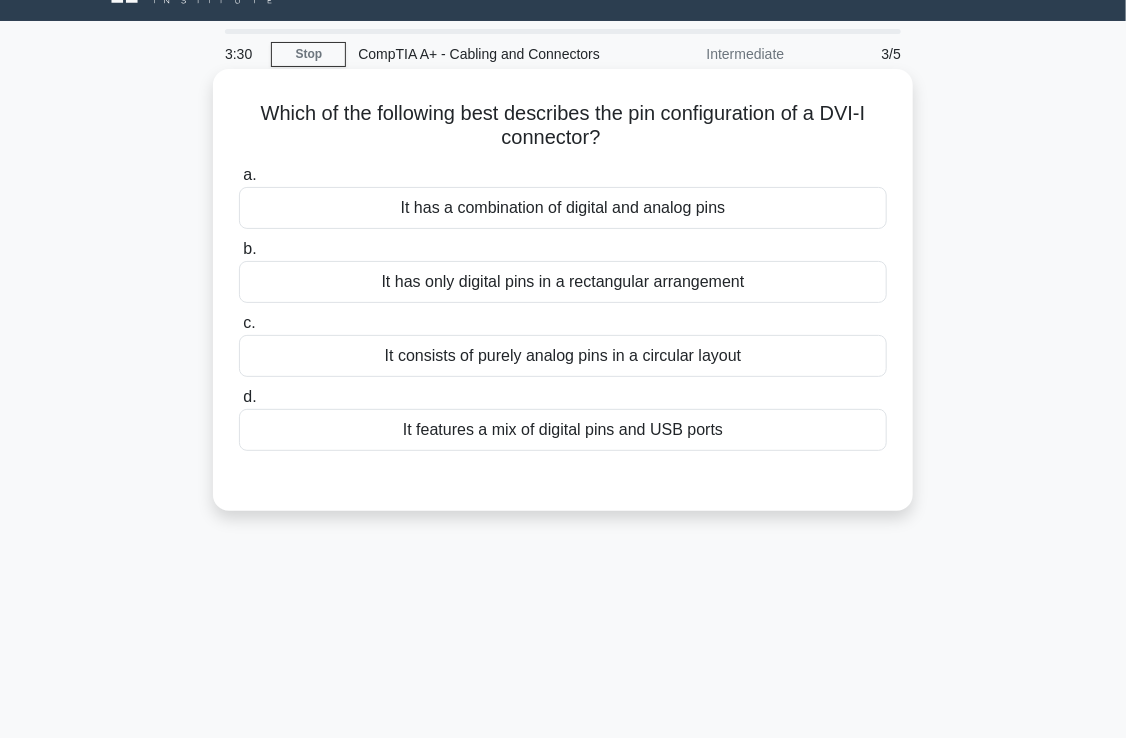 click on "It has a combination of digital and analog pins" at bounding box center [563, 208] 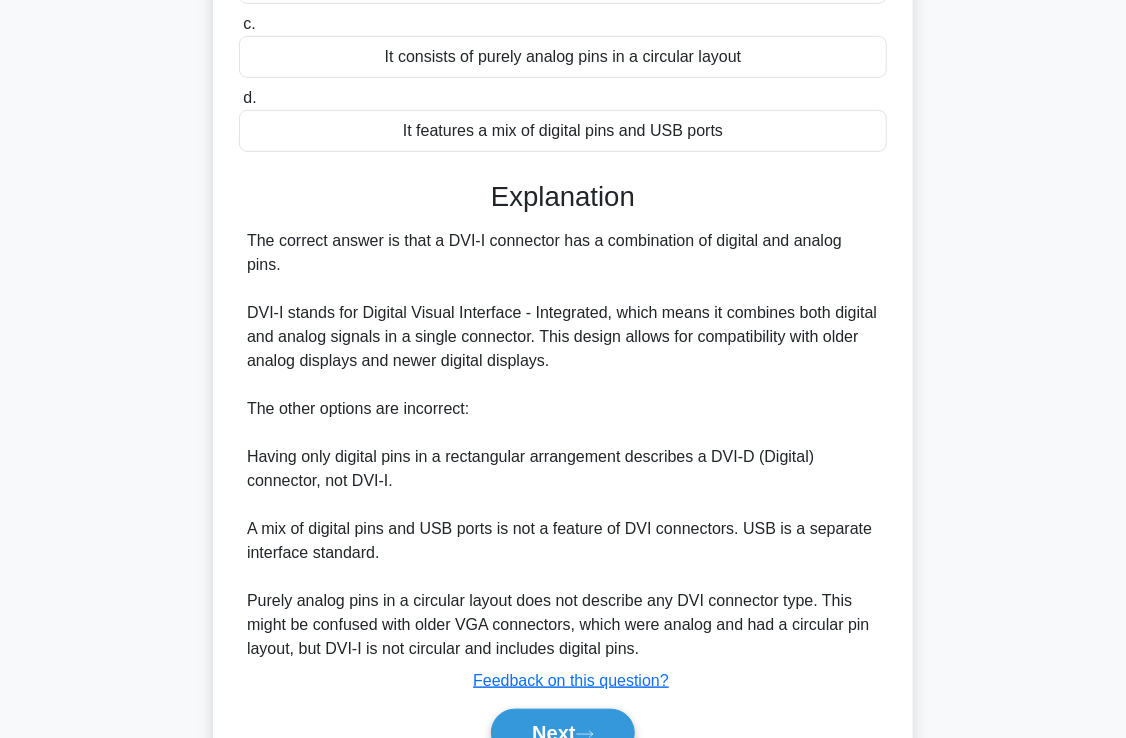 scroll, scrollTop: 343, scrollLeft: 0, axis: vertical 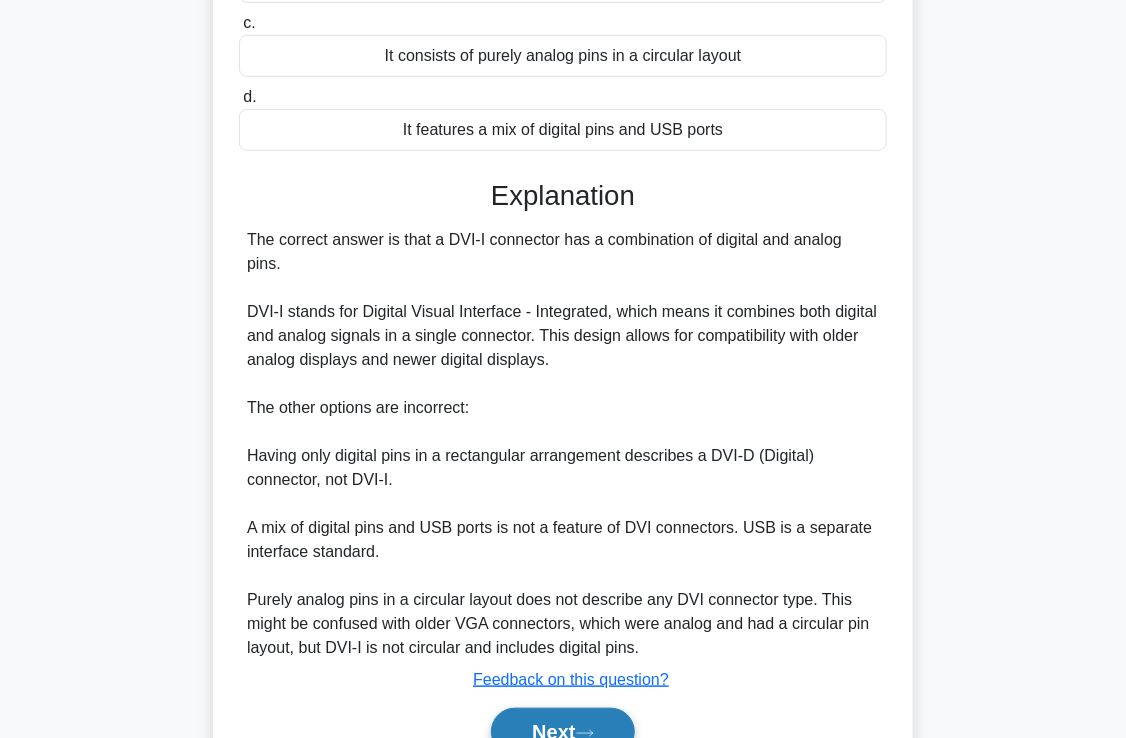 click on "Next" at bounding box center (562, 732) 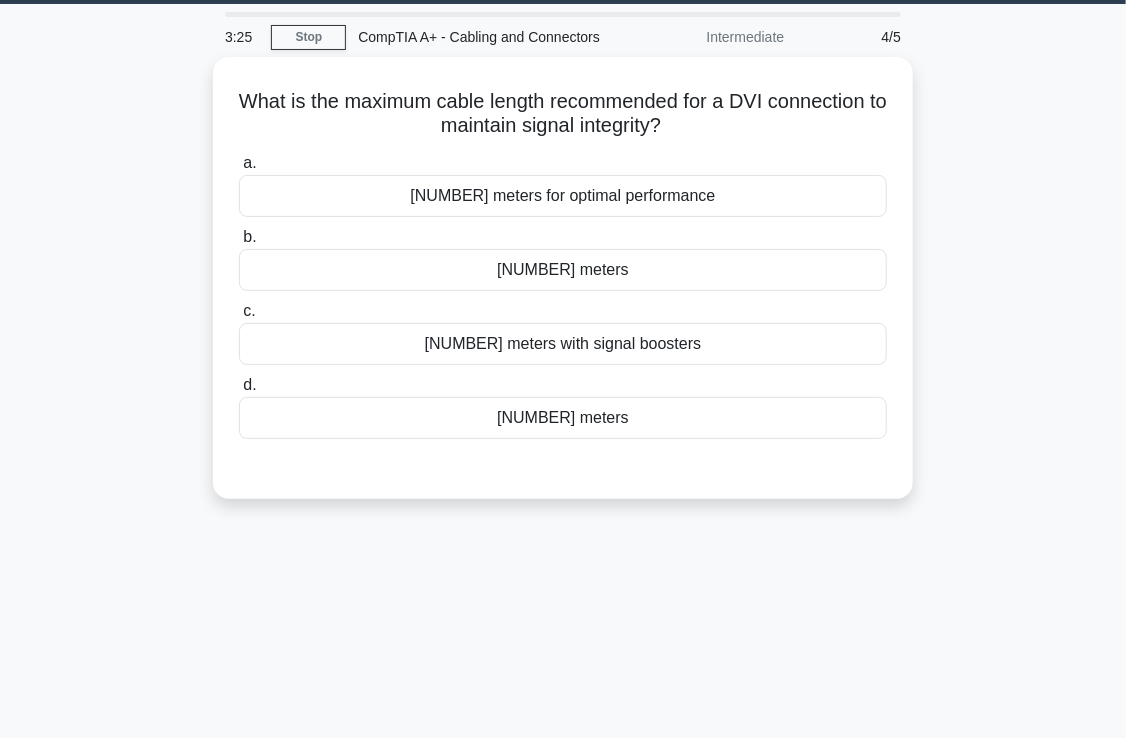 scroll, scrollTop: 43, scrollLeft: 0, axis: vertical 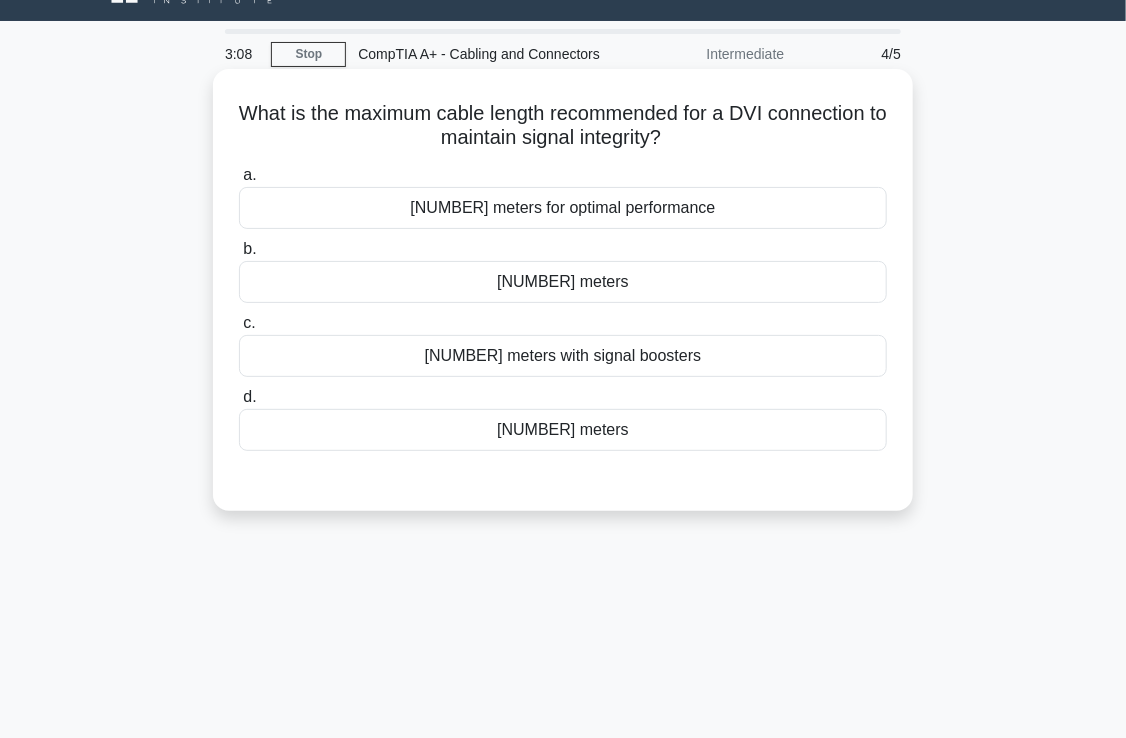 click on "3 meters for optimal performance" at bounding box center [563, 208] 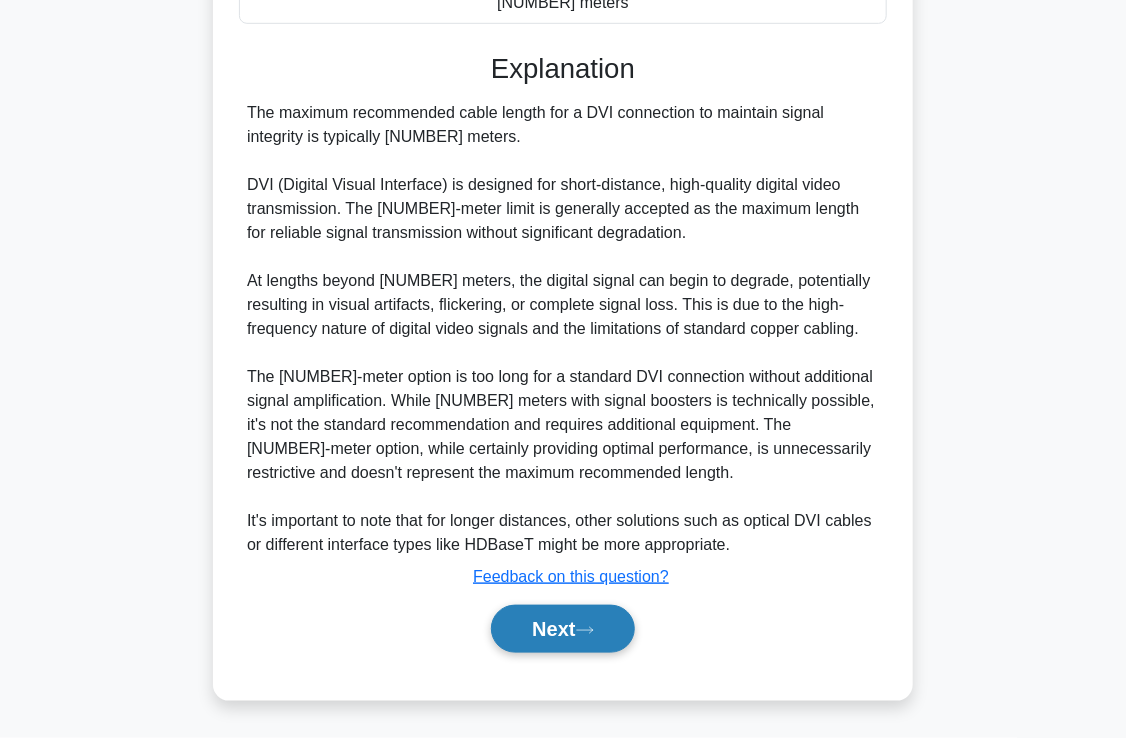 click on "Next" at bounding box center [562, 629] 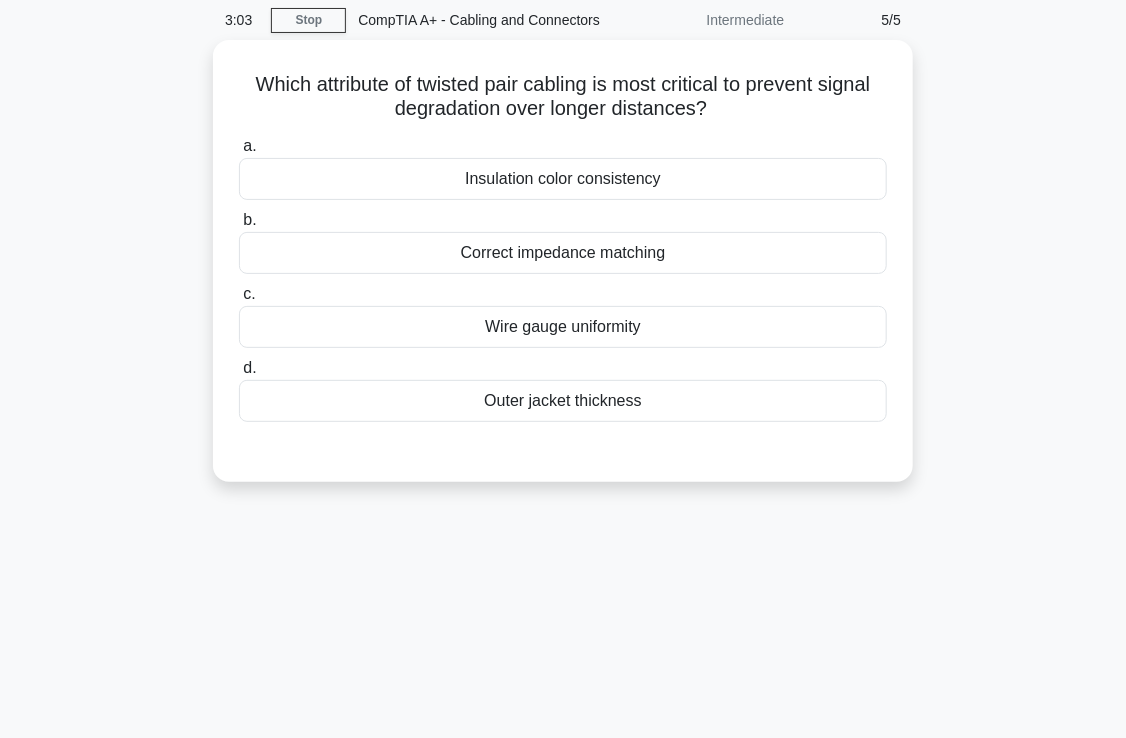scroll, scrollTop: 43, scrollLeft: 0, axis: vertical 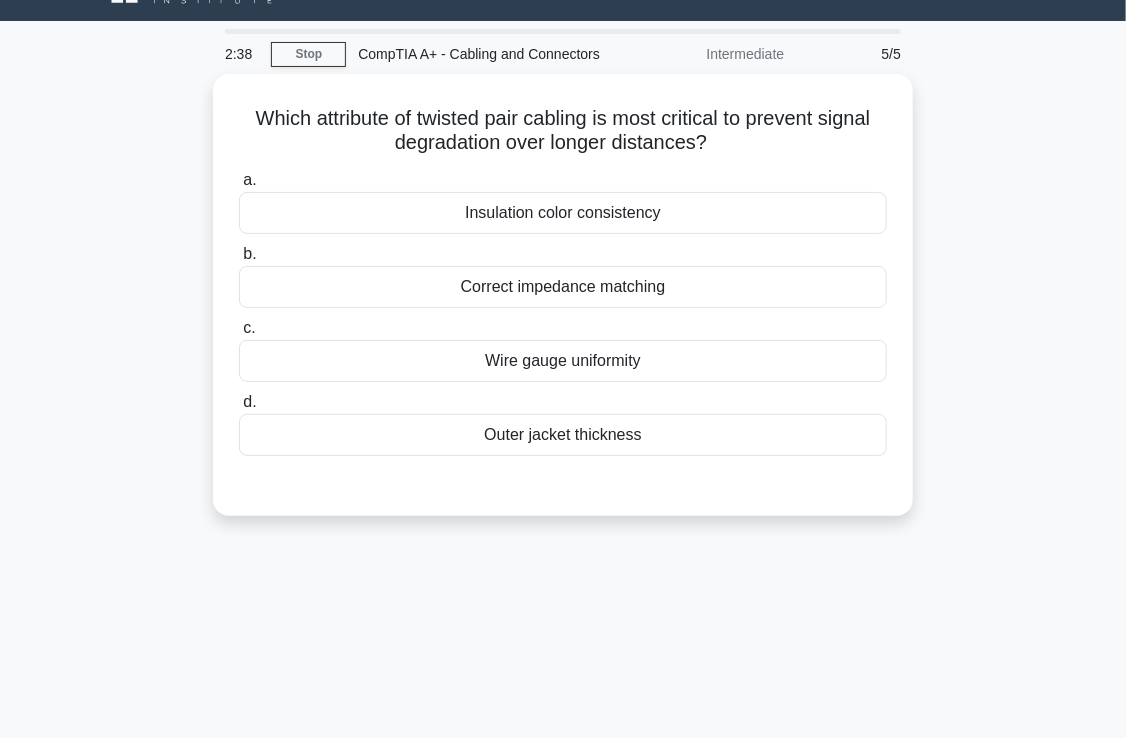 drag, startPoint x: 672, startPoint y: 285, endPoint x: 87, endPoint y: 465, distance: 612.06616 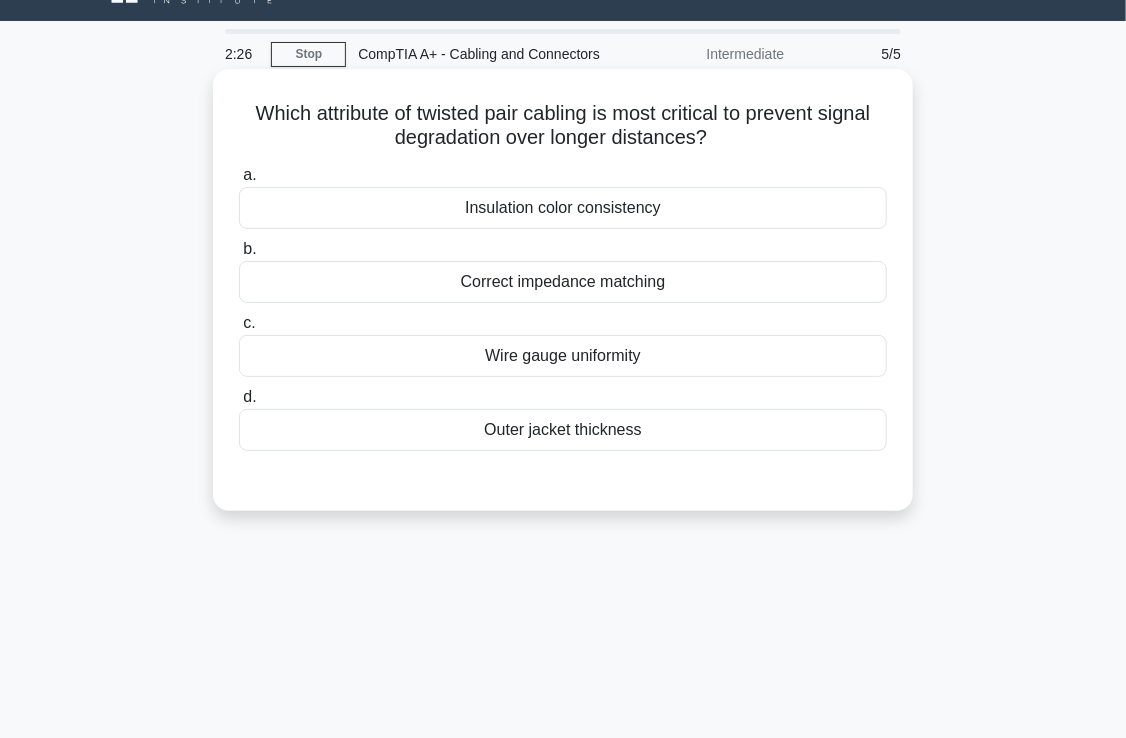 click on "Correct impedance matching" at bounding box center [563, 282] 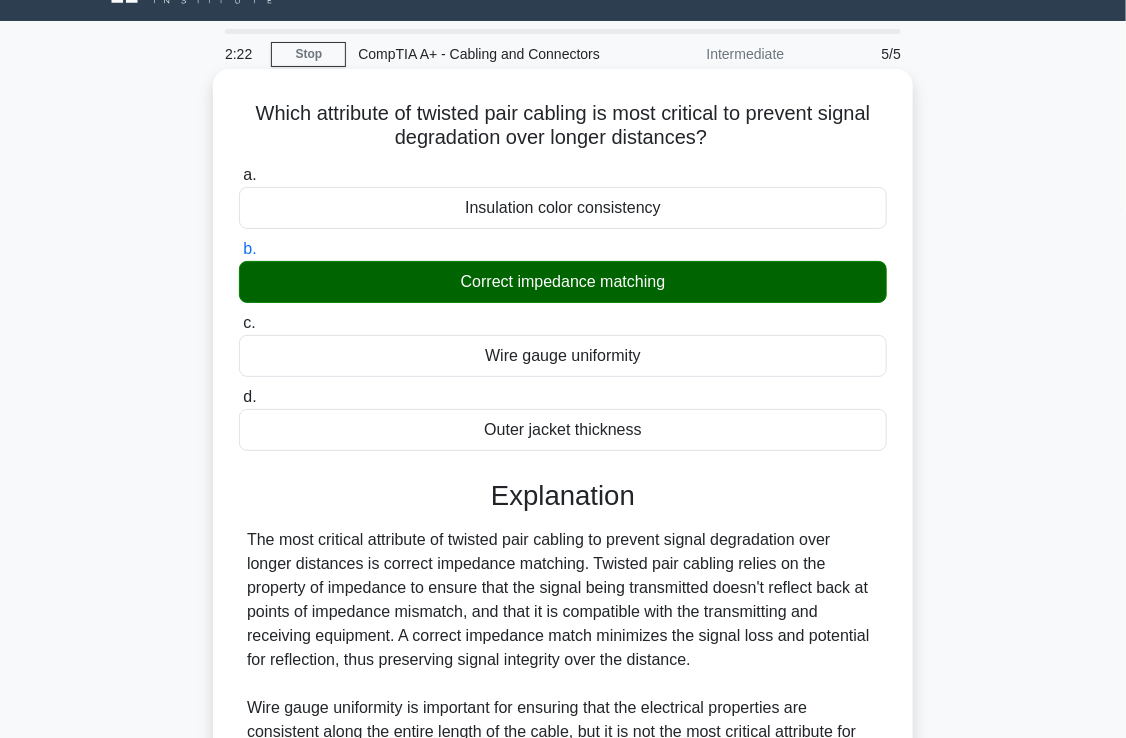 drag, startPoint x: 686, startPoint y: 285, endPoint x: 513, endPoint y: 282, distance: 173.02602 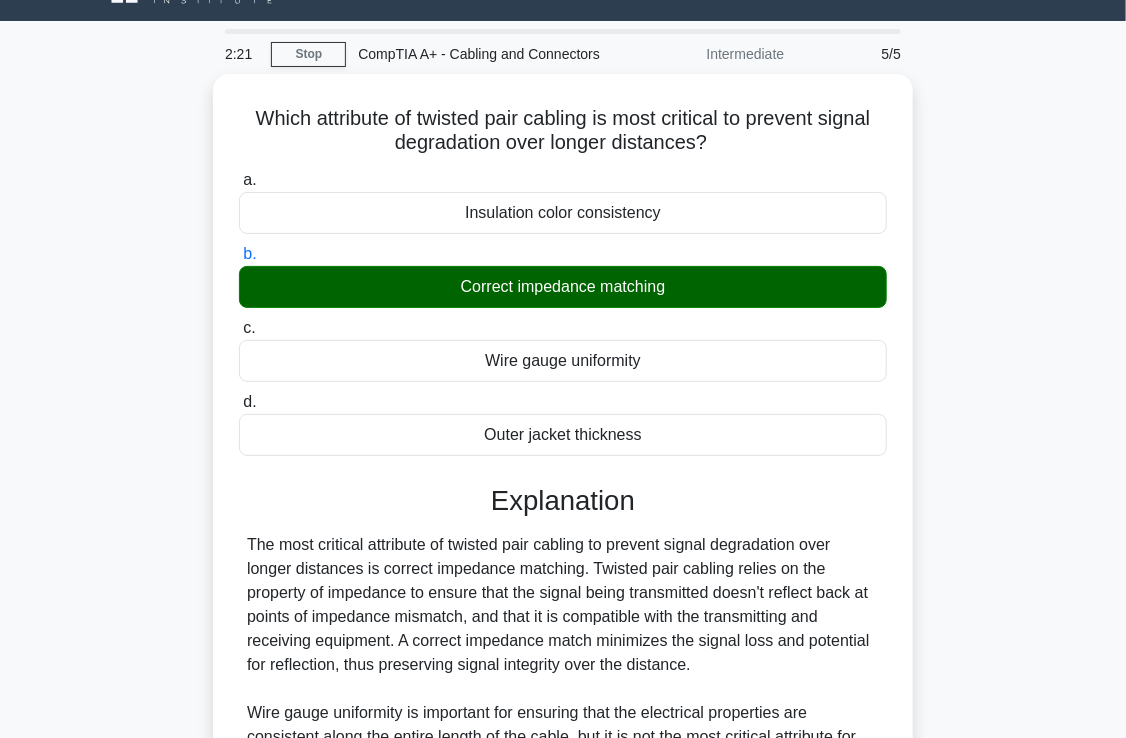 click at bounding box center (500, 244) 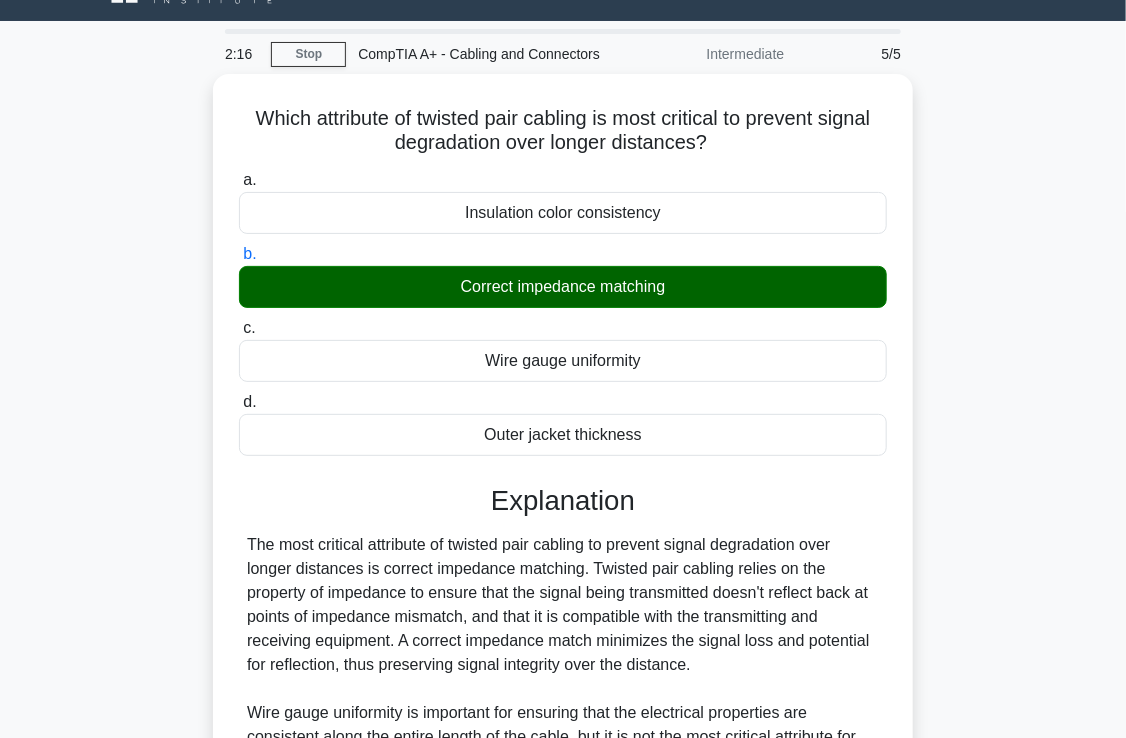 click on "Which attribute of twisted pair cabling is most critical to prevent signal degradation over longer distances?
.spinner_0XTQ{transform-origin:center;animation:spinner_y6GP .75s linear infinite}@keyframes spinner_y6GP{100%{transform:rotate(360deg)}}
a.
Insulation color consistency
b. c. d." at bounding box center (563, 603) 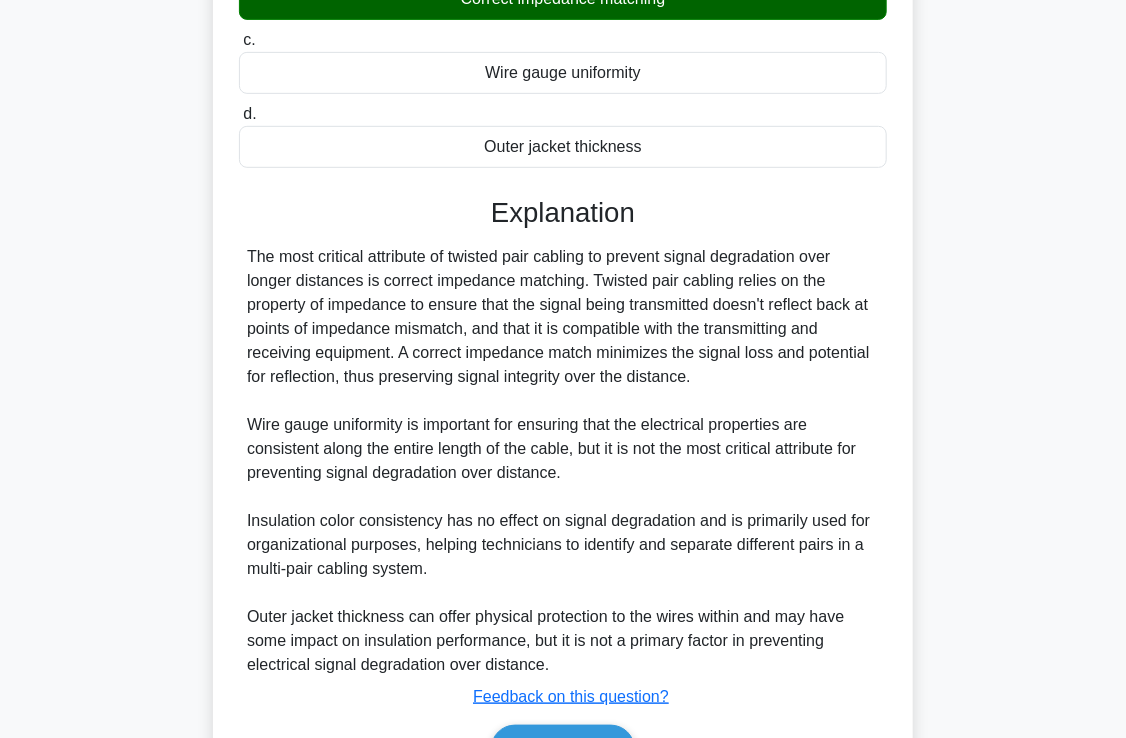 scroll, scrollTop: 343, scrollLeft: 0, axis: vertical 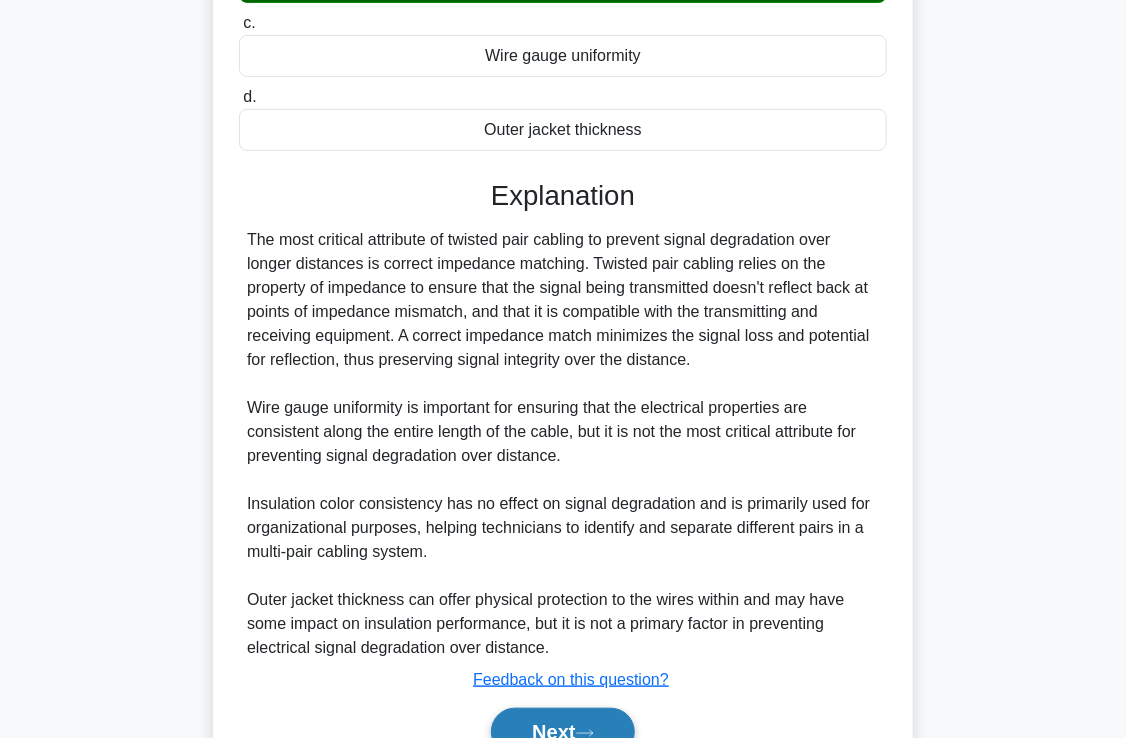 click on "Next" at bounding box center (562, 732) 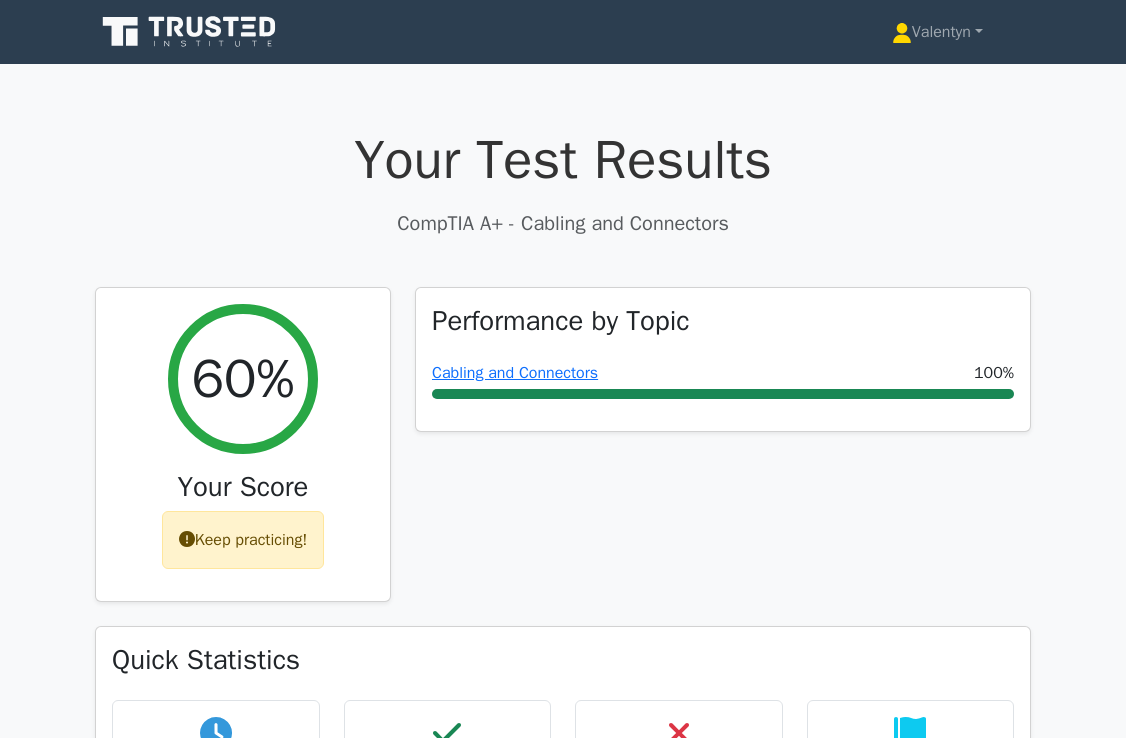 scroll, scrollTop: 0, scrollLeft: 0, axis: both 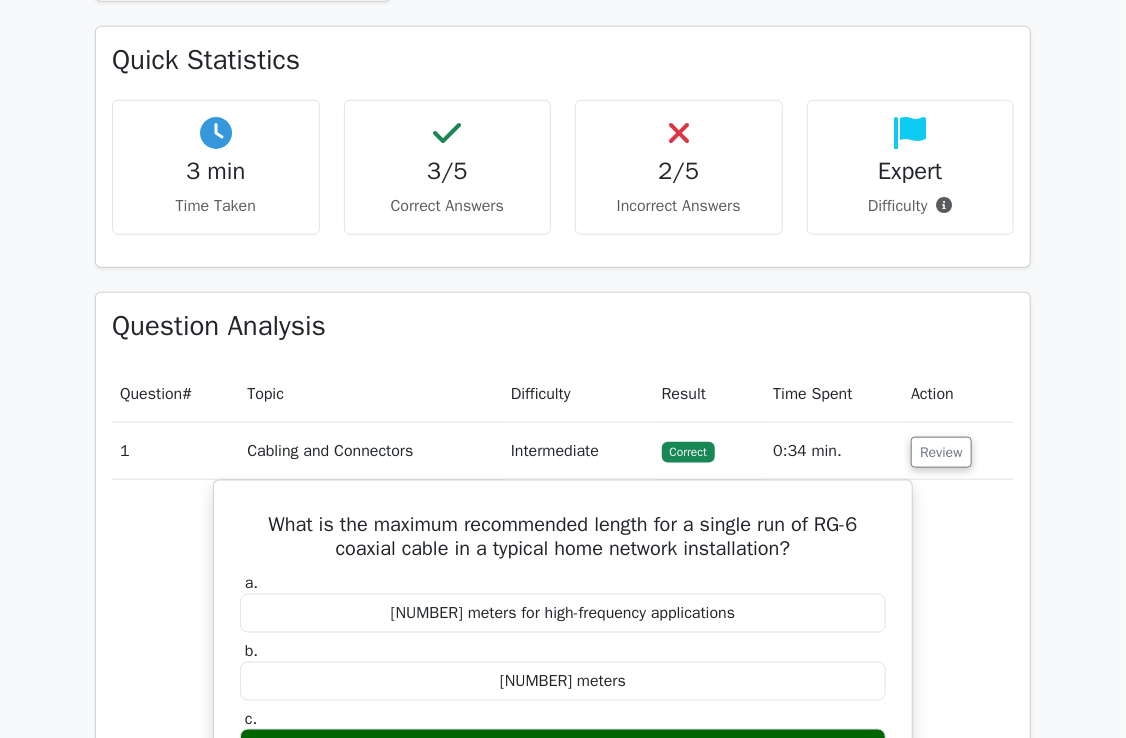 click on "Your Test Results
CompTIA A+ - Cabling and Connectors
60%
Your Score
Keep practicing!
Performance by Topic
Cabling and Connectors
100%
3 min #" at bounding box center [563, 797] 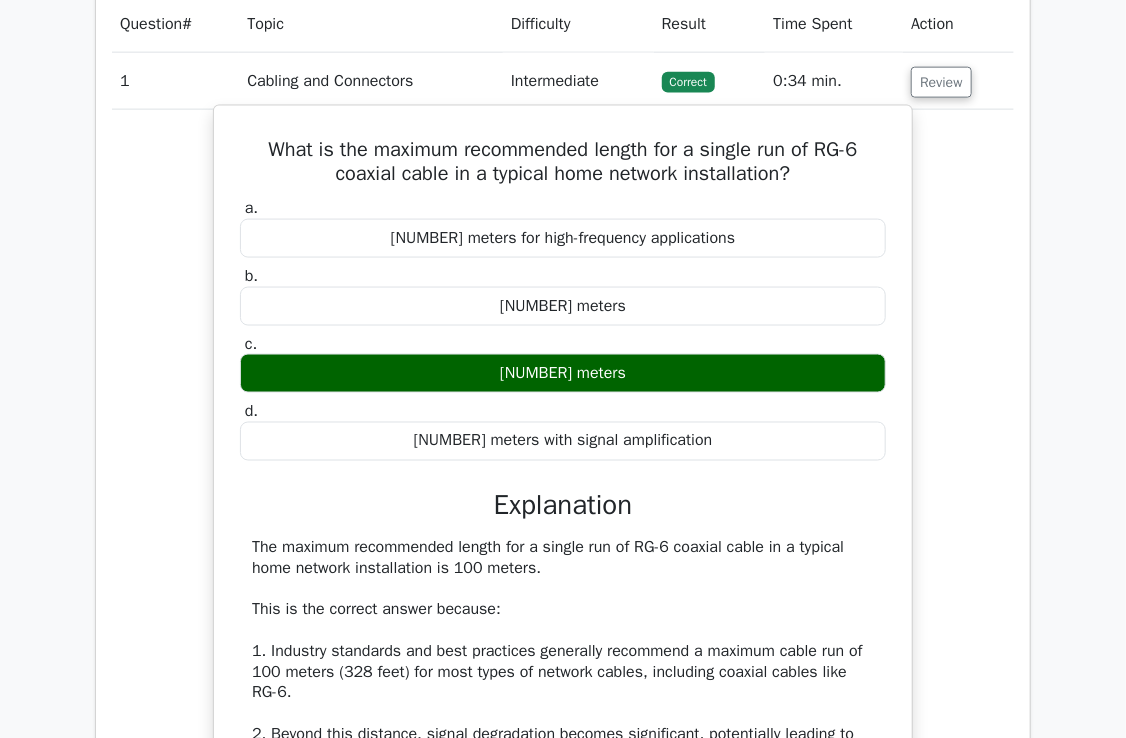 scroll, scrollTop: 1000, scrollLeft: 0, axis: vertical 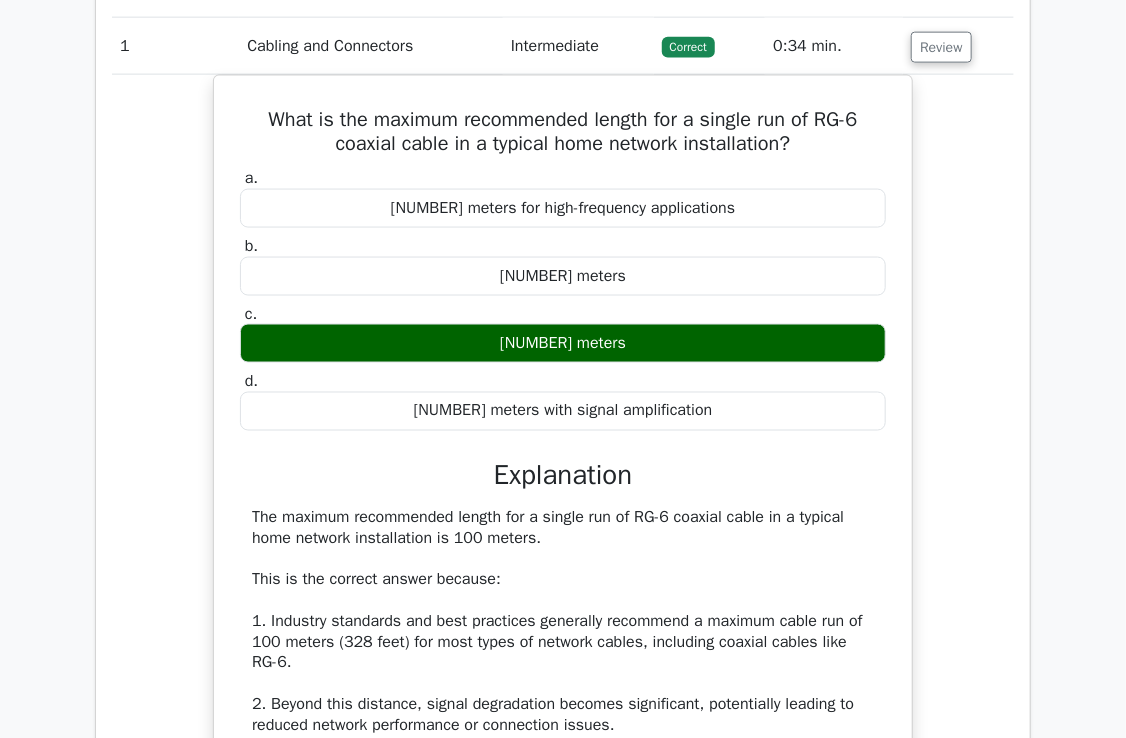 click on "What is the maximum recommended length for a single run of RG-6 coaxial cable in a typical home network installation?
a.
150 meters for high-frequency applications
b.
c. d." at bounding box center (563, 667) 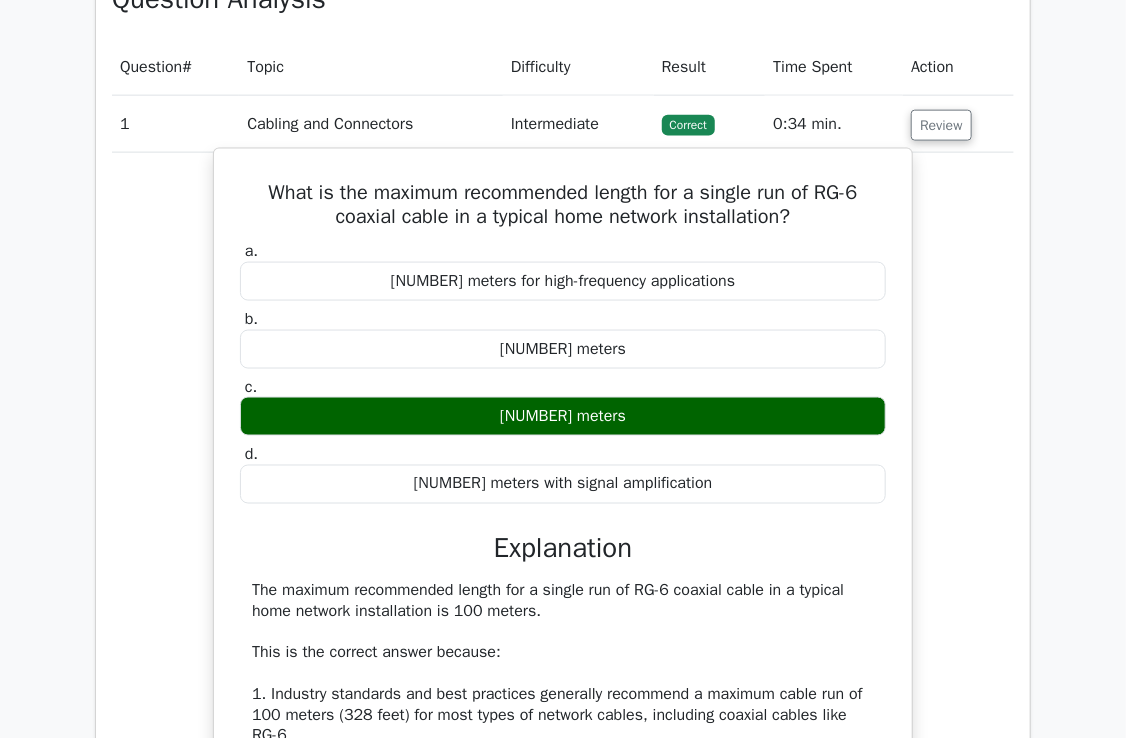 scroll, scrollTop: 1000, scrollLeft: 0, axis: vertical 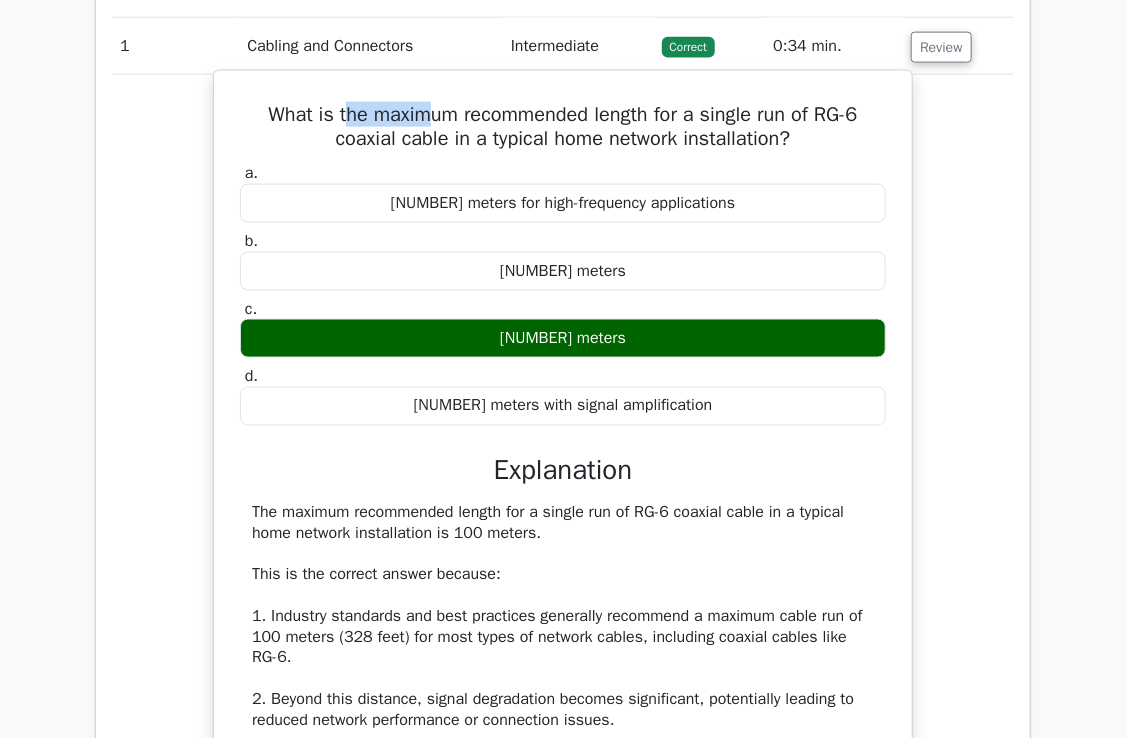 drag, startPoint x: 336, startPoint y: 108, endPoint x: 429, endPoint y: 116, distance: 93.34345 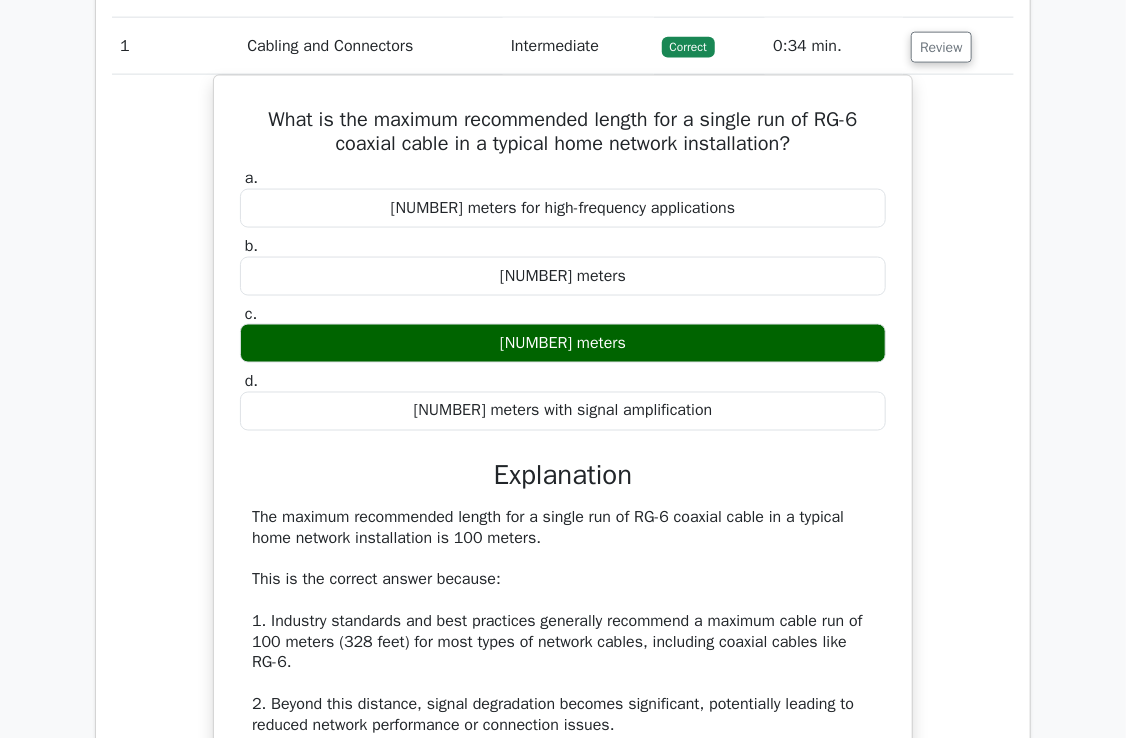 click on "What is the maximum recommended length for a single run of RG-6 coaxial cable in a typical home network installation?
a.
150 meters for high-frequency applications
b.
c. d." at bounding box center [563, 667] 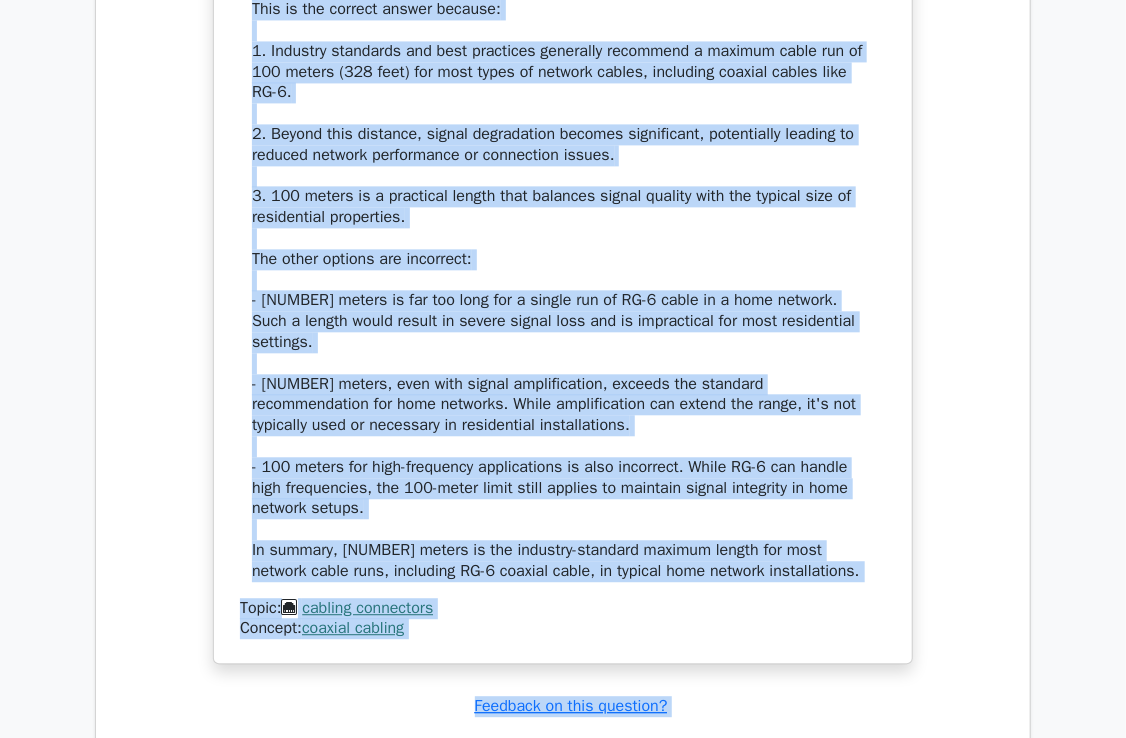scroll, scrollTop: 1595, scrollLeft: 0, axis: vertical 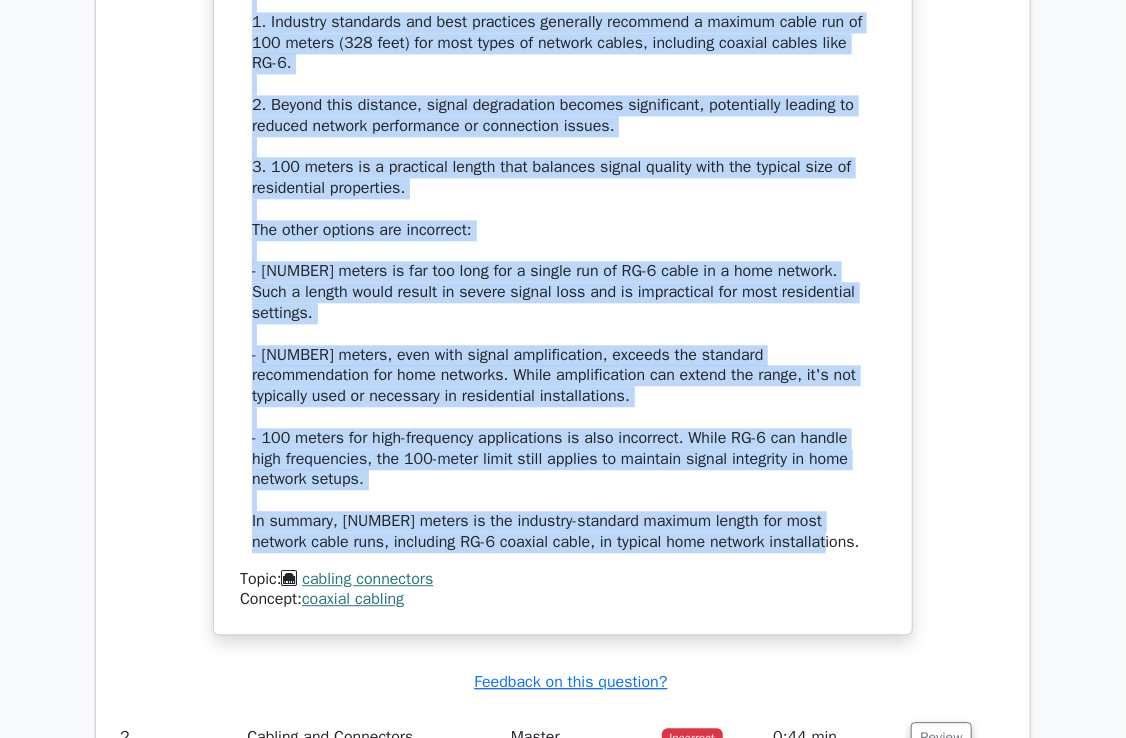 drag, startPoint x: 252, startPoint y: 113, endPoint x: 829, endPoint y: 512, distance: 701.5198 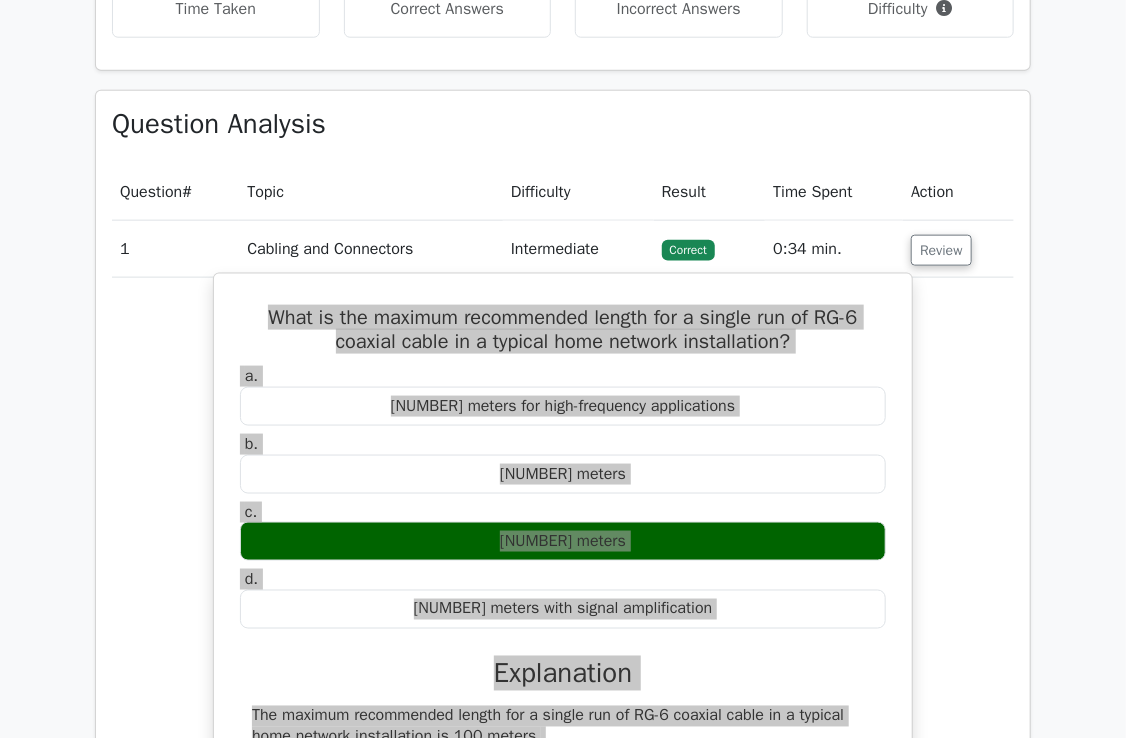 scroll, scrollTop: 795, scrollLeft: 0, axis: vertical 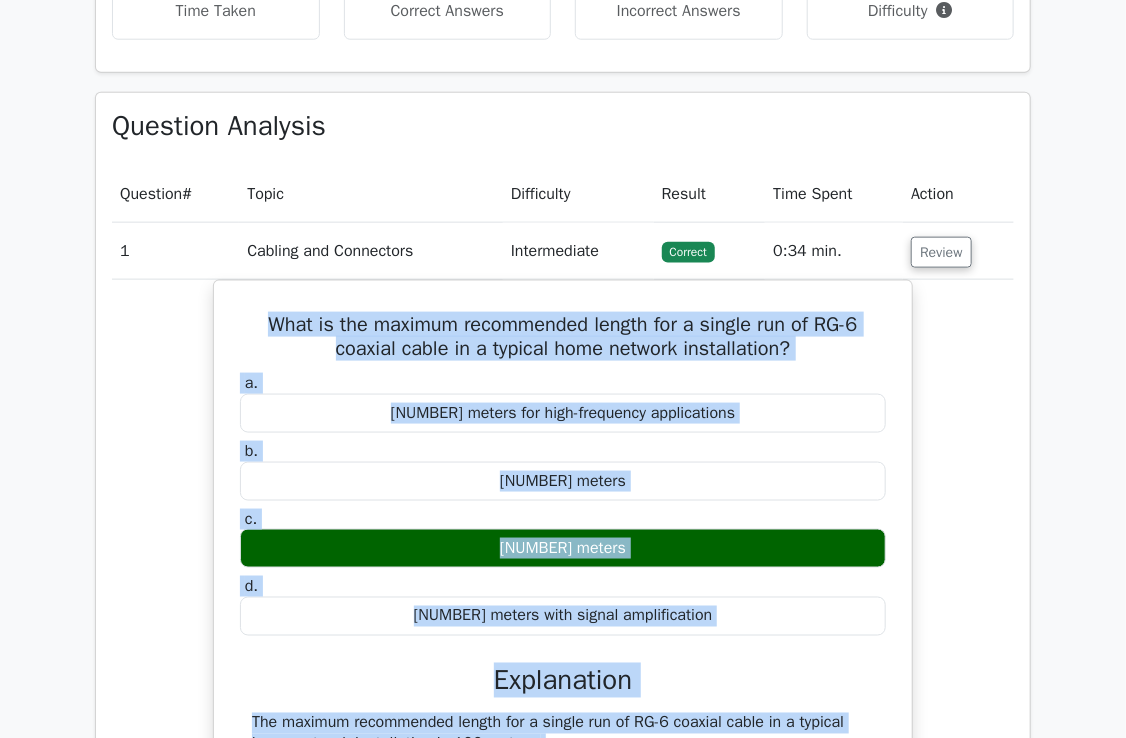 click on "What is the maximum recommended length for a single run of RG-6 coaxial cable in a typical home network installation?
a.
150 meters for high-frequency applications
b.
c. d." at bounding box center (563, 872) 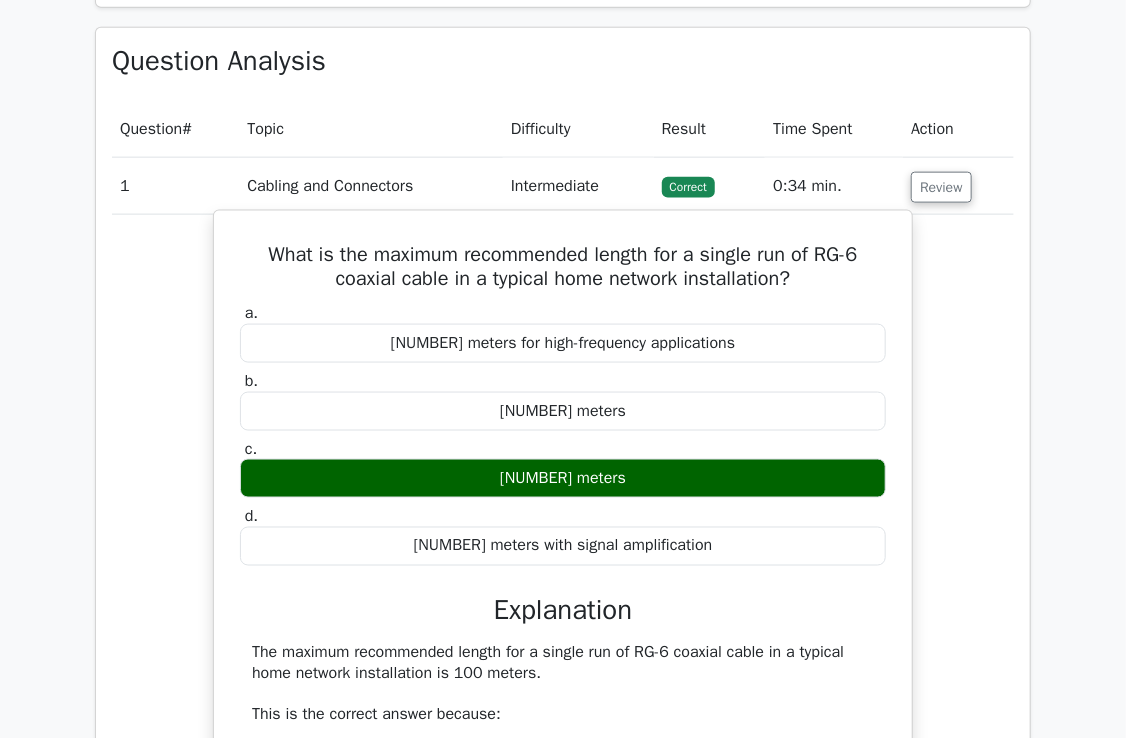scroll, scrollTop: 895, scrollLeft: 0, axis: vertical 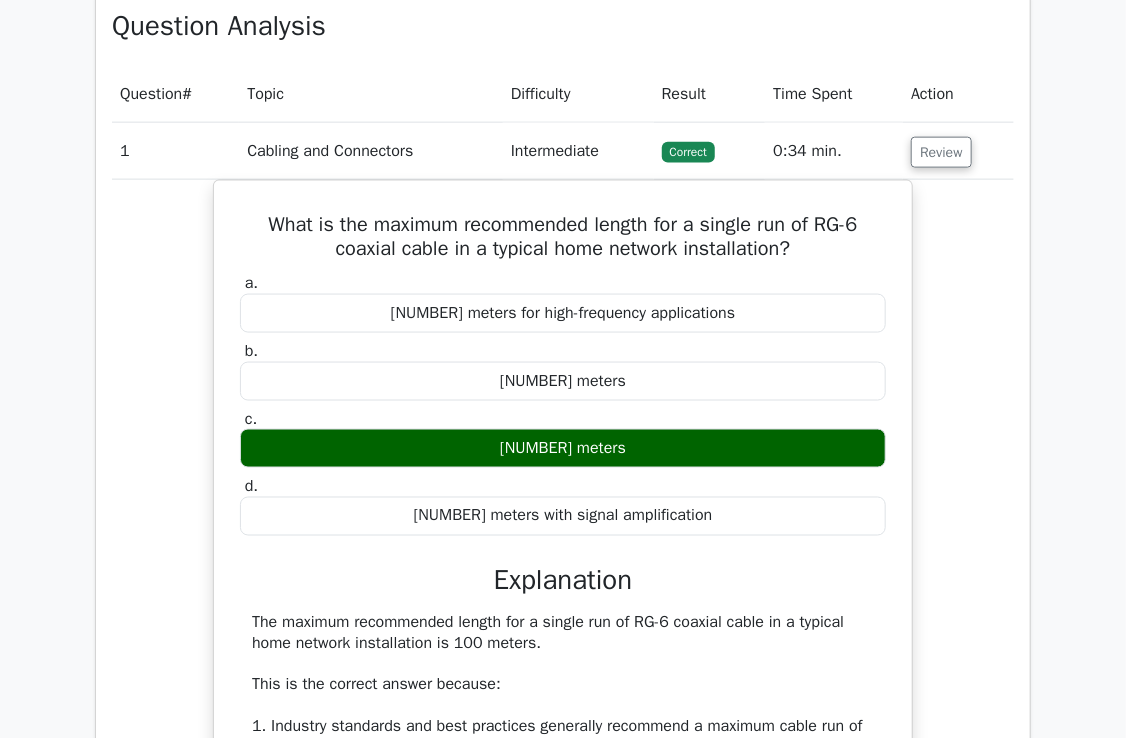 click on "1" at bounding box center [175, 151] 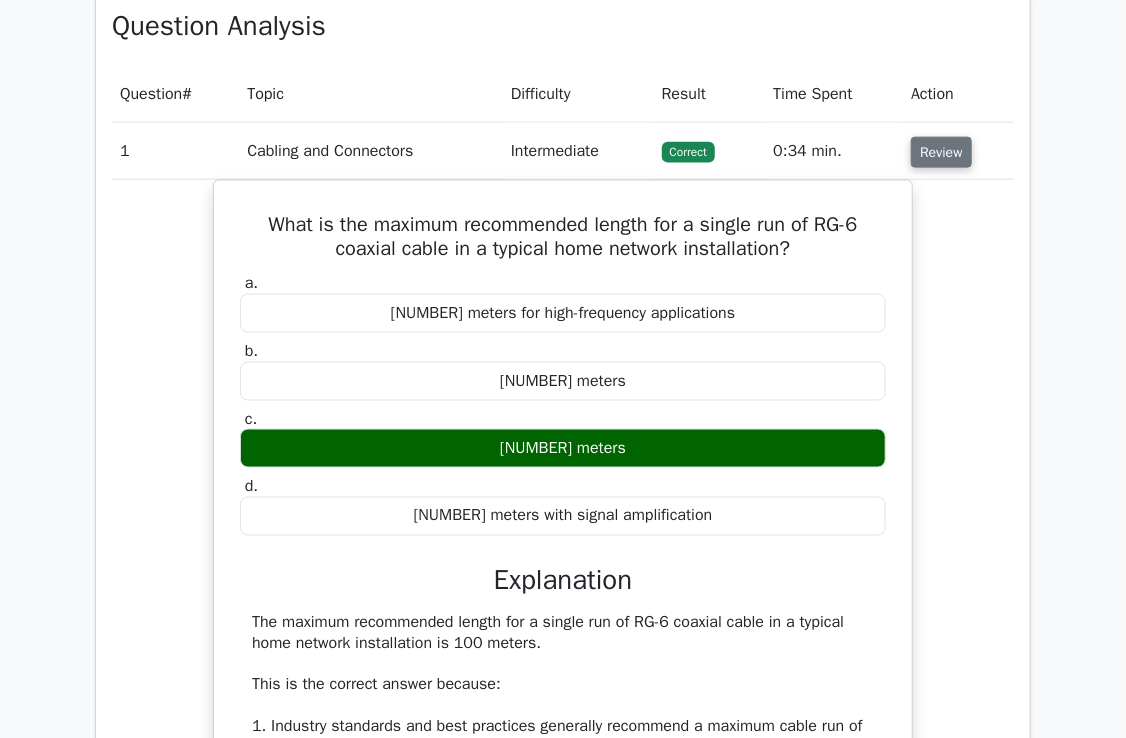 click on "Review" at bounding box center (941, 152) 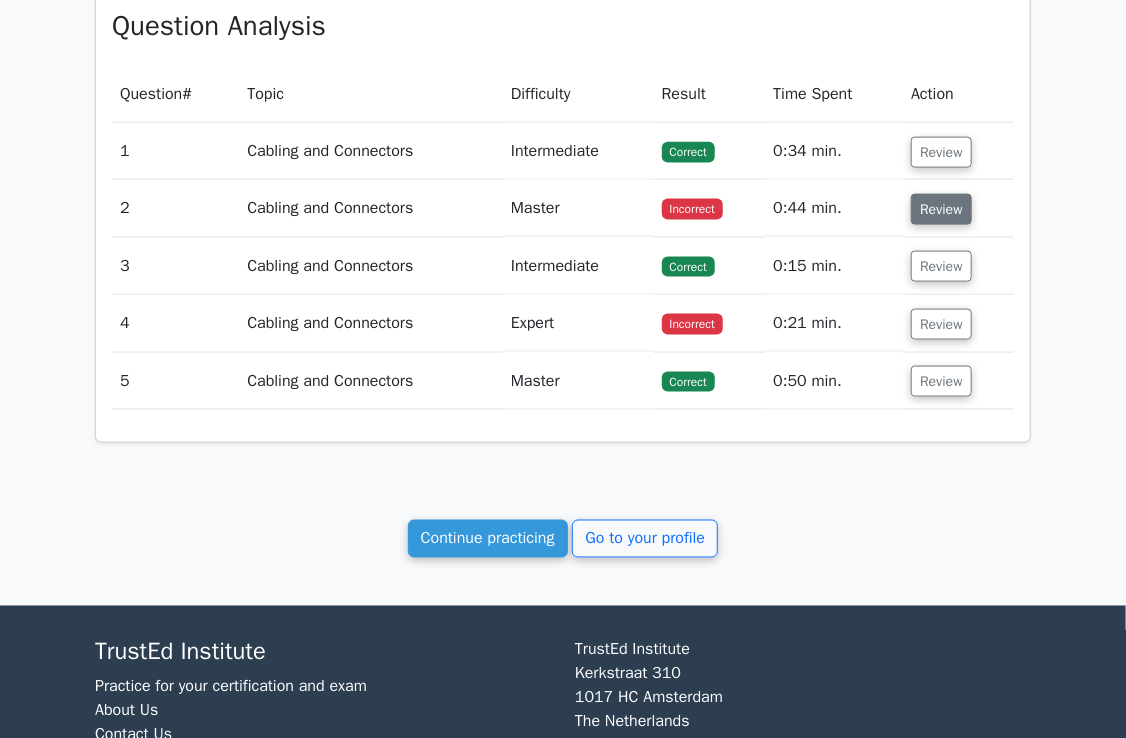 click on "Review" at bounding box center [941, 209] 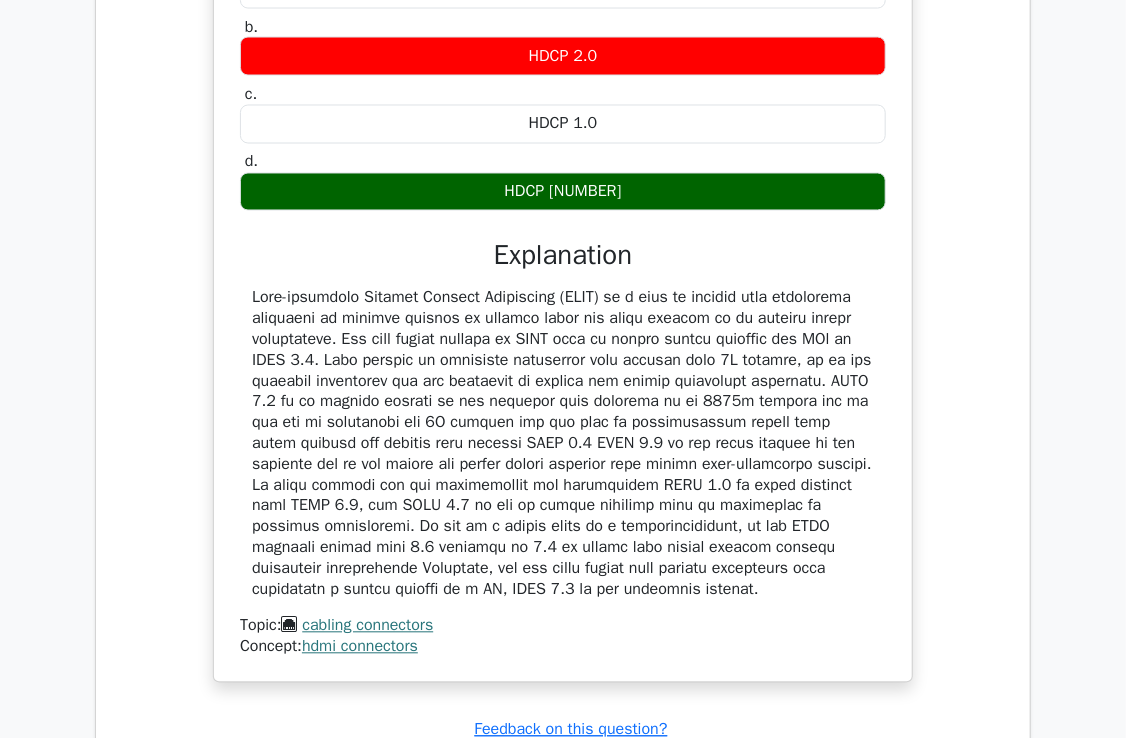 scroll, scrollTop: 1395, scrollLeft: 0, axis: vertical 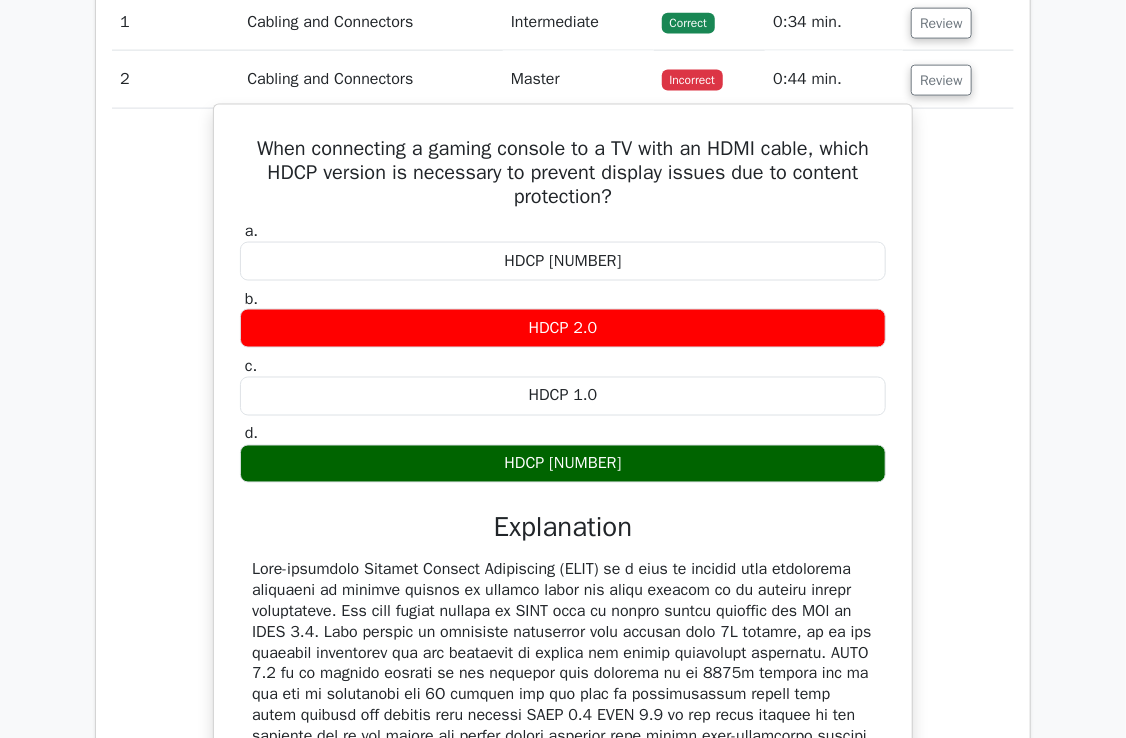 drag, startPoint x: 697, startPoint y: 497, endPoint x: 220, endPoint y: 148, distance: 591.04144 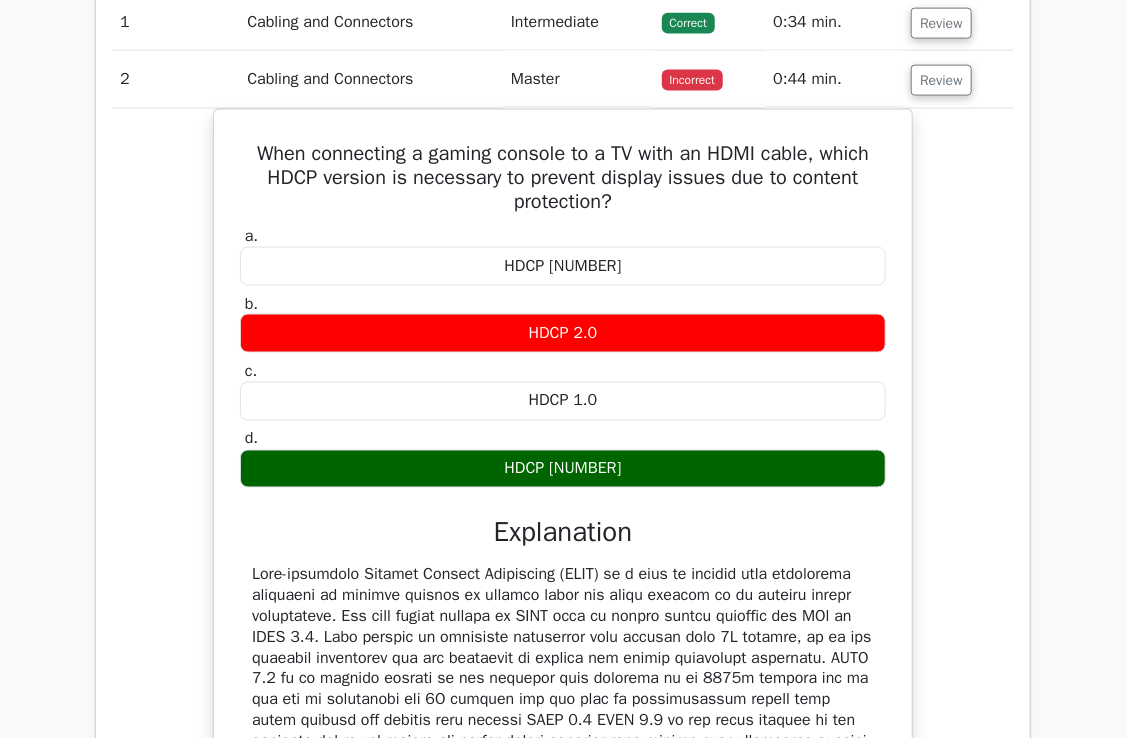 click on "Cabling and Connectors" at bounding box center [371, 79] 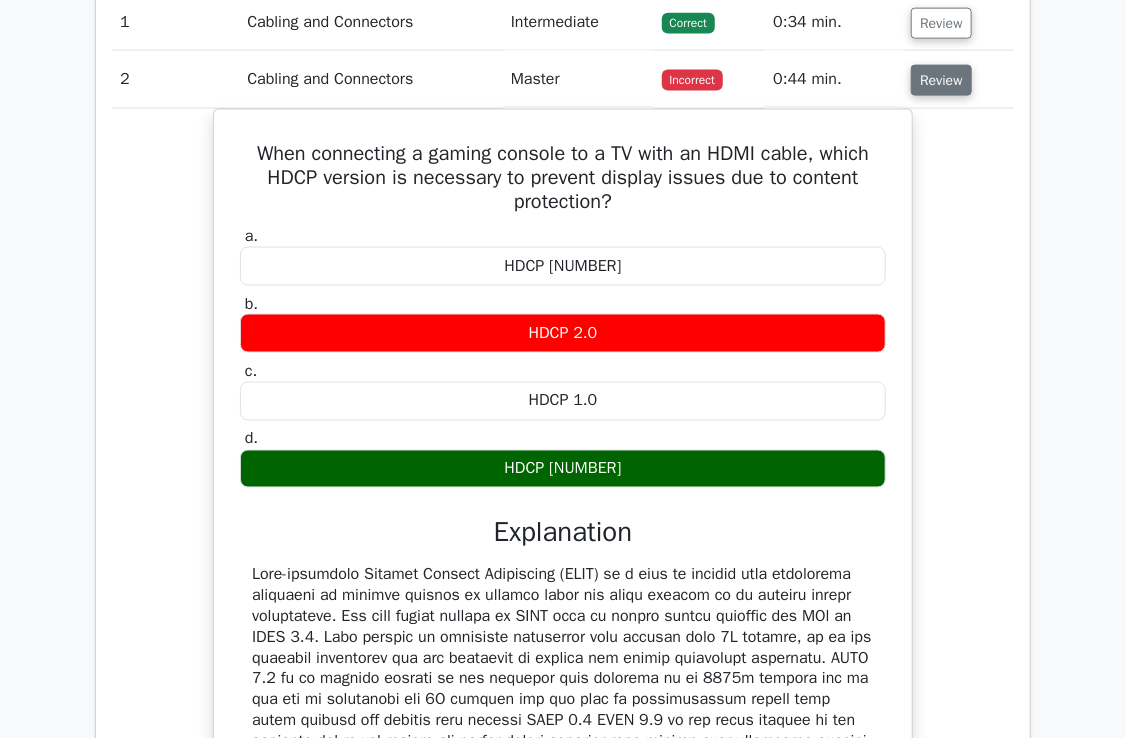 click on "Review" at bounding box center [941, 80] 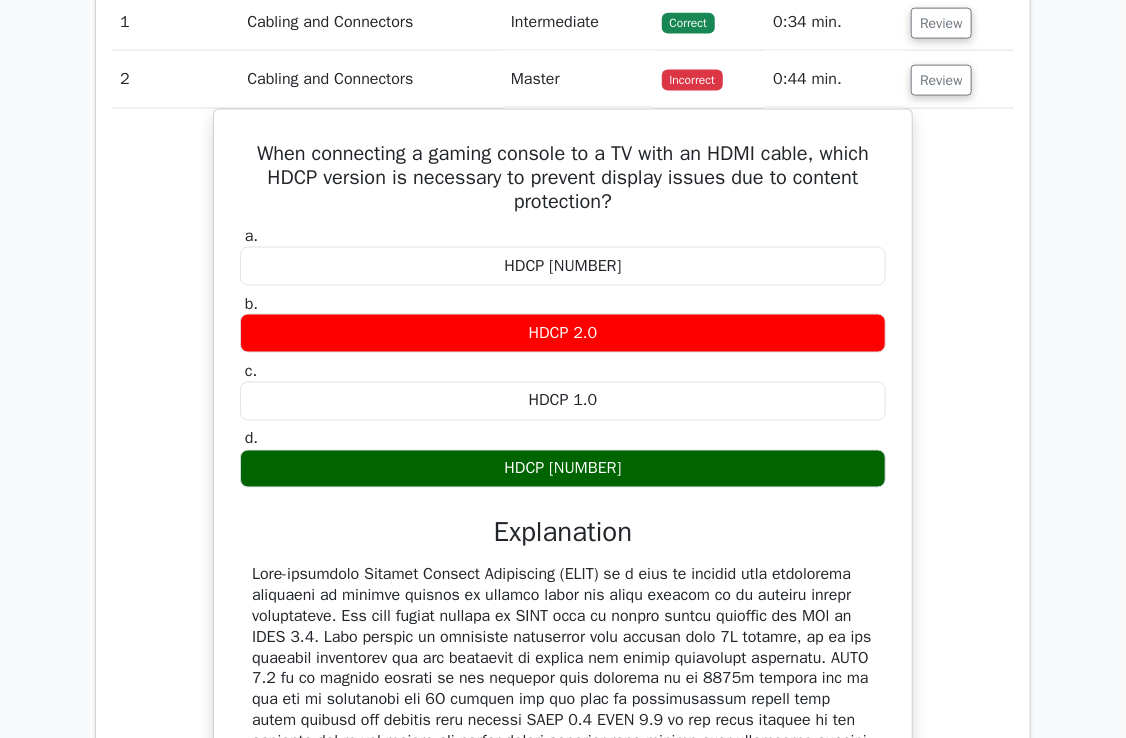 scroll, scrollTop: 997, scrollLeft: 0, axis: vertical 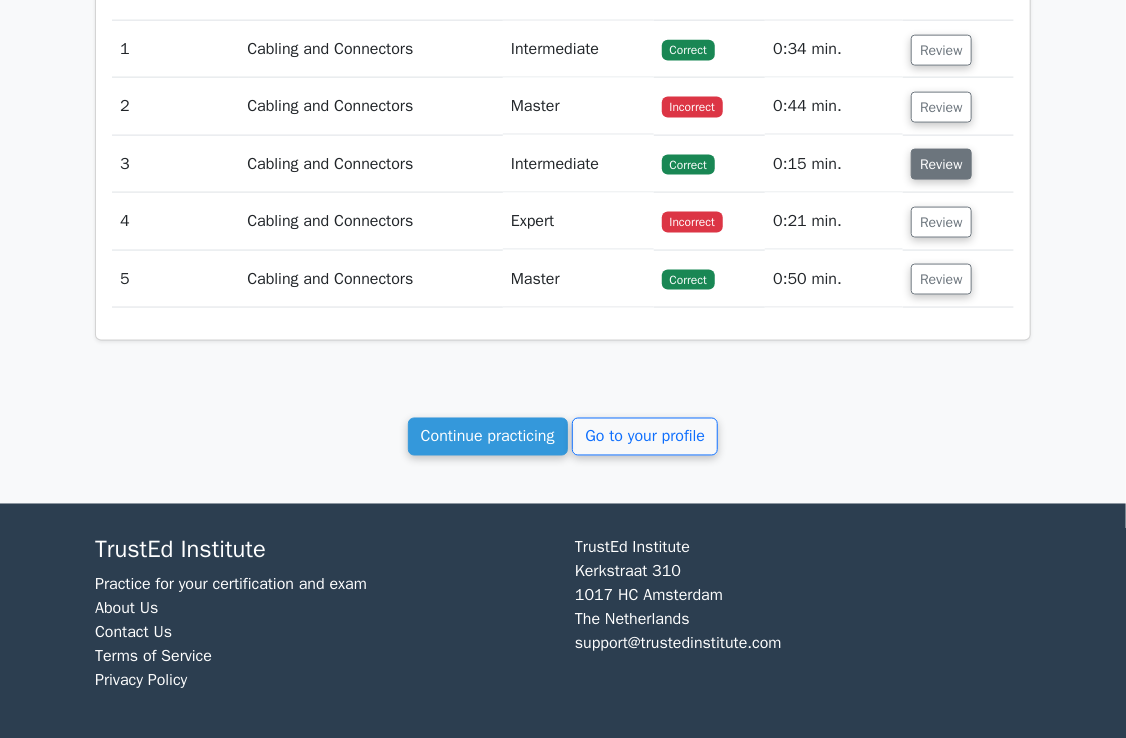click on "Review" at bounding box center (941, 164) 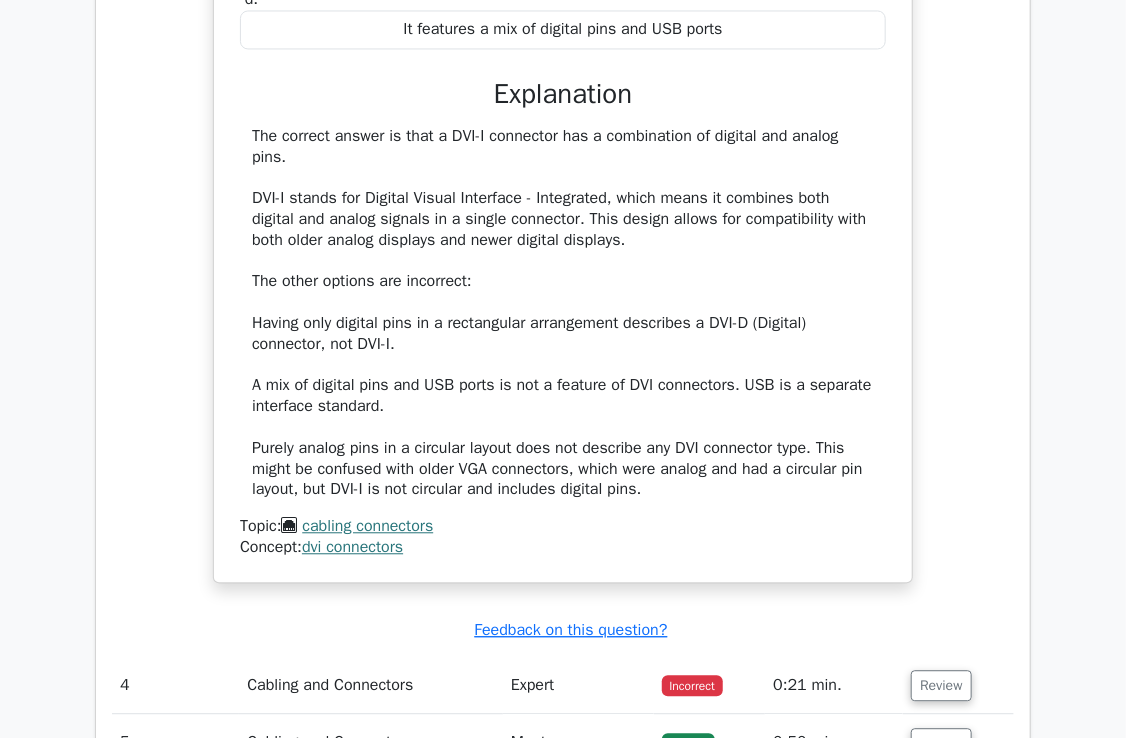 scroll, scrollTop: 1497, scrollLeft: 0, axis: vertical 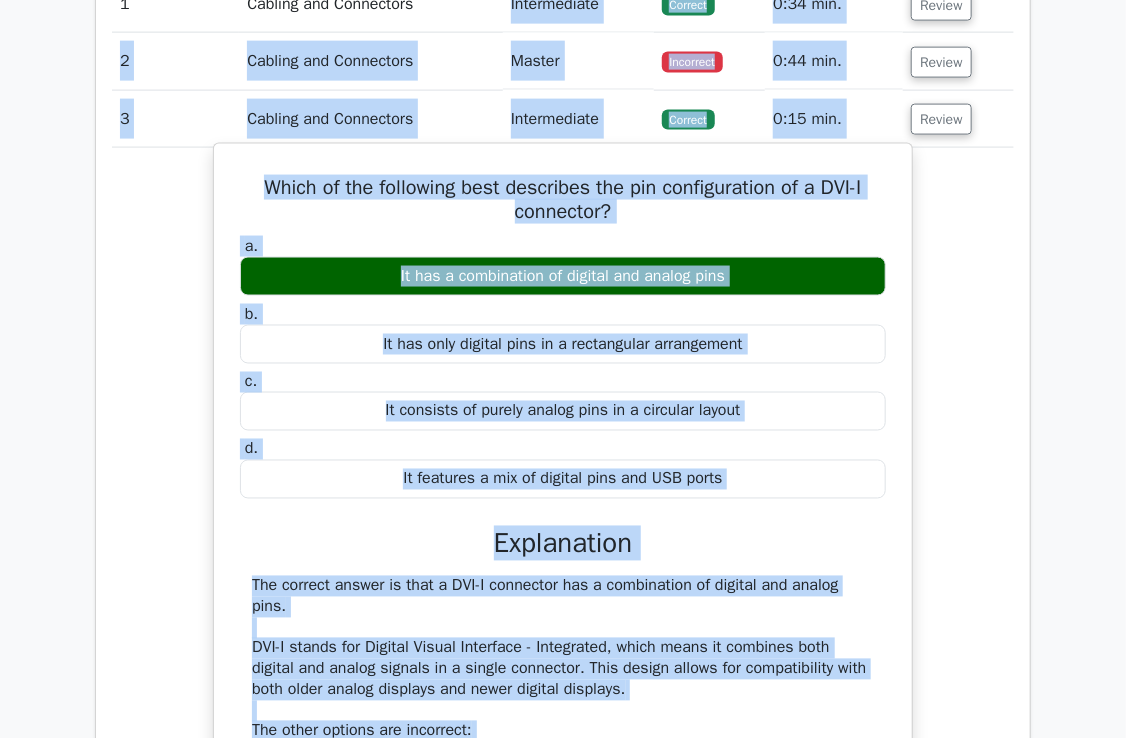 drag, startPoint x: 655, startPoint y: 488, endPoint x: 410, endPoint y: 285, distance: 318.1729 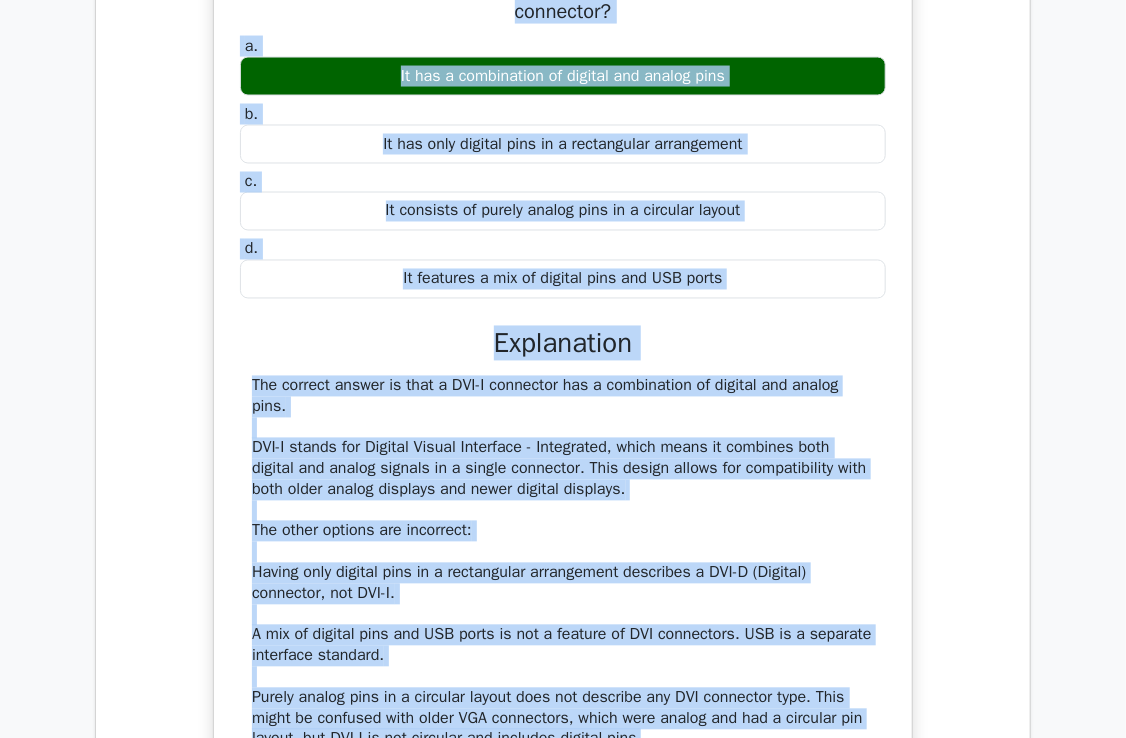 scroll, scrollTop: 1342, scrollLeft: 0, axis: vertical 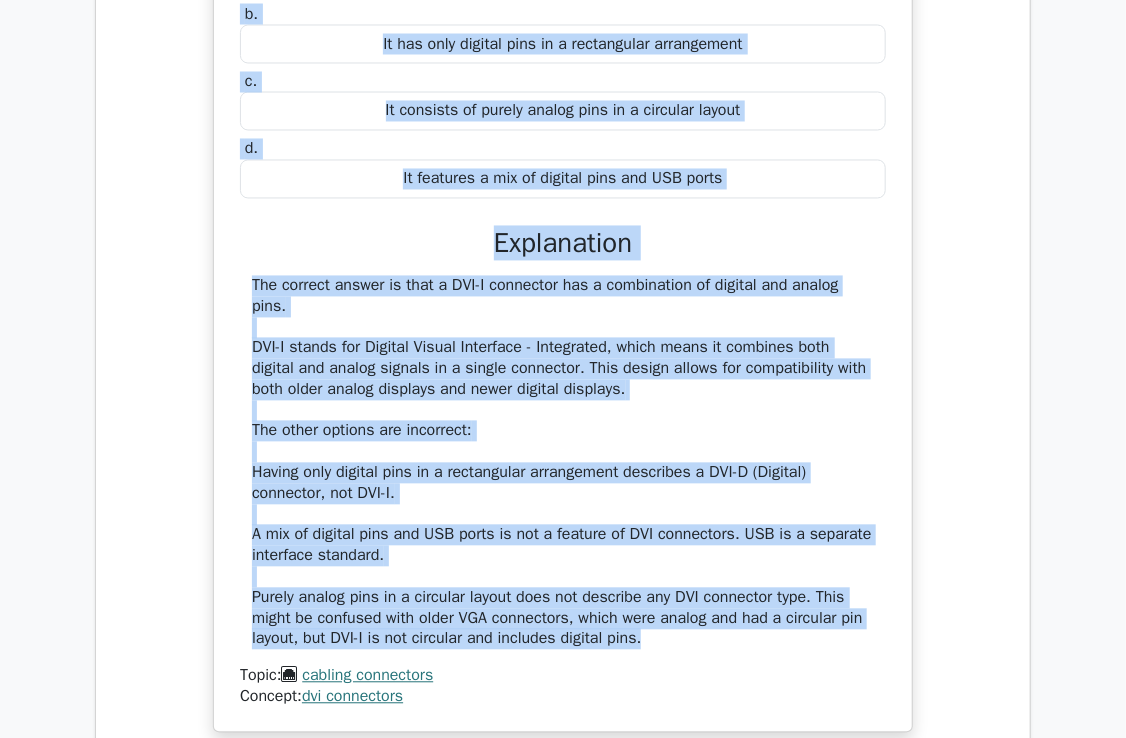 click on "The correct answer is that a DVI-I connector has a combination of digital and analog pins. DVI-I stands for Digital Visual Interface - Integrated, which means it combines both digital and analog signals in a single connector. This design allows for compatibility with both older analog displays and newer digital displays. The other options are incorrect: Having only digital pins in a rectangular arrangement describes a DVI-D (Digital) connector, not DVI-I. A mix of digital pins and USB ports is not a feature of DVI connectors. USB is a separate interface standard. Purely analog pins in a circular layout does not describe any DVI connector type. This might be confused with older VGA connectors, which were analog and had a circular pin layout, but DVI-I is not circular and includes digital pins." at bounding box center [563, 463] 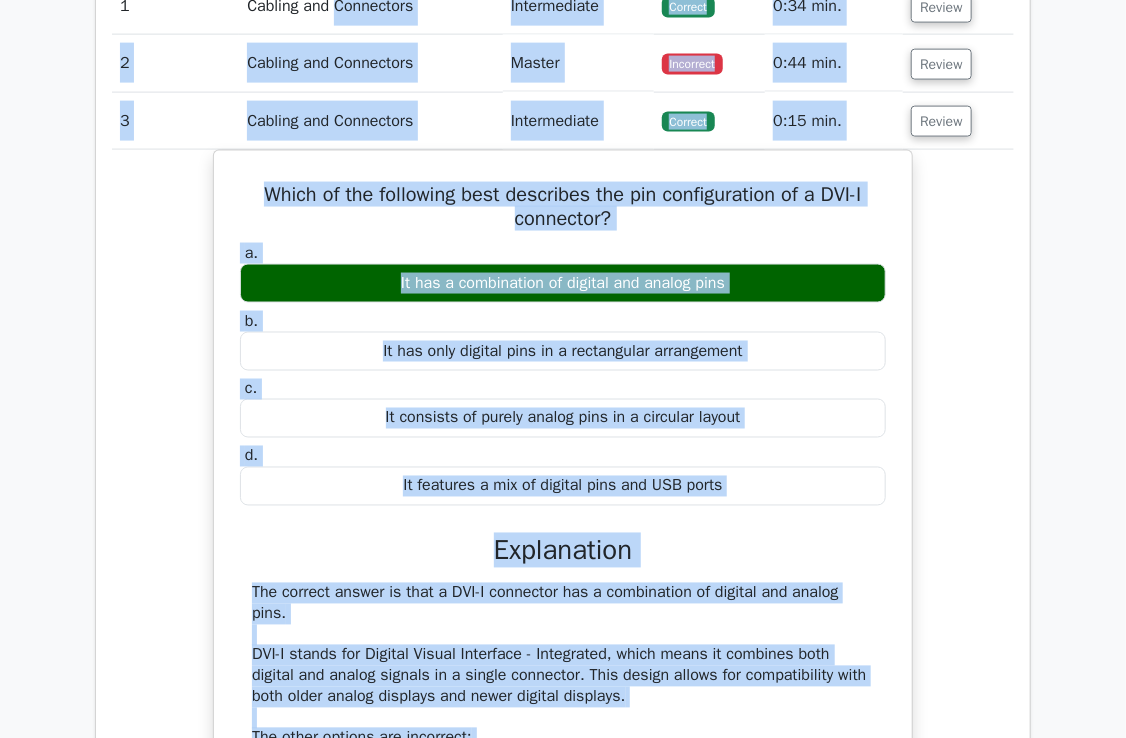 scroll, scrollTop: 1024, scrollLeft: 0, axis: vertical 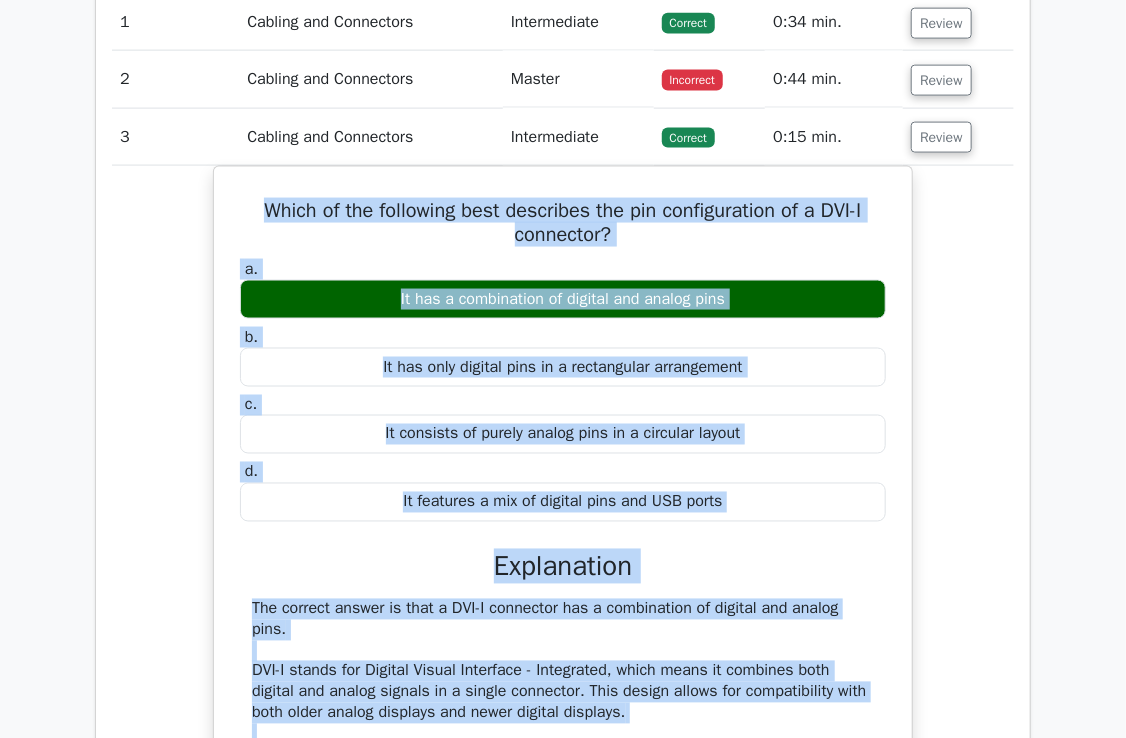 drag, startPoint x: 673, startPoint y: 639, endPoint x: 212, endPoint y: 199, distance: 637.27625 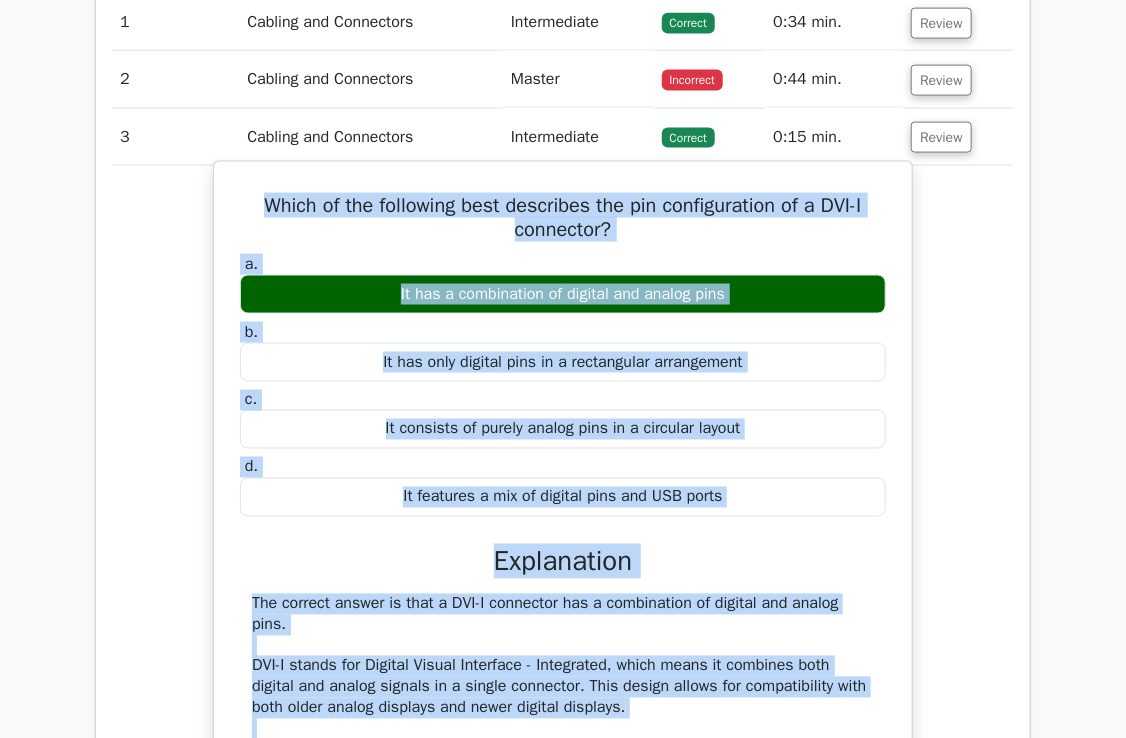 copy on "Which of the following best describes the pin configuration of a DVI-I connector?
a.
It has a combination of digital and analog pins
b.
It has only digital pins in a rectangular arrangement
c.
It consists of purely analog pins in a circular layout
d.
It features a mix of digital pins and USB ports
Explanation
The correct answer is that a DVI-I connector has a combination of digital and analog pins. DVI-I stands for Digital Visual Interface - Integrated, which means it combines both digital and analog signals in a single connector. This design allows for compatibility with both older analog displays and newer digital displays. The other options are incorrect: Having only digital pins in a rectangular arrang..." 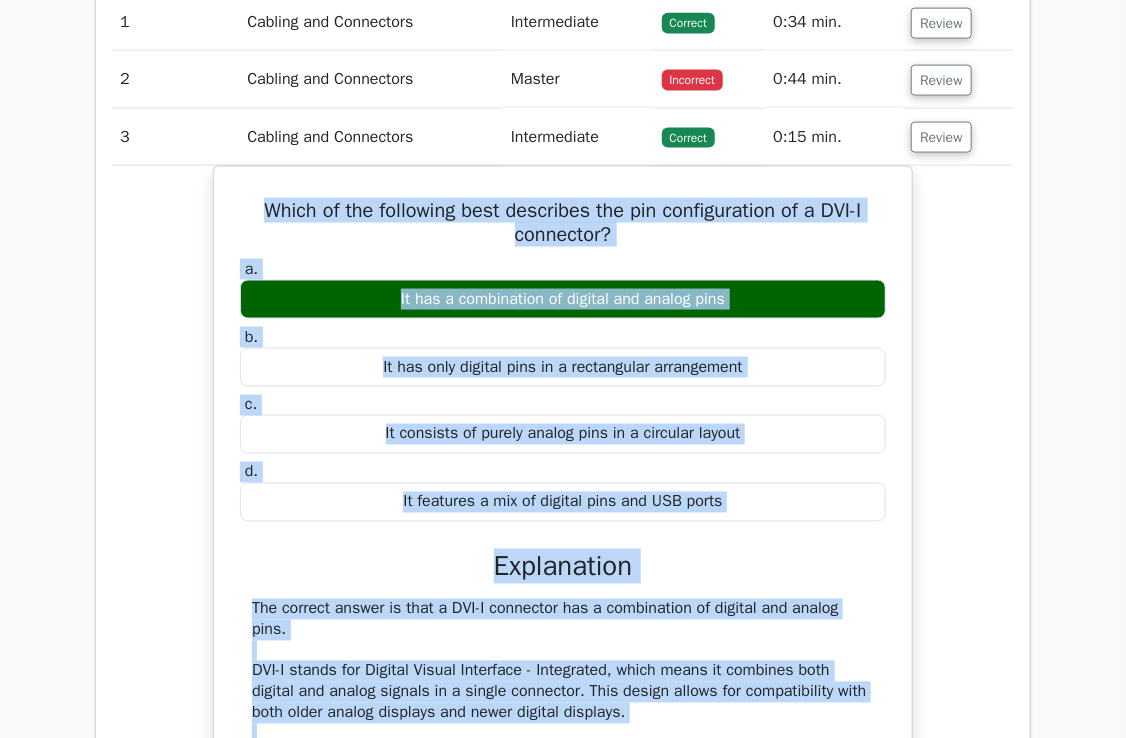 click on "Which of the following best describes the pin configuration of a DVI-I connector?
a.
It has a combination of digital and analog pins
b.
c. d." at bounding box center (563, 622) 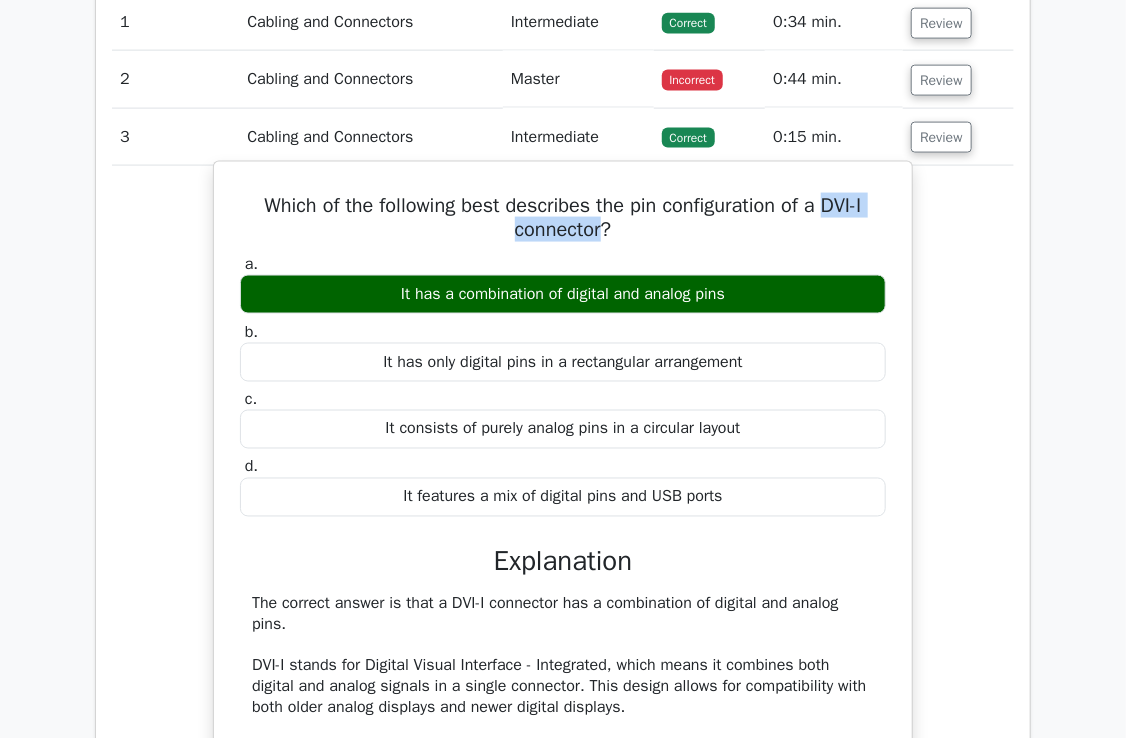 drag, startPoint x: 604, startPoint y: 225, endPoint x: 832, endPoint y: 201, distance: 229.25967 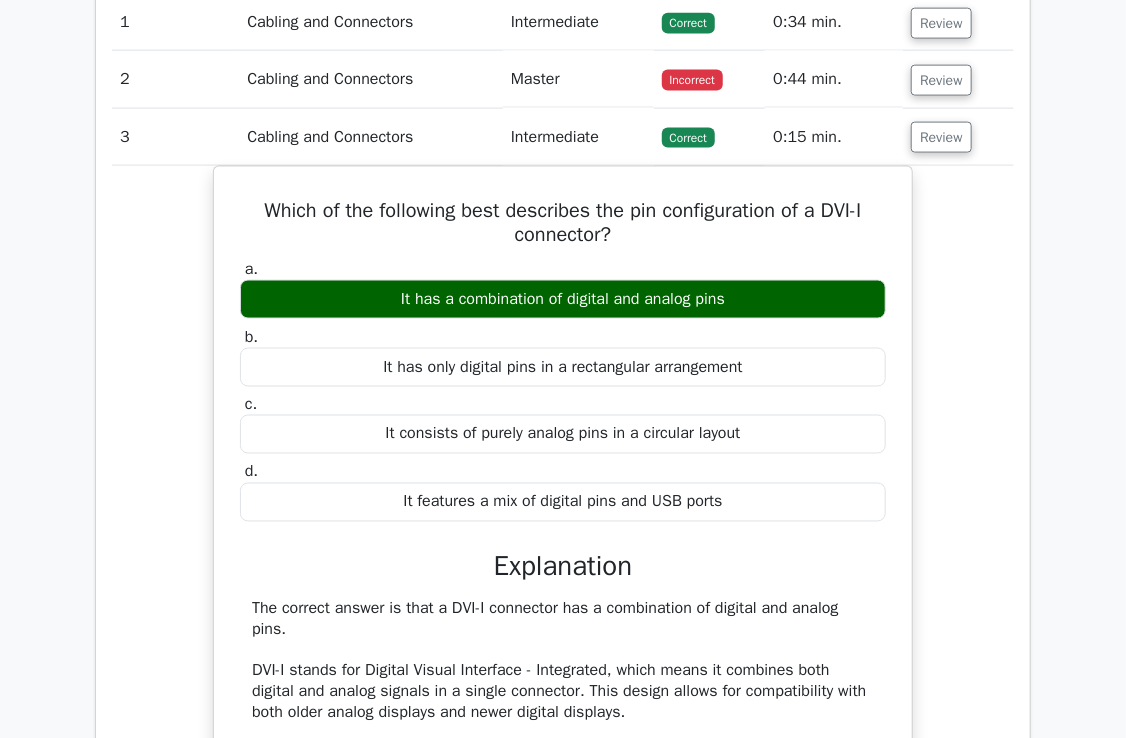 drag, startPoint x: 331, startPoint y: 137, endPoint x: 365, endPoint y: 129, distance: 34.928497 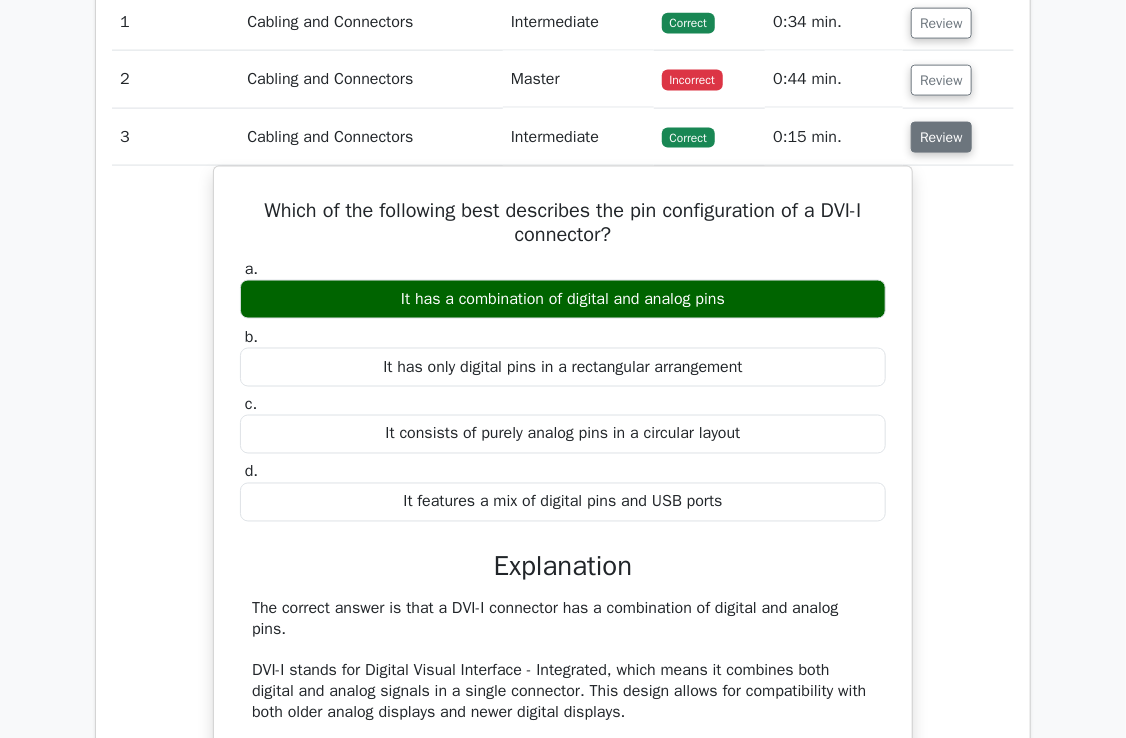 click on "Review" at bounding box center [941, 137] 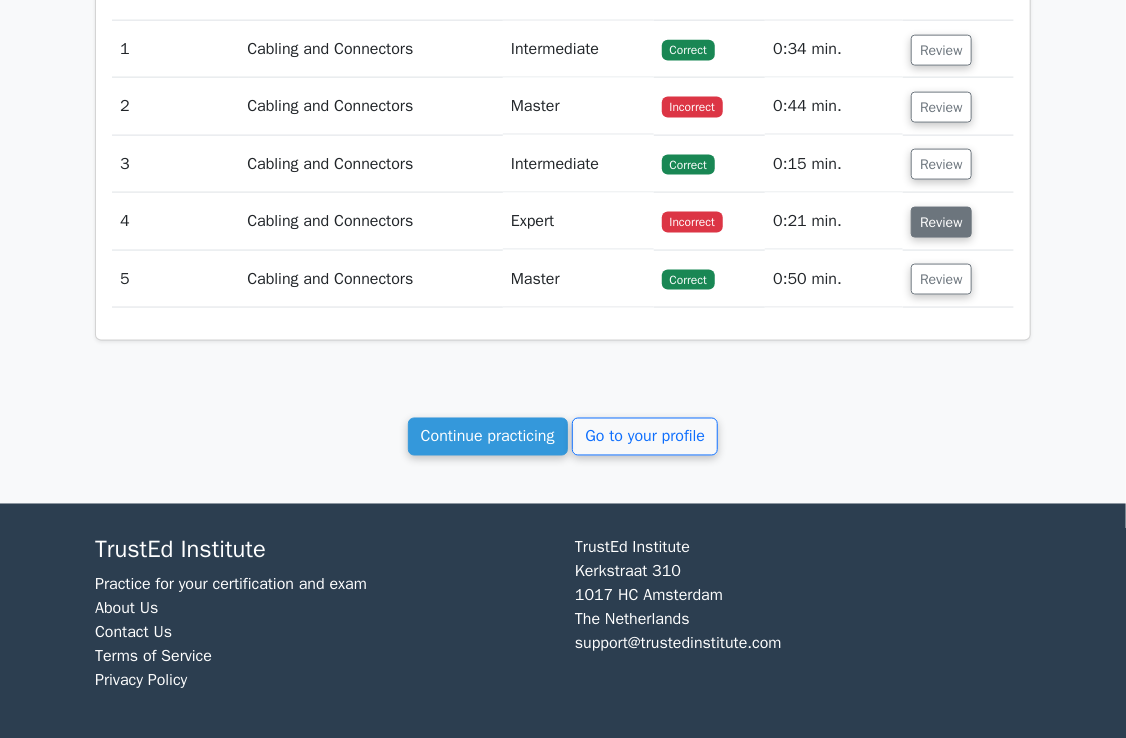 click on "Review" at bounding box center (941, 222) 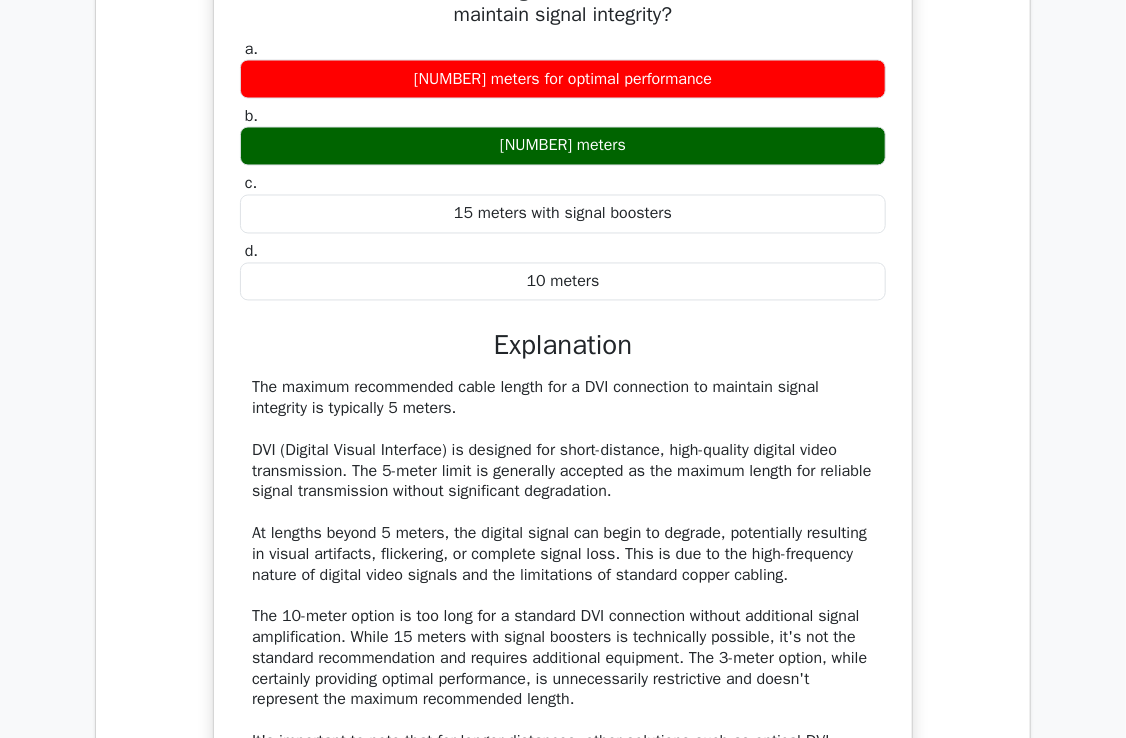 scroll, scrollTop: 1397, scrollLeft: 0, axis: vertical 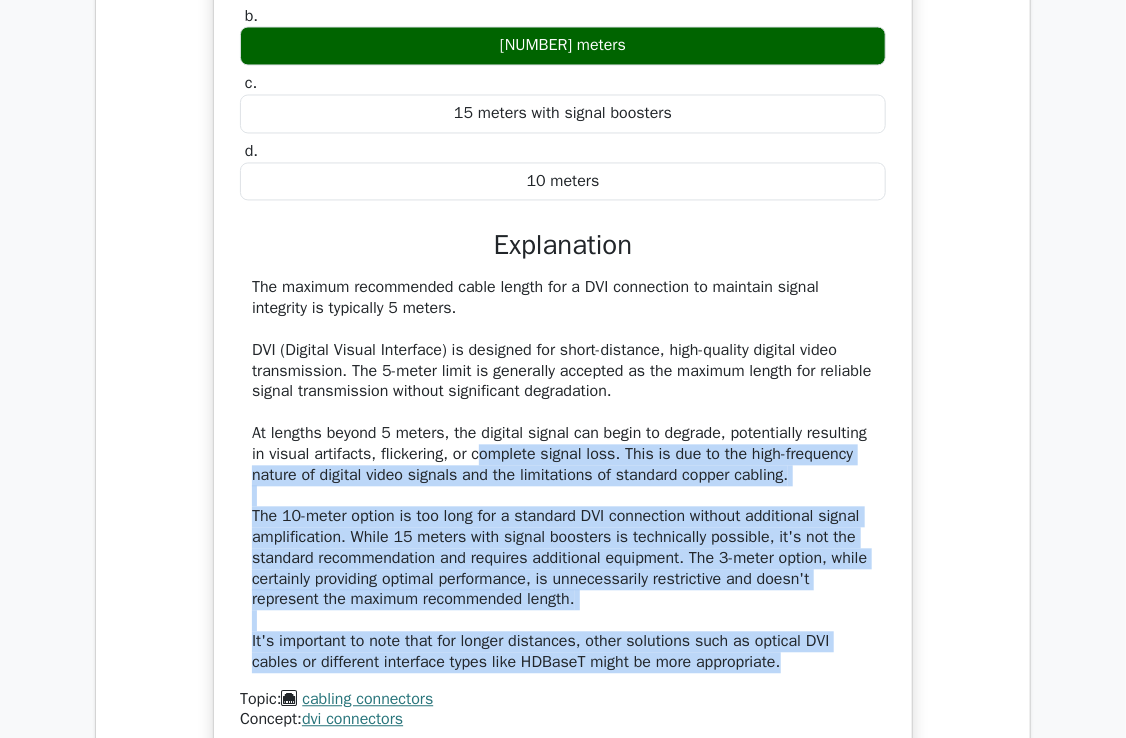 drag, startPoint x: 810, startPoint y: 656, endPoint x: 544, endPoint y: 457, distance: 332.20023 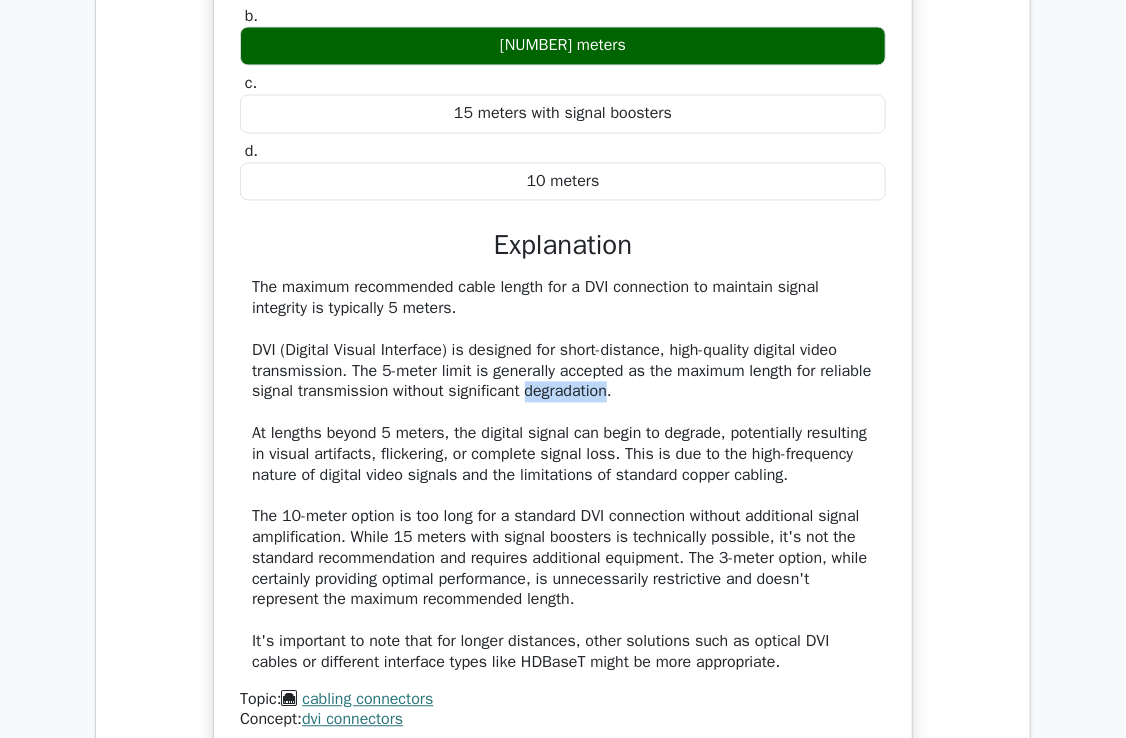 drag, startPoint x: 610, startPoint y: 389, endPoint x: 525, endPoint y: 391, distance: 85.02353 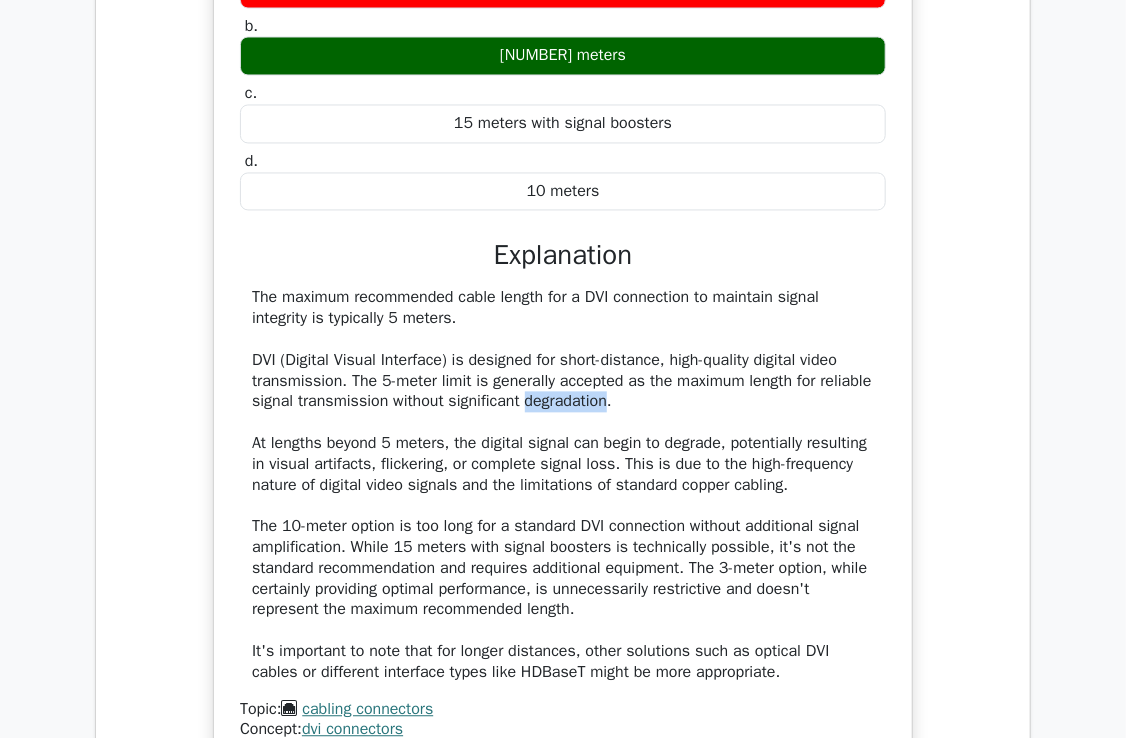 click at bounding box center [512, 400] 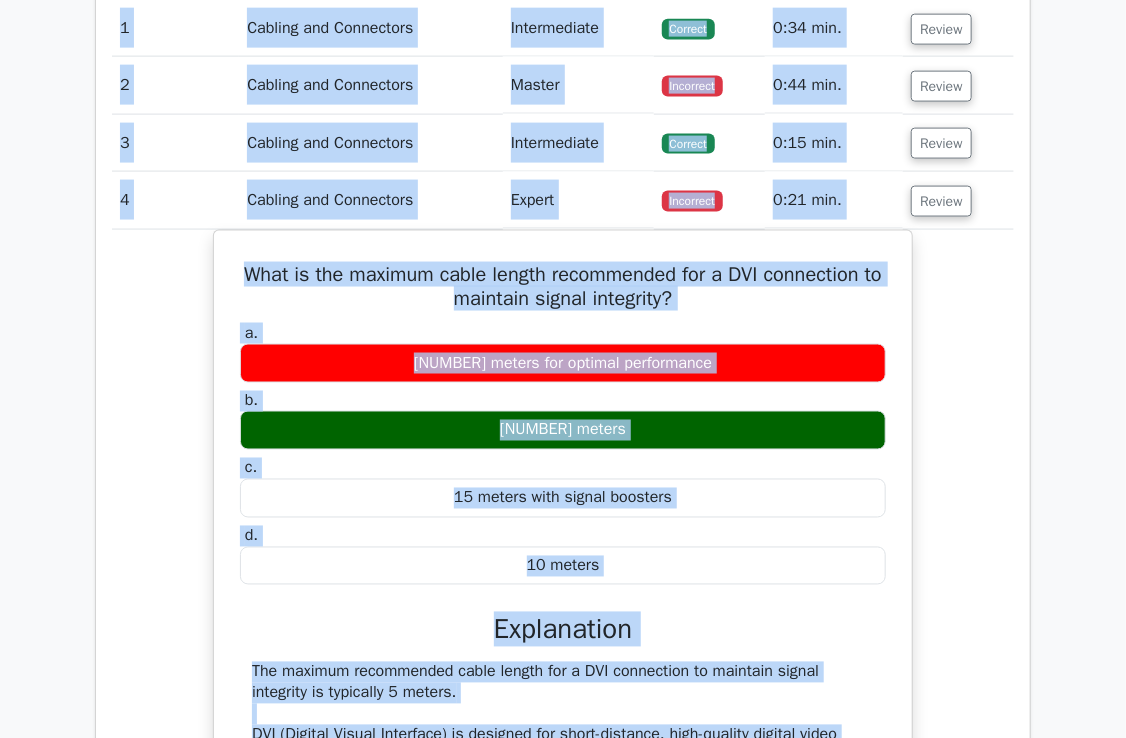 scroll, scrollTop: 915, scrollLeft: 0, axis: vertical 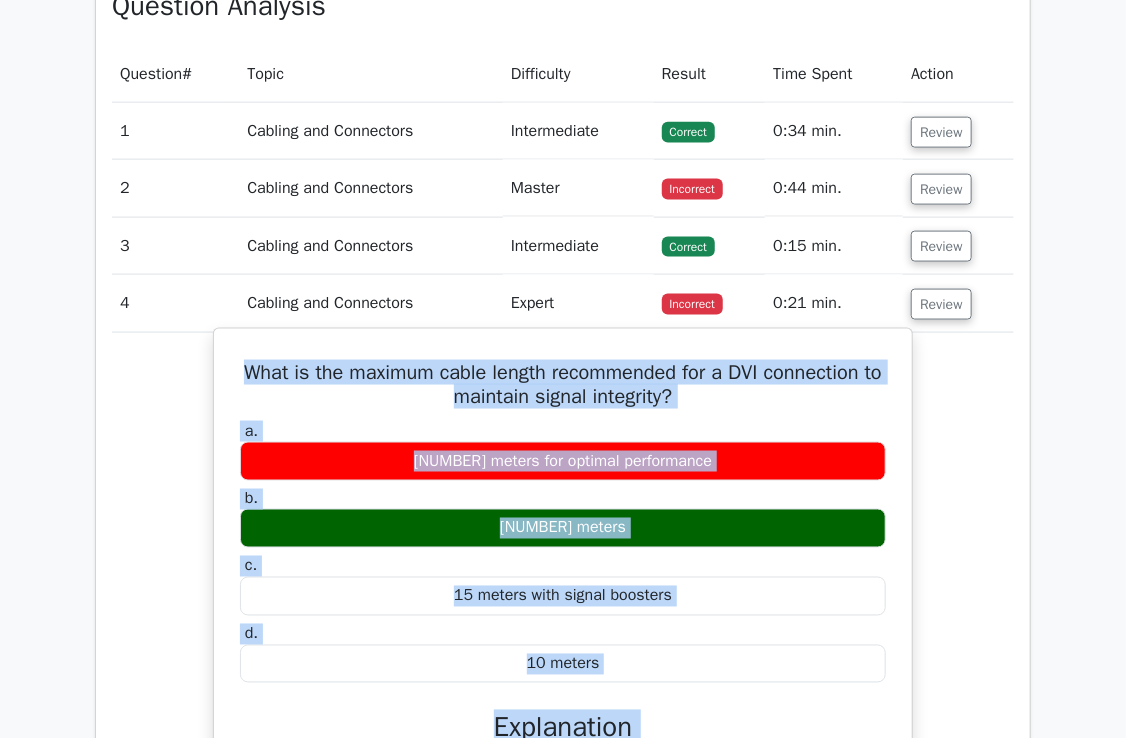 drag, startPoint x: 823, startPoint y: 659, endPoint x: 225, endPoint y: 355, distance: 670.8353 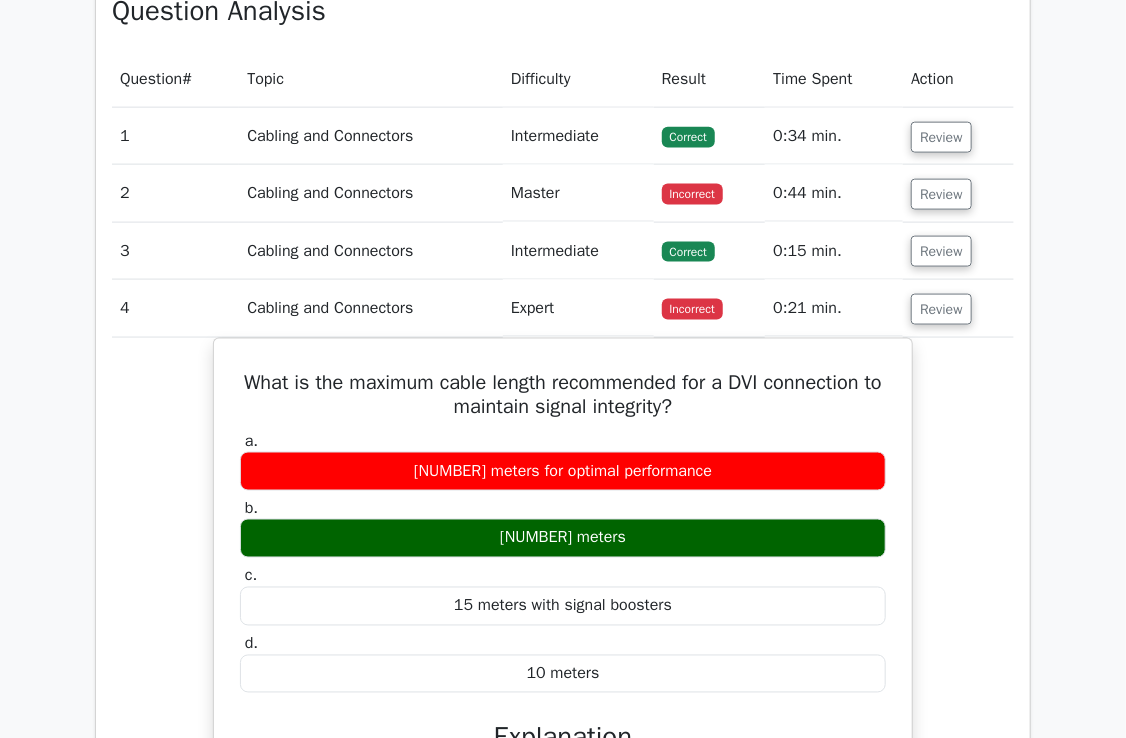 click on "Question Analysis
Question  #
Topic
Difficulty
Result
Time Spent
Action
1
Cabling and Connectors
Intermediate
Correct" at bounding box center [563, 704] 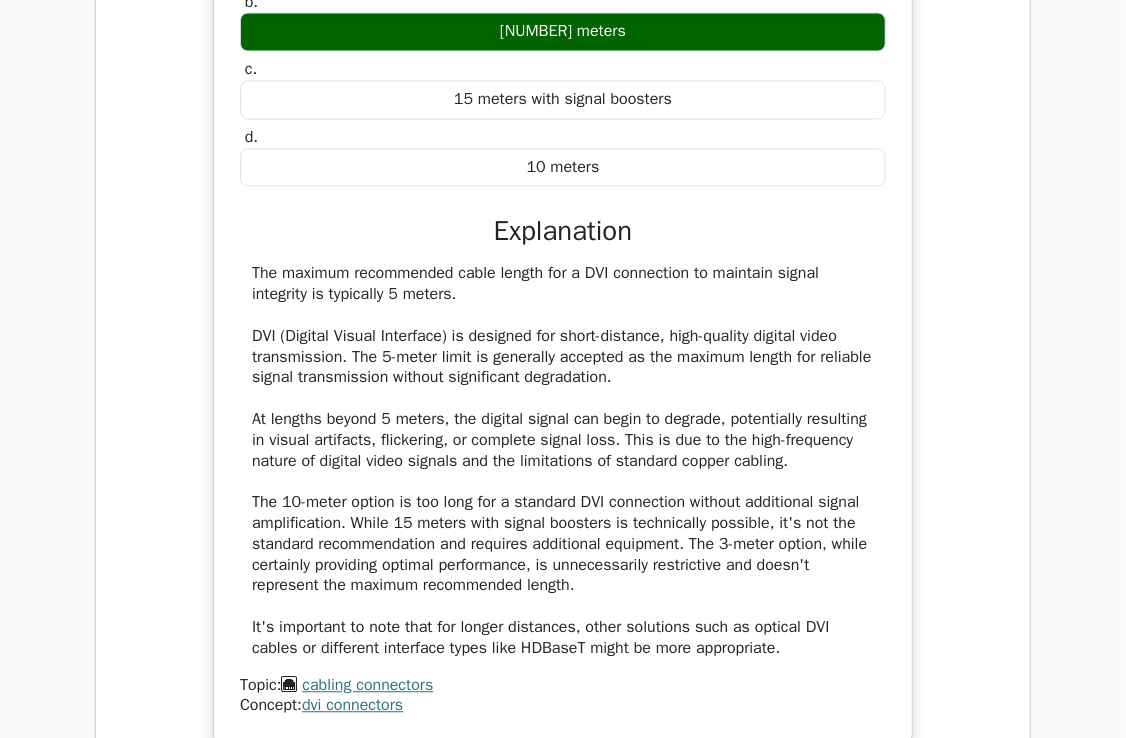 scroll, scrollTop: 1415, scrollLeft: 0, axis: vertical 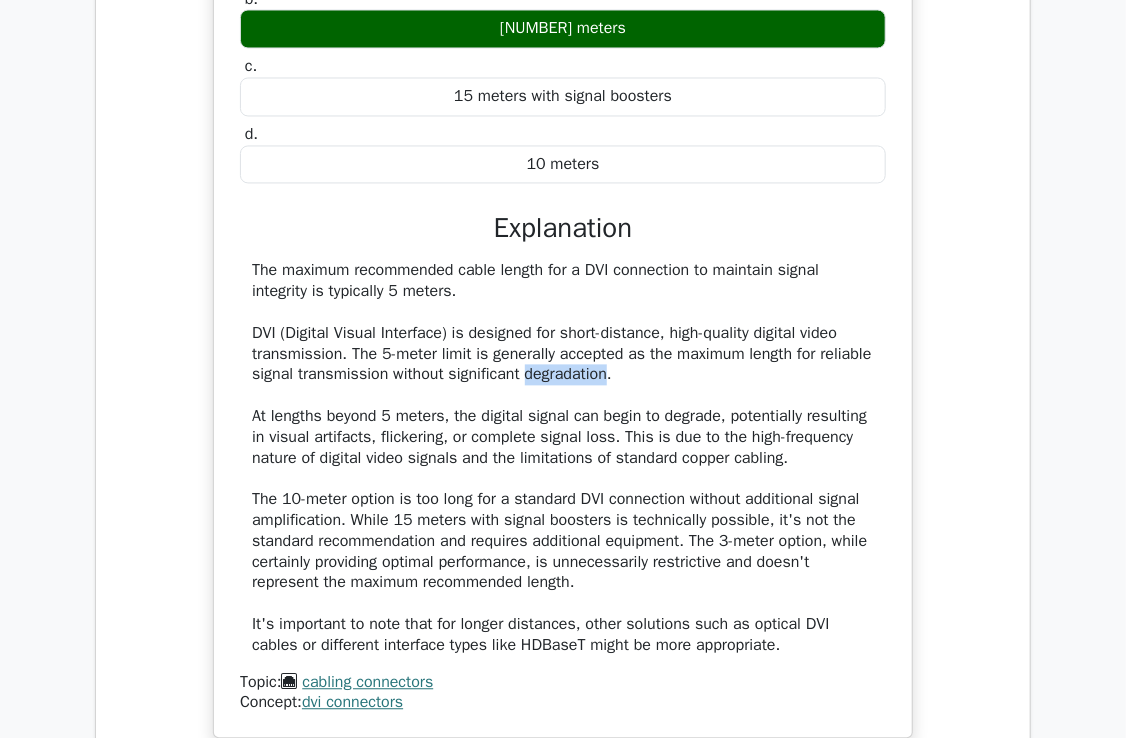 drag, startPoint x: 608, startPoint y: 377, endPoint x: 527, endPoint y: 376, distance: 81.00617 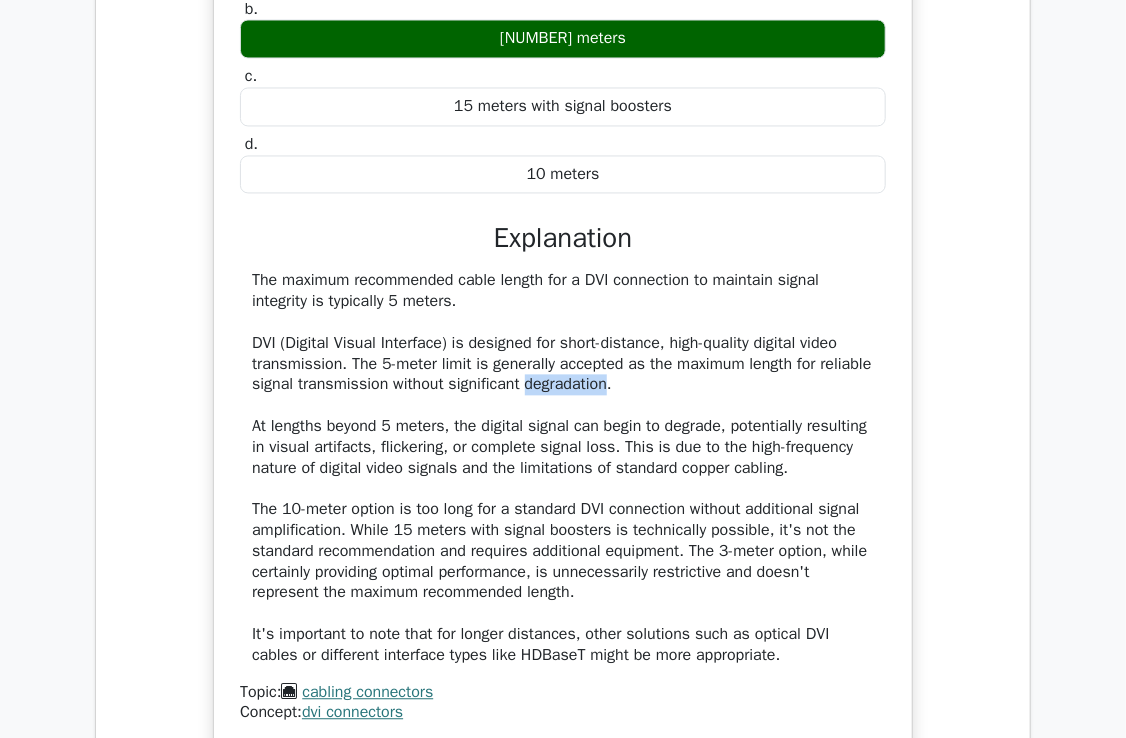 click at bounding box center (514, 382) 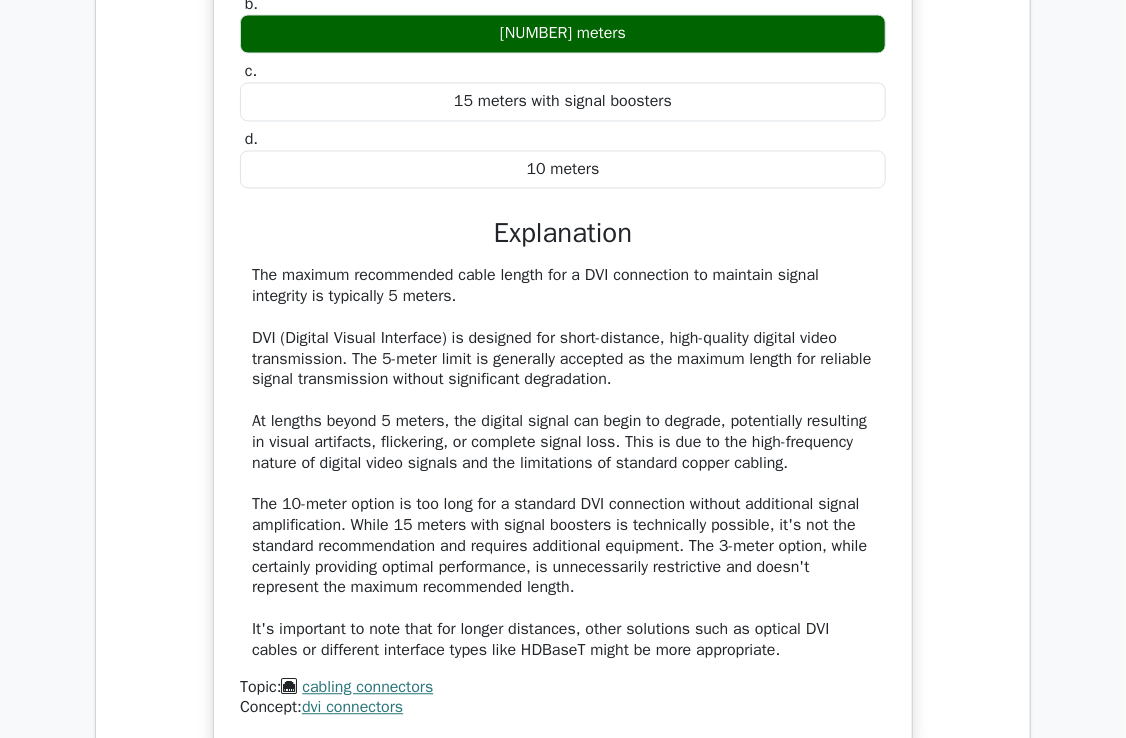 click on "What is the maximum cable length recommended for a DVI connection to maintain signal integrity?
a.
3 meters for optimal performance
b.
c. d." at bounding box center (563, 300) 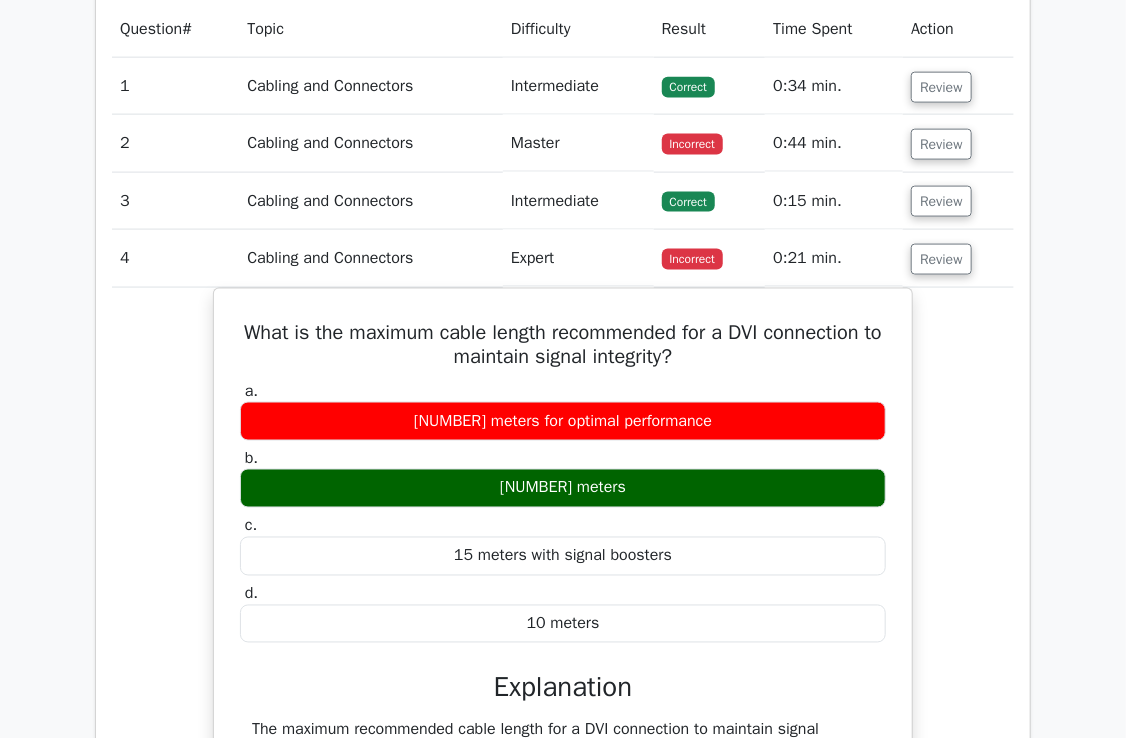 scroll, scrollTop: 915, scrollLeft: 0, axis: vertical 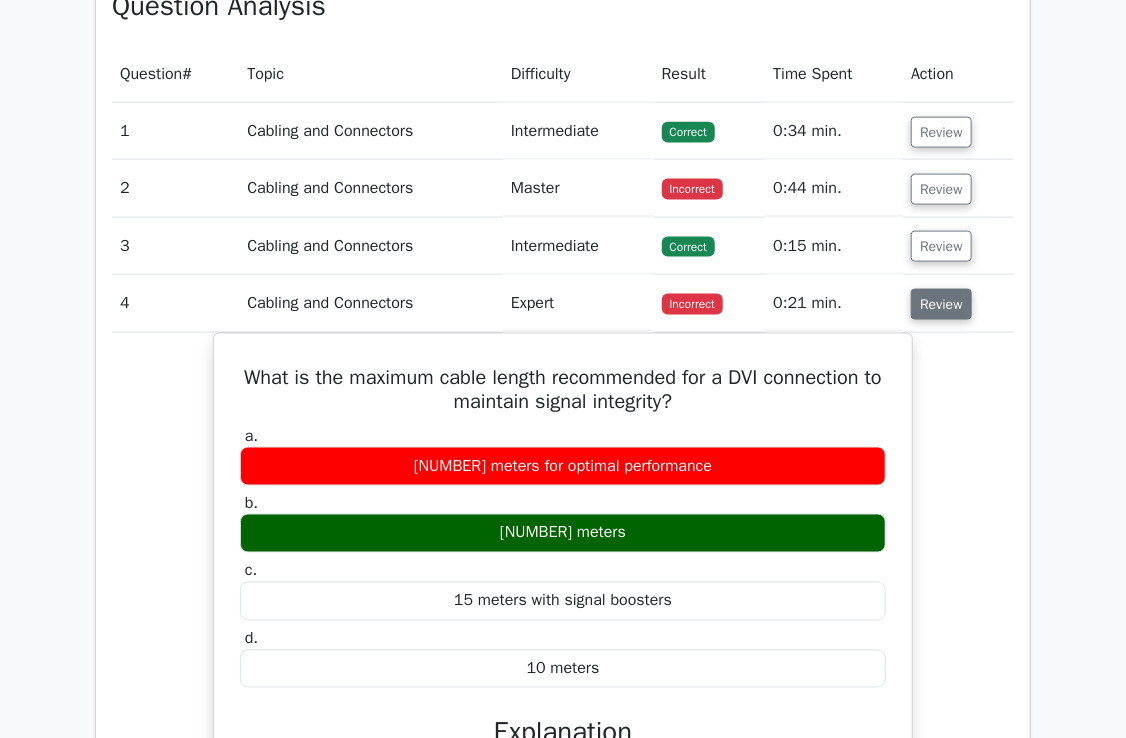 click on "Review" at bounding box center [941, 304] 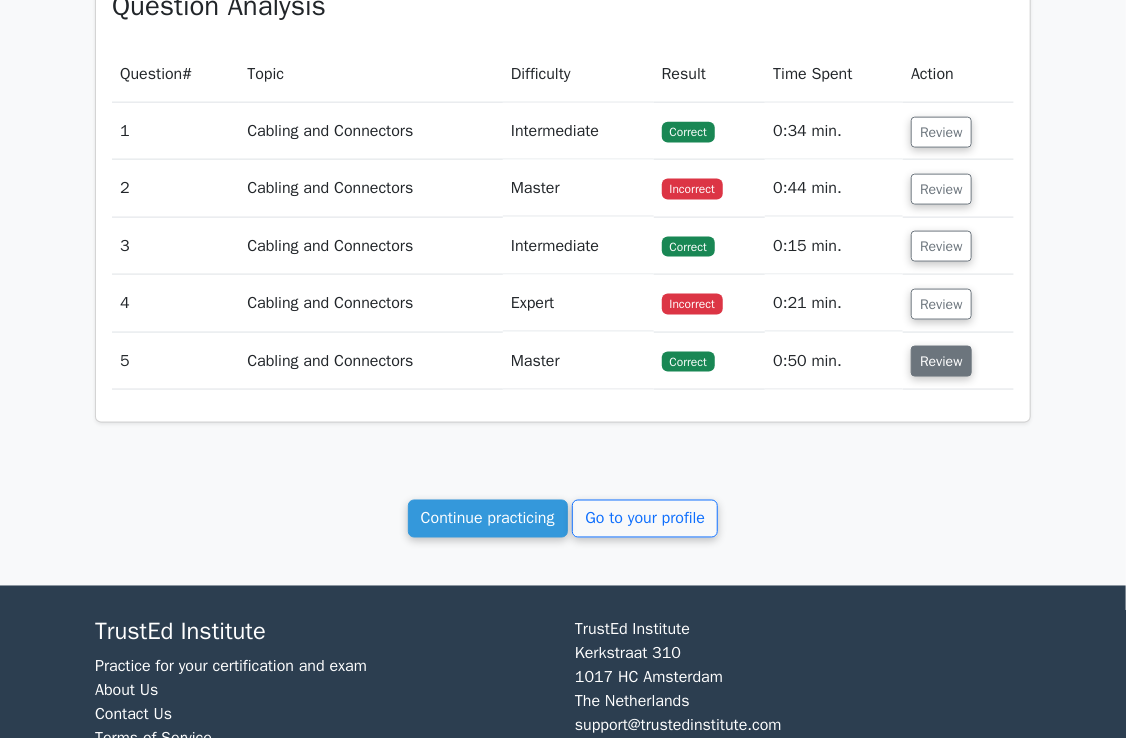 click on "Review" at bounding box center [941, 361] 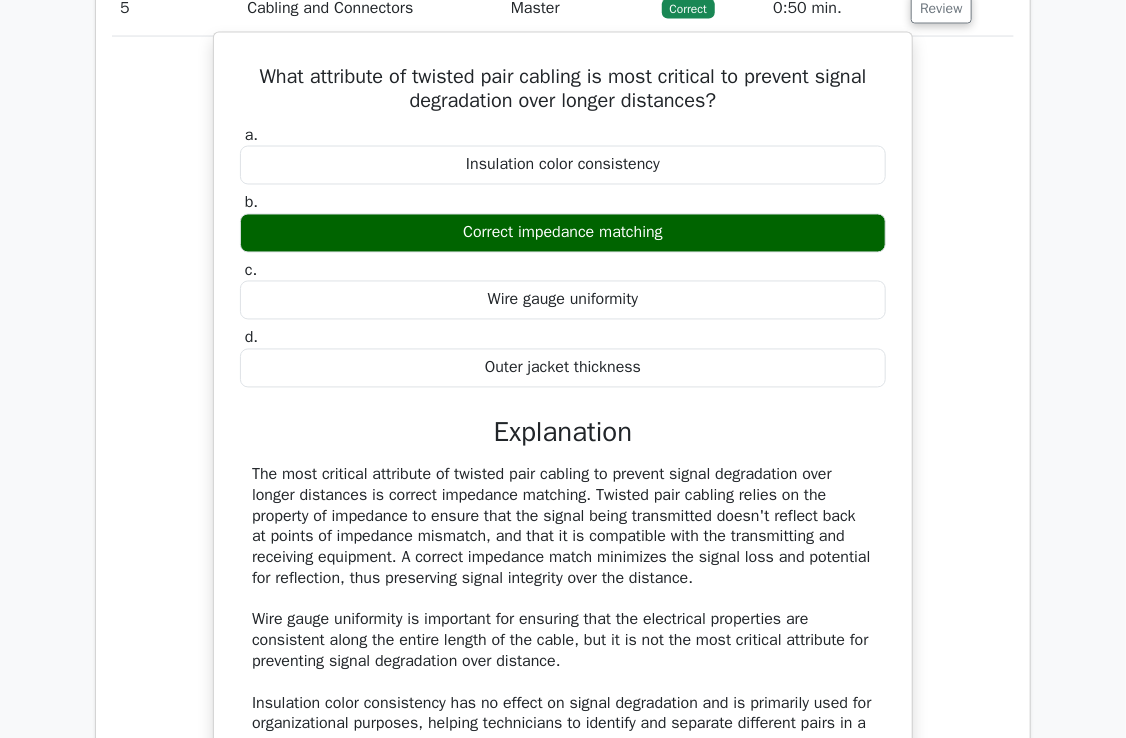 scroll, scrollTop: 1315, scrollLeft: 0, axis: vertical 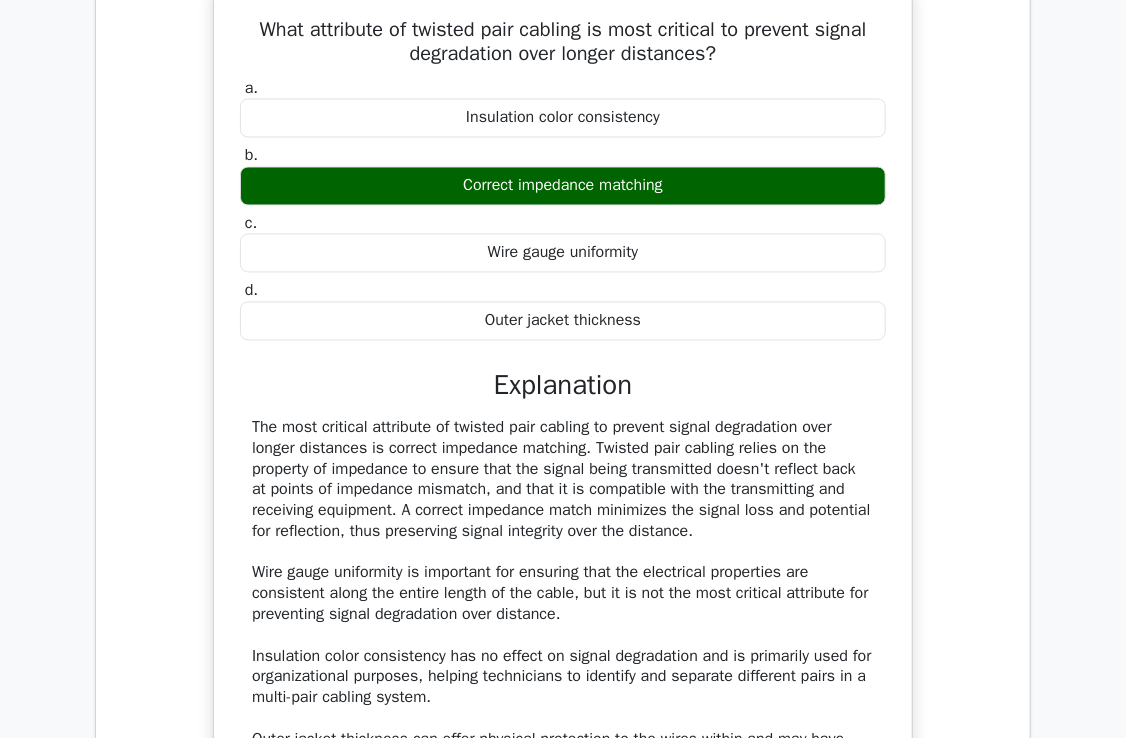 drag, startPoint x: 711, startPoint y: 187, endPoint x: 437, endPoint y: 189, distance: 274.0073 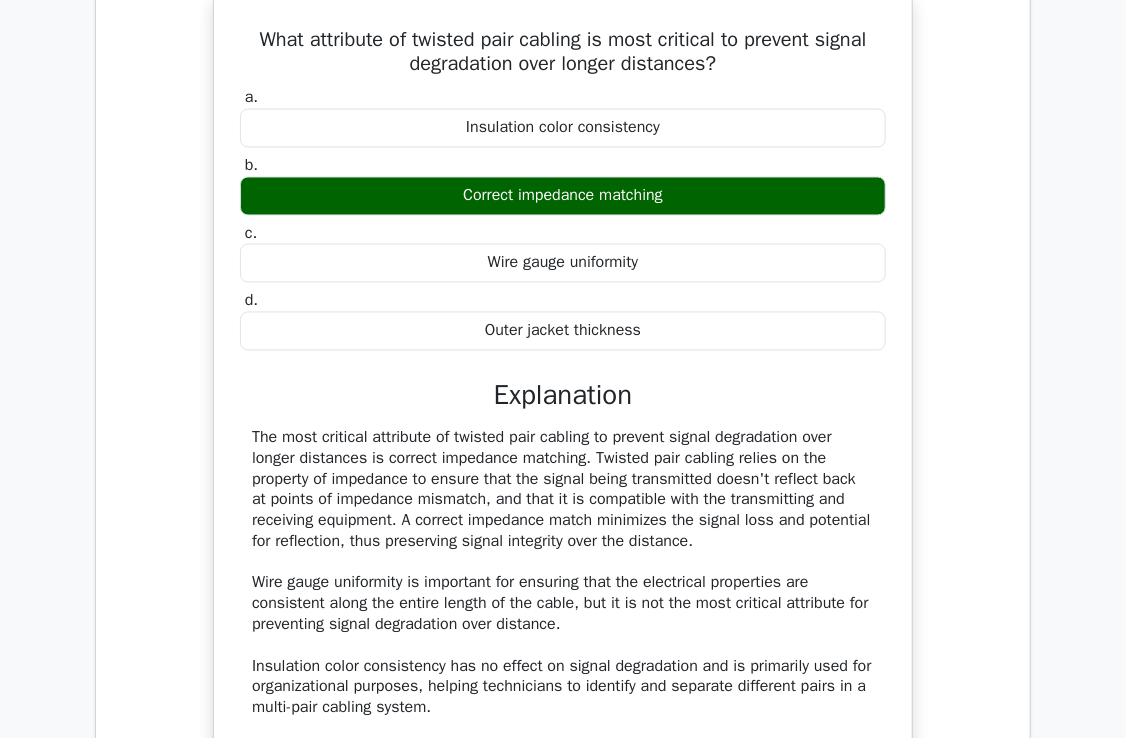 click at bounding box center (424, 194) 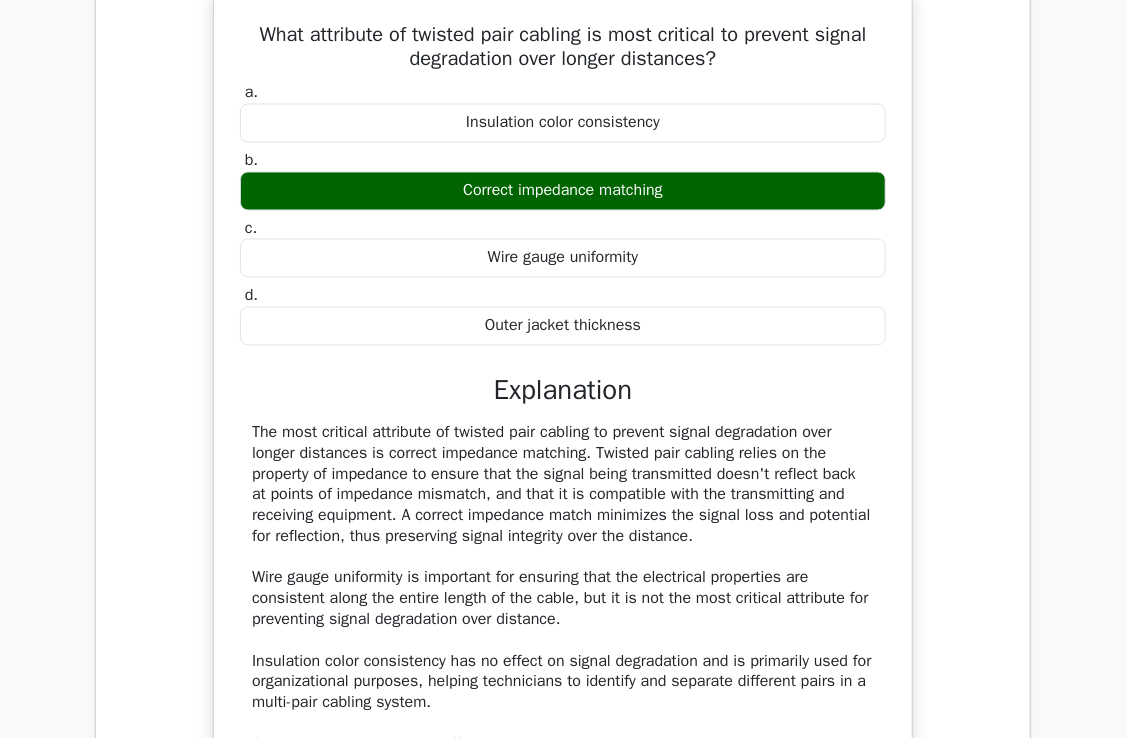 click on "Which attribute of twisted pair cabling is most critical to prevent signal degradation over longer distances?
a.
Insulation color consistency
b.
c." at bounding box center (563, 446) 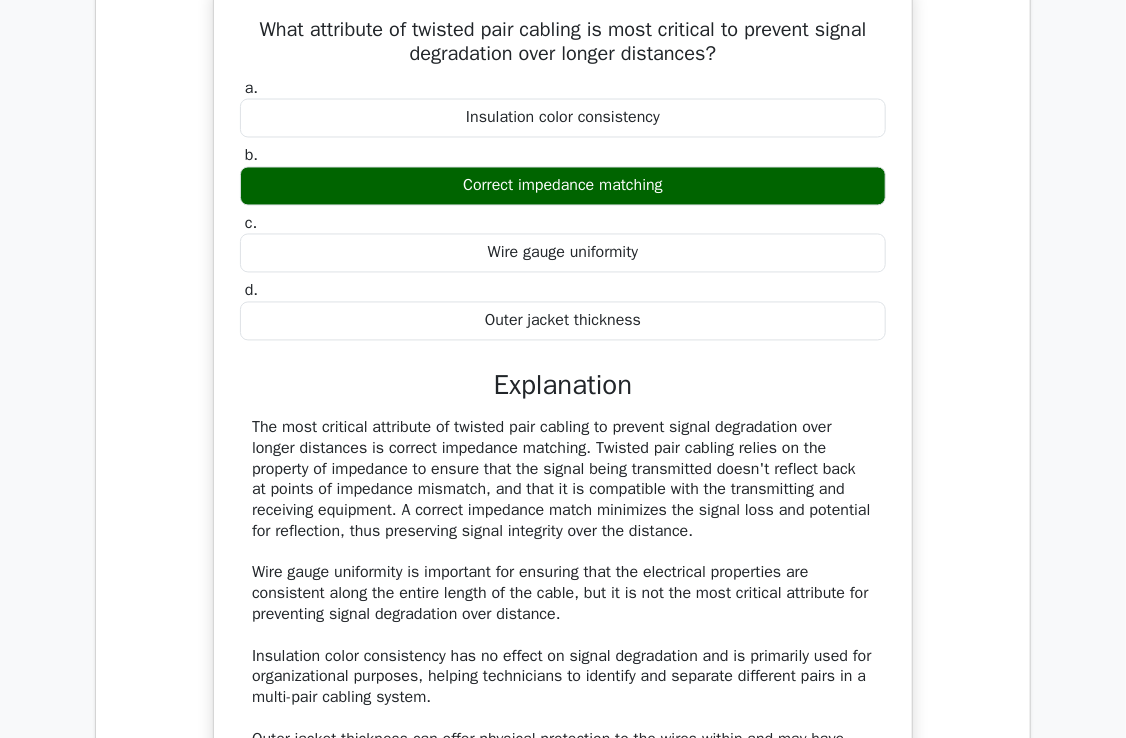 drag, startPoint x: 599, startPoint y: 192, endPoint x: 515, endPoint y: 183, distance: 84.48077 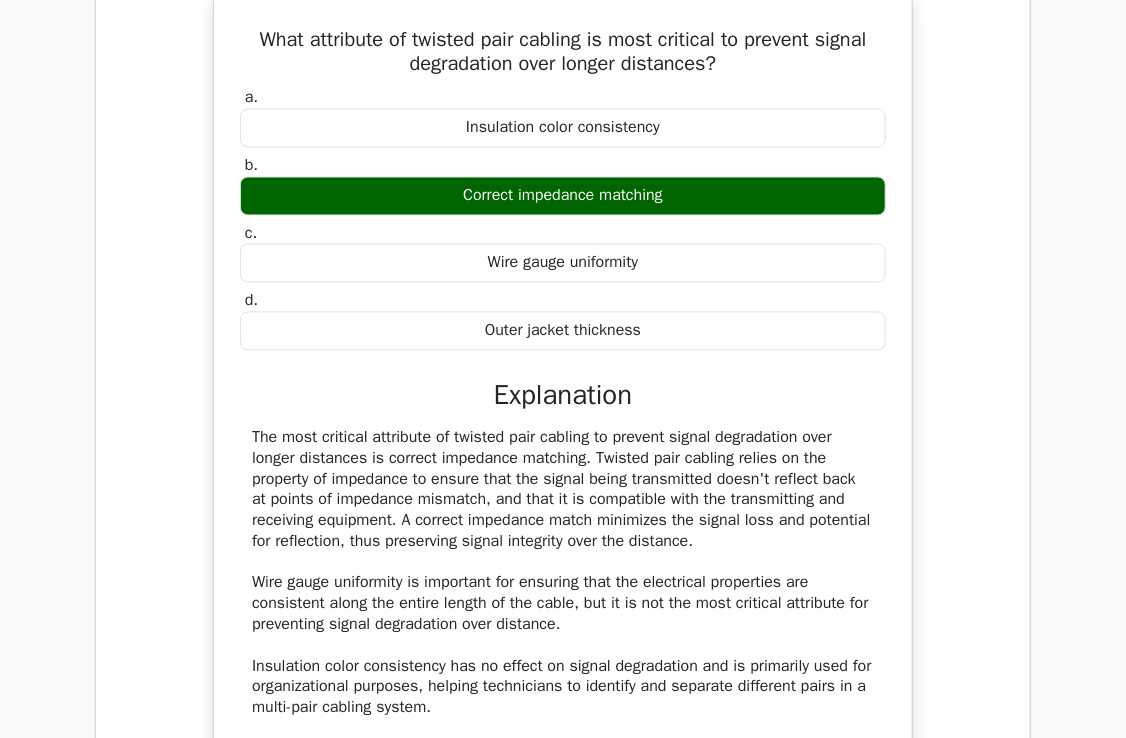 click at bounding box center (502, 194) 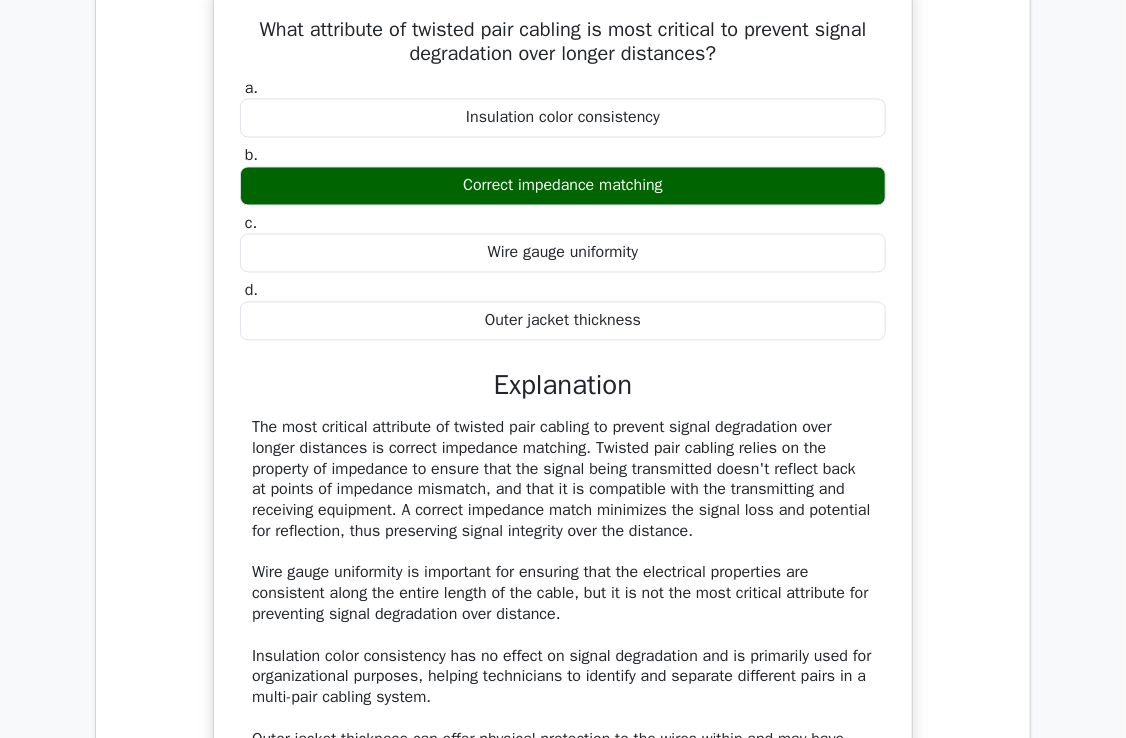 click on "The most critical attribute of twisted pair cabling to prevent signal degradation over longer distances is correct impedance matching. Twisted pair cabling relies on the property of impedance to ensure that the signal being transmitted doesn't reflect back at points of impedance mismatch, and that it is compatible with the transmitting and receiving equipment. A correct impedance match minimizes the signal loss and potential for reflection, thus preserving signal integrity over the distance. Wire gauge uniformity is important for ensuring that the electrical properties are consistent along the entire length of the cable, but it is not the most critical attribute for preventing signal degradation over distance. Insulation color consistency has no effect on signal degradation and is primarily used for organizational purposes, helping technicians to identify and separate different pairs in a multi-pair cabling system." at bounding box center (563, 605) 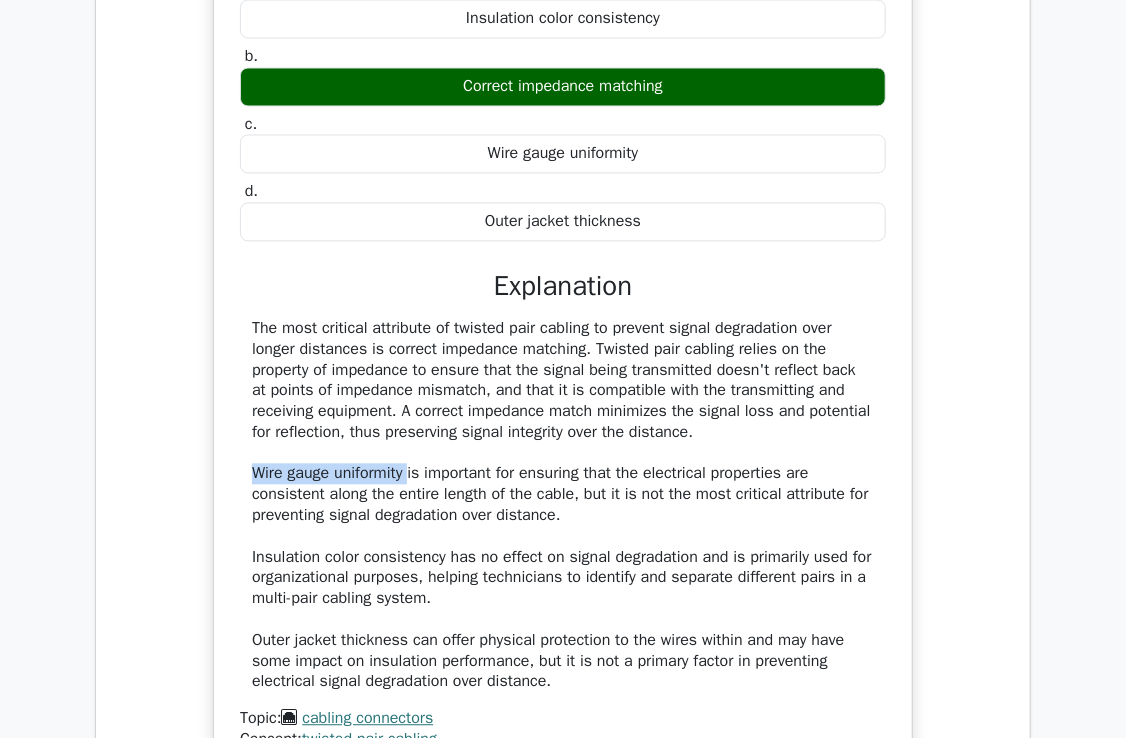 drag, startPoint x: 413, startPoint y: 469, endPoint x: 248, endPoint y: 469, distance: 165 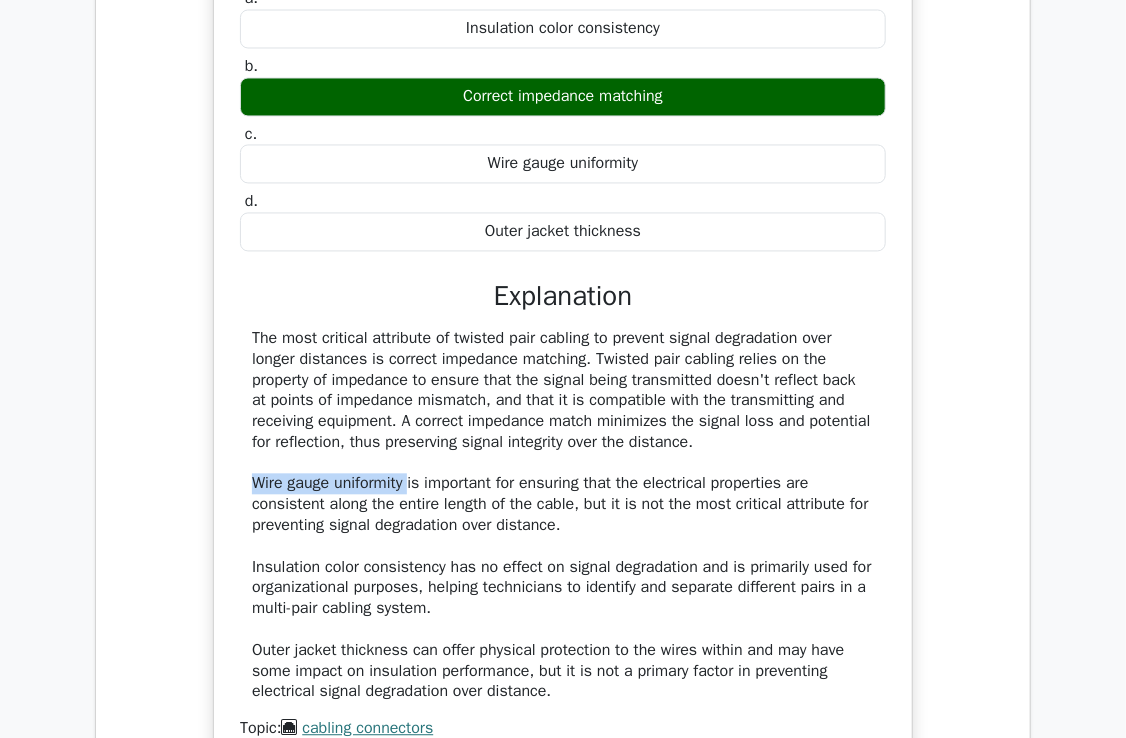 click at bounding box center [235, 430] 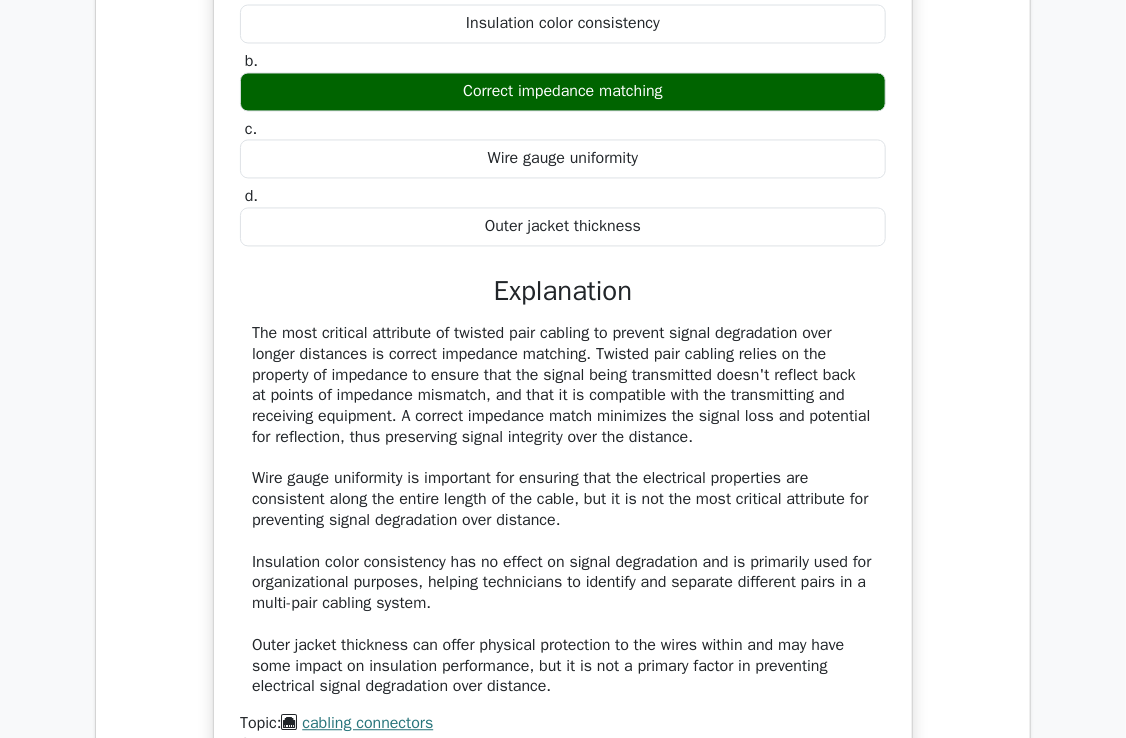 click on "Which attribute of twisted pair cabling is most critical to prevent signal degradation over longer distances?
a.
Insulation color consistency
b.
c." at bounding box center (563, 346) 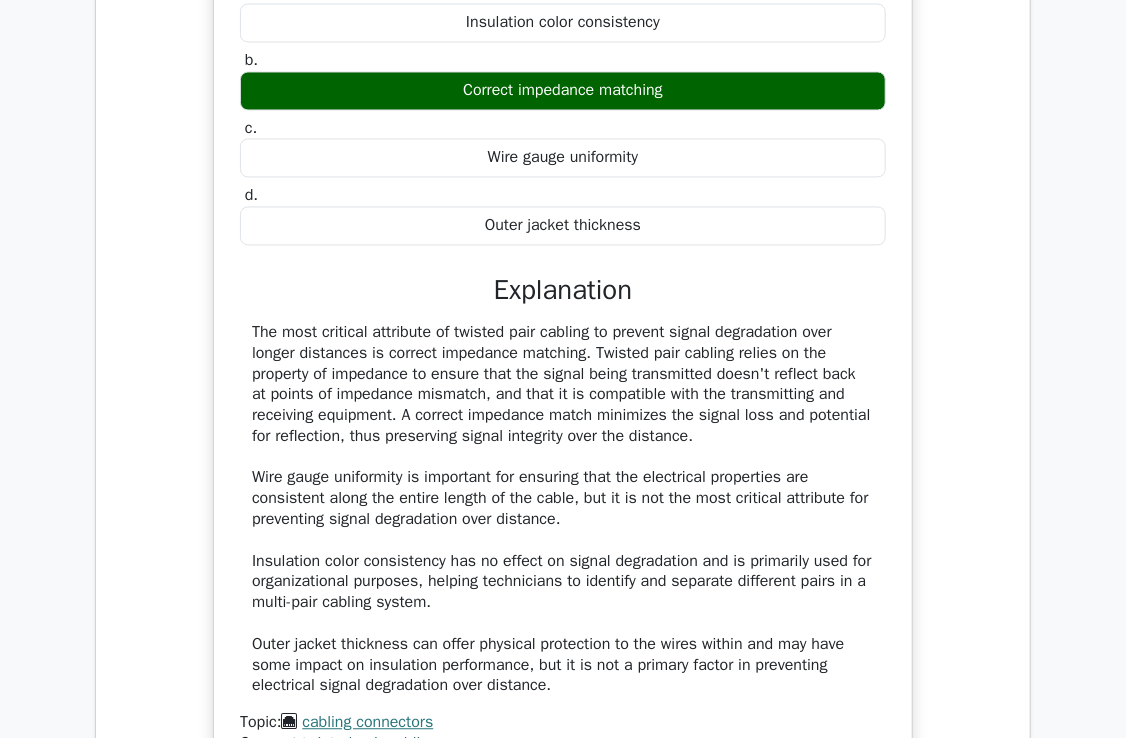 scroll, scrollTop: 1415, scrollLeft: 0, axis: vertical 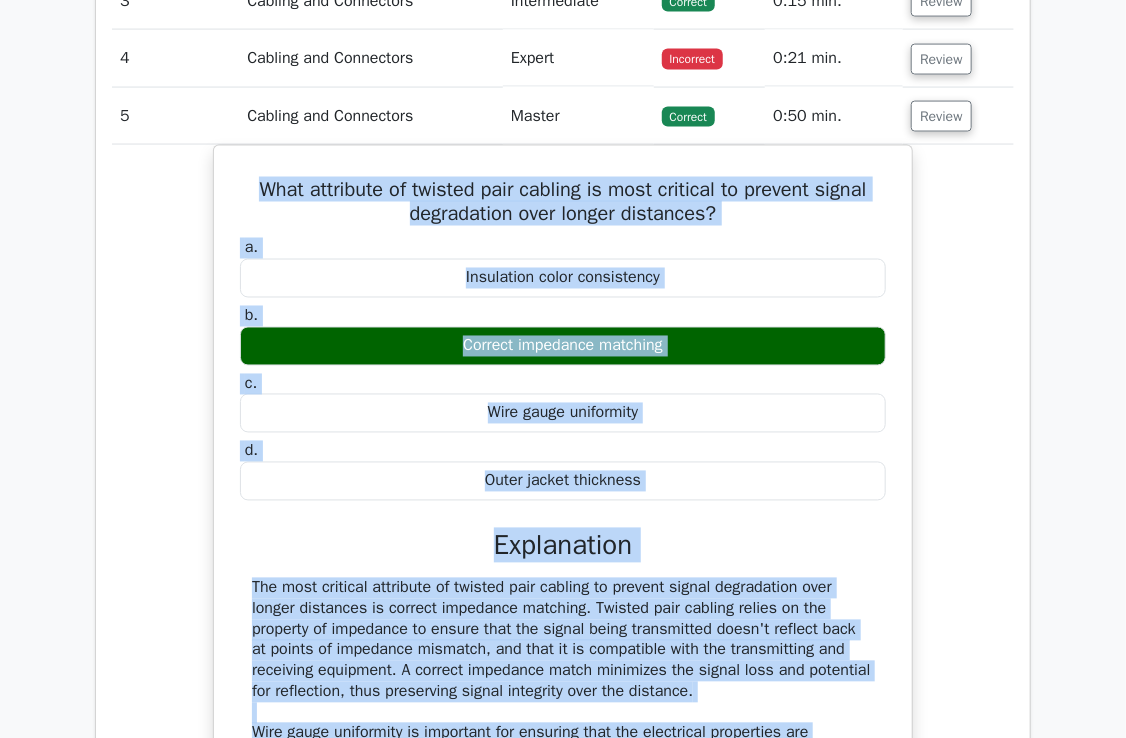 drag, startPoint x: 578, startPoint y: 673, endPoint x: 211, endPoint y: 177, distance: 617.01294 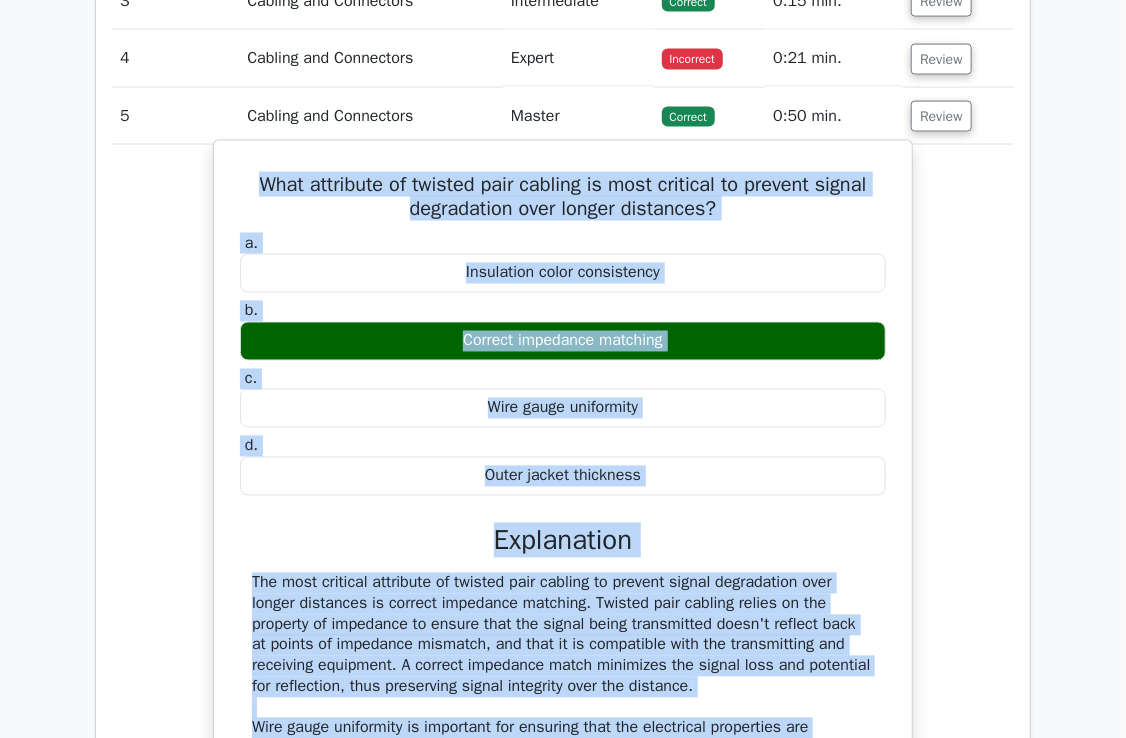 copy on "Which attribute of twisted pair cabling is most critical to prevent signal degradation over longer distances?
a.
Insulation color consistency
b.
Correct impedance matching
c.
Wire gauge uniformity
d.
Outer jacket thickness
Explanation
The most critical attribute of twisted pair cabling to prevent signal degradation over longer distances is correct impedance matching. Twisted pair cabling relies on the property of impedance to ensure that the signal being transmitted doesn't reflect back at points of impedance mismatch, and that it is compatible with the transmitting and receiving equipment. A correct impedance match minimizes the signal loss and potential for reflection, thus preserving signal integrity ov..." 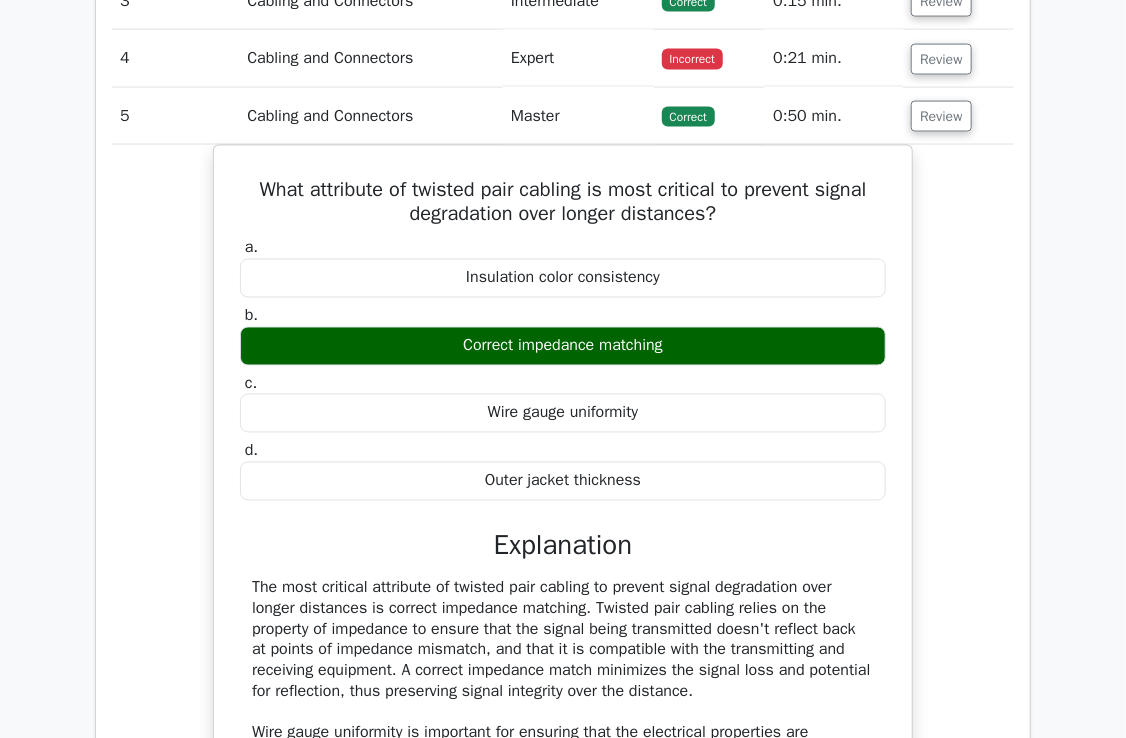 click on "Cabling and Connectors" at bounding box center [371, 116] 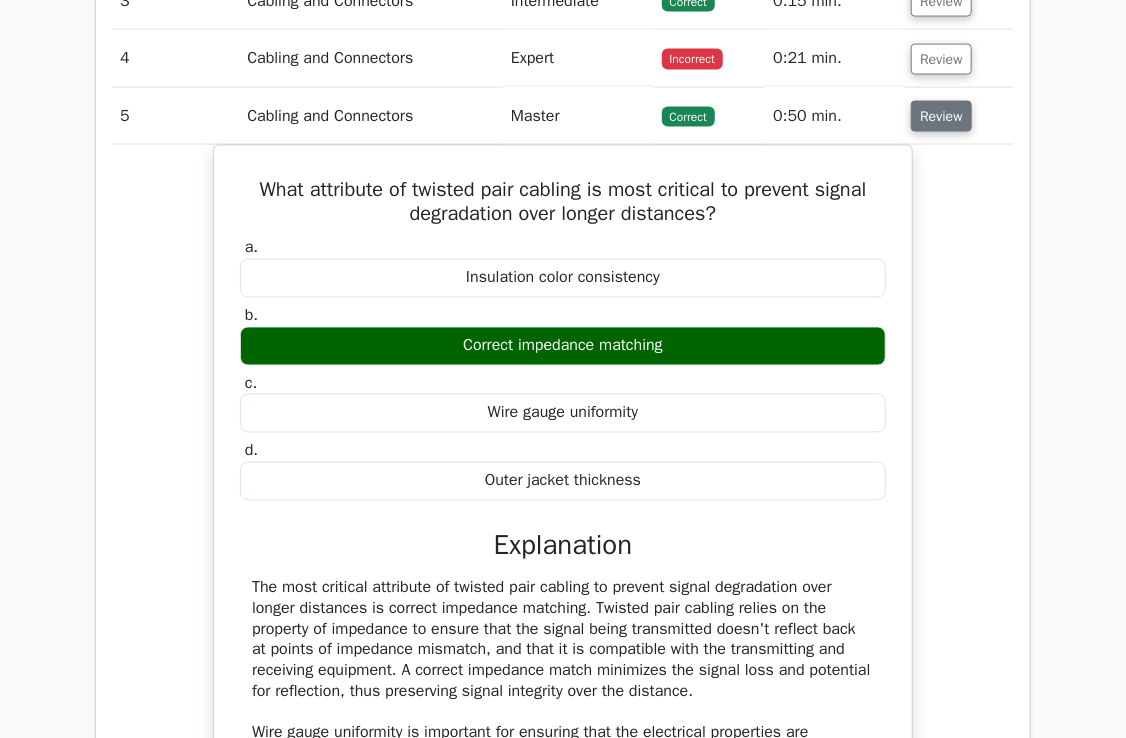 click on "Review" at bounding box center (941, 116) 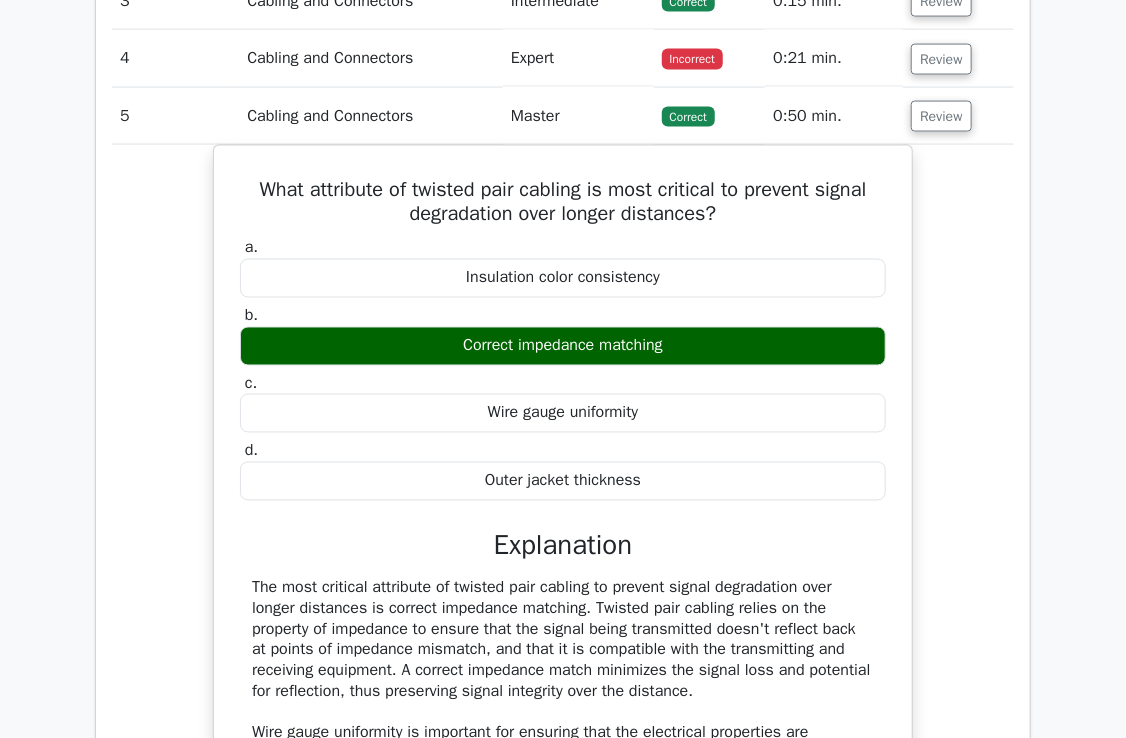 scroll, scrollTop: 997, scrollLeft: 0, axis: vertical 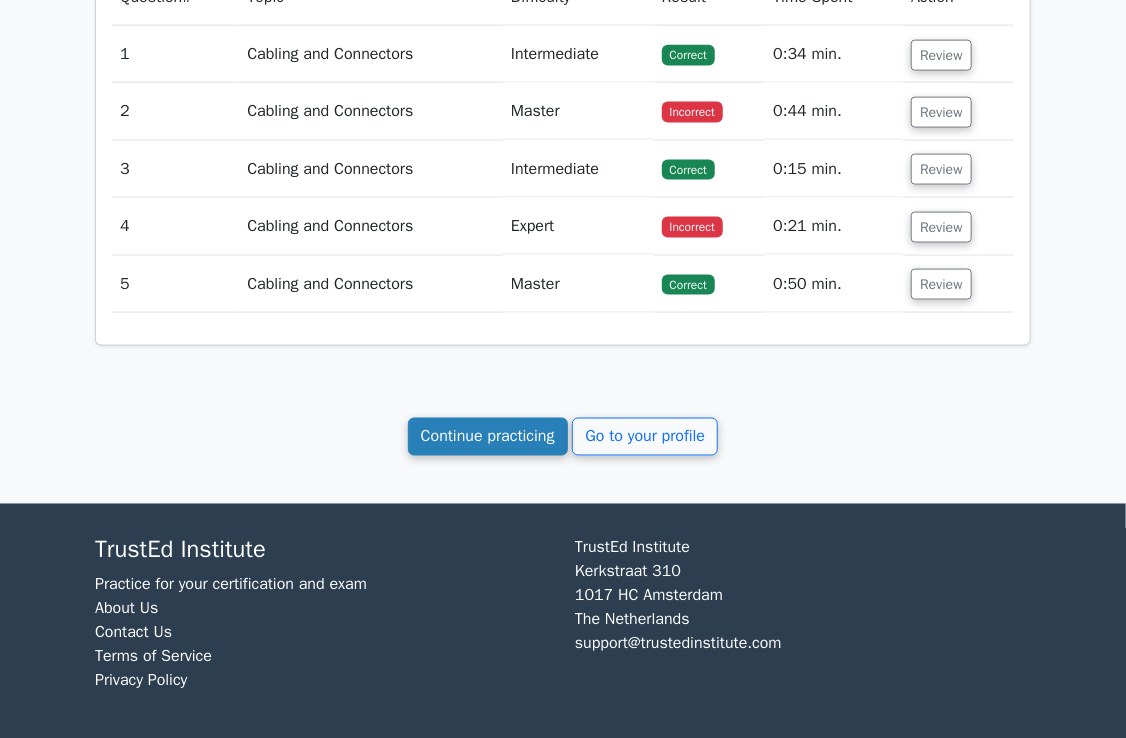 click on "Continue practicing" at bounding box center (488, 437) 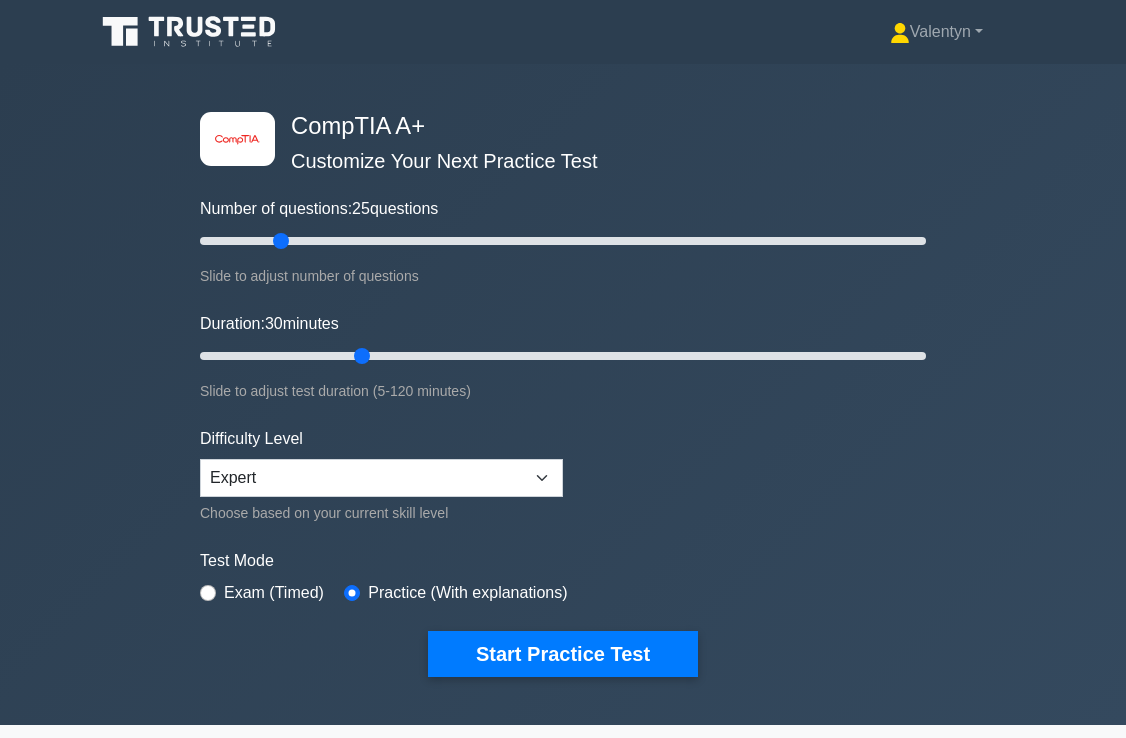 scroll, scrollTop: 0, scrollLeft: 0, axis: both 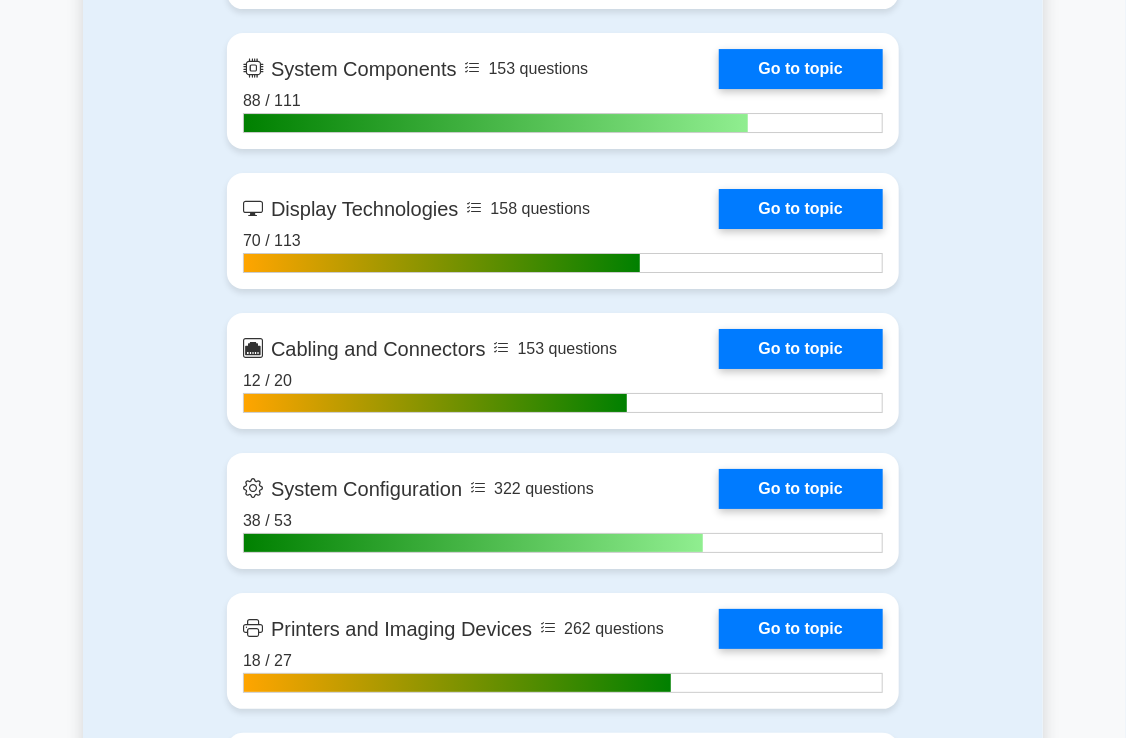 click on "image/svg+xml
CompTIA A+
Customize Your Next Practice Test
Number of questions:  25  questions
Slide to adjust number of questions
Duration:  30  minutes
Slide to adjust test duration (5-120 minutes)
Difficulty Level
Beginner
Intermediate
Expert" at bounding box center [563, 482] 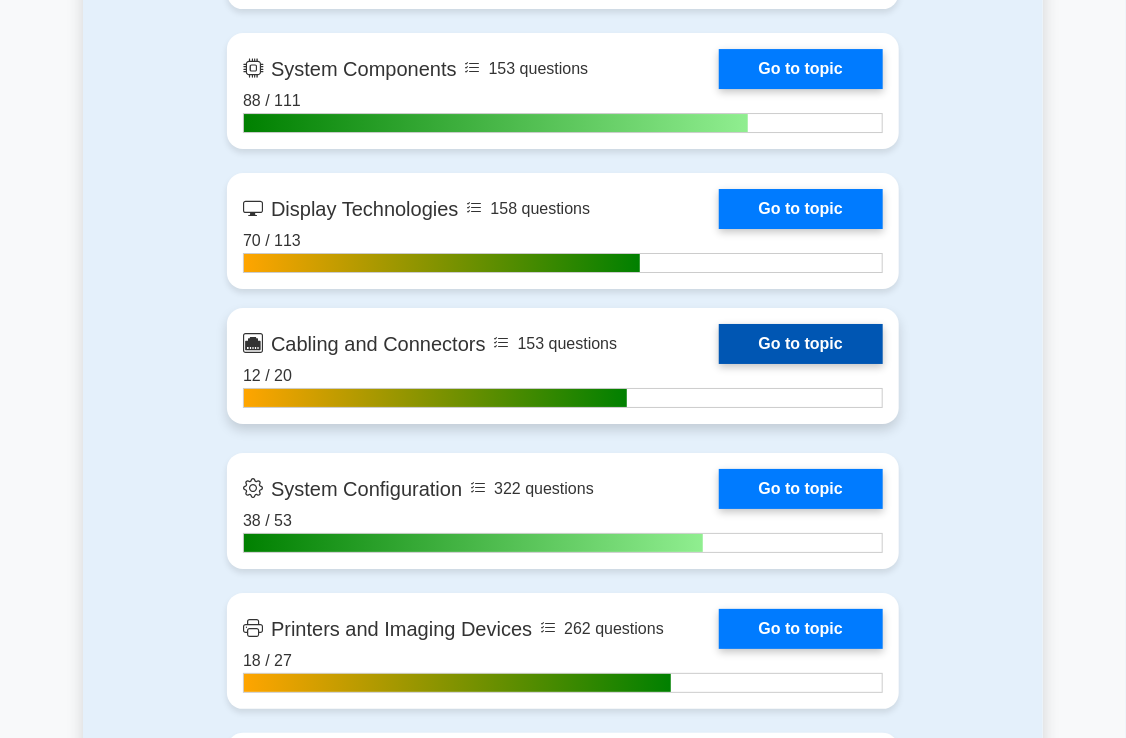 click on "Go to topic" at bounding box center (801, 344) 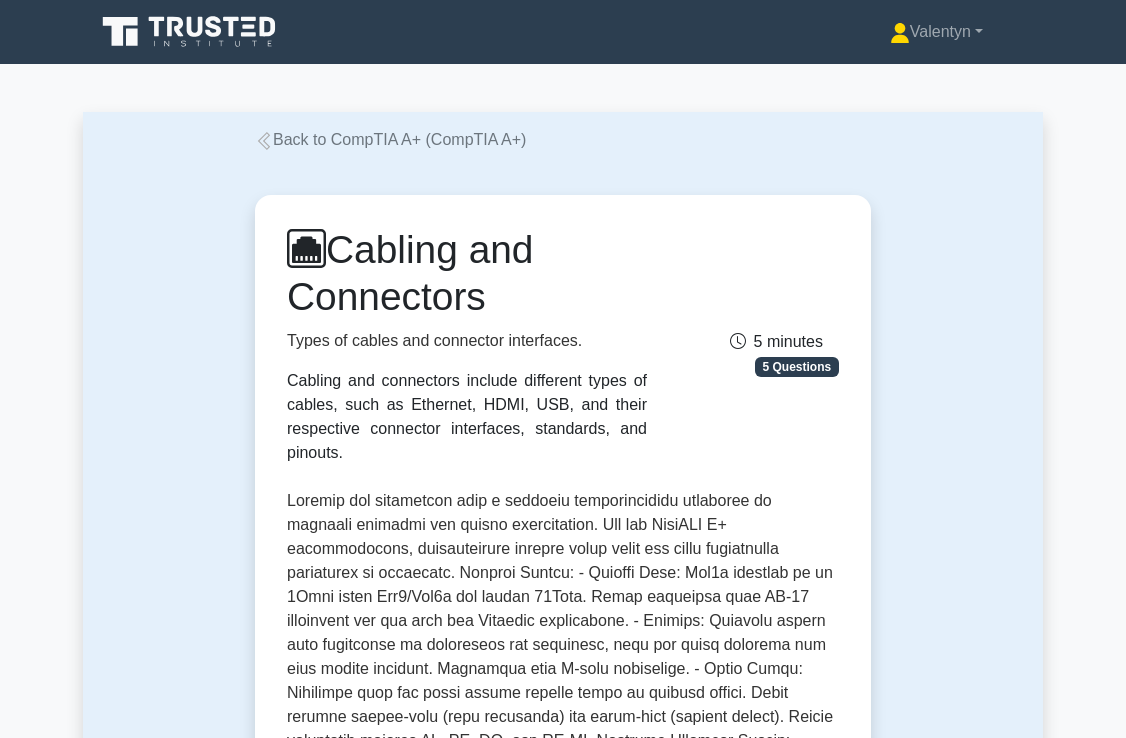 scroll, scrollTop: 0, scrollLeft: 0, axis: both 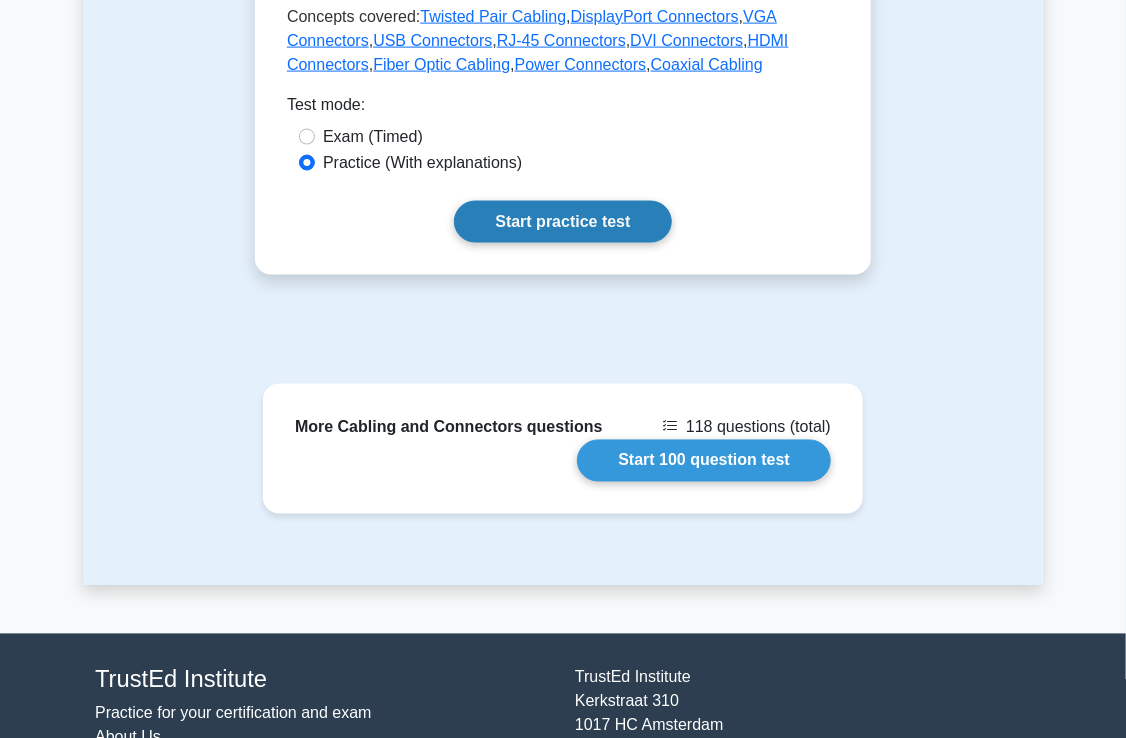 click on "Start practice test" at bounding box center [562, 222] 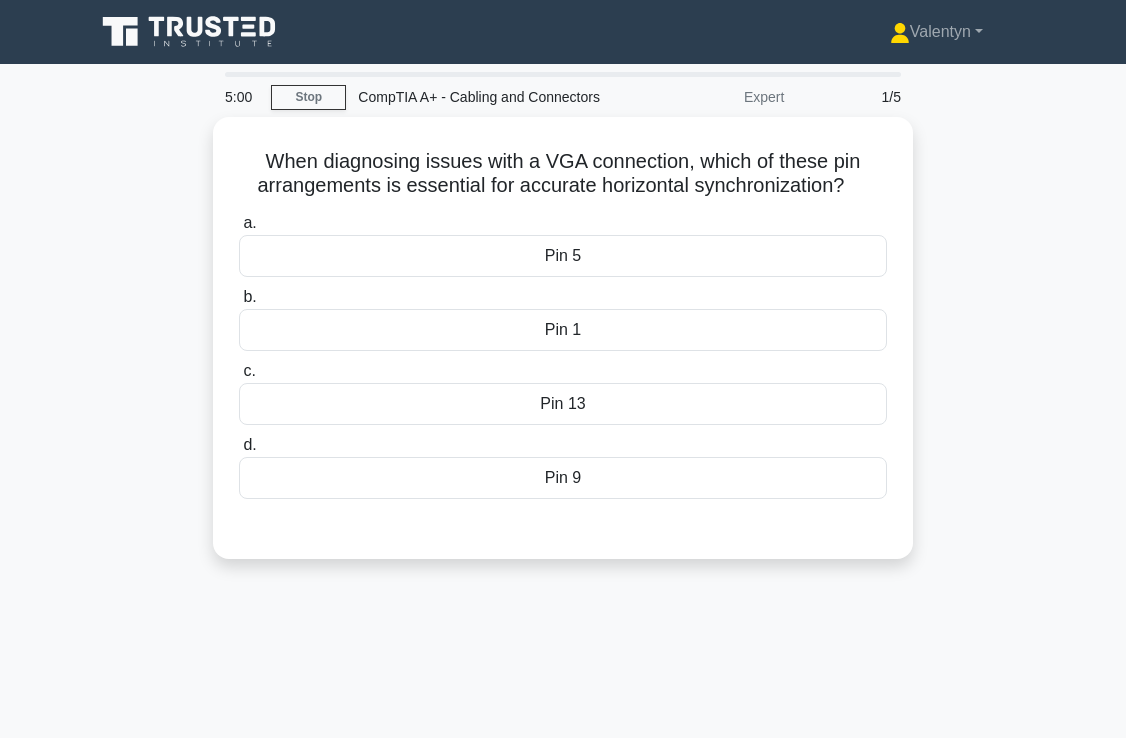 scroll, scrollTop: 0, scrollLeft: 0, axis: both 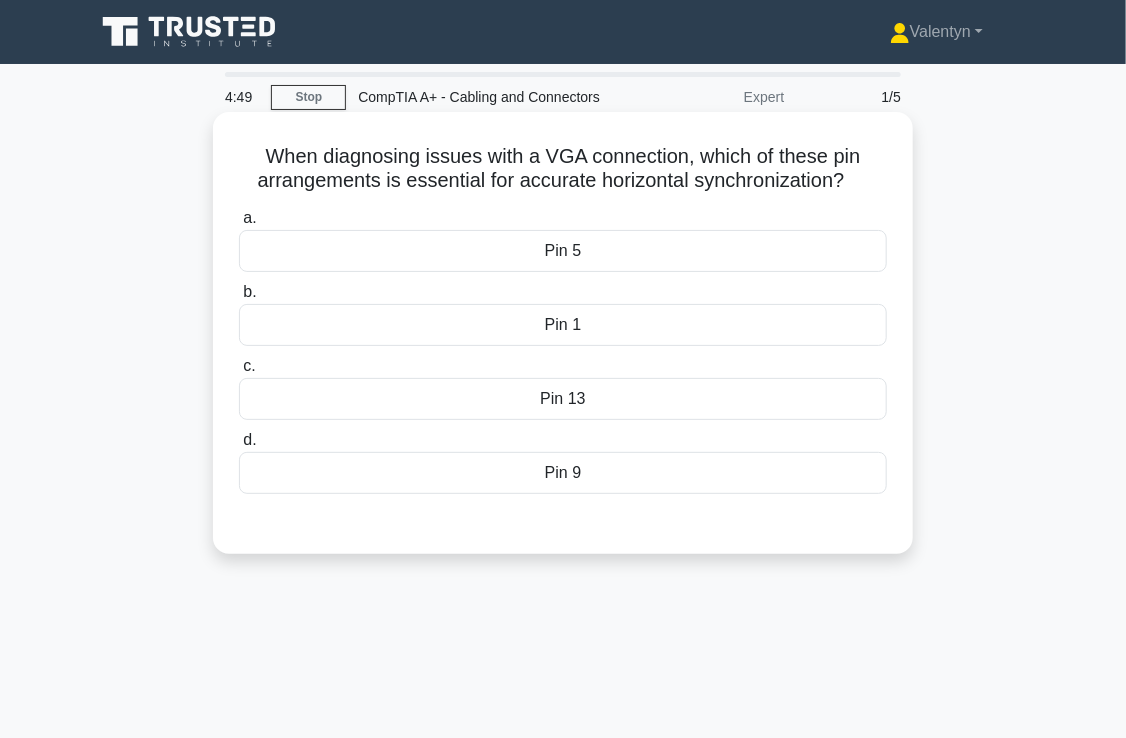 click on "Pin [NUMBER]" at bounding box center [563, 251] 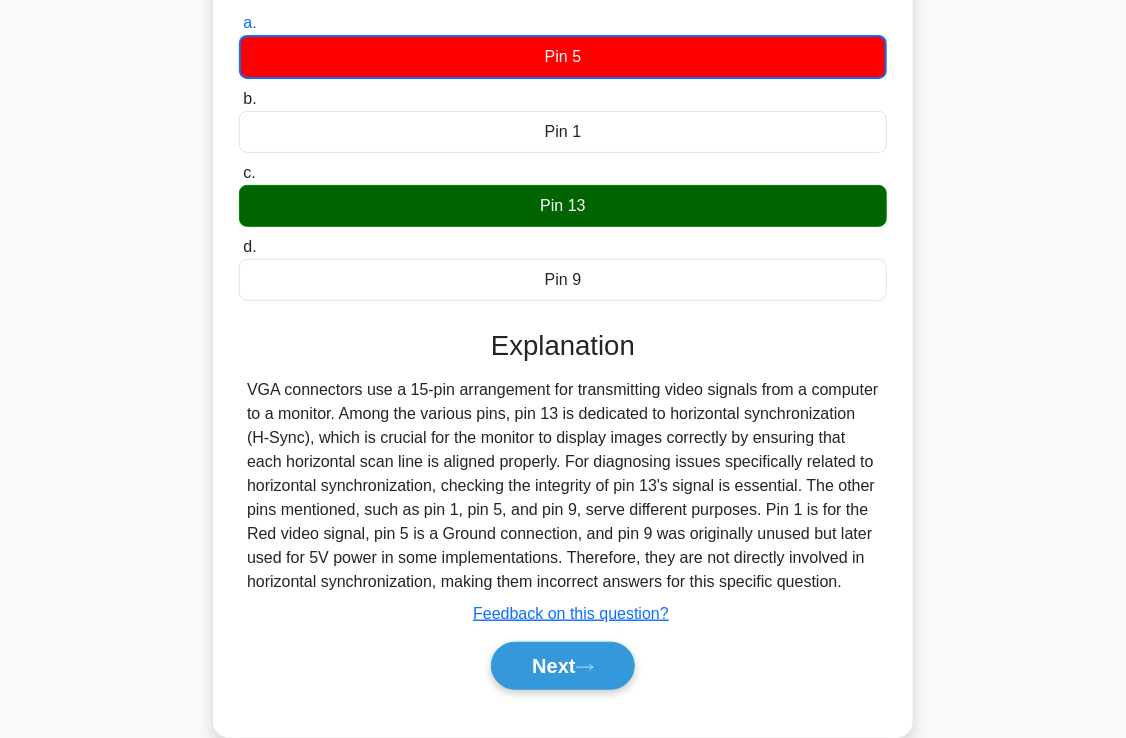 scroll, scrollTop: 343, scrollLeft: 0, axis: vertical 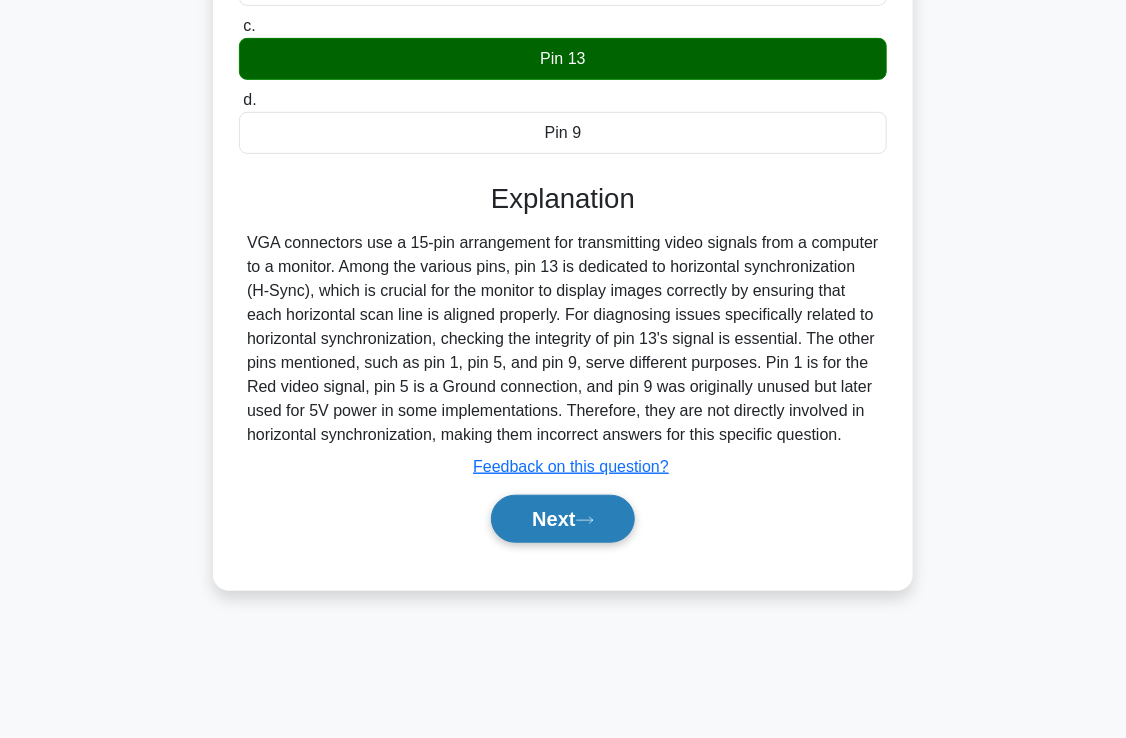 click on "Next" at bounding box center (562, 519) 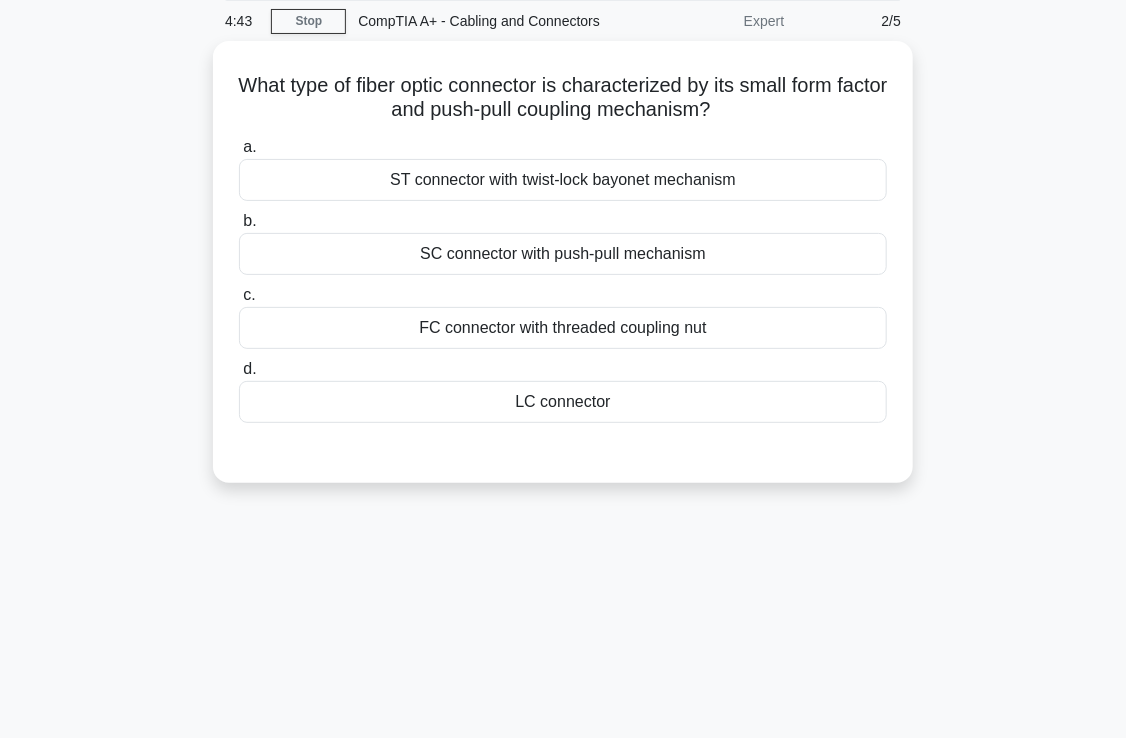 scroll, scrollTop: 43, scrollLeft: 0, axis: vertical 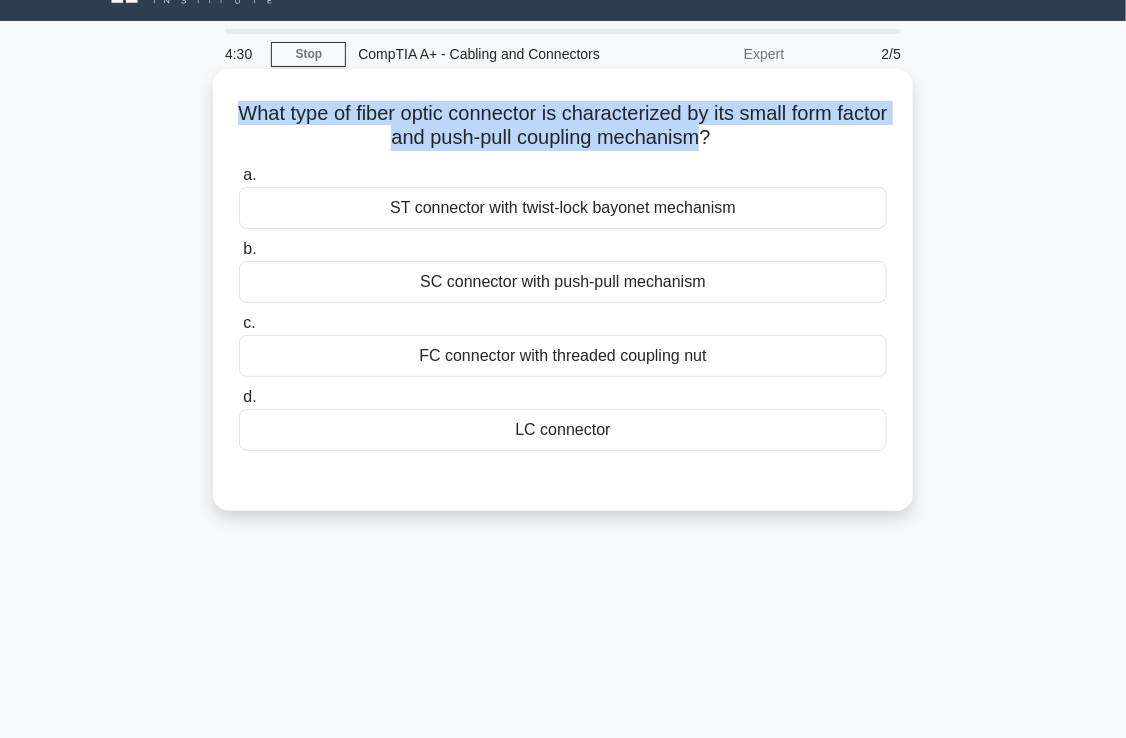 drag, startPoint x: 720, startPoint y: 135, endPoint x: 240, endPoint y: 108, distance: 480.7588 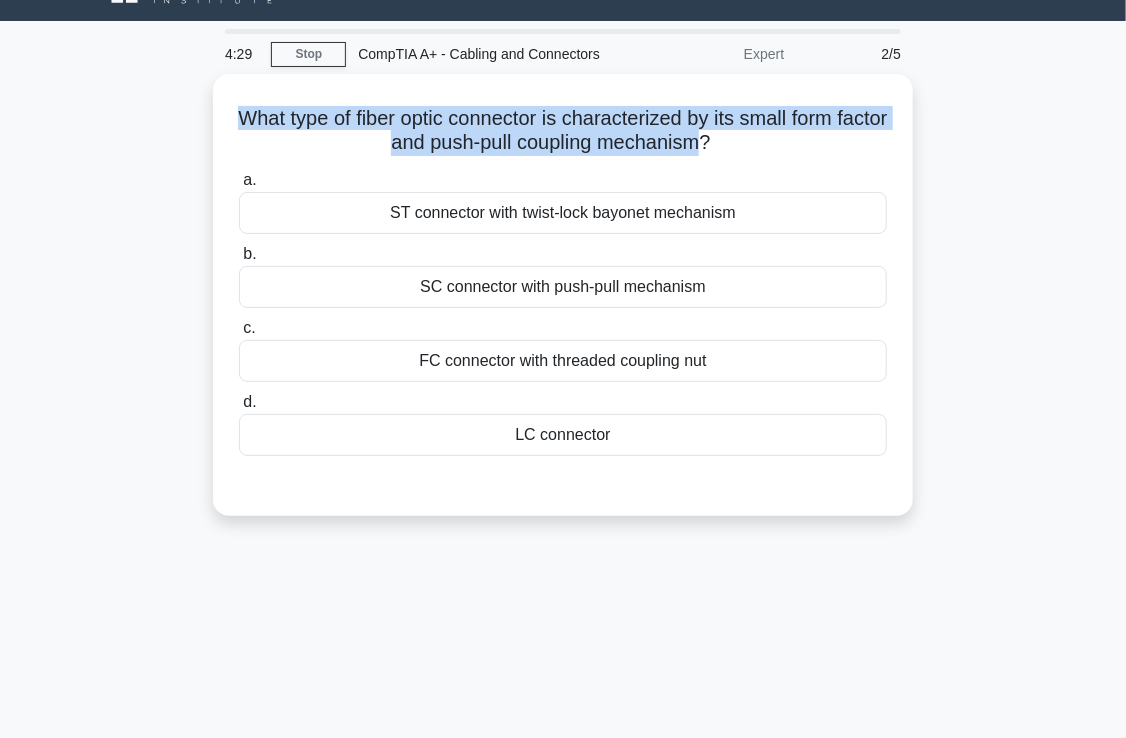 click at bounding box center (227, 72) 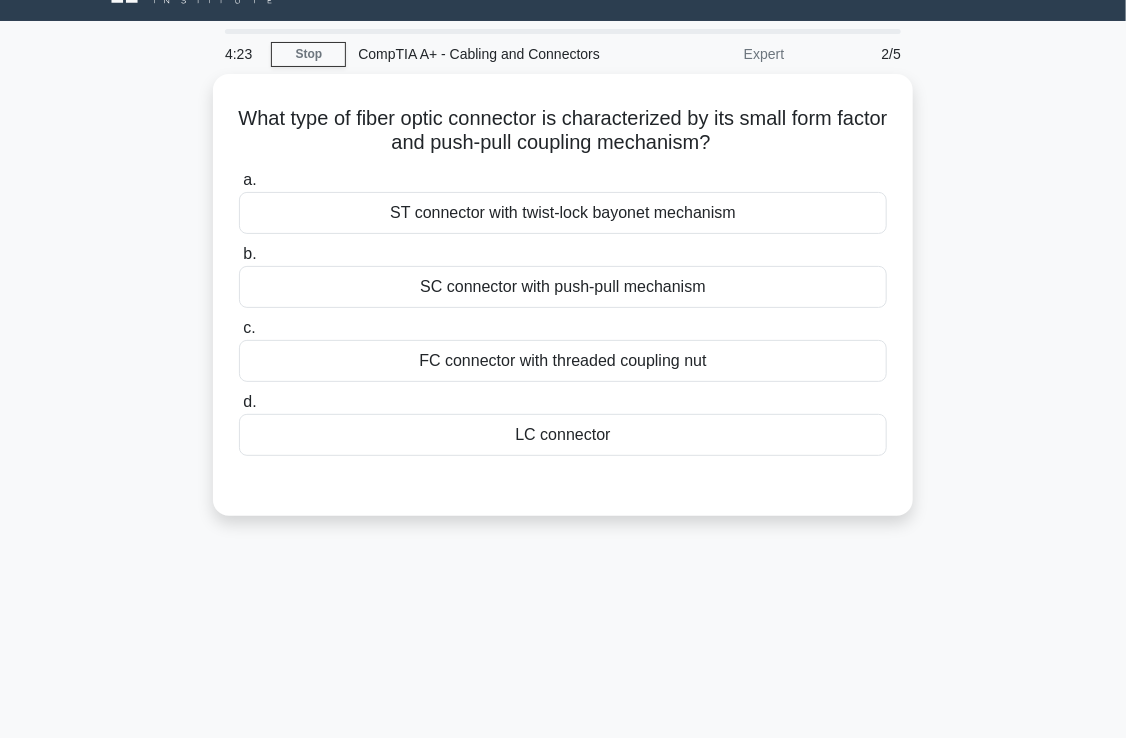 click on "What type of fiber optic connector is characterized by its small form factor and push-pull coupling mechanism?
.spinner_0XTQ{transform-origin:center;animation:spinner_y6GP .75s linear infinite}@keyframes spinner_y6GP{100%{transform:rotate(360deg)}}
a.
ST connector with twist-lock bayonet mechanism
b. c. d." at bounding box center (563, 307) 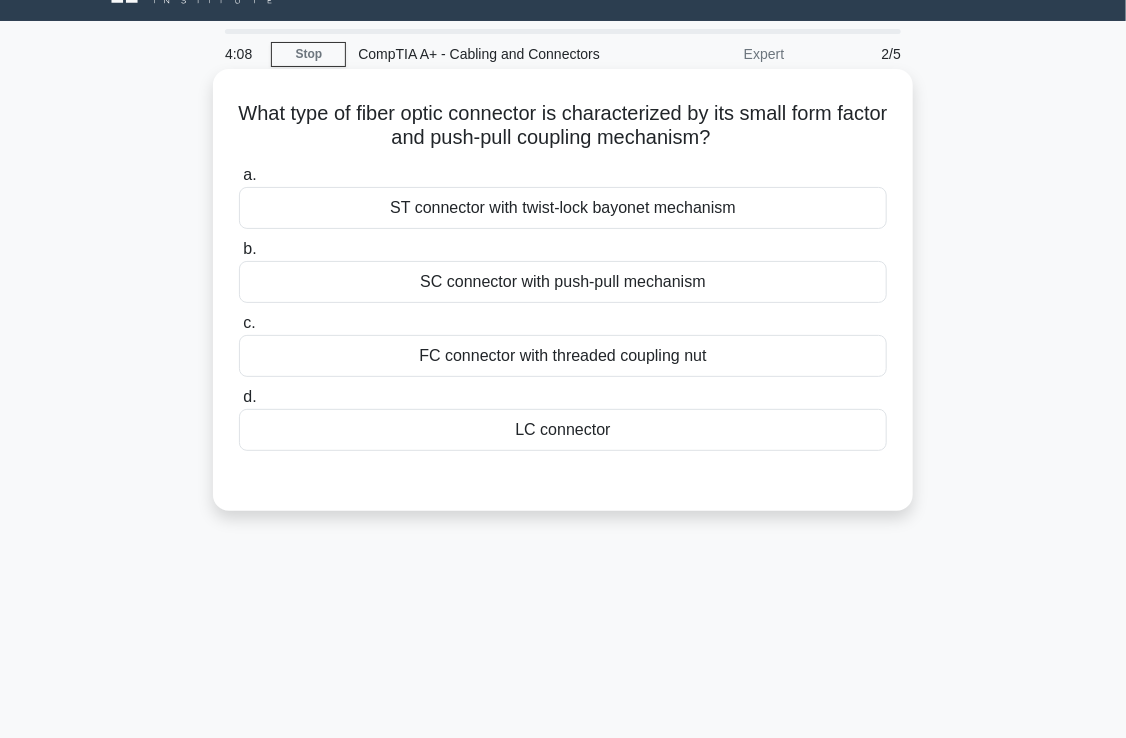 click on "[CONNECTOR_TYPE] connector with threaded coupling nut" at bounding box center [563, 356] 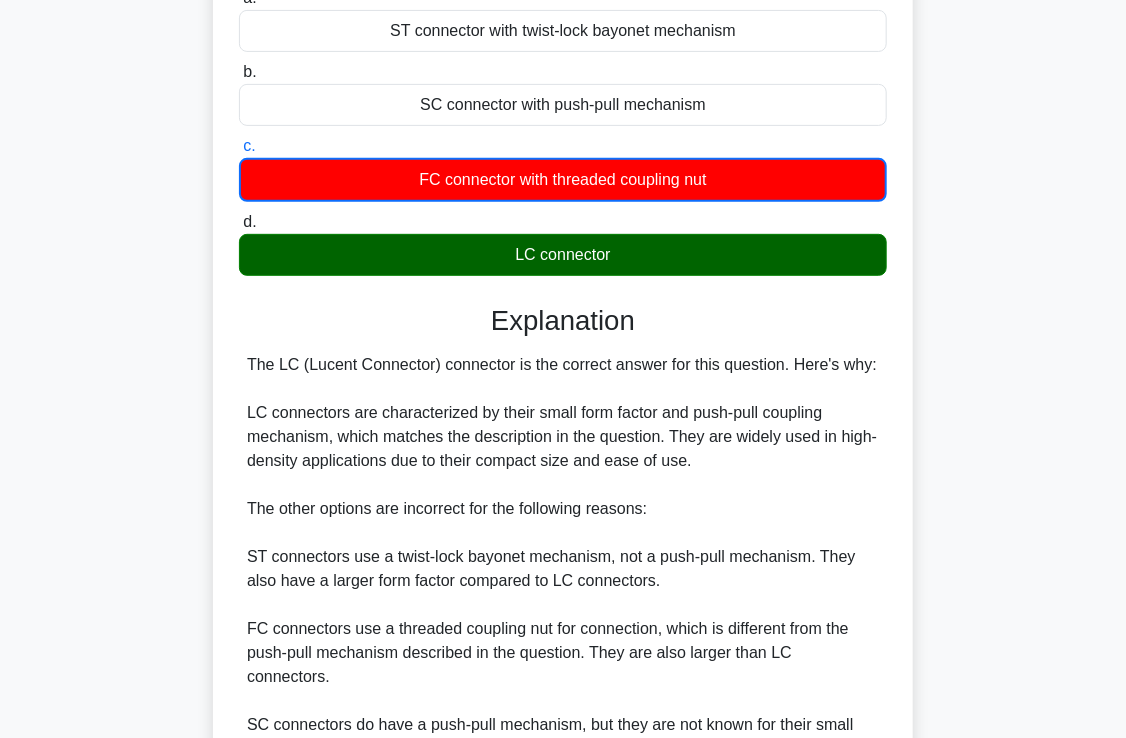 scroll, scrollTop: 443, scrollLeft: 0, axis: vertical 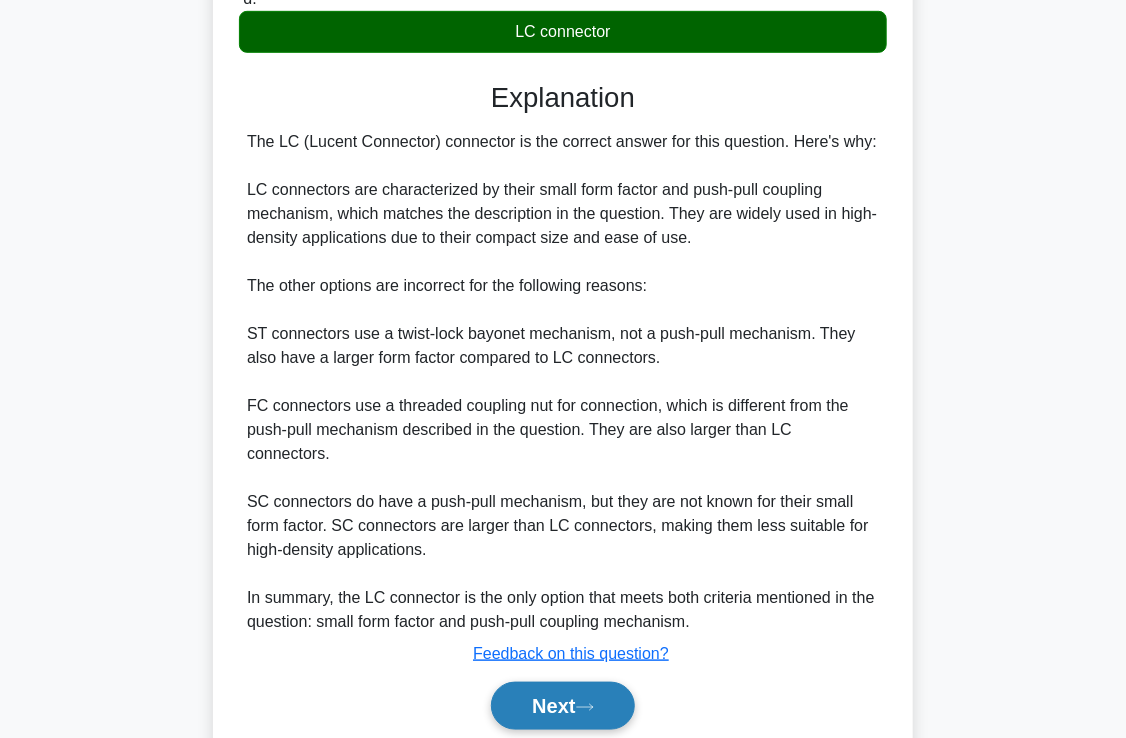 click on "Next" at bounding box center [562, 706] 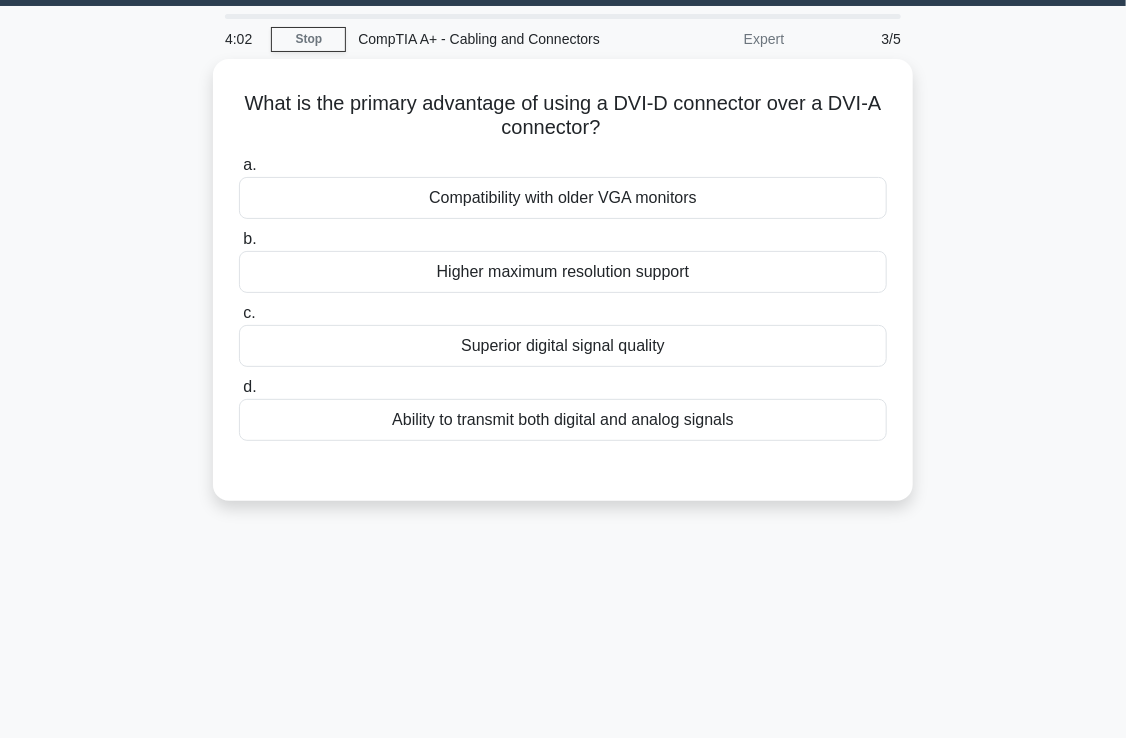 scroll, scrollTop: 43, scrollLeft: 0, axis: vertical 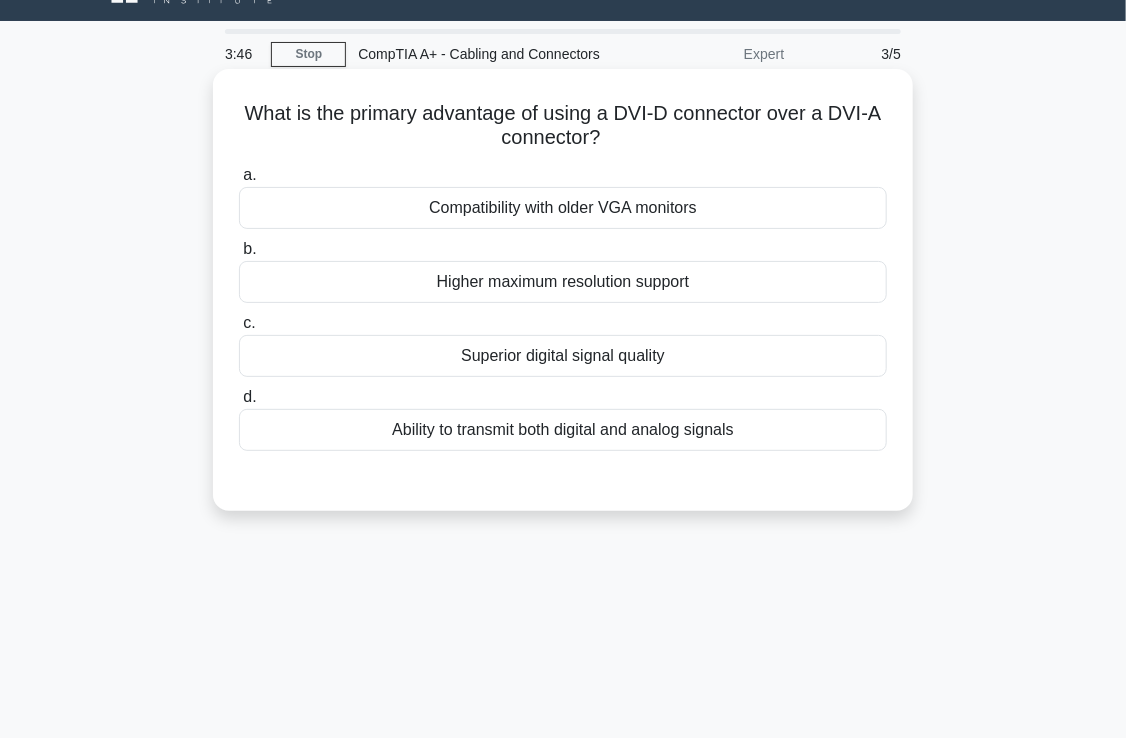 click on "Superior digital signal quality" at bounding box center (563, 356) 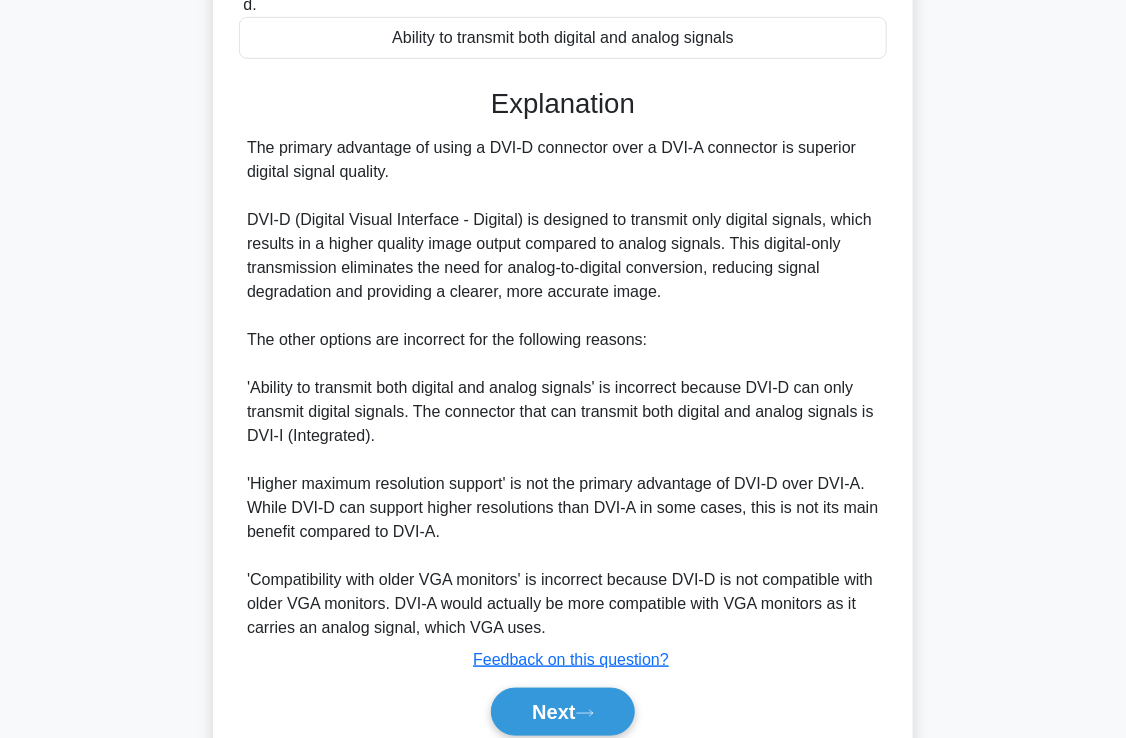 scroll, scrollTop: 443, scrollLeft: 0, axis: vertical 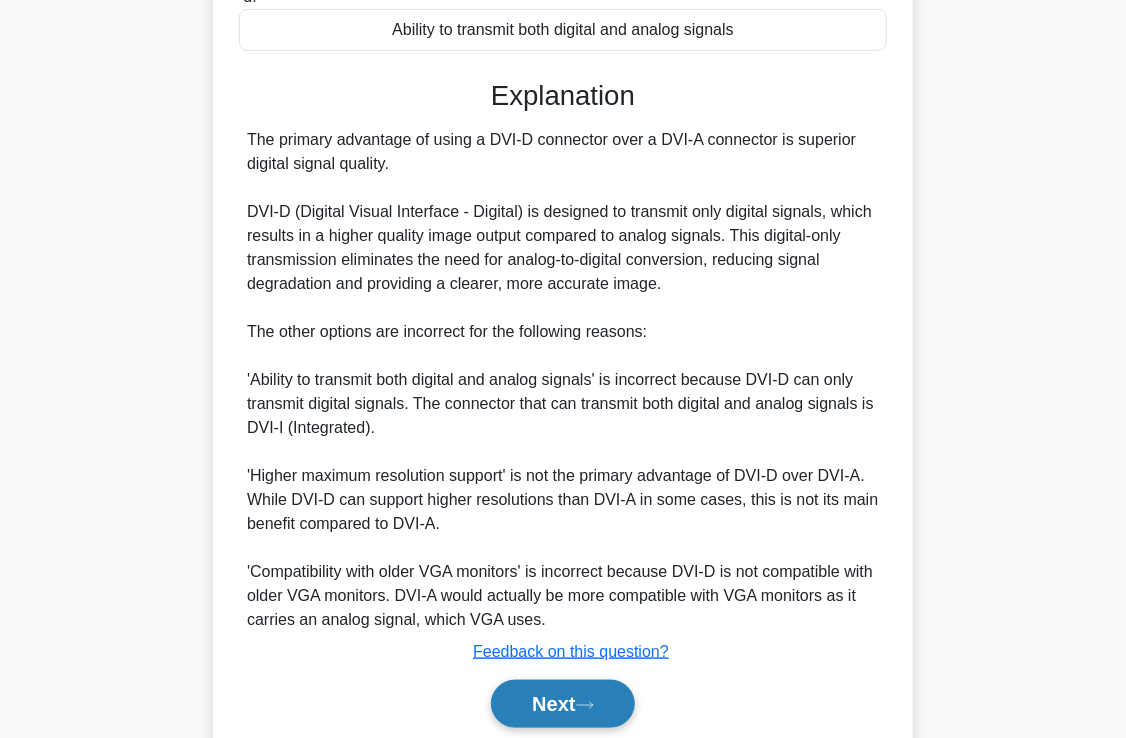 click on "Next" at bounding box center [562, 704] 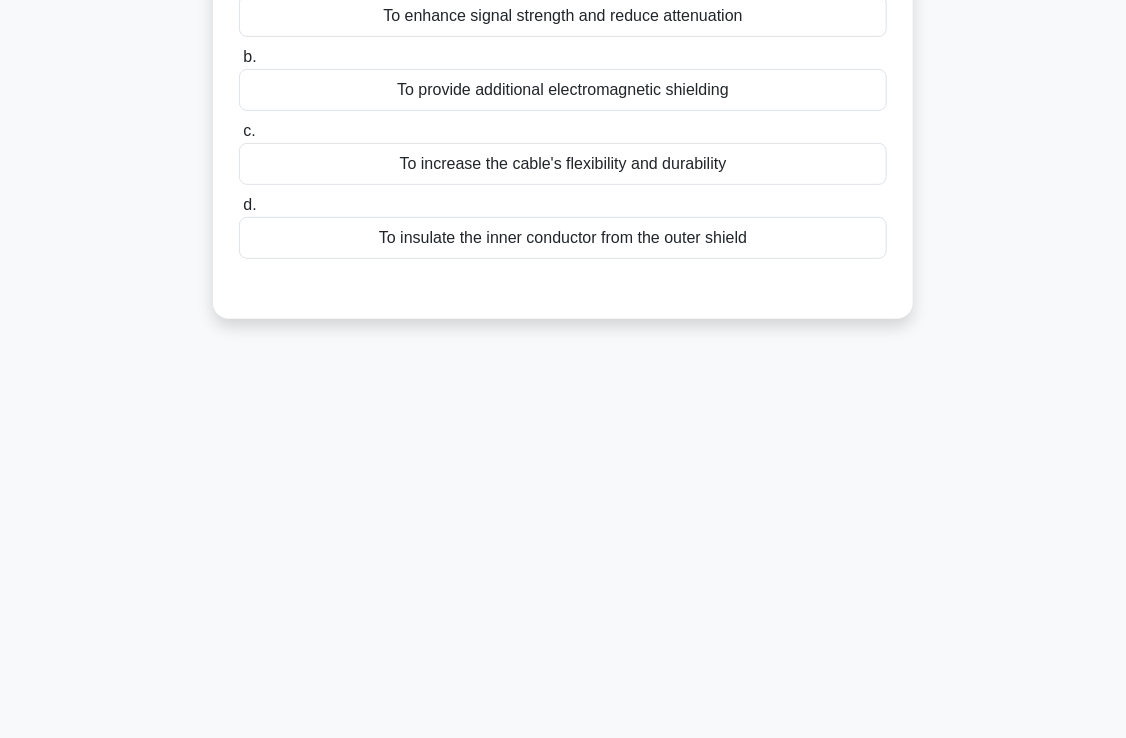 scroll, scrollTop: 43, scrollLeft: 0, axis: vertical 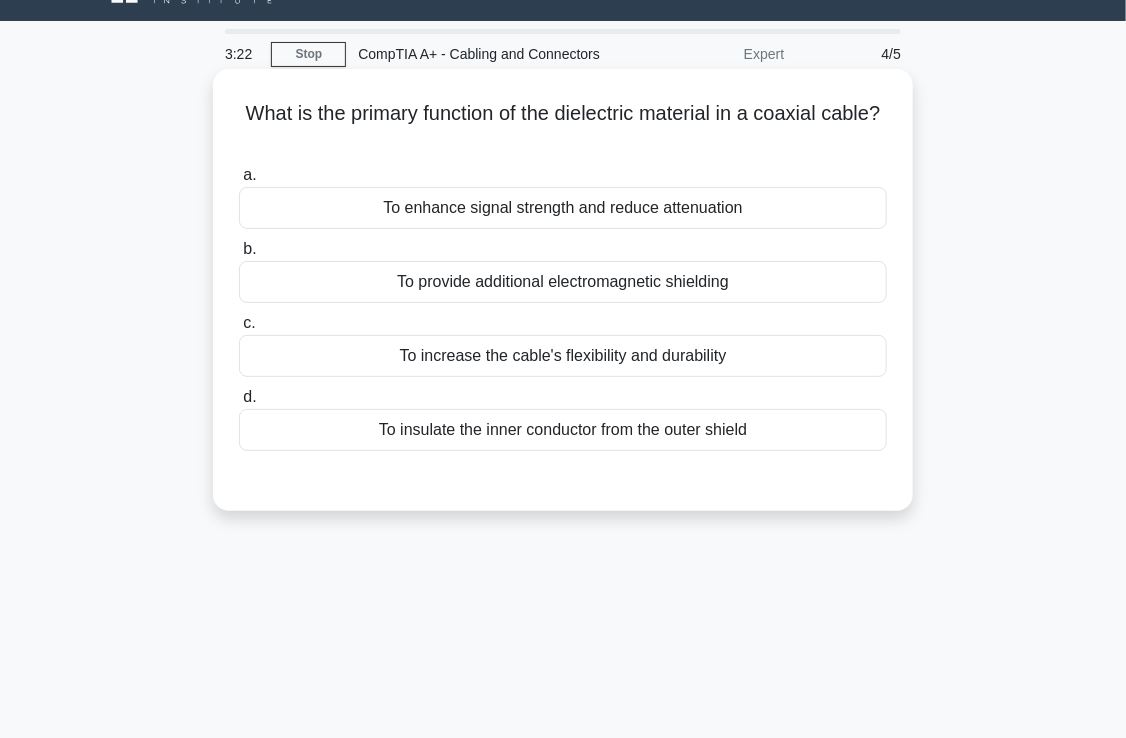 click on "To insulate the inner conductor from the outer shield" at bounding box center (563, 430) 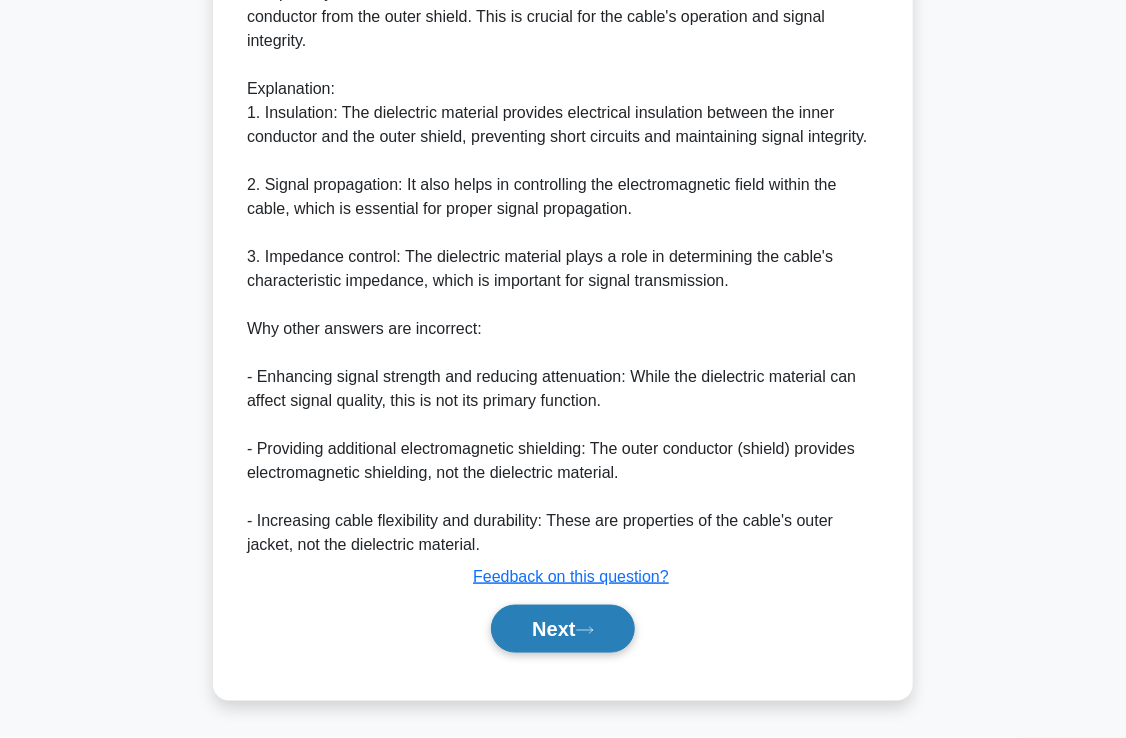 click on "Next" at bounding box center (562, 629) 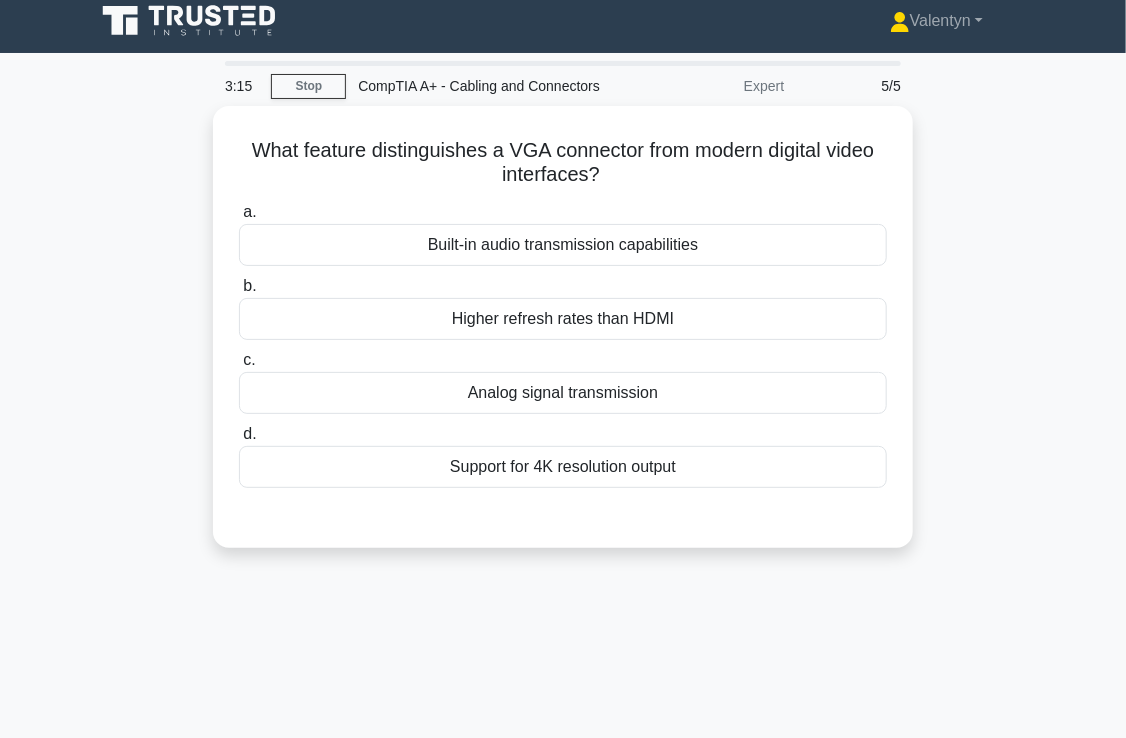 scroll, scrollTop: 0, scrollLeft: 0, axis: both 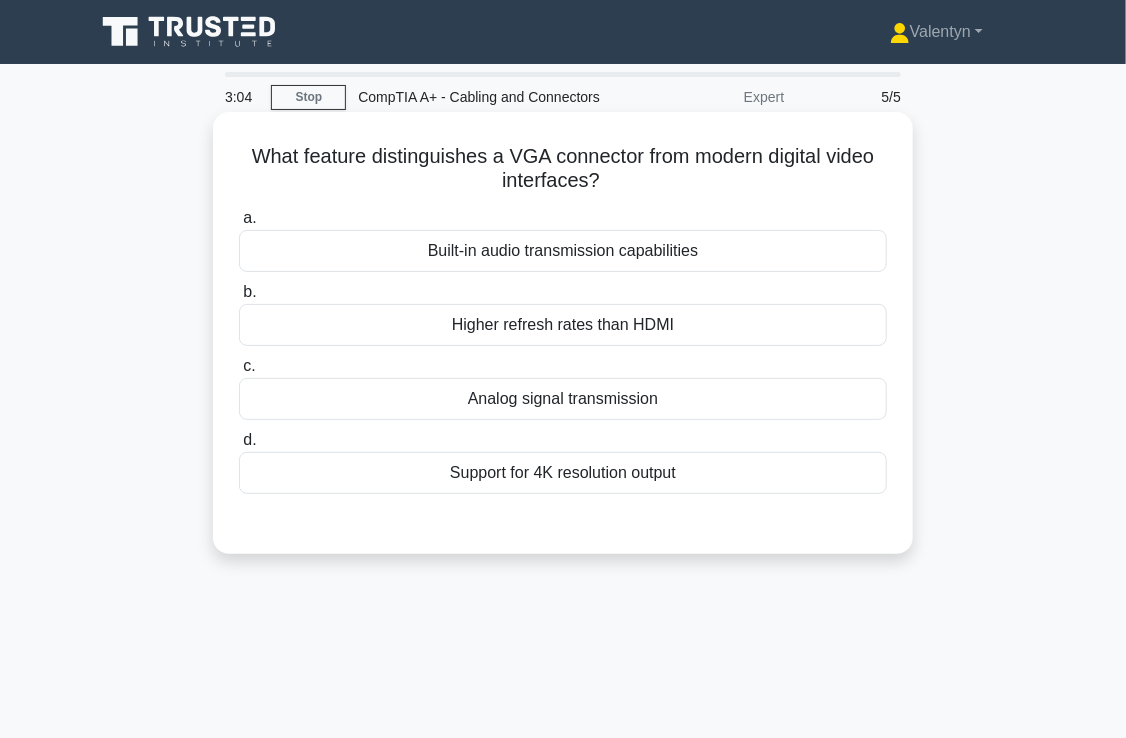click on "Analog signal transmission" at bounding box center (563, 399) 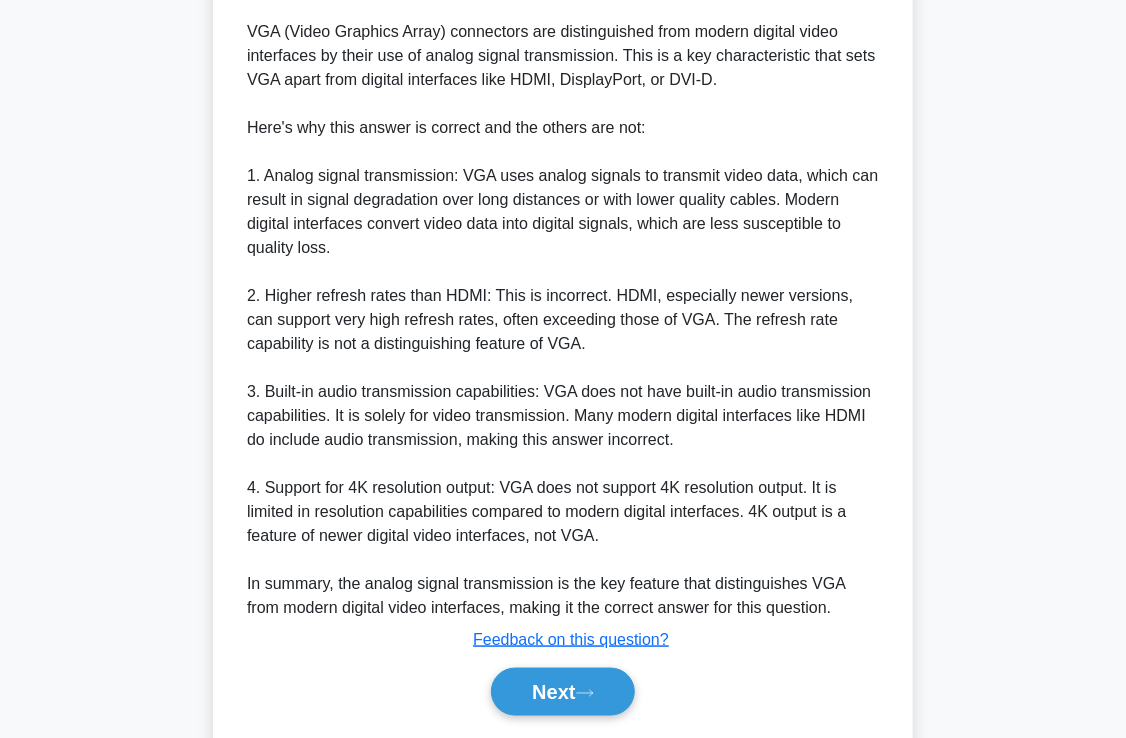scroll, scrollTop: 600, scrollLeft: 0, axis: vertical 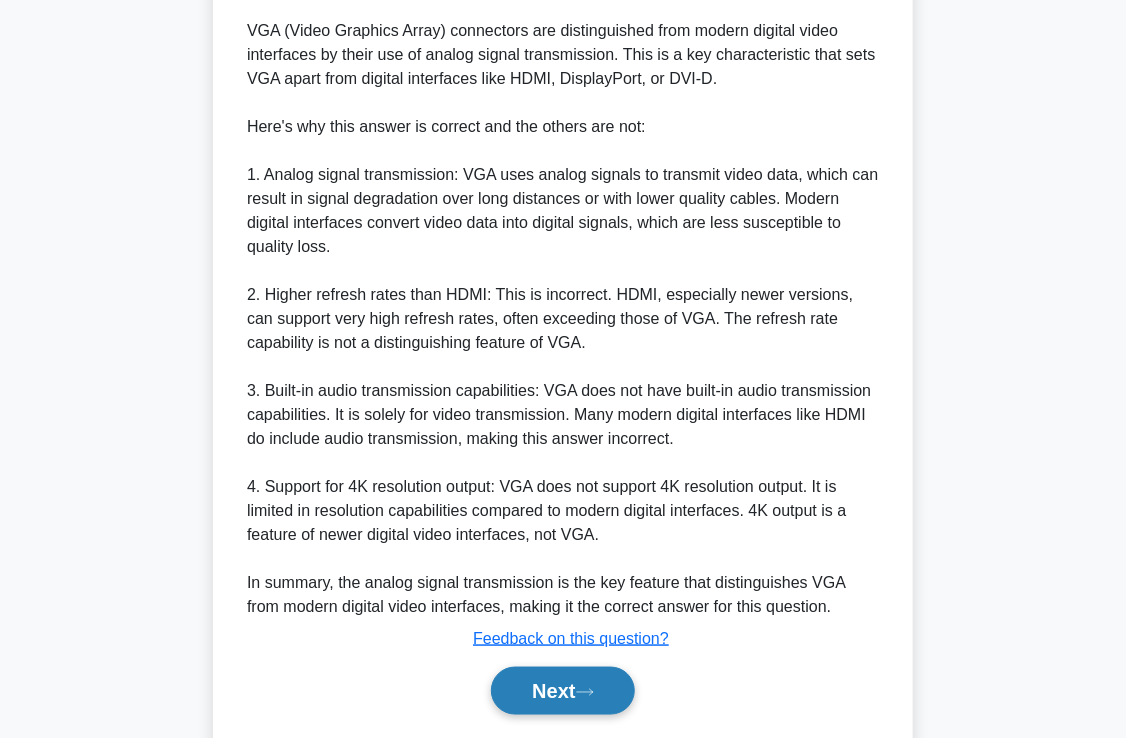 click on "Next" at bounding box center [562, 691] 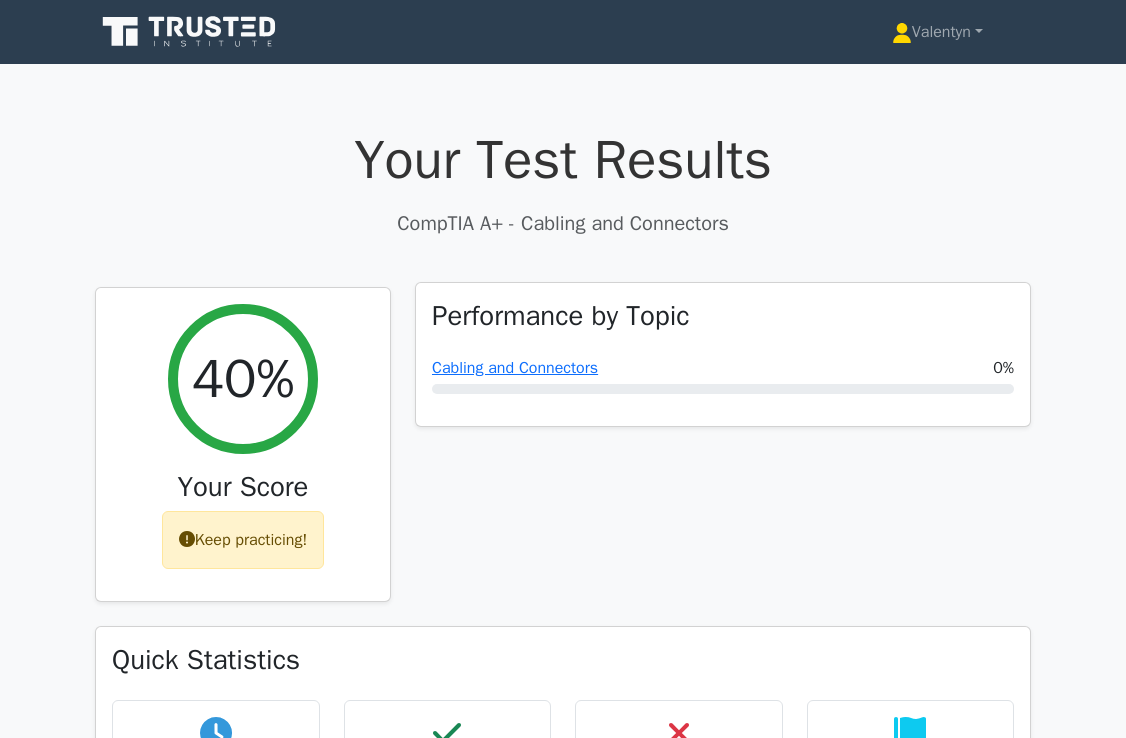 scroll, scrollTop: 0, scrollLeft: 0, axis: both 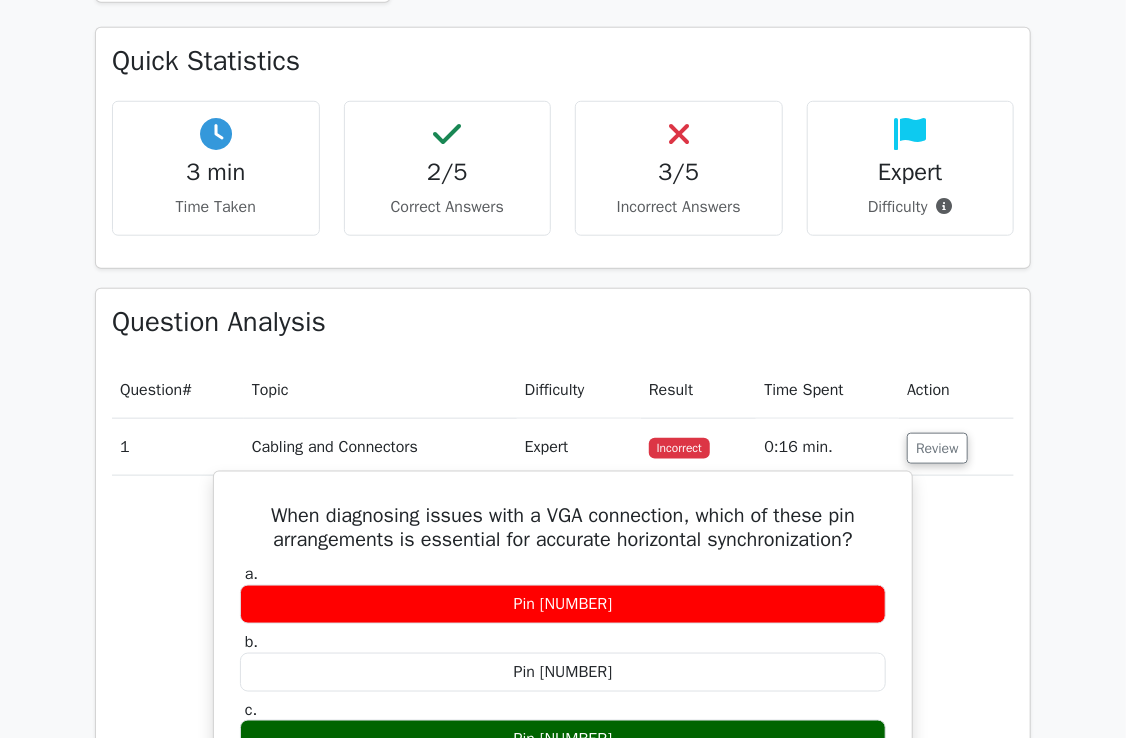drag, startPoint x: 573, startPoint y: 401, endPoint x: 236, endPoint y: 513, distance: 355.12393 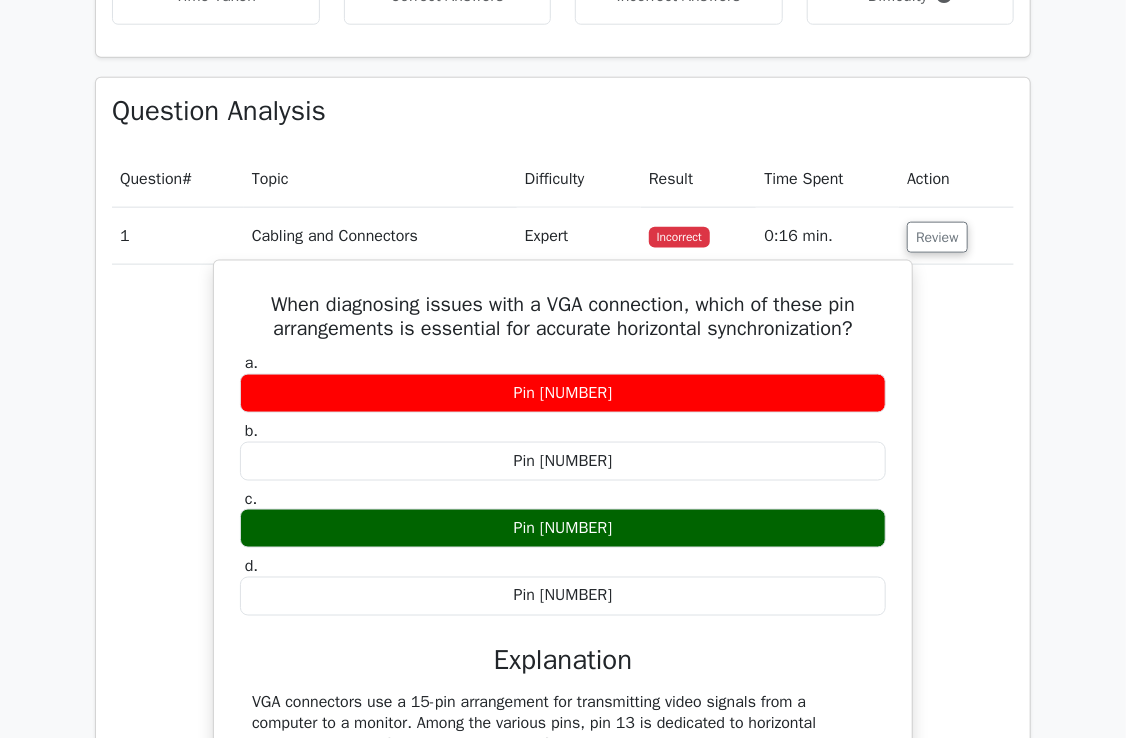 scroll, scrollTop: 899, scrollLeft: 0, axis: vertical 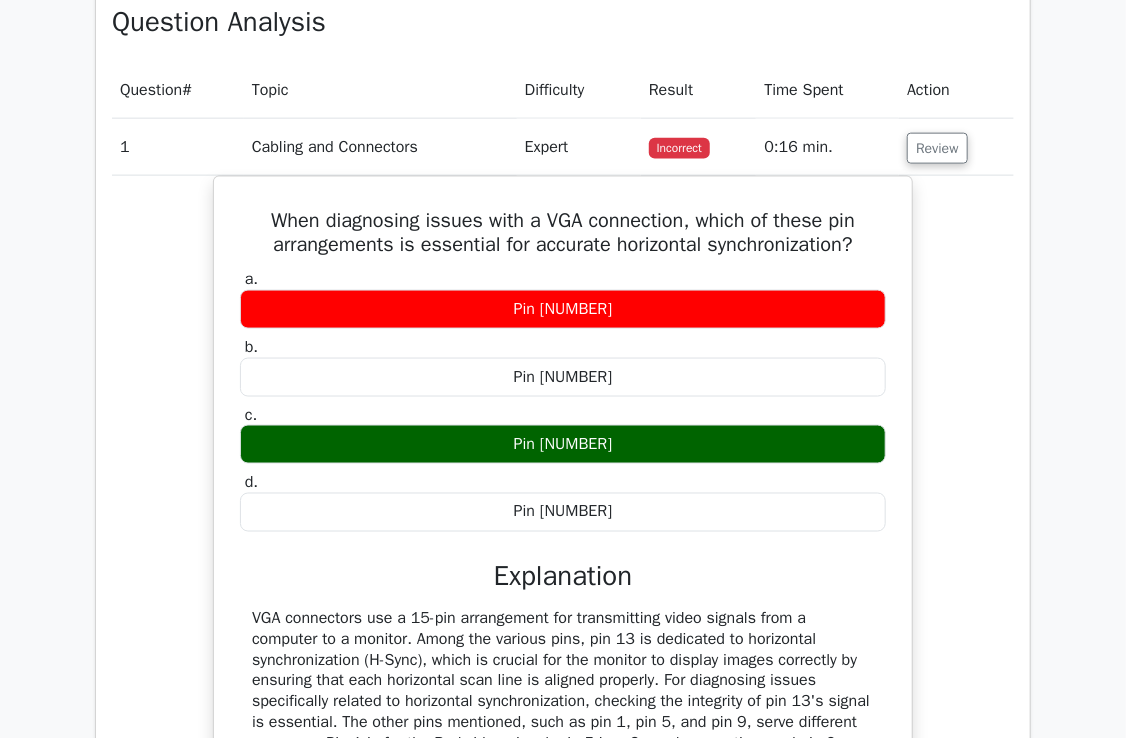 click on "Cabling and Connectors" at bounding box center [380, 147] 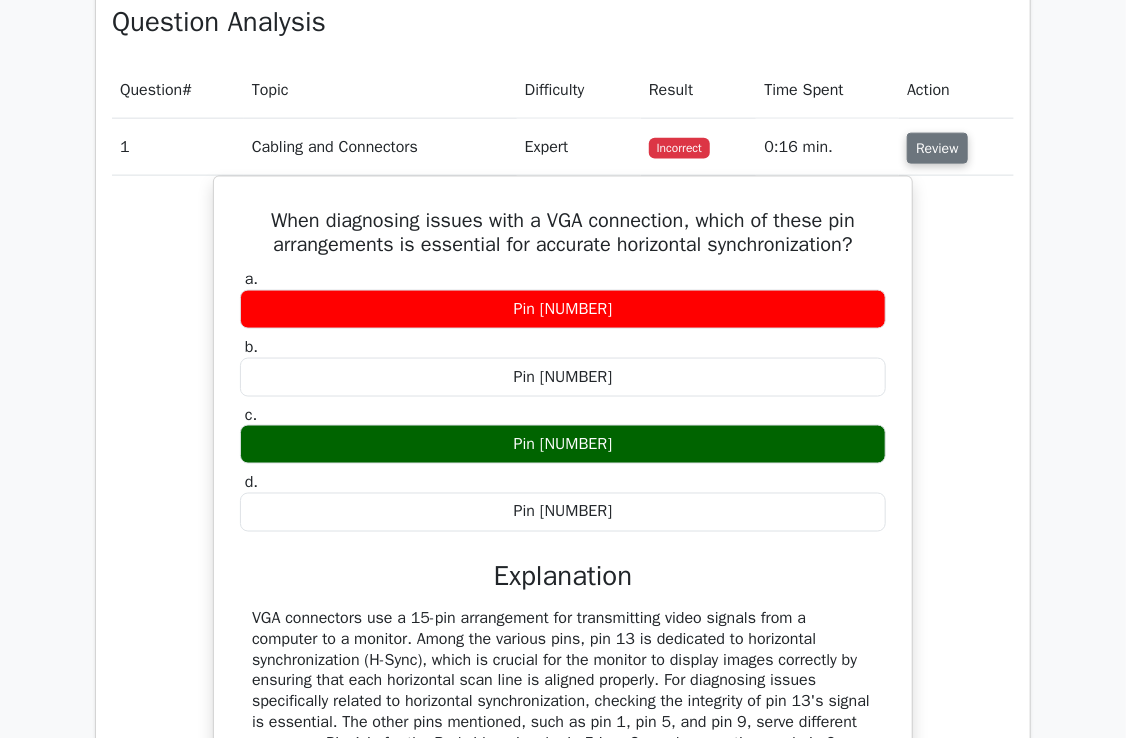 click on "Review" at bounding box center [937, 148] 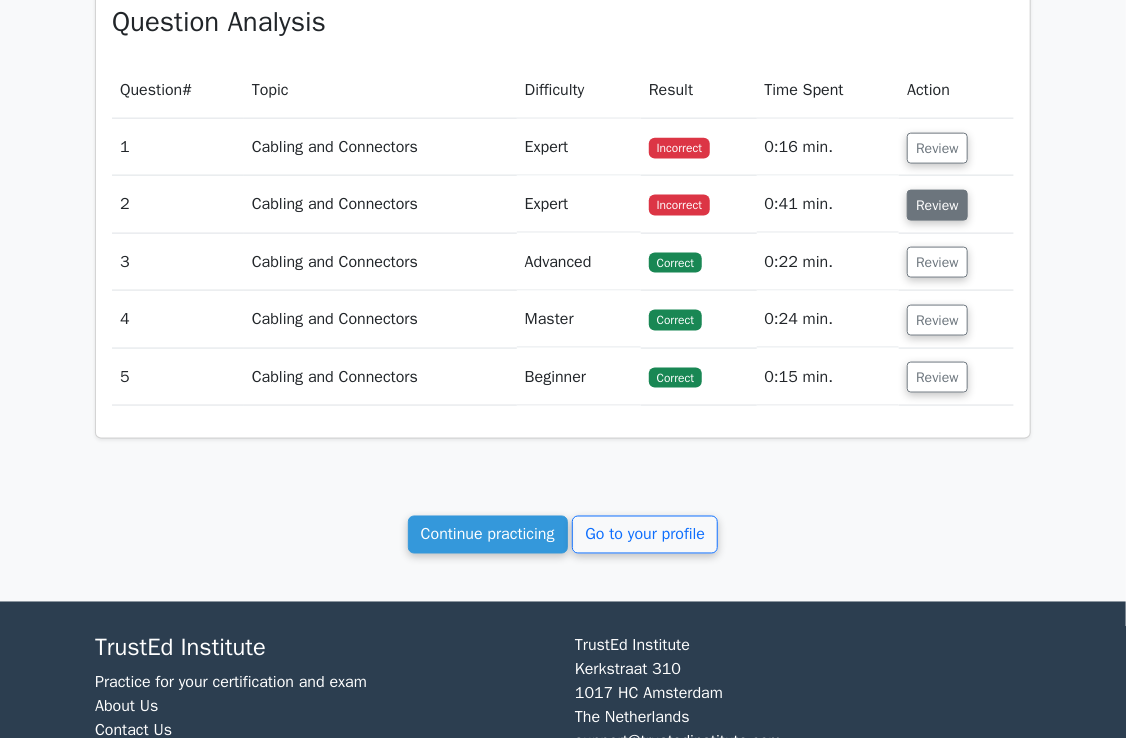 click on "Review" at bounding box center [937, 205] 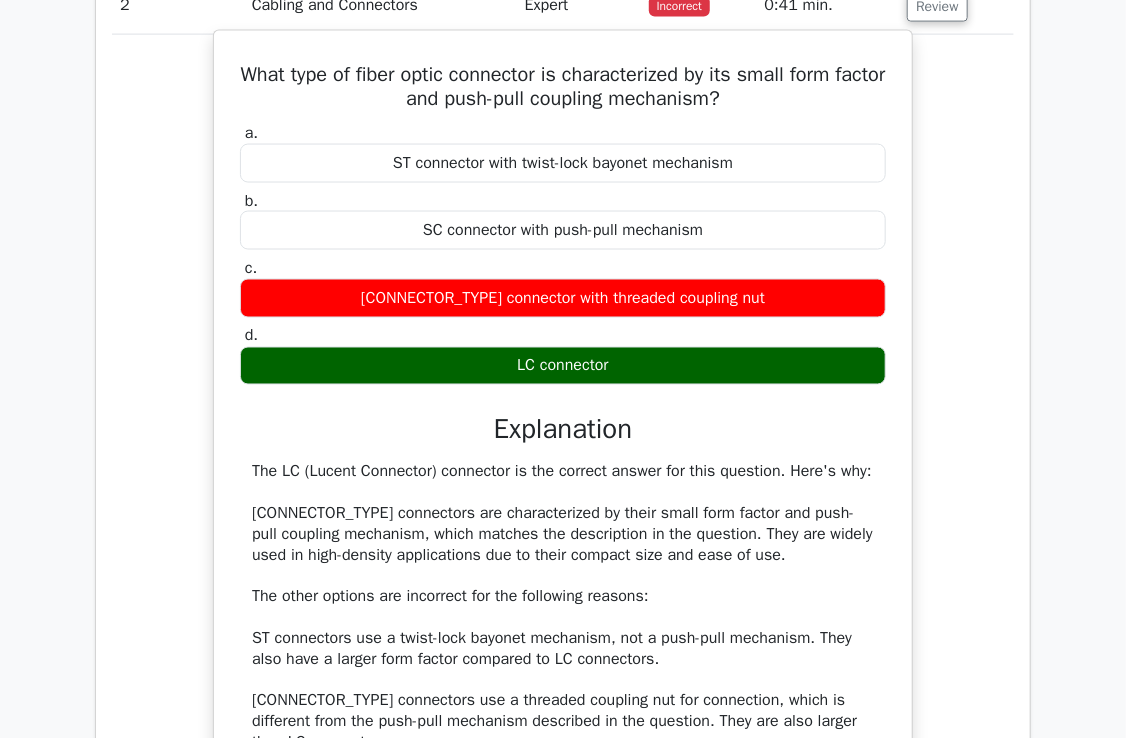 scroll, scrollTop: 1099, scrollLeft: 0, axis: vertical 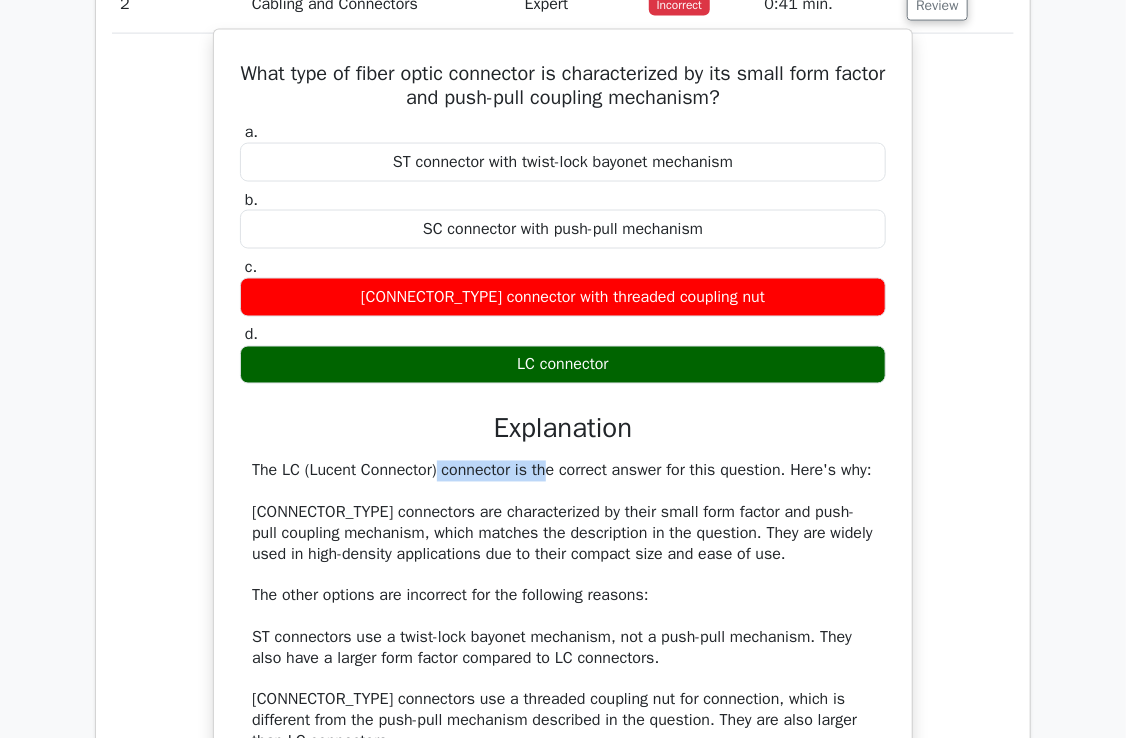drag, startPoint x: 430, startPoint y: 468, endPoint x: 311, endPoint y: 469, distance: 119.0042 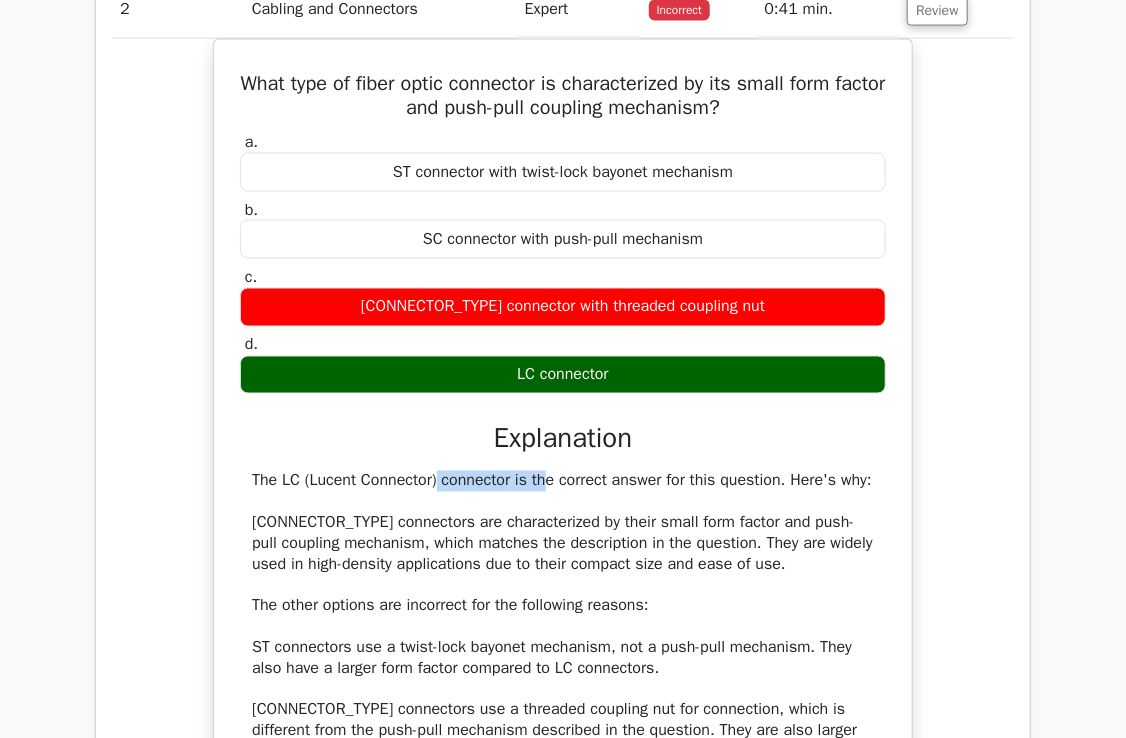 click at bounding box center (298, 480) 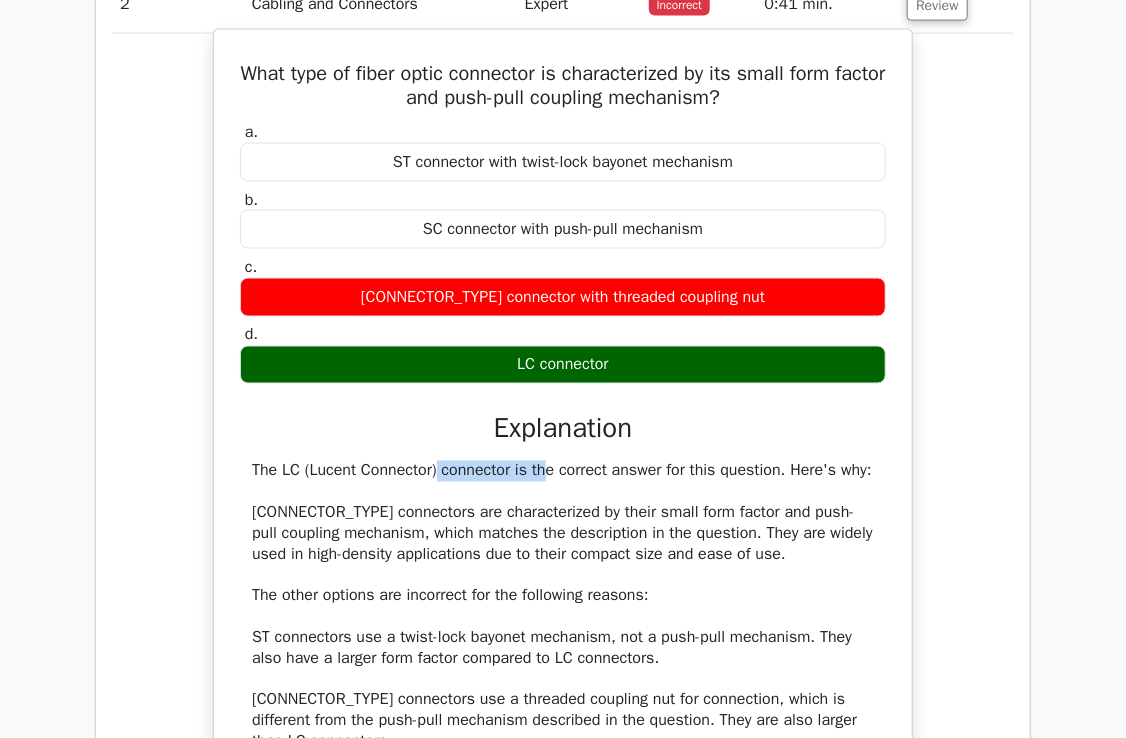 copy on "[BRAND_NAME] Connector" 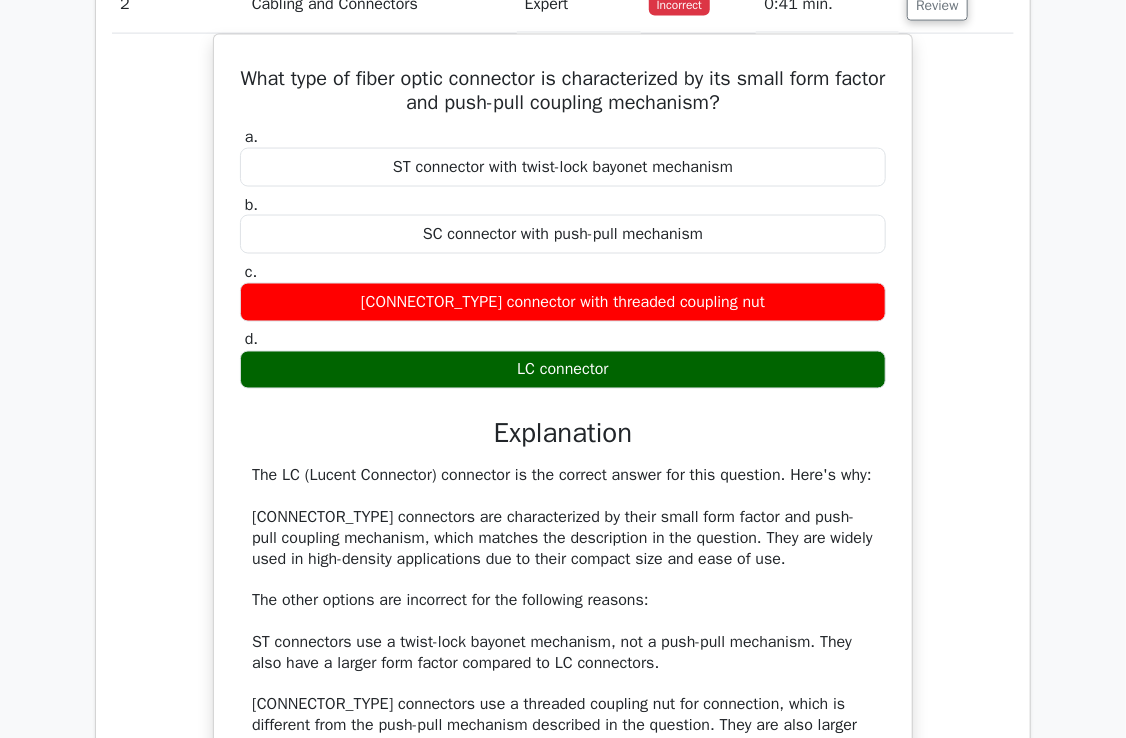 click on "What type of fiber optic connector is characterized by its small form factor and push-pull coupling mechanism?
a.
ST connector with twist-lock bayonet mechanism
b.
c. d." at bounding box center [563, 522] 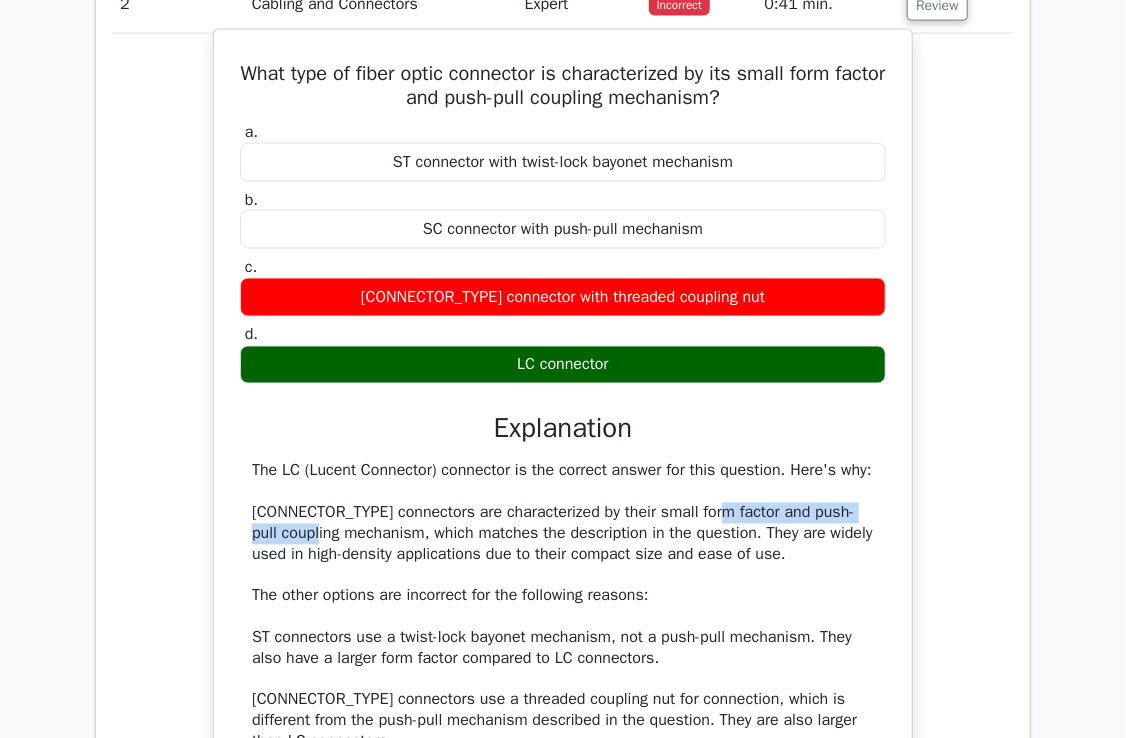 drag, startPoint x: 334, startPoint y: 532, endPoint x: 699, endPoint y: 500, distance: 366.40005 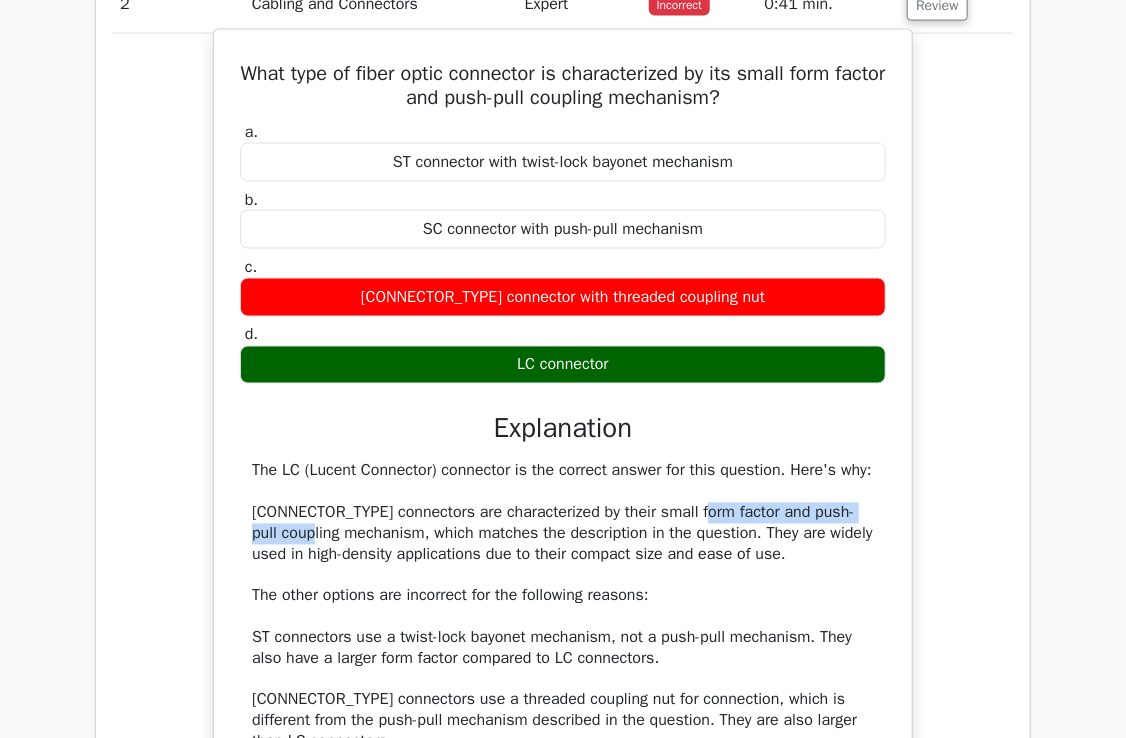 drag, startPoint x: 690, startPoint y: 508, endPoint x: 332, endPoint y: 541, distance: 359.51773 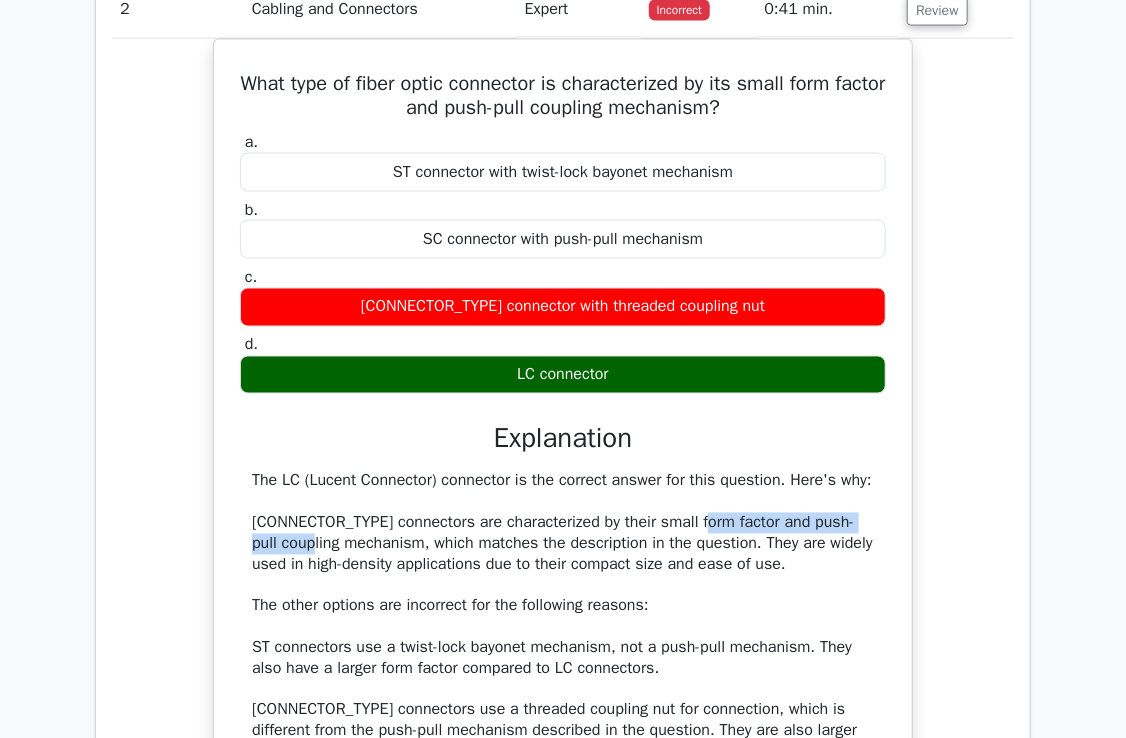 click at bounding box center (319, 542) 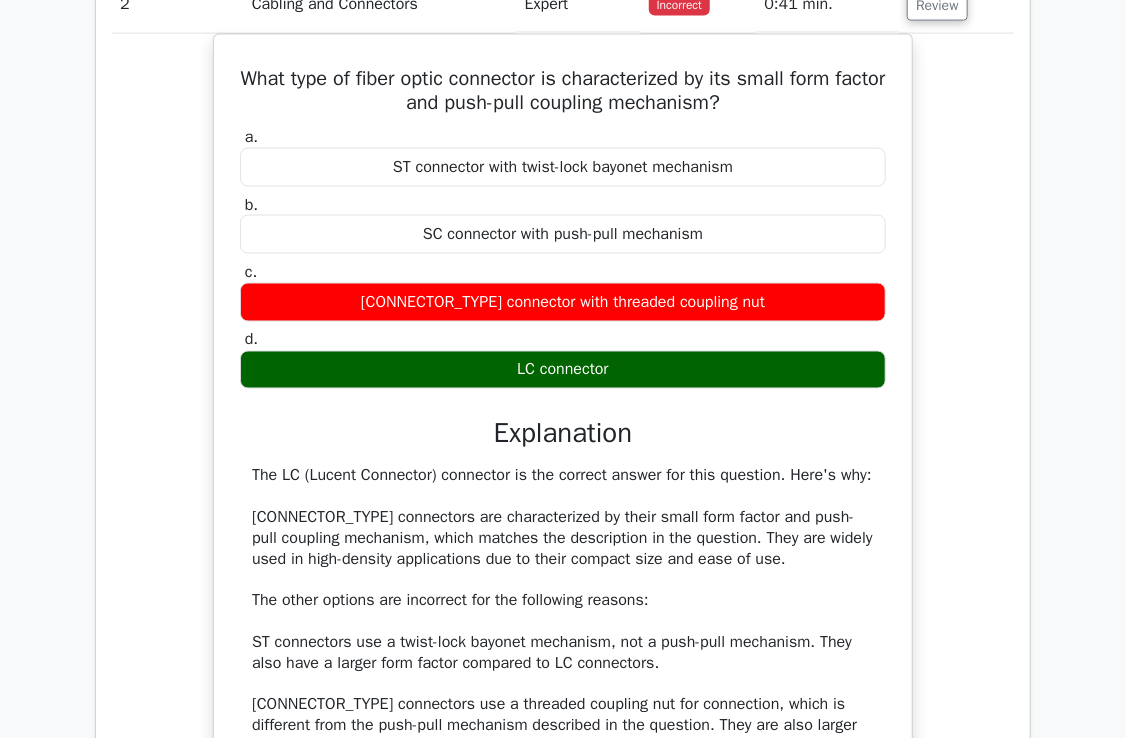click on "Question Analysis
Question  #
Topic
Difficulty
Result
Time Spent
Action
[NUMBER]
Cabling and Connectors
Expert
Incorrect
a. b. c." at bounding box center (563, 524) 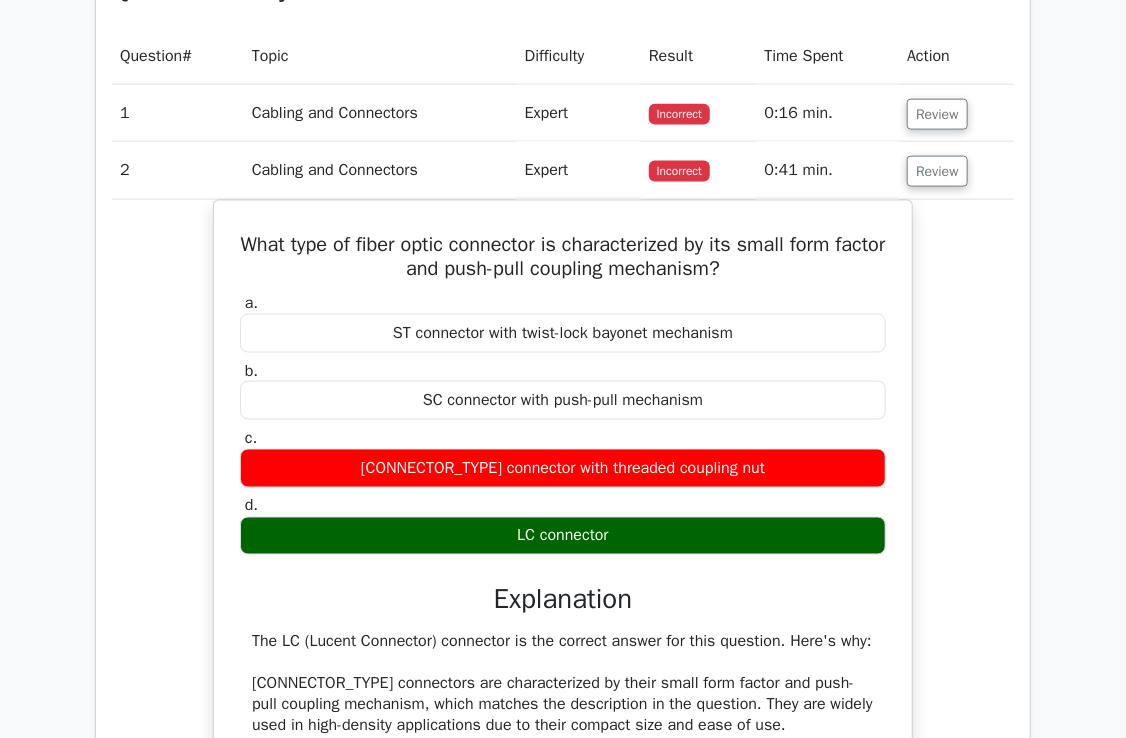 scroll, scrollTop: 899, scrollLeft: 0, axis: vertical 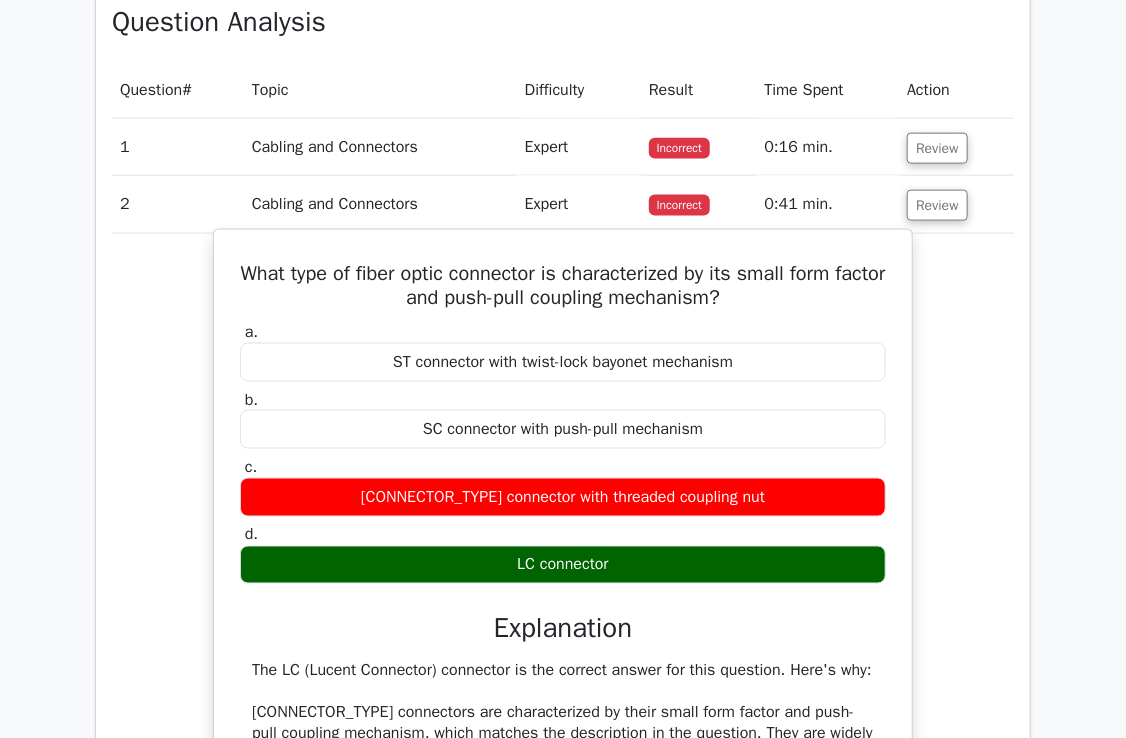 drag, startPoint x: 609, startPoint y: 561, endPoint x: 512, endPoint y: 562, distance: 97.00516 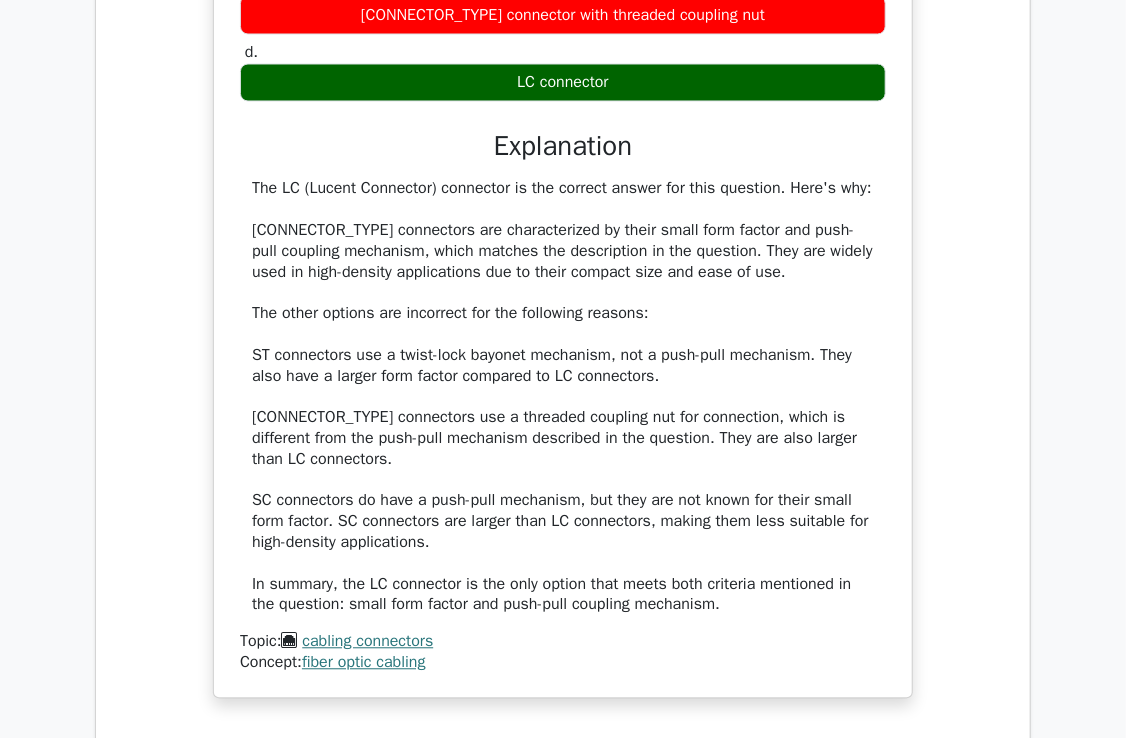 scroll, scrollTop: 1399, scrollLeft: 0, axis: vertical 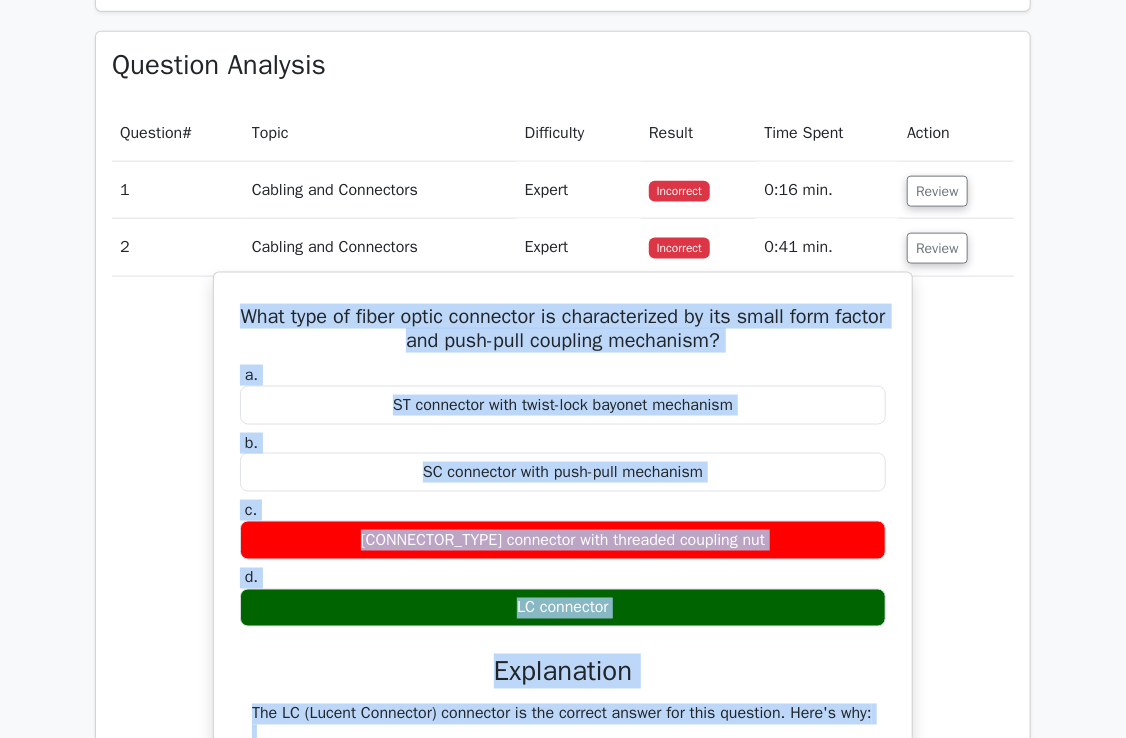 drag, startPoint x: 748, startPoint y: 587, endPoint x: 230, endPoint y: 316, distance: 584.6067 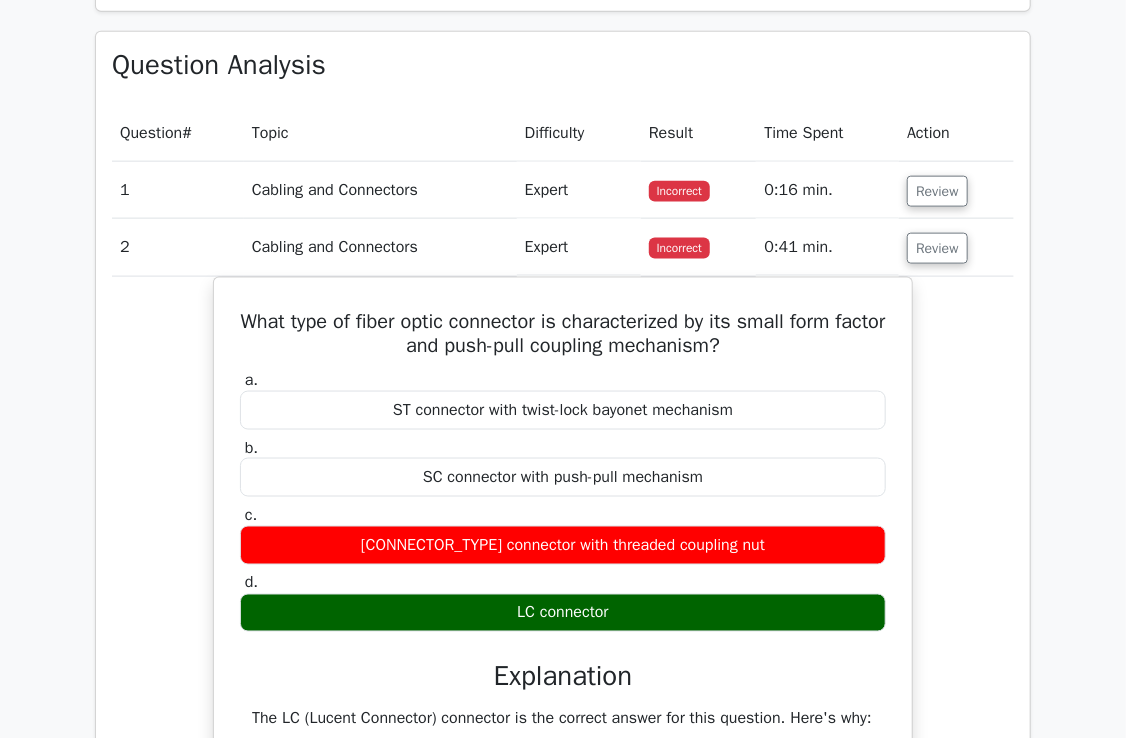 click on "2" at bounding box center [178, 247] 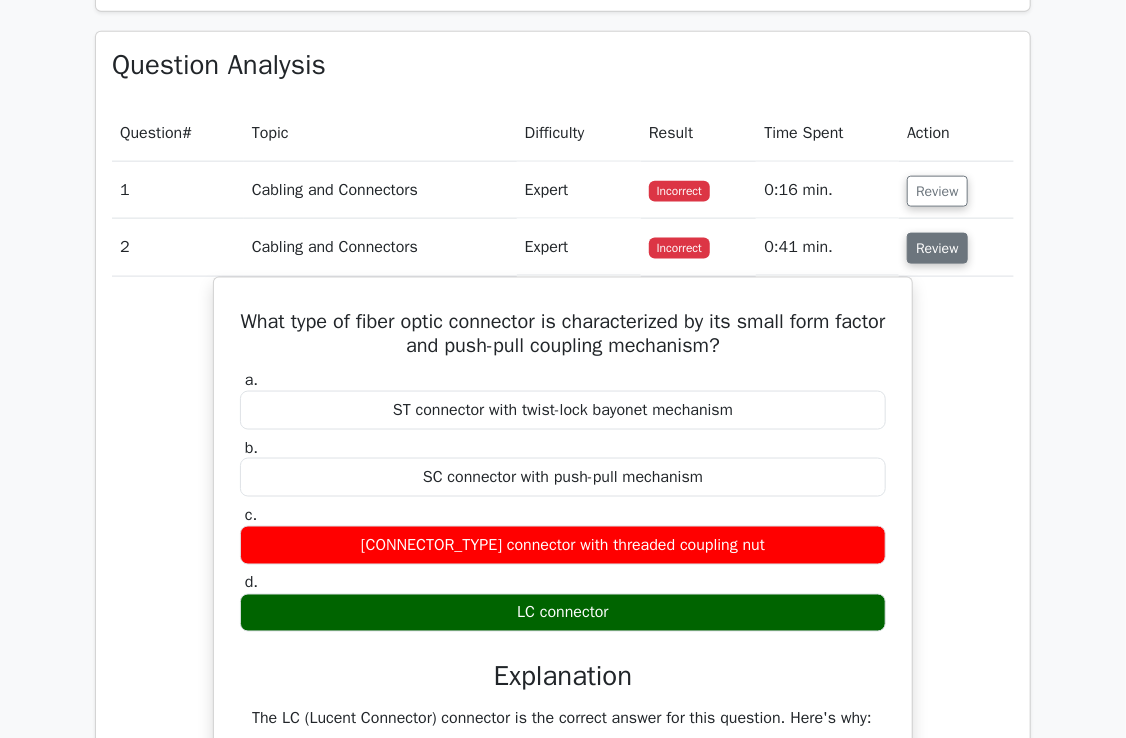 click on "Review" at bounding box center [937, 248] 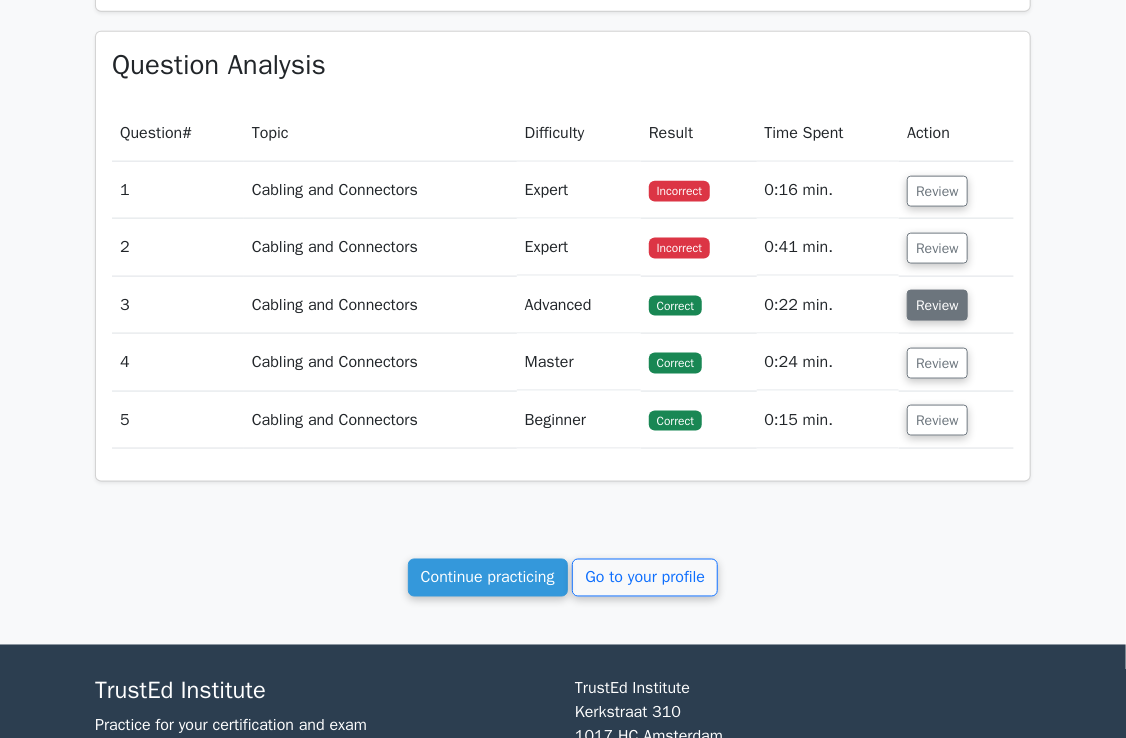 click on "Review" at bounding box center (937, 305) 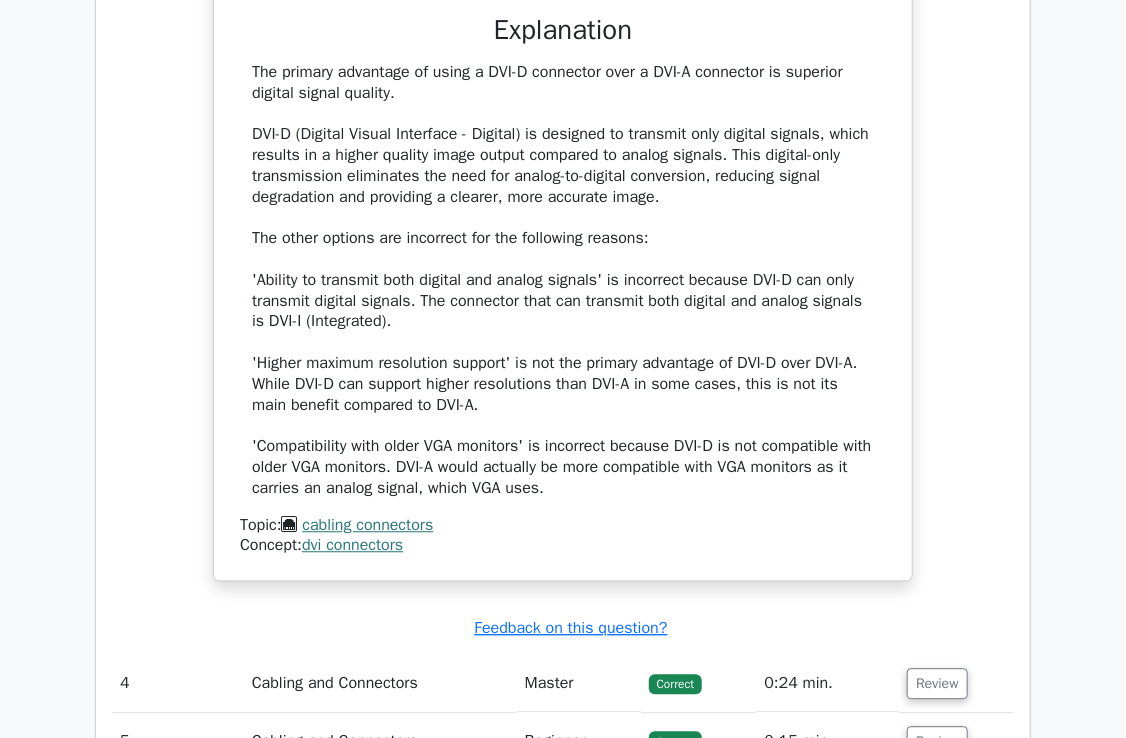 scroll, scrollTop: 1456, scrollLeft: 0, axis: vertical 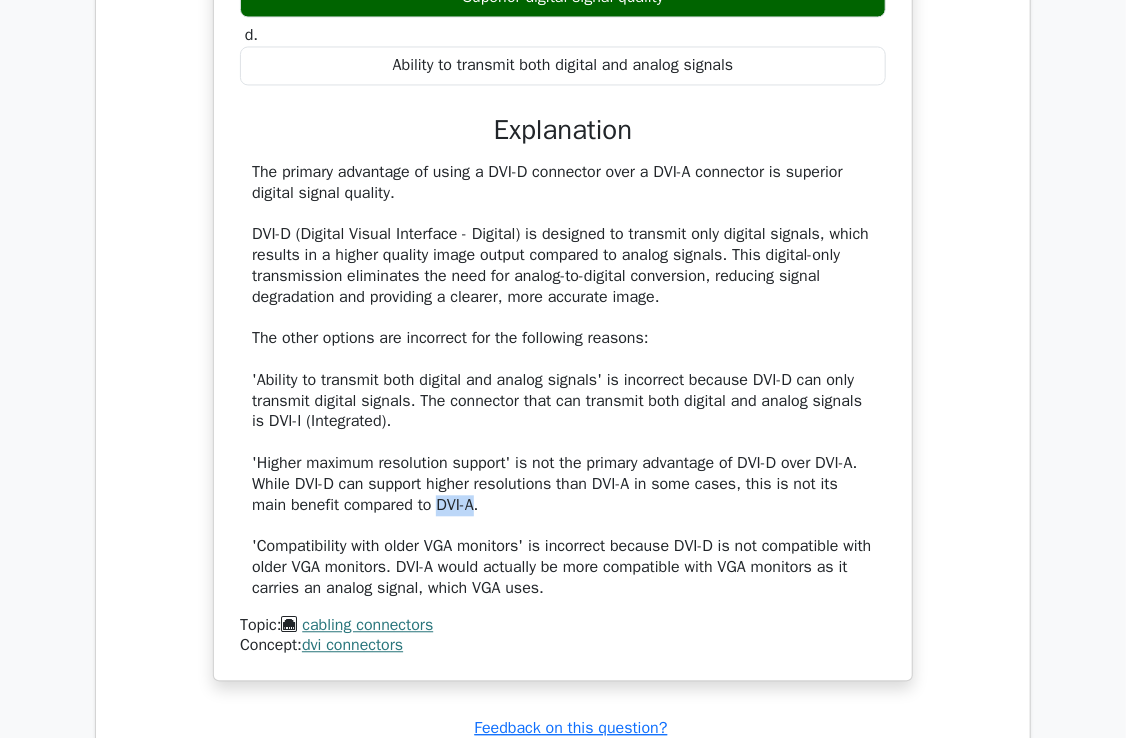 drag, startPoint x: 480, startPoint y: 497, endPoint x: 441, endPoint y: 506, distance: 40.024994 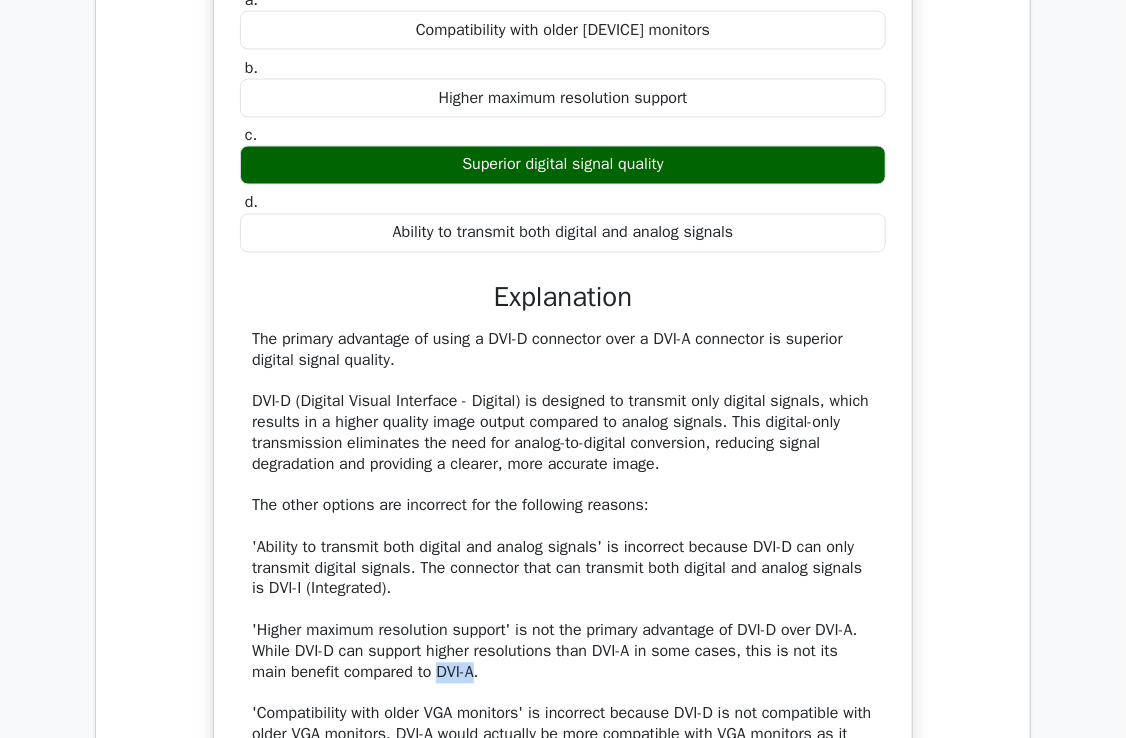 scroll, scrollTop: 1256, scrollLeft: 0, axis: vertical 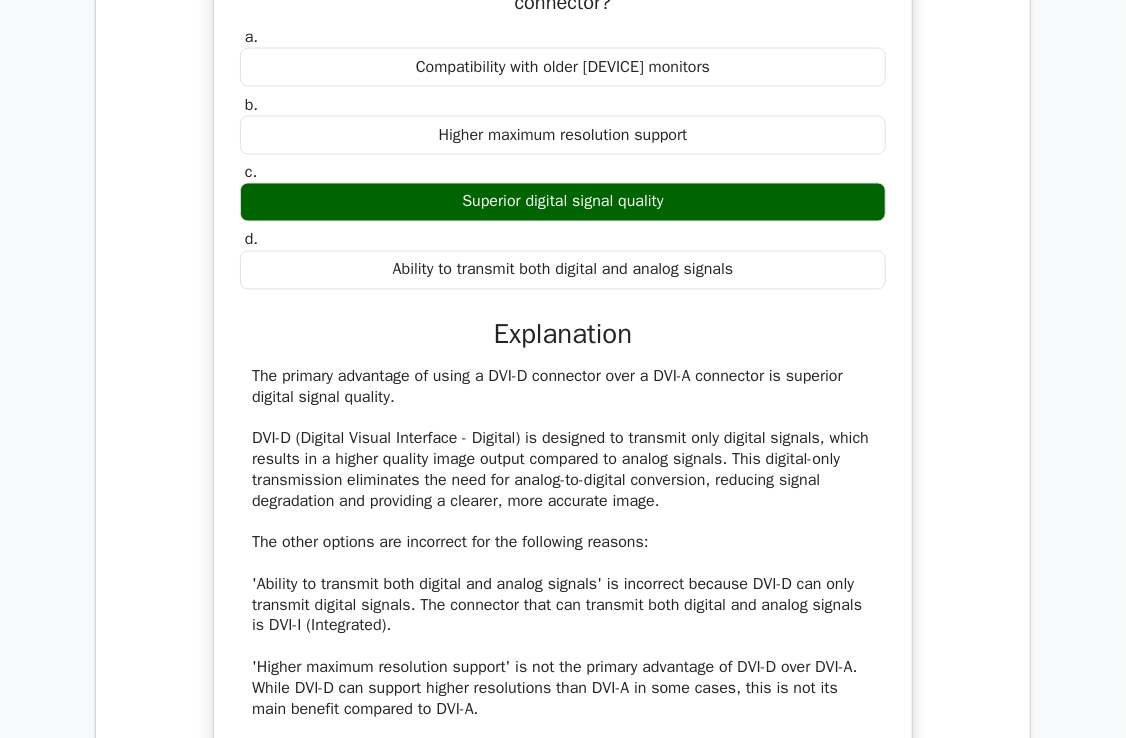 click on "What is the primary advantage of using a DVI-D connector over a DVI-A connector?
a.
Compatibility with older [DEVICE] monitors
b.
c." at bounding box center [563, 422] 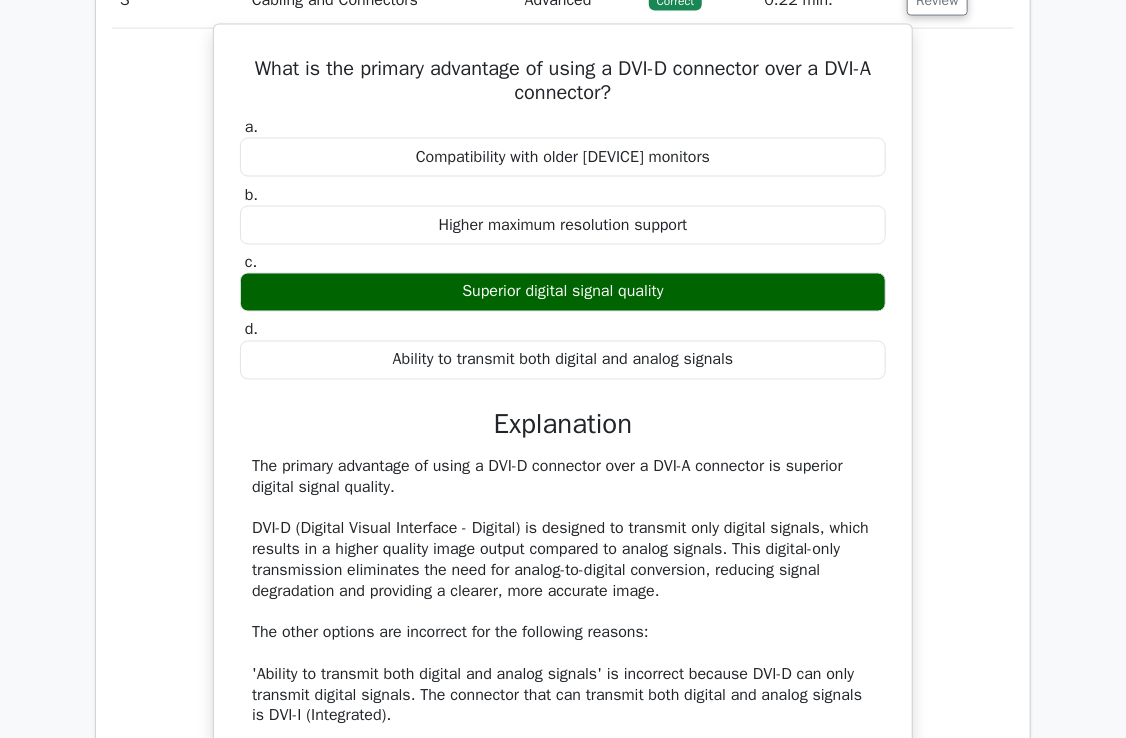scroll, scrollTop: 1156, scrollLeft: 0, axis: vertical 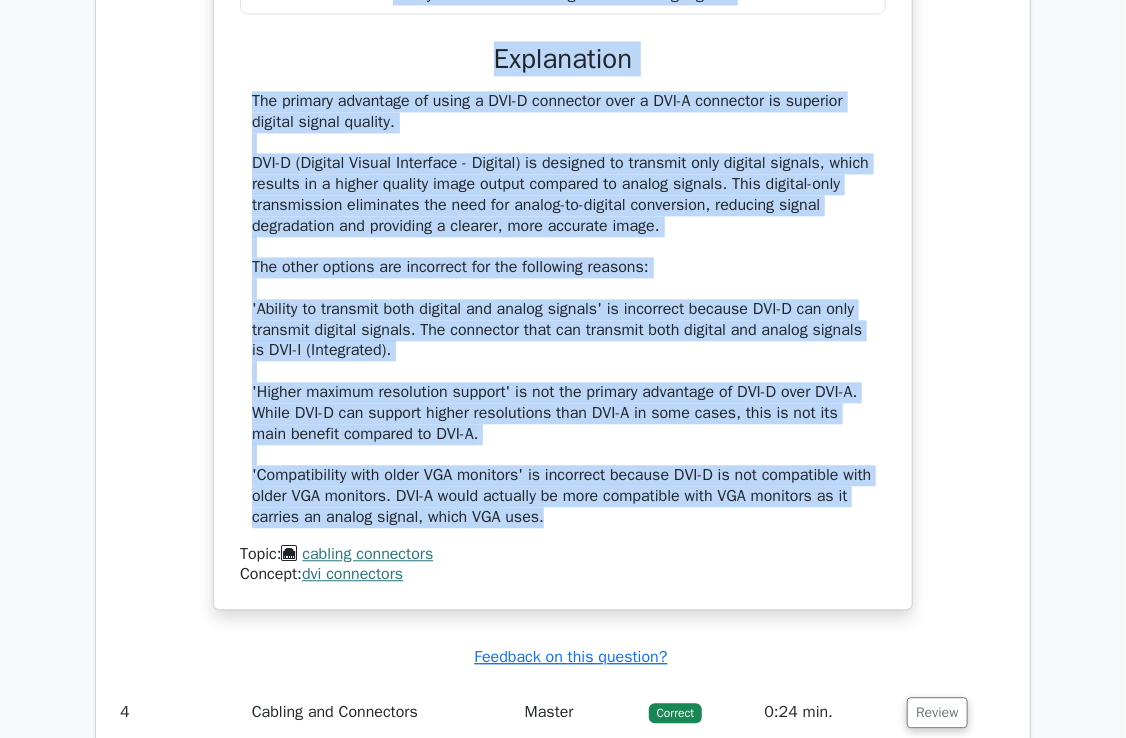drag, startPoint x: 242, startPoint y: 68, endPoint x: 631, endPoint y: 513, distance: 591.055 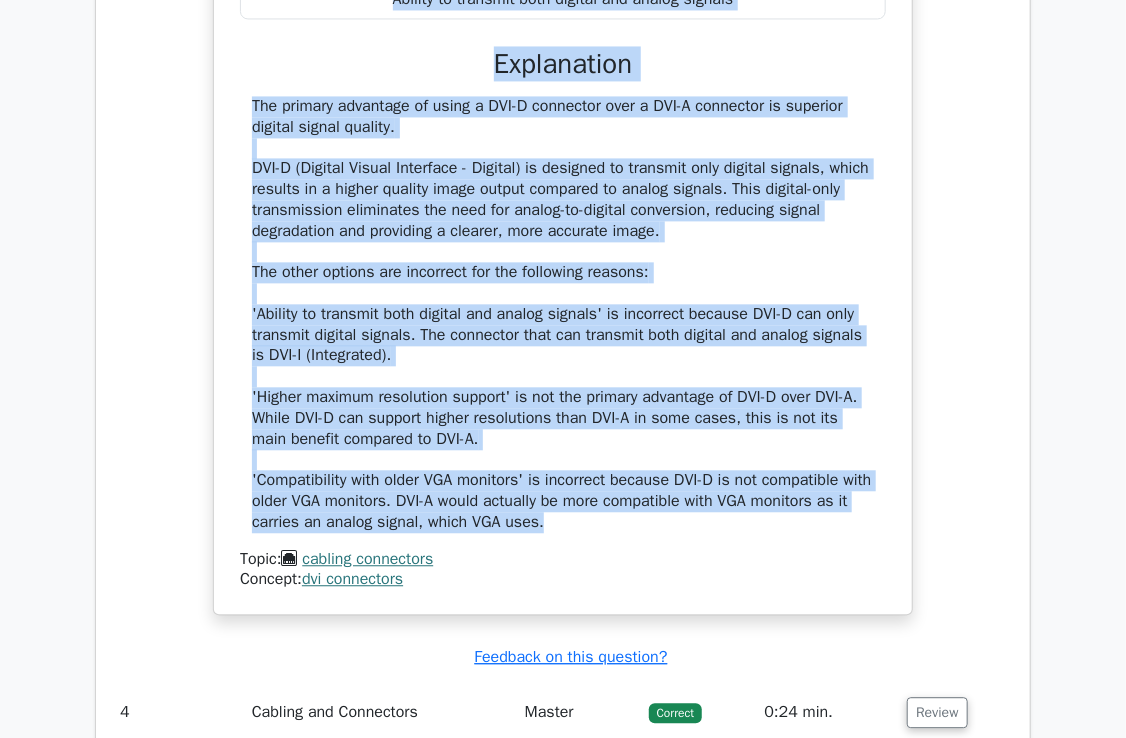 copy on "What is the primary advantage of using a DVI-D connector over a DVI-A connector?
a.
Compatibility with older VGA monitors
b.
Higher maximum resolution support
c.
Superior digital signal quality
d.
Ability to transmit both digital and analog signals
Explanation
The primary advantage of using a DVI-D connector over a DVI-A connector is superior digital signal quality. DVI-D (Digital Visual Interface - Digital) is designed to transmit only digital signals, which results in a higher quality image output compared to analog signals. This digital-only transmission eliminates the need for analog-to-digital conversion, reducing signal degradation and providing a clearer, more accurate image. The other options are i..." 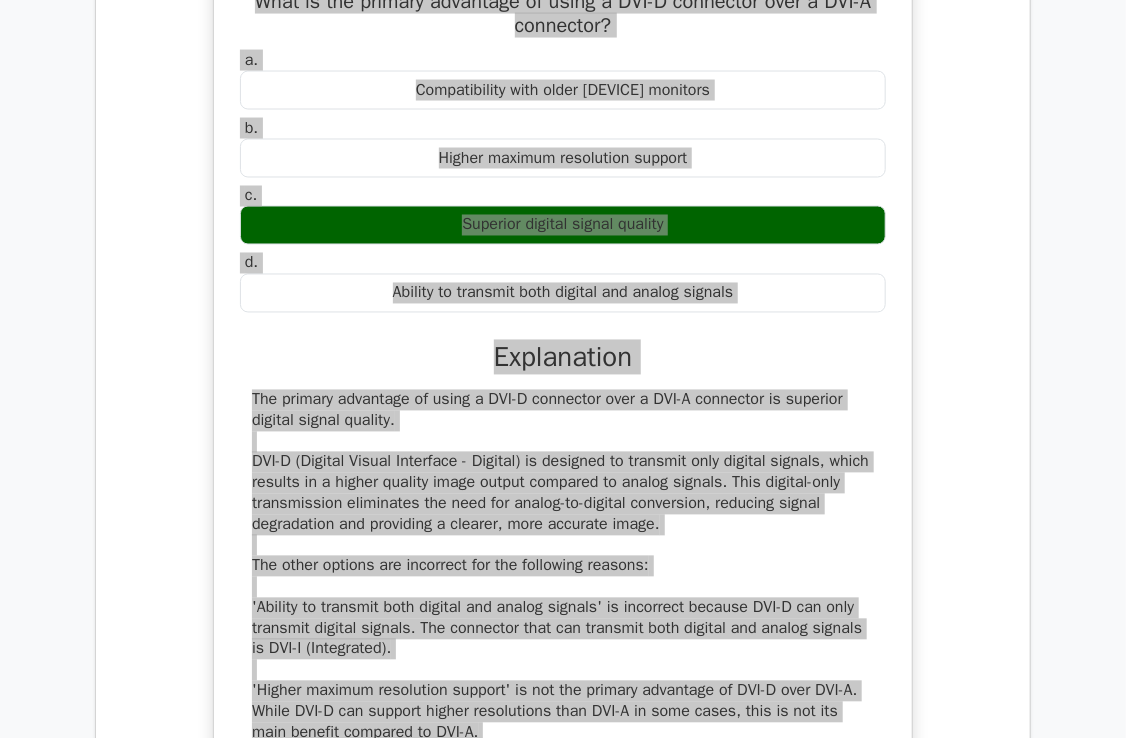 scroll, scrollTop: 1227, scrollLeft: 0, axis: vertical 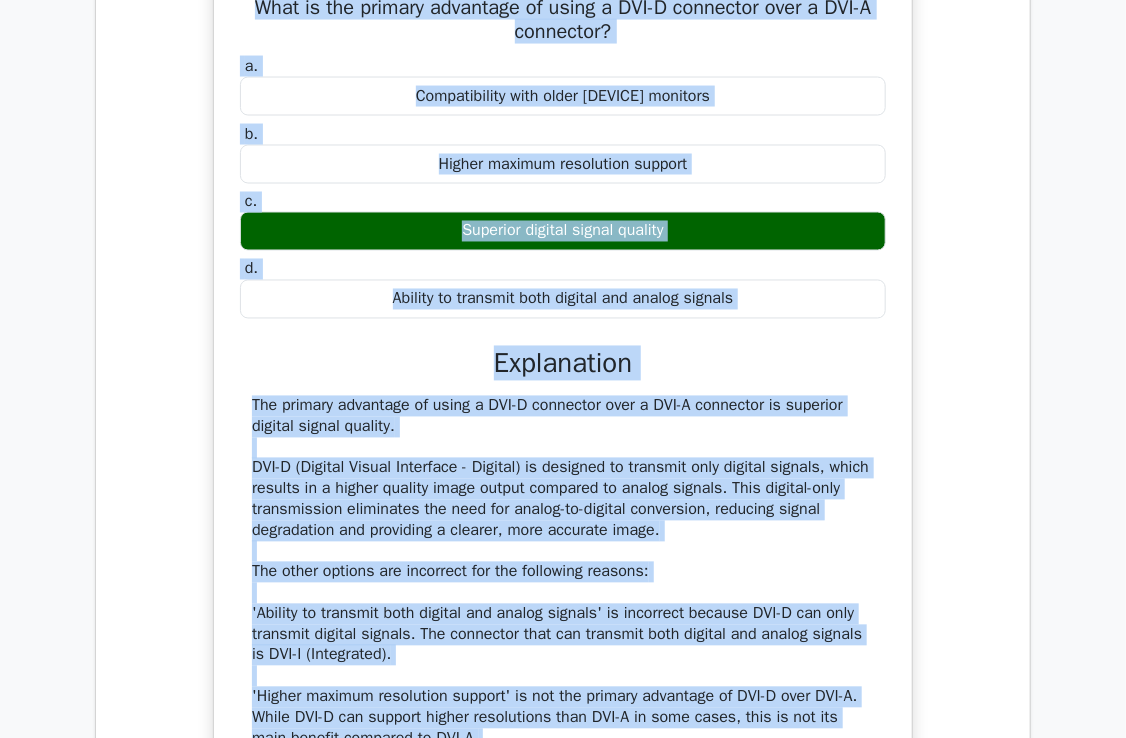 click on "What is the primary advantage of using a DVI-D connector over a DVI-A connector?
a.
Compatibility with older [DEVICE] monitors
b.
c." at bounding box center (563, 451) 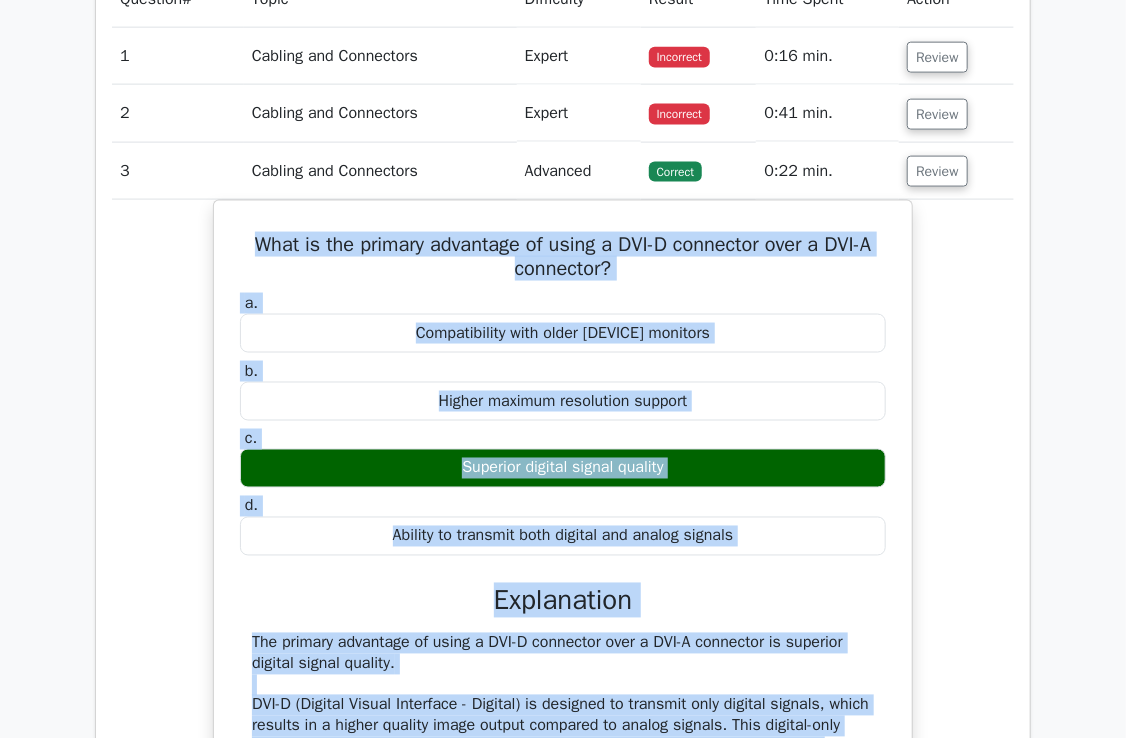 scroll, scrollTop: 927, scrollLeft: 0, axis: vertical 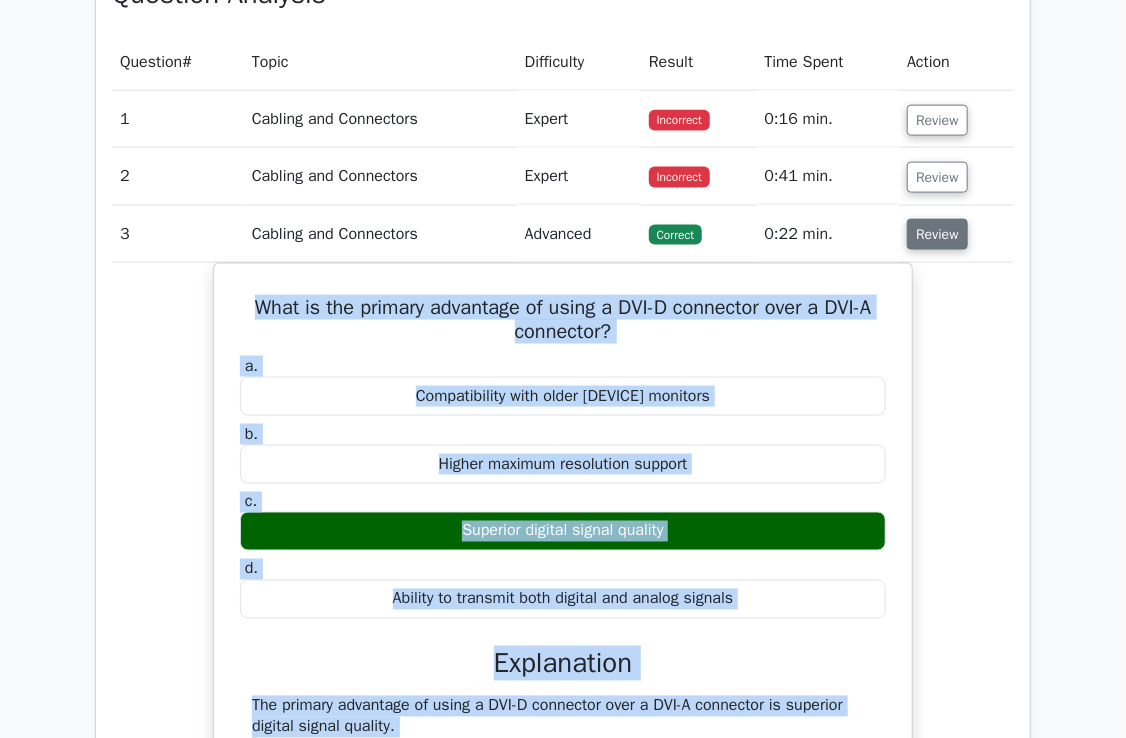 click on "Review" at bounding box center (937, 234) 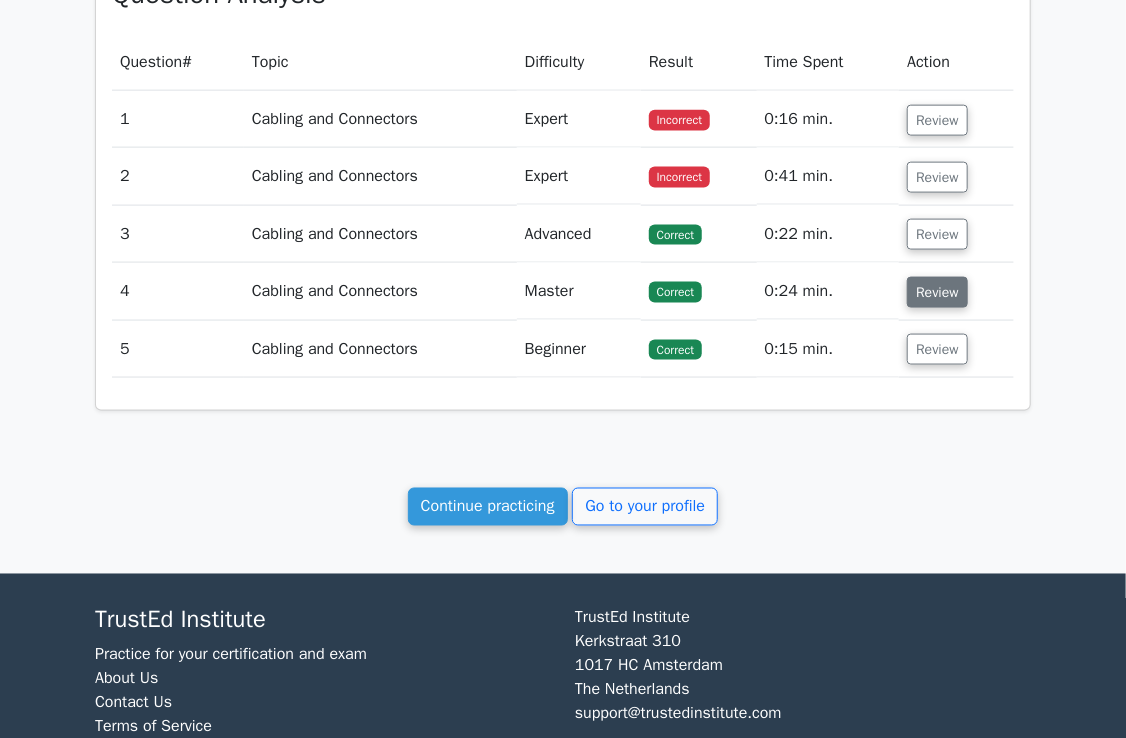click on "Review" at bounding box center [937, 292] 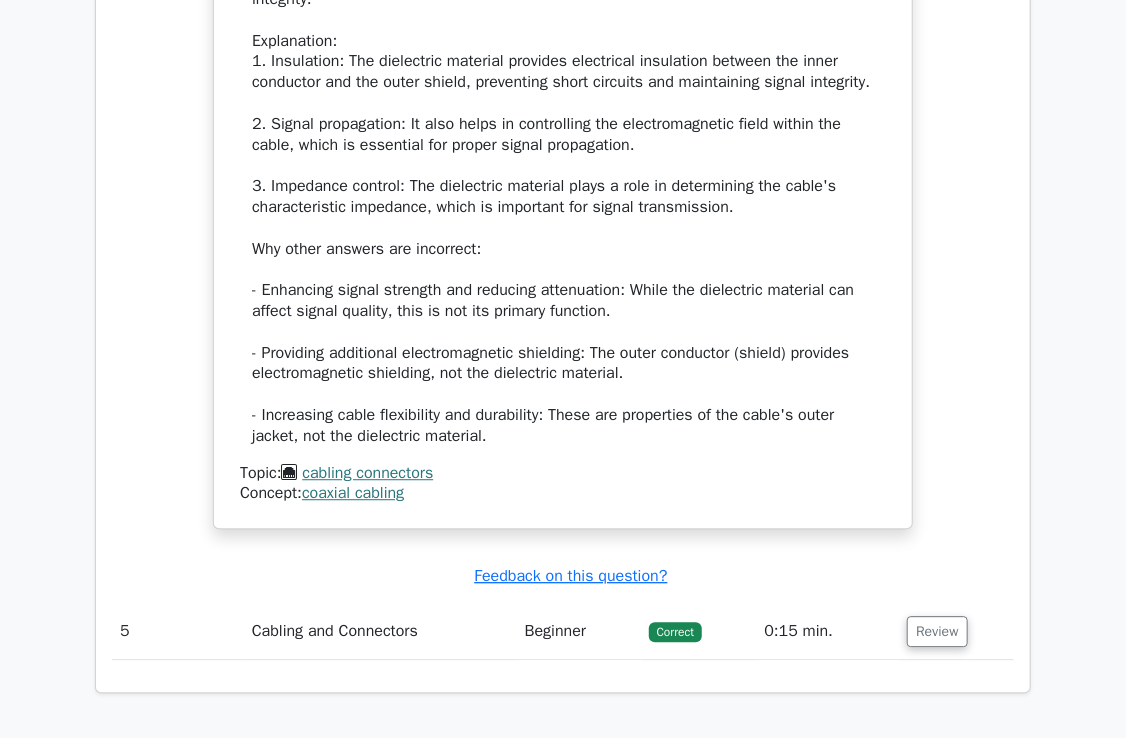 scroll, scrollTop: 1727, scrollLeft: 0, axis: vertical 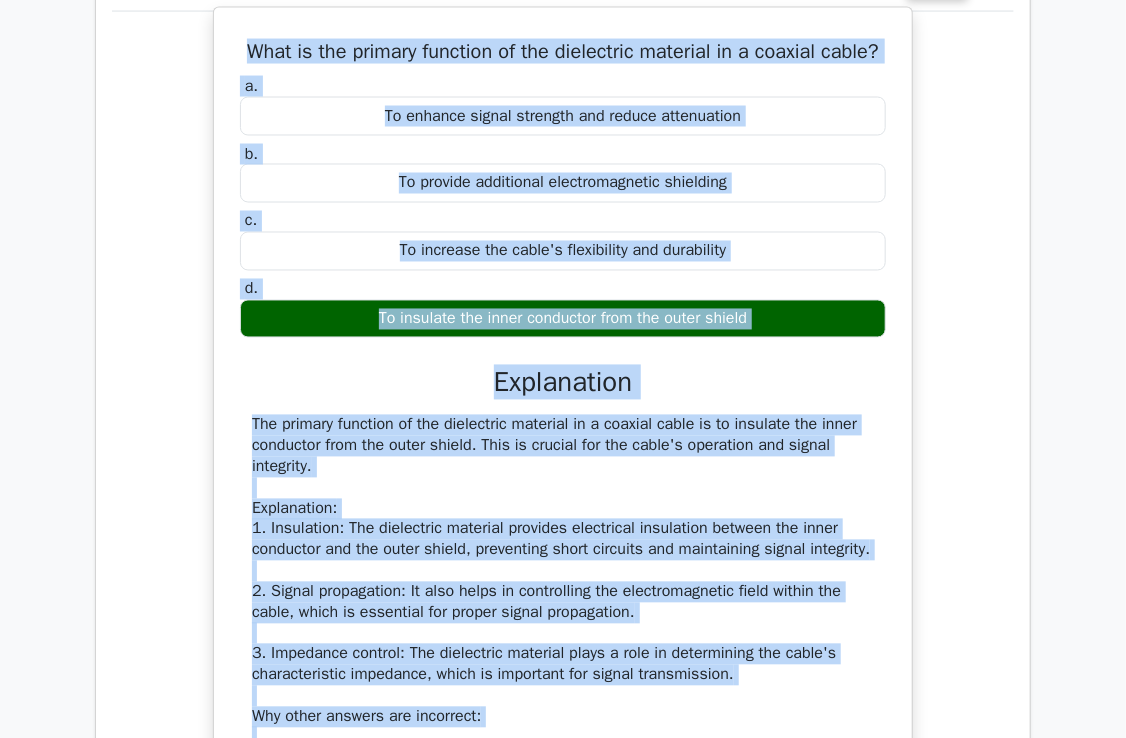 drag, startPoint x: 509, startPoint y: 444, endPoint x: 248, endPoint y: 54, distance: 469.2771 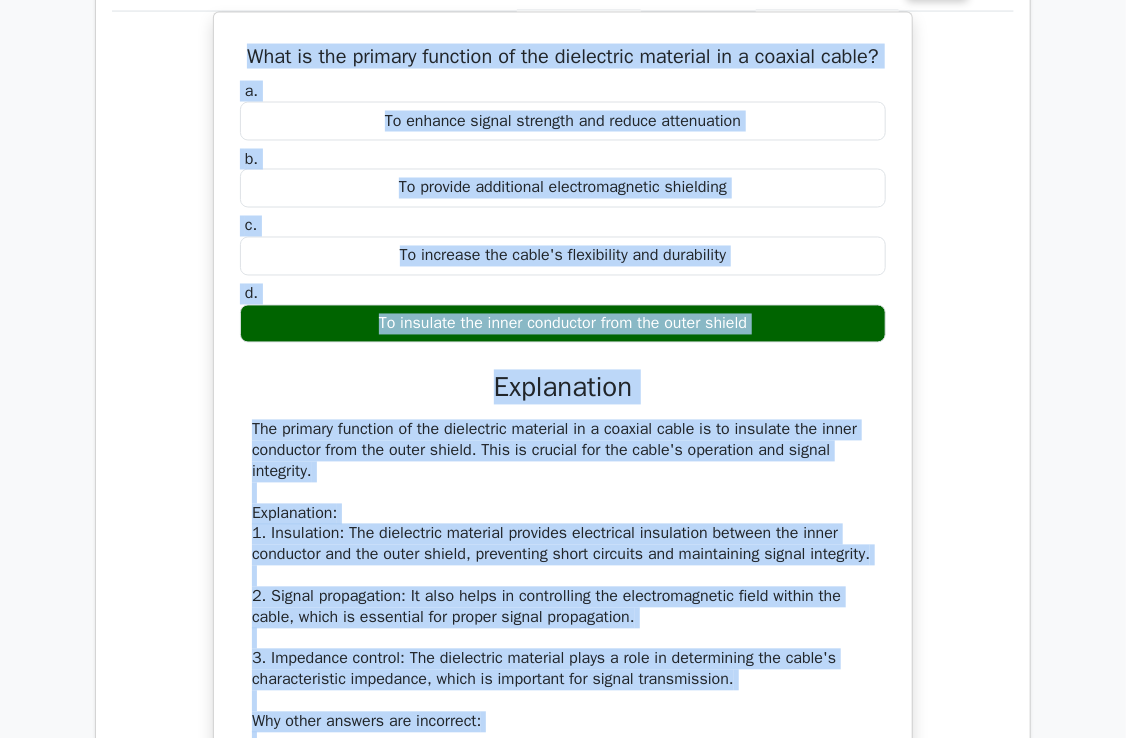 click on "What is the primary function of the dielectric material in a coaxial cable?
a.
To enhance signal strength and reduce attenuation
b.
c. d." at bounding box center (563, 519) 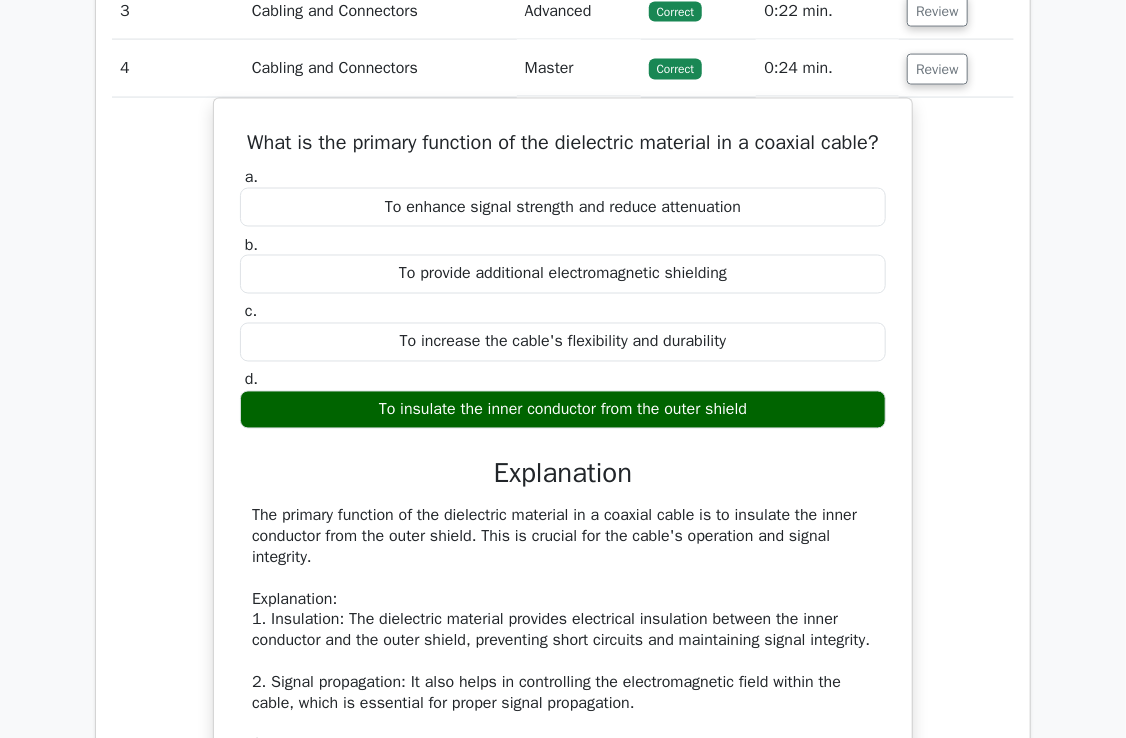 scroll, scrollTop: 1036, scrollLeft: 0, axis: vertical 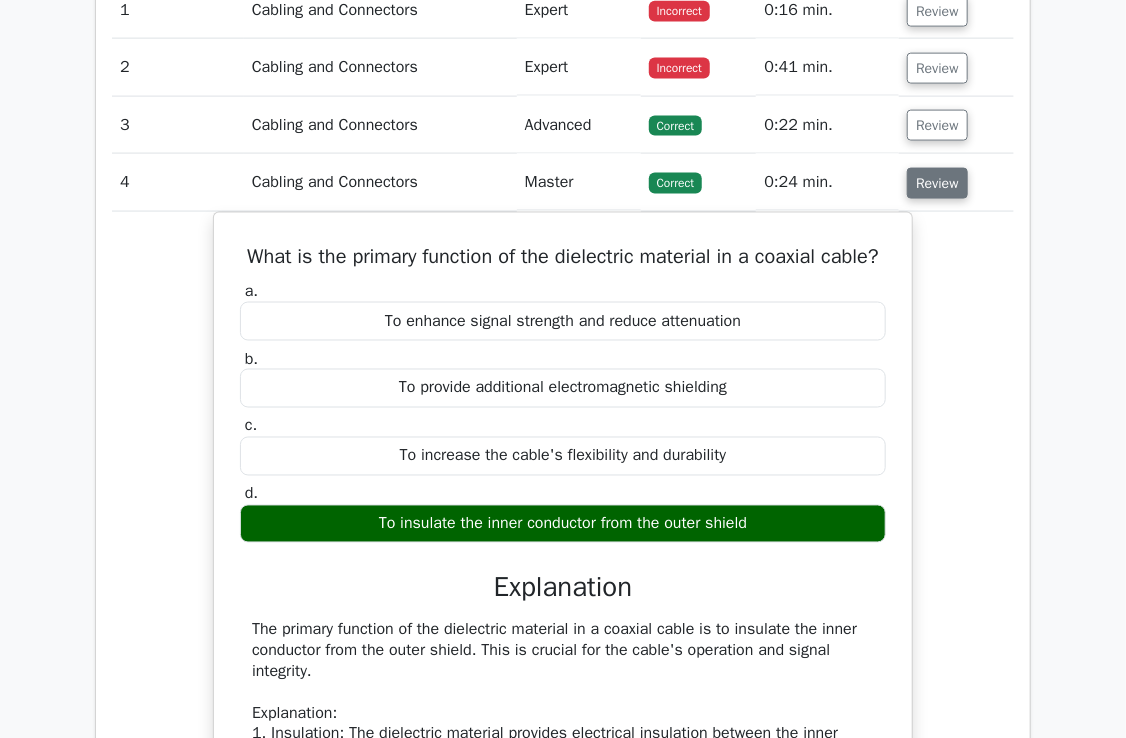 click on "Review" at bounding box center [937, 183] 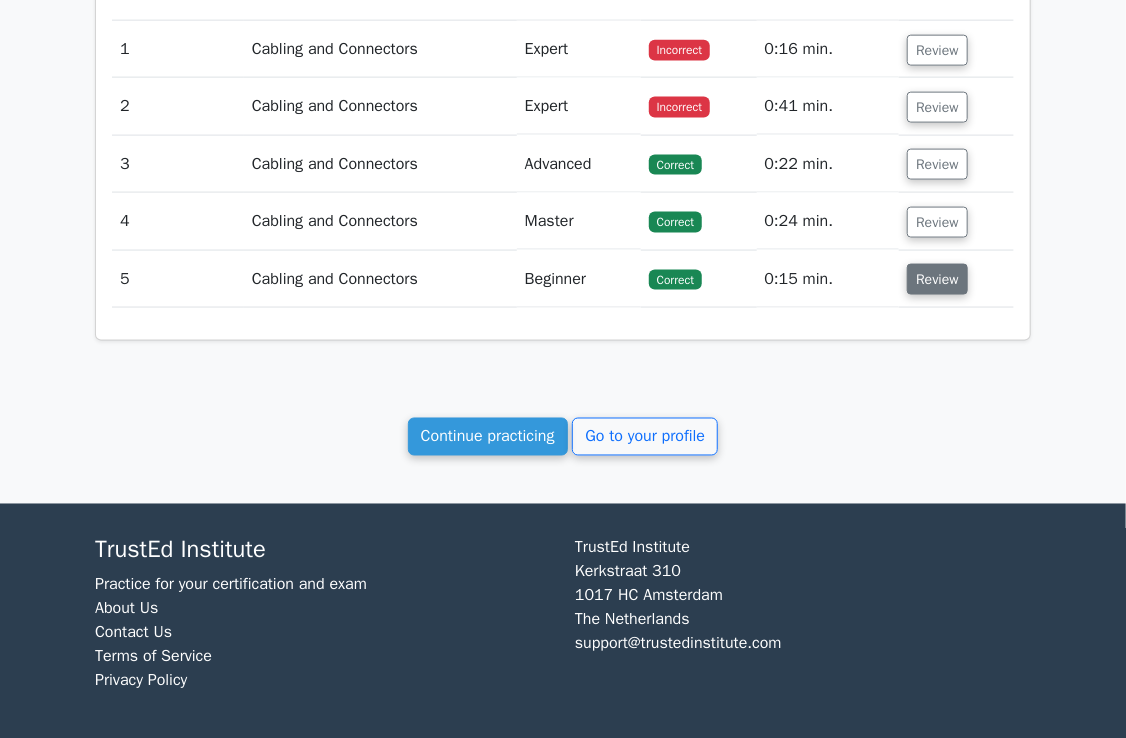 click on "Review" at bounding box center [937, 279] 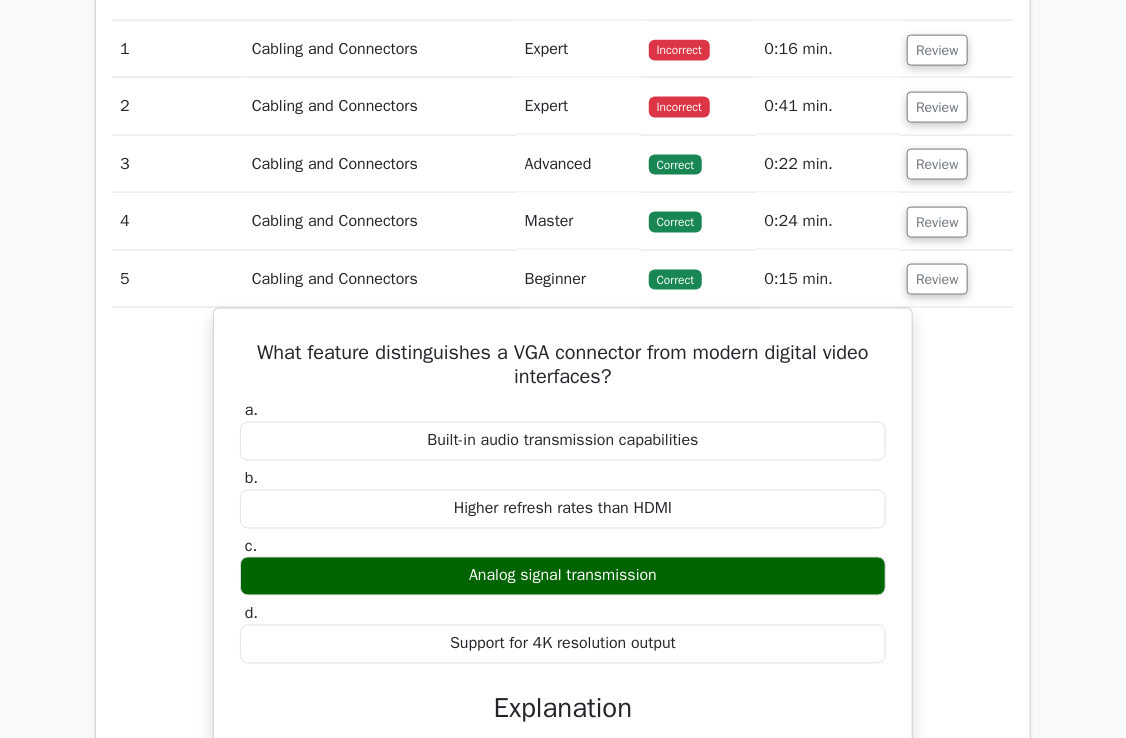 click on "Cabling and Connectors" at bounding box center (380, 279) 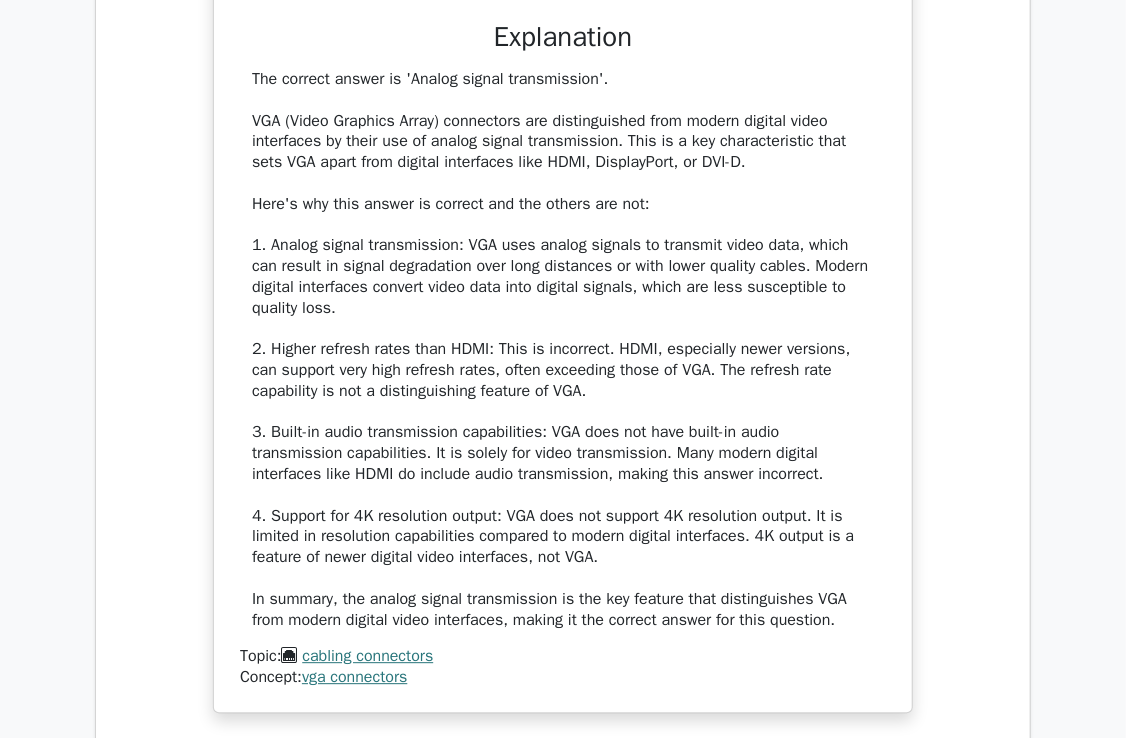 scroll, scrollTop: 1697, scrollLeft: 0, axis: vertical 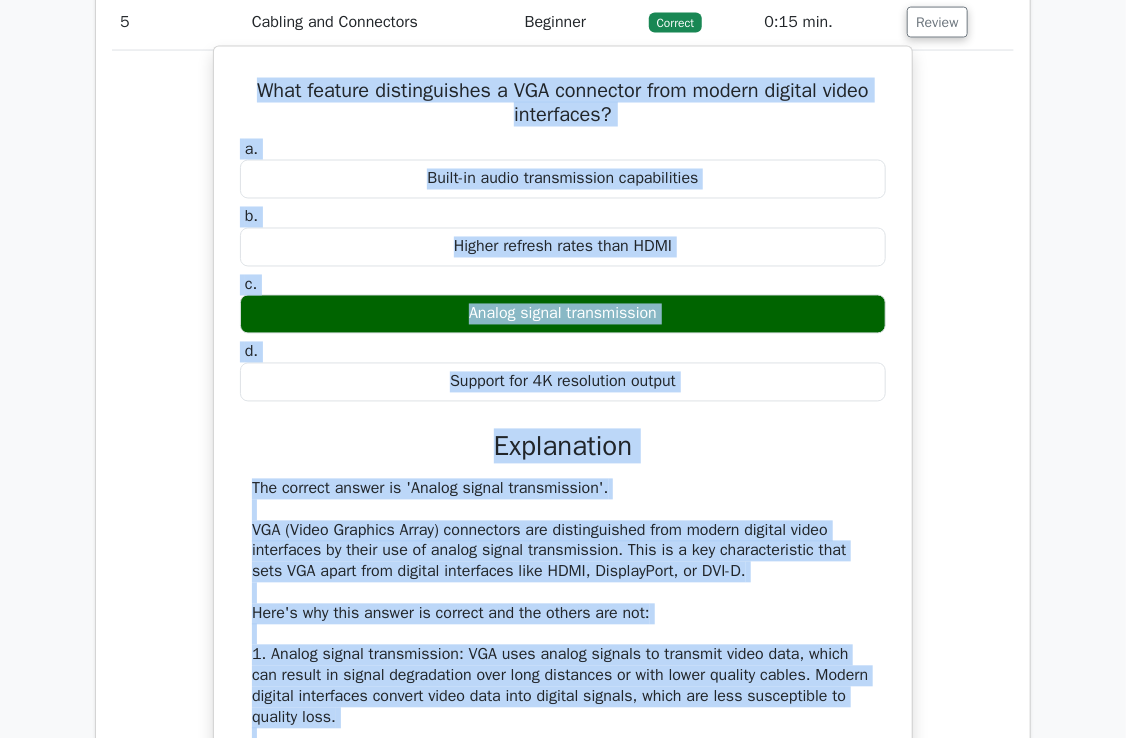 drag, startPoint x: 849, startPoint y: 584, endPoint x: 221, endPoint y: 85, distance: 802.11285 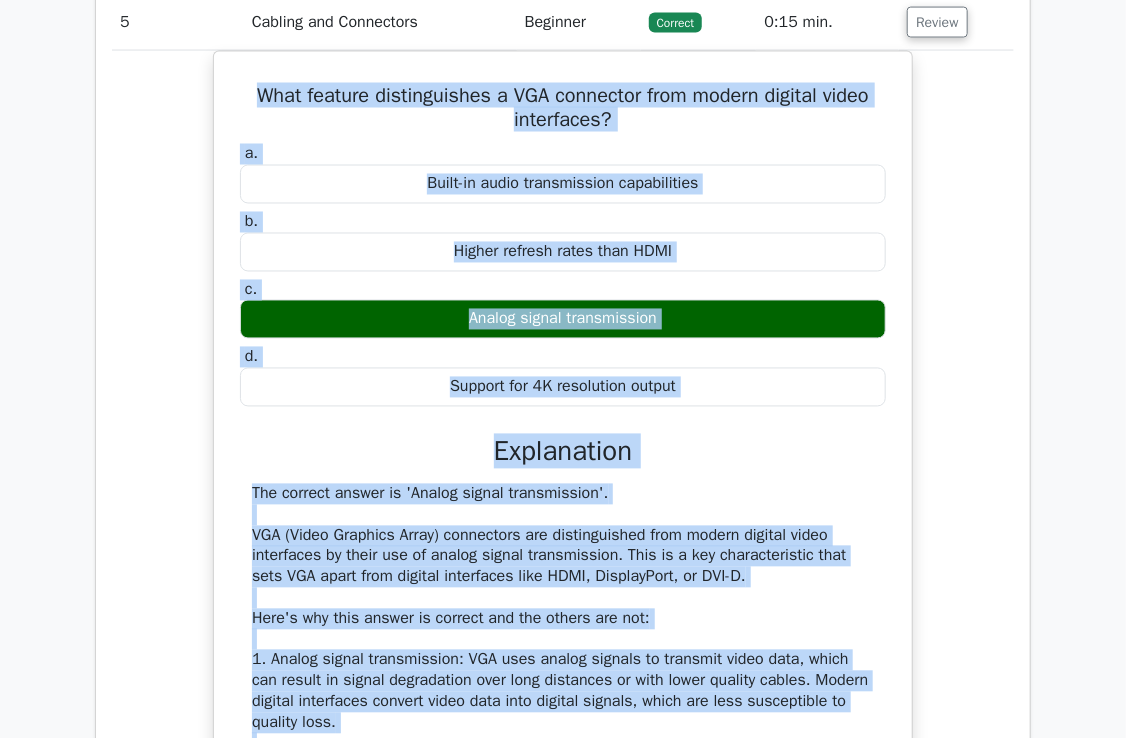 click on "What feature distinguishes a VGA connector from modern digital video interfaces?
a.
Built-in audio transmission capabilities
b.
c. d." at bounding box center [563, 601] 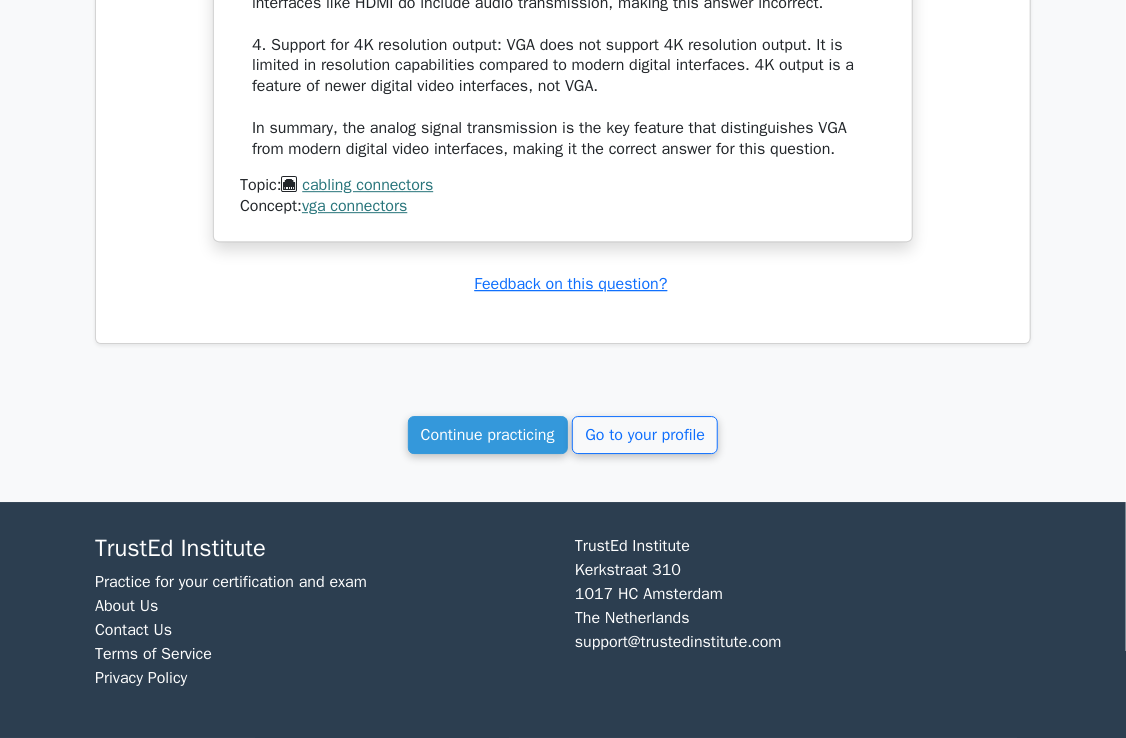 scroll, scrollTop: 2154, scrollLeft: 0, axis: vertical 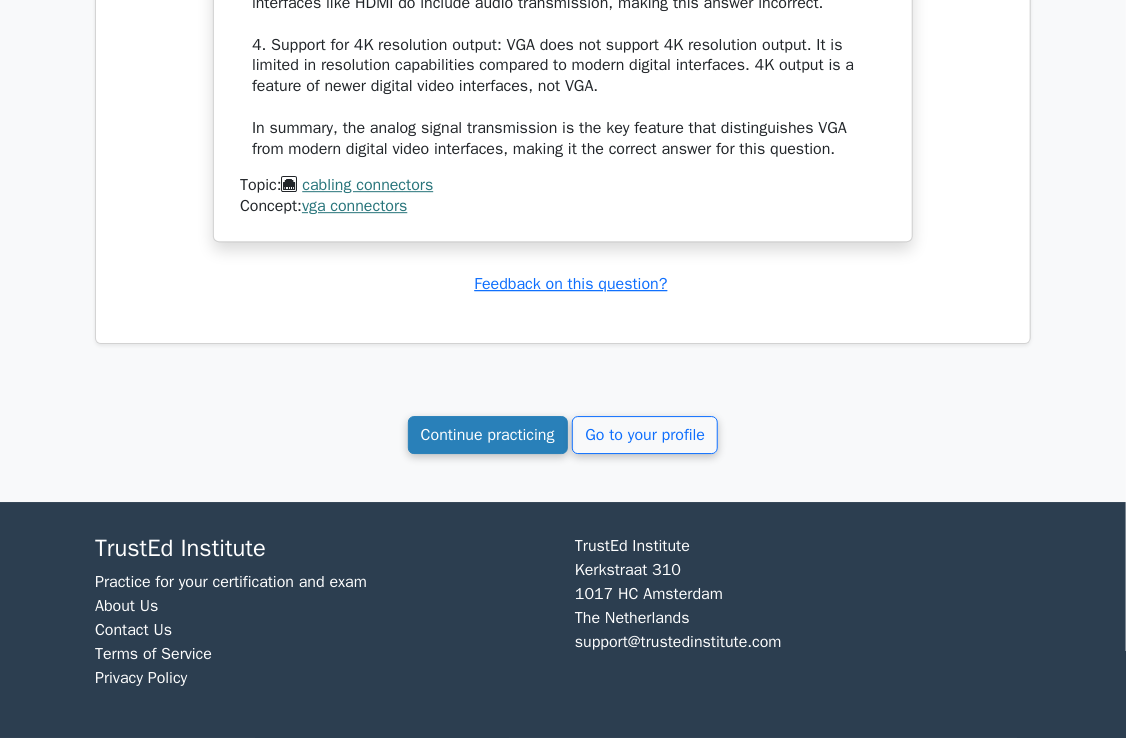 click on "Continue practicing" at bounding box center [488, 435] 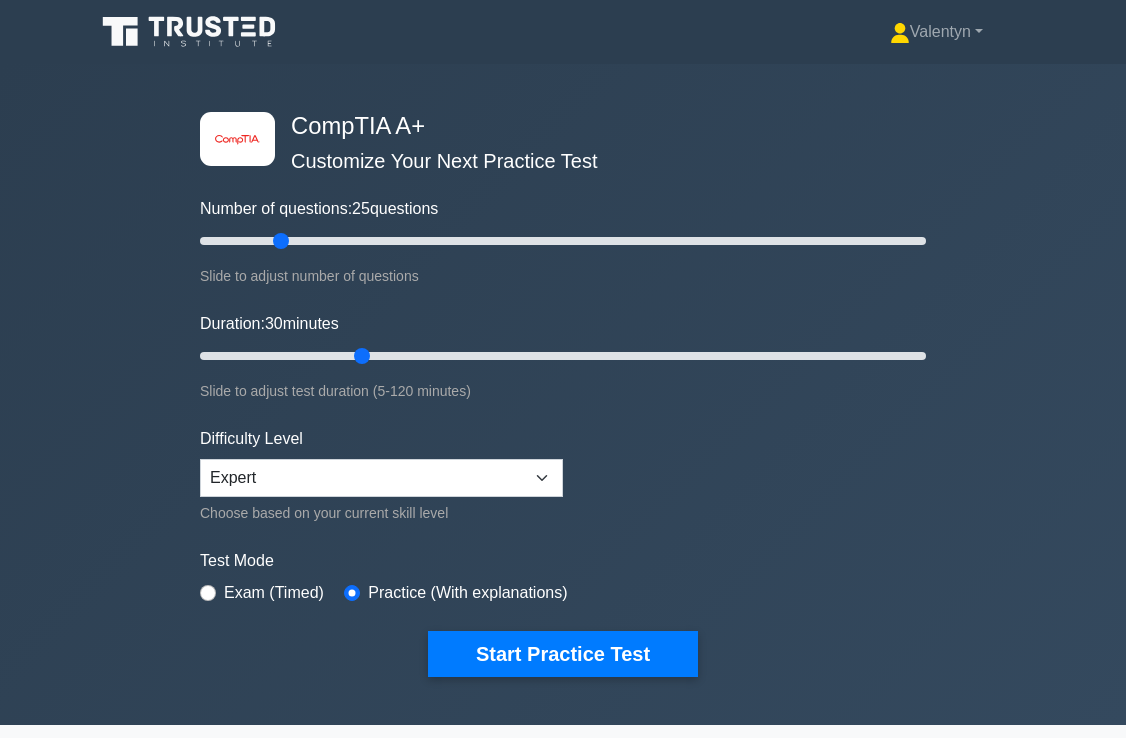 scroll, scrollTop: 0, scrollLeft: 0, axis: both 